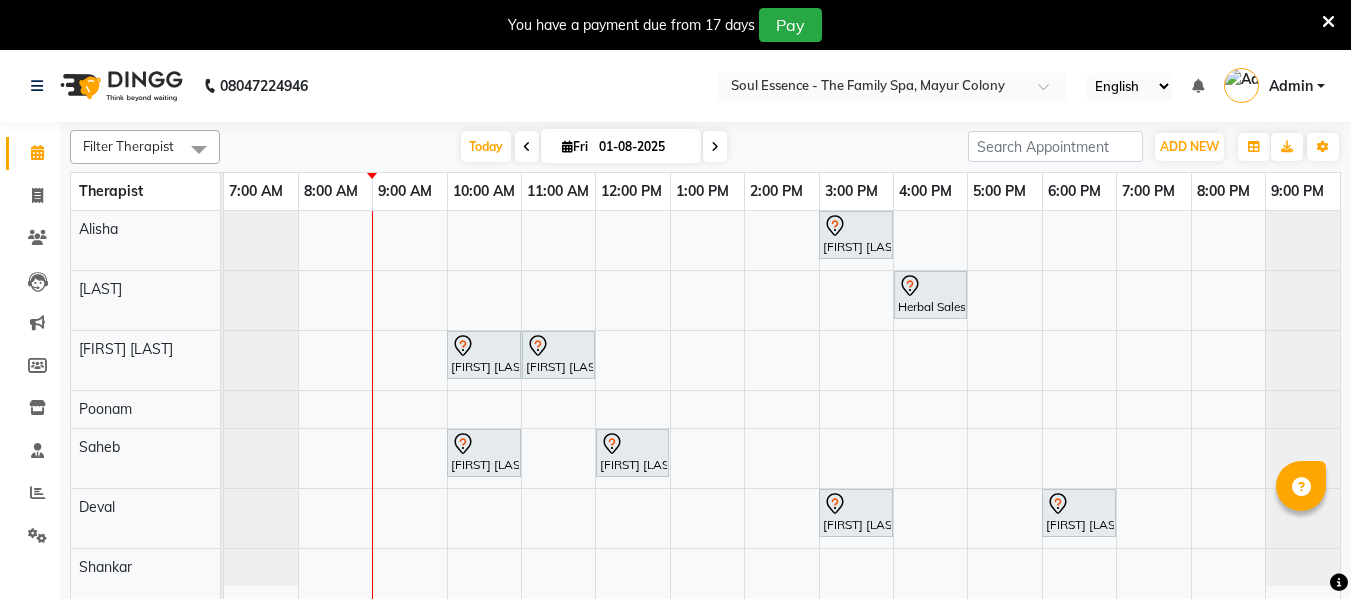 drag, startPoint x: 0, startPoint y: 0, endPoint x: 1320, endPoint y: 3, distance: 1320.0034 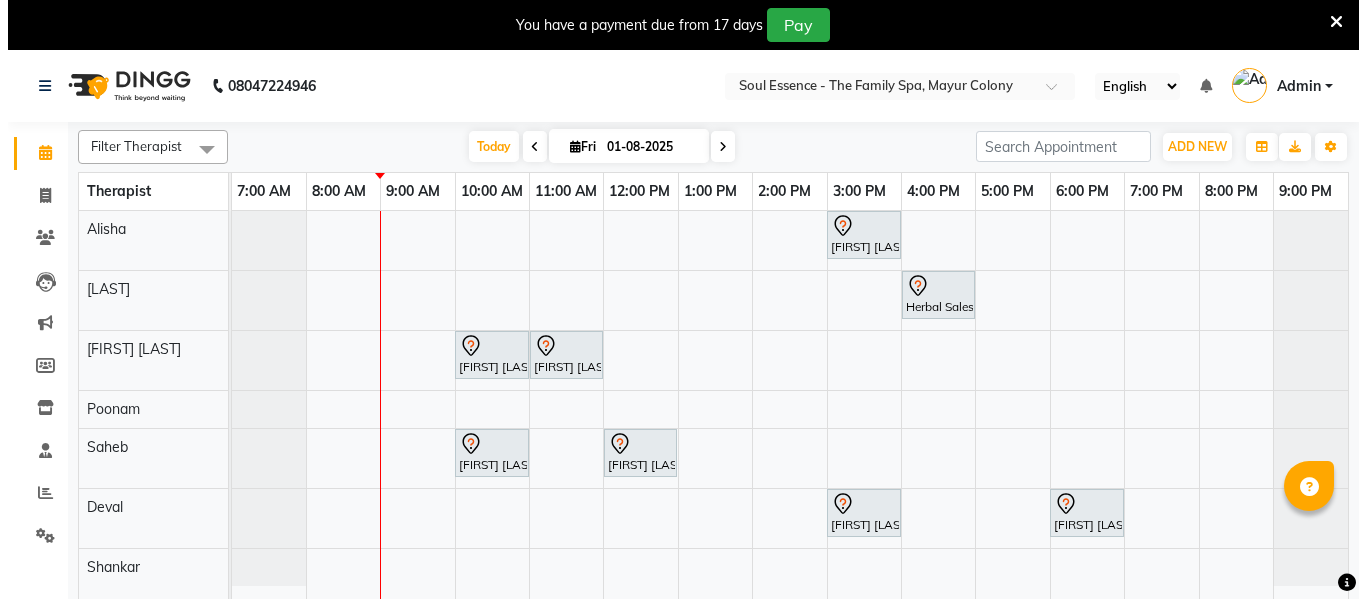 scroll, scrollTop: 0, scrollLeft: 0, axis: both 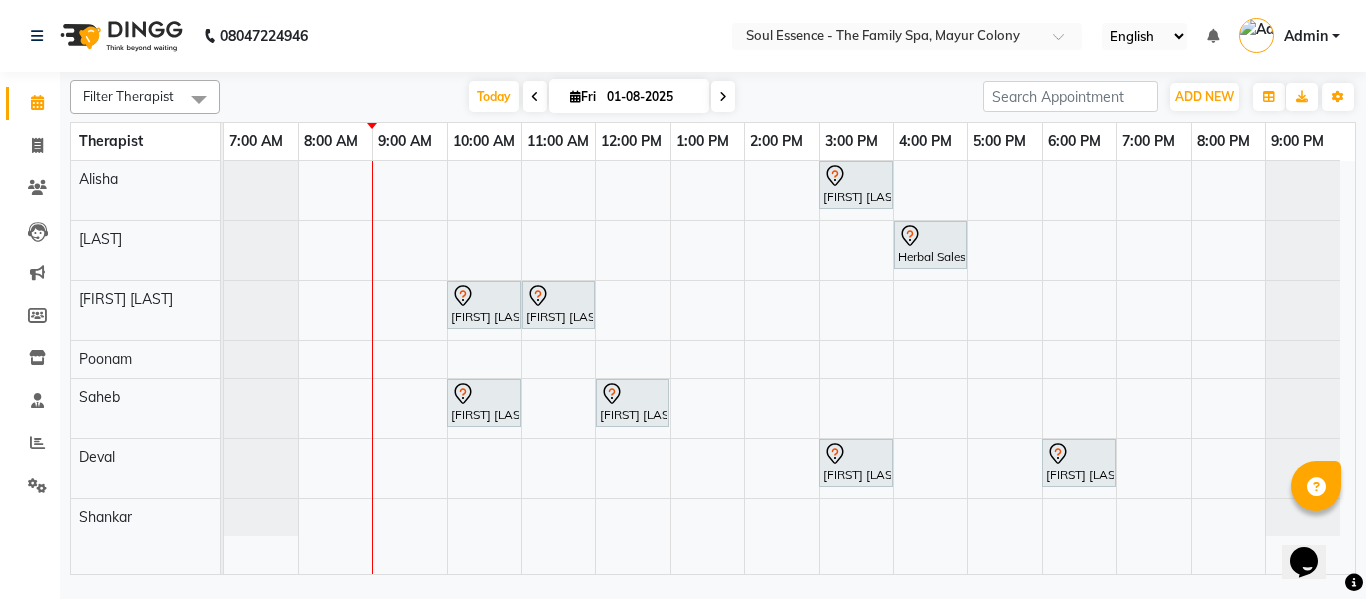 click on "[BRAND], [LOCATION] English ENGLISH Español العربية मराठी हिंदी ગુજરાતી தமிழ் 中文 Notifications nothing to show Admin Manage Profile Change Password Sign out  Version:3.15.9" 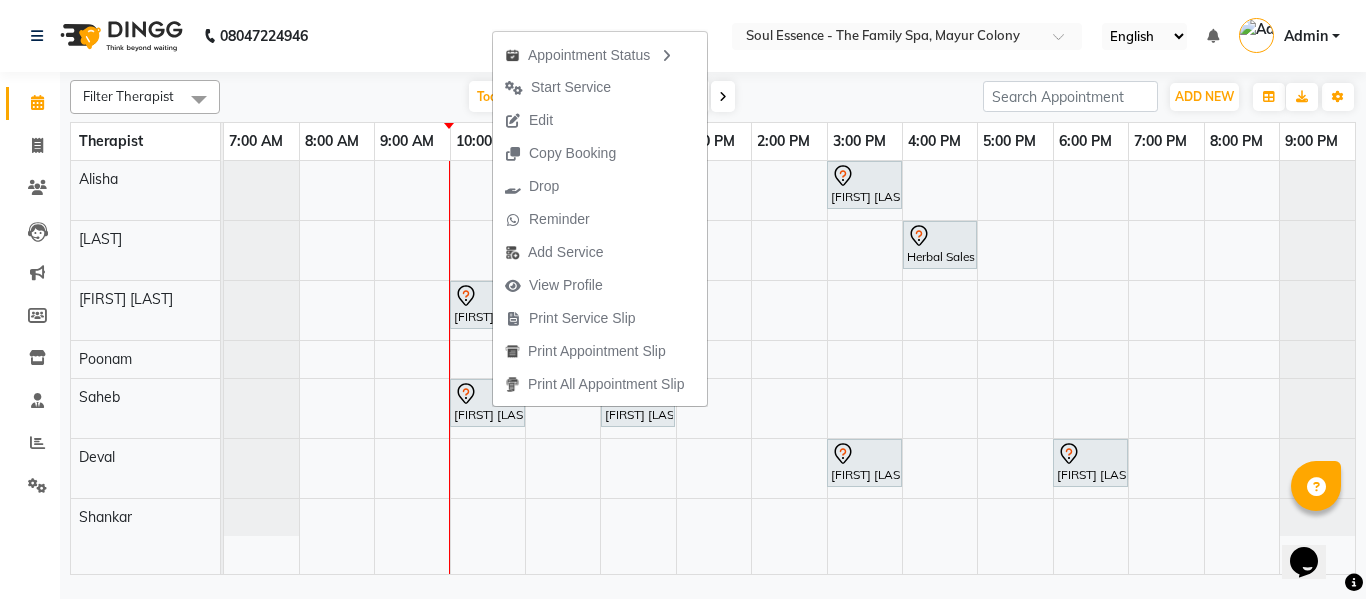click on "Edit" at bounding box center [529, 120] 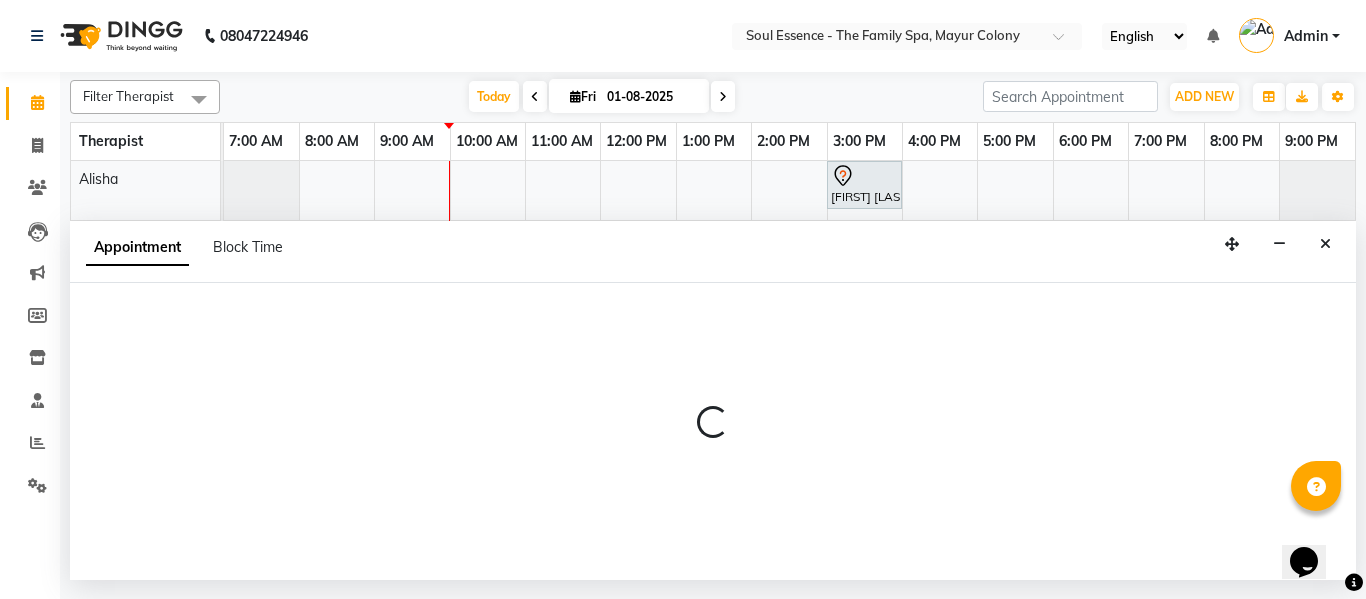 select on "tentative" 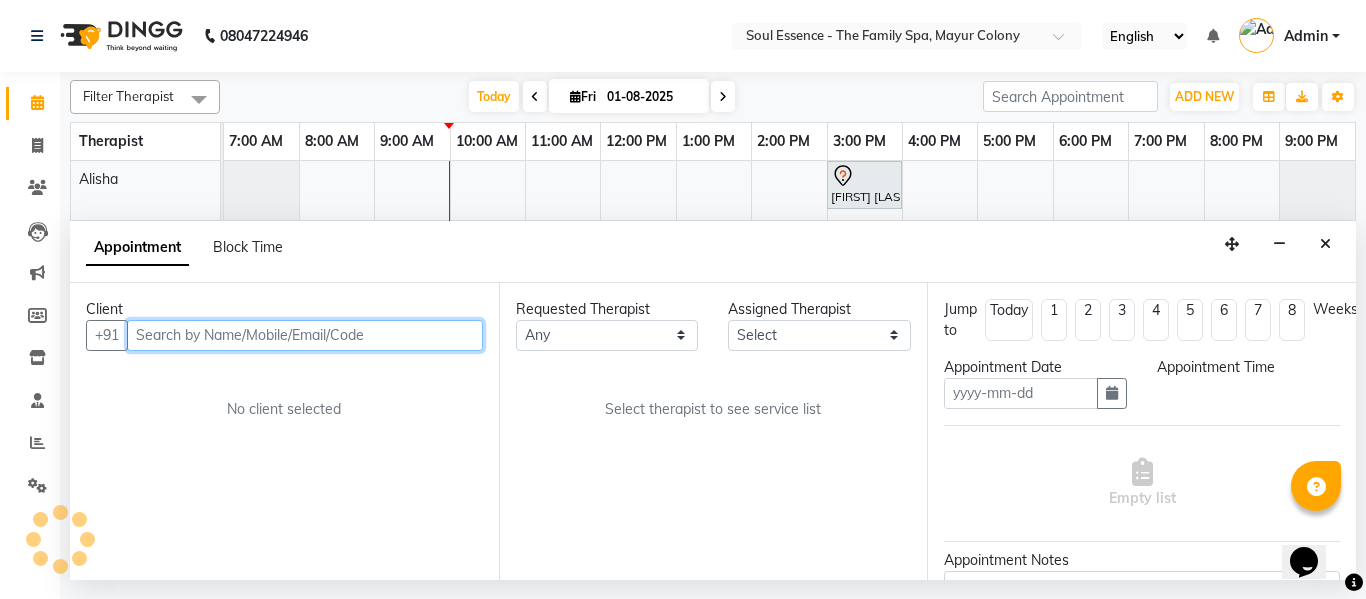 type on "01-08-2025" 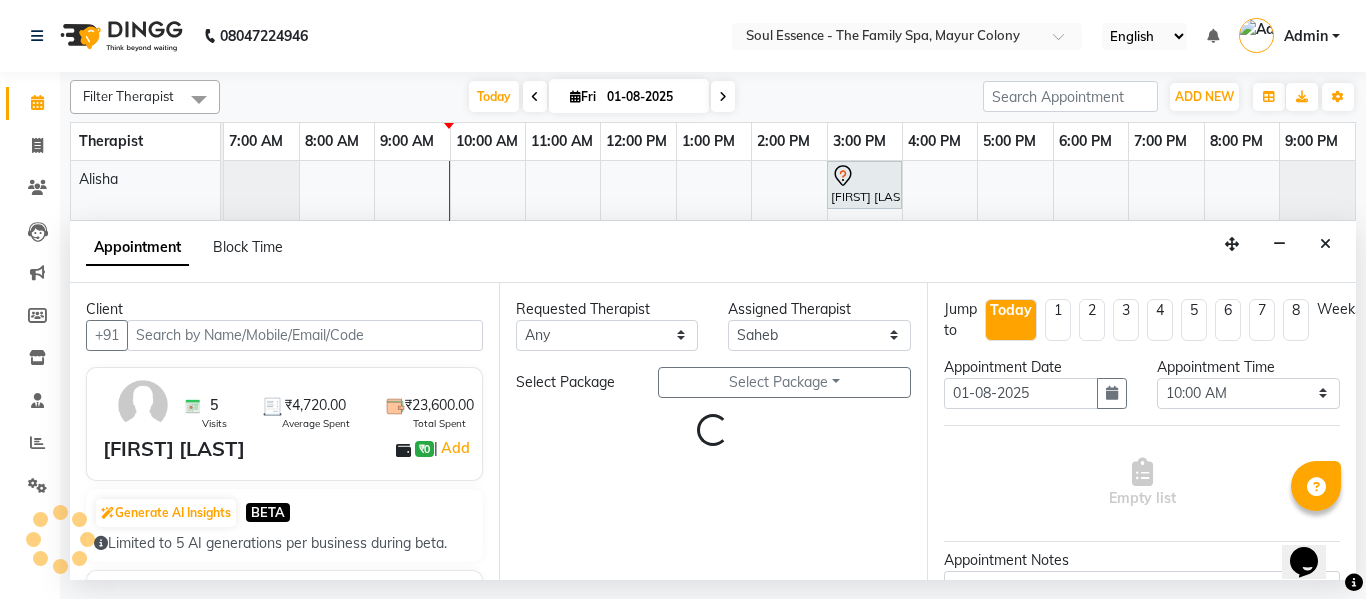 click at bounding box center [1325, 244] 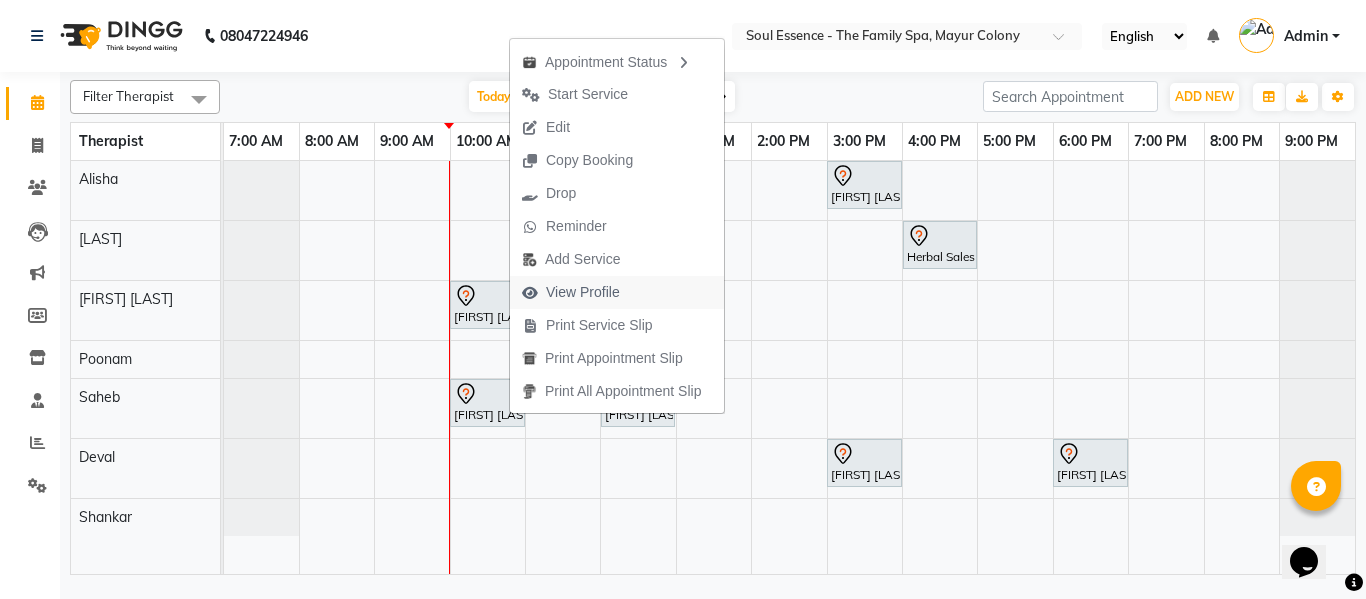 click on "View Profile" at bounding box center (583, 292) 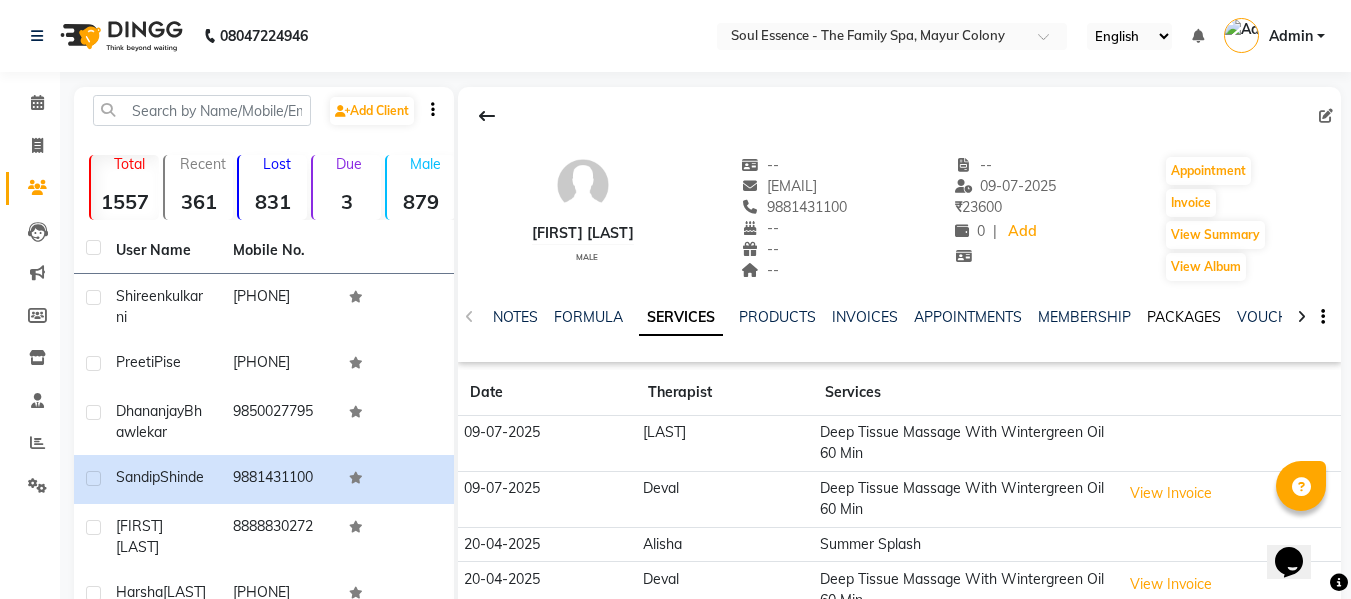 click on "PACKAGES" 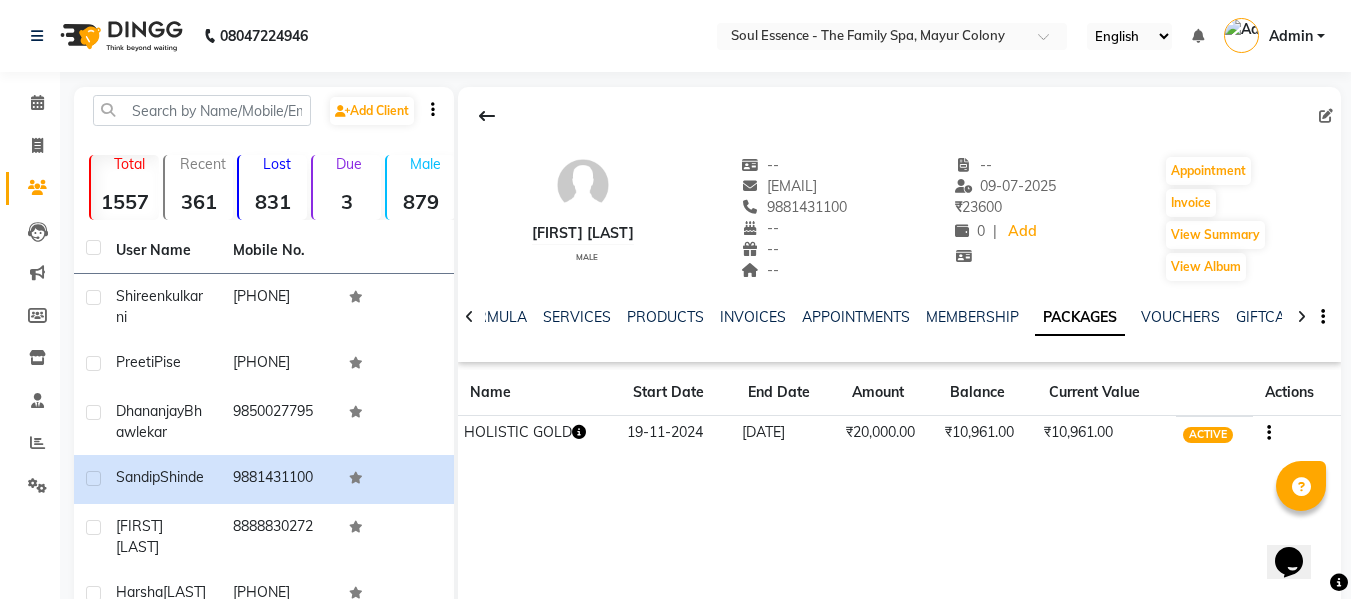click 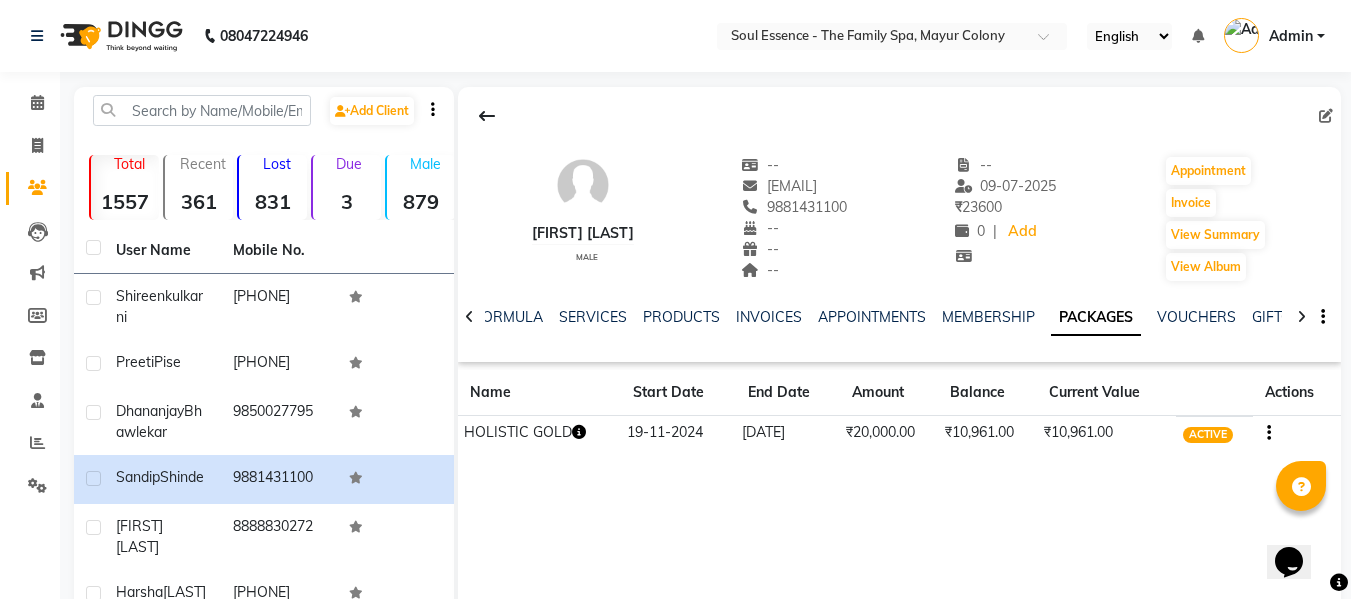 click 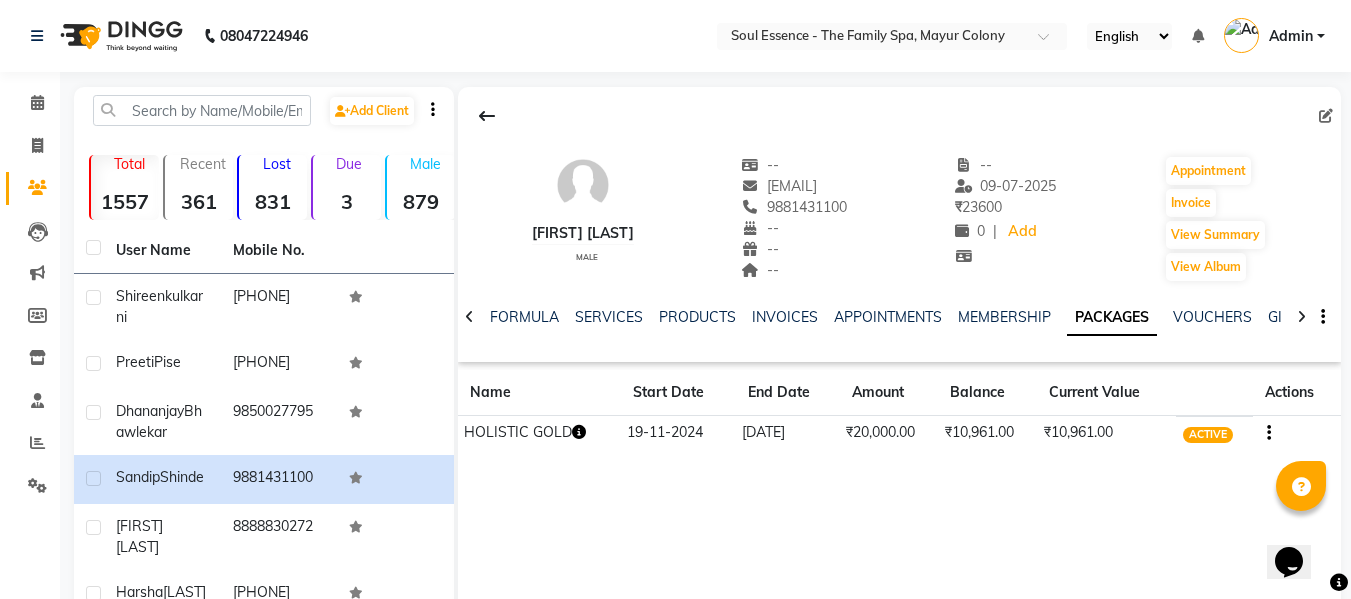 click 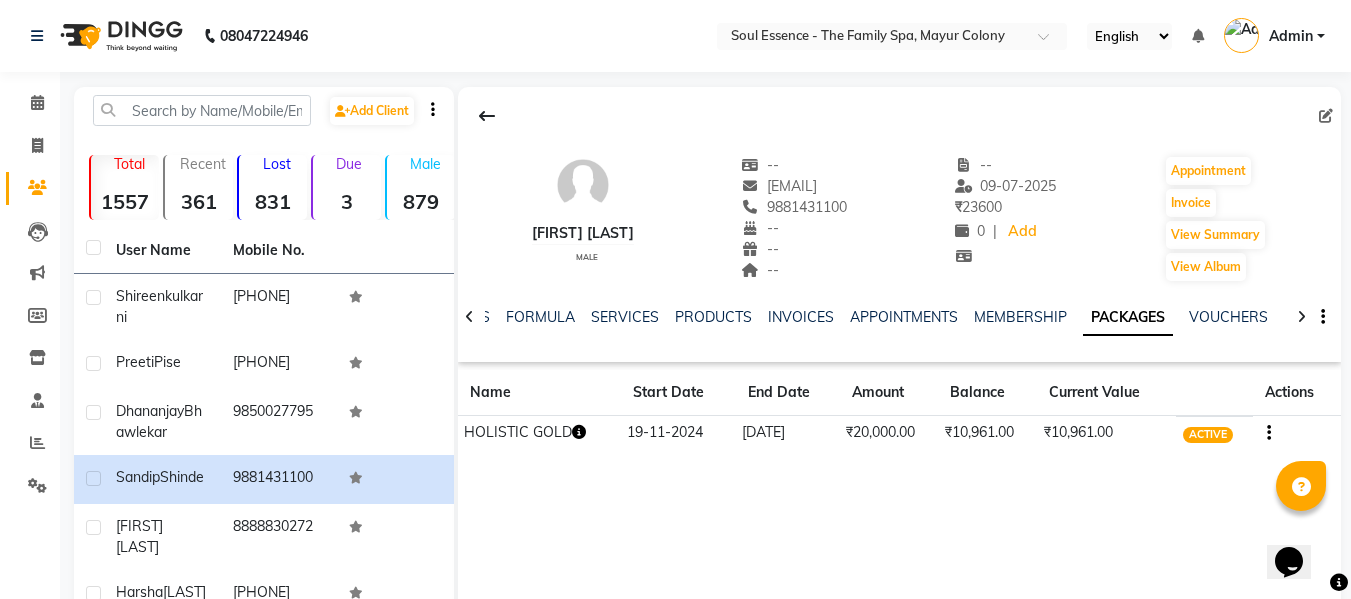 click 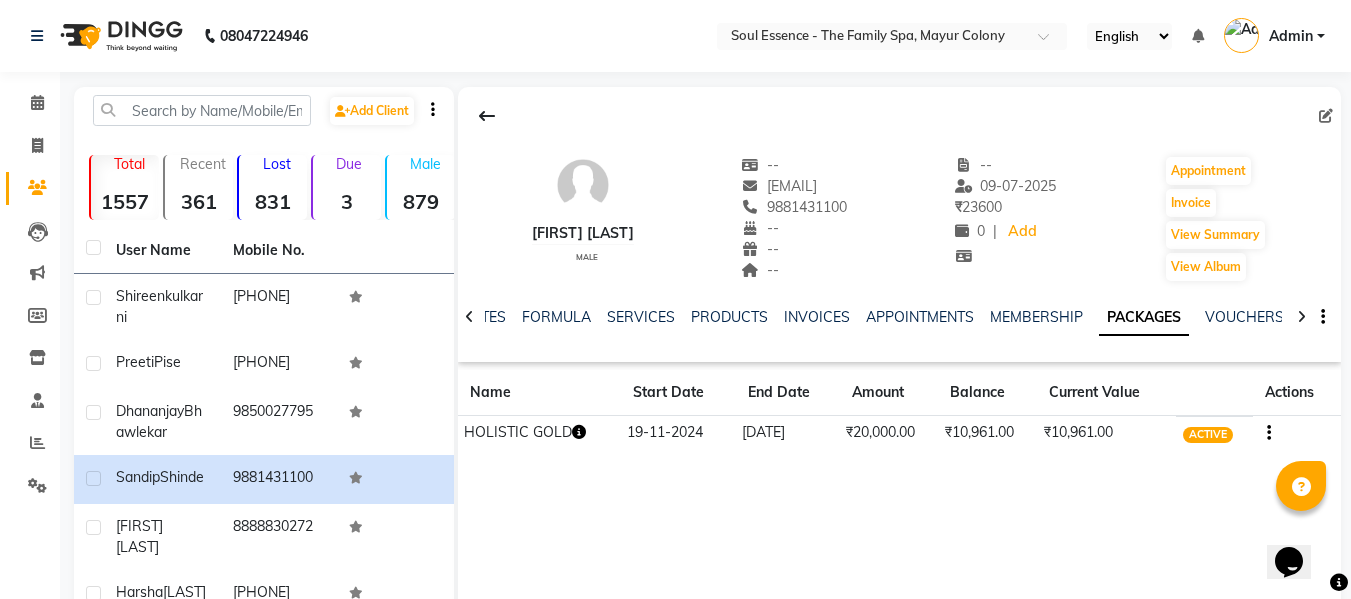 click 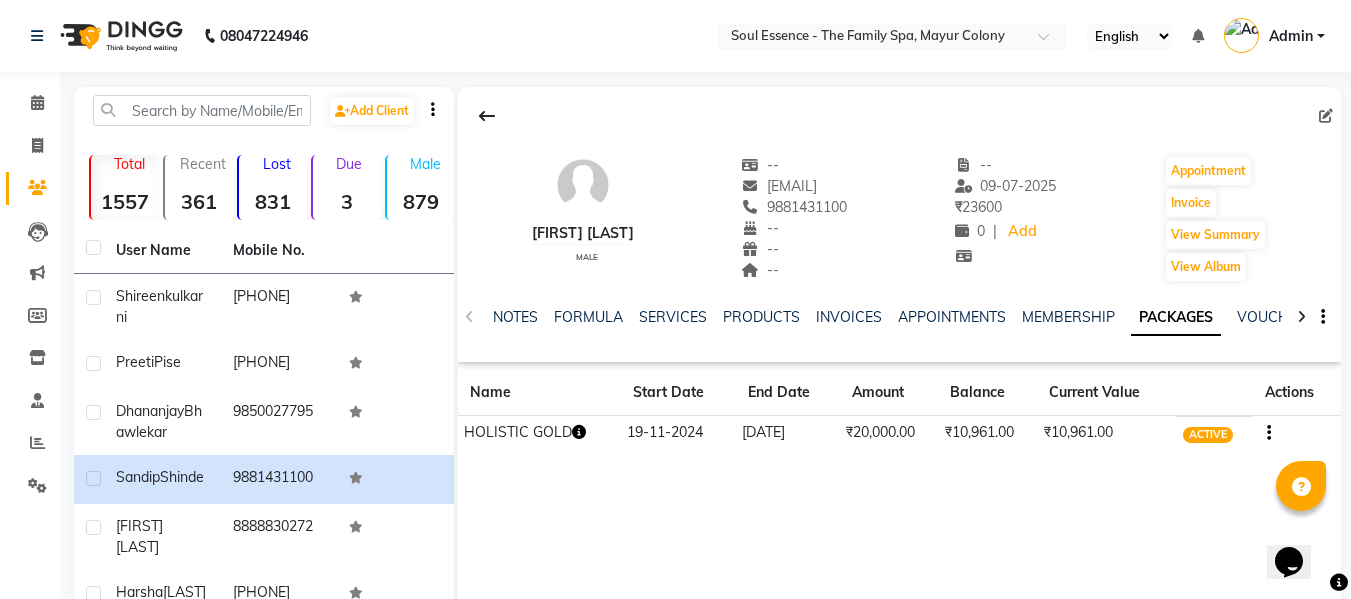 click on "NOTES FORMULA SERVICES PRODUCTS INVOICES APPOINTMENTS MEMBERSHIP PACKAGES VOUCHERS GIFTCARDS POINTS FORMS FAMILY CARDS WALLET" 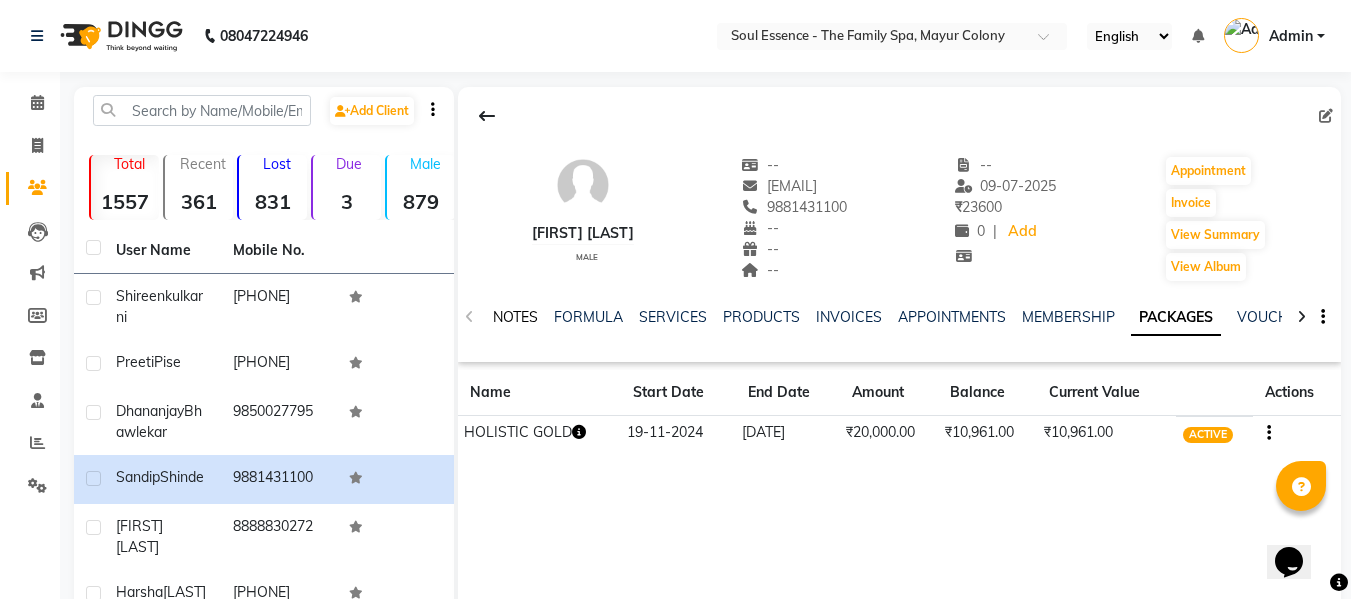 click on "NOTES" 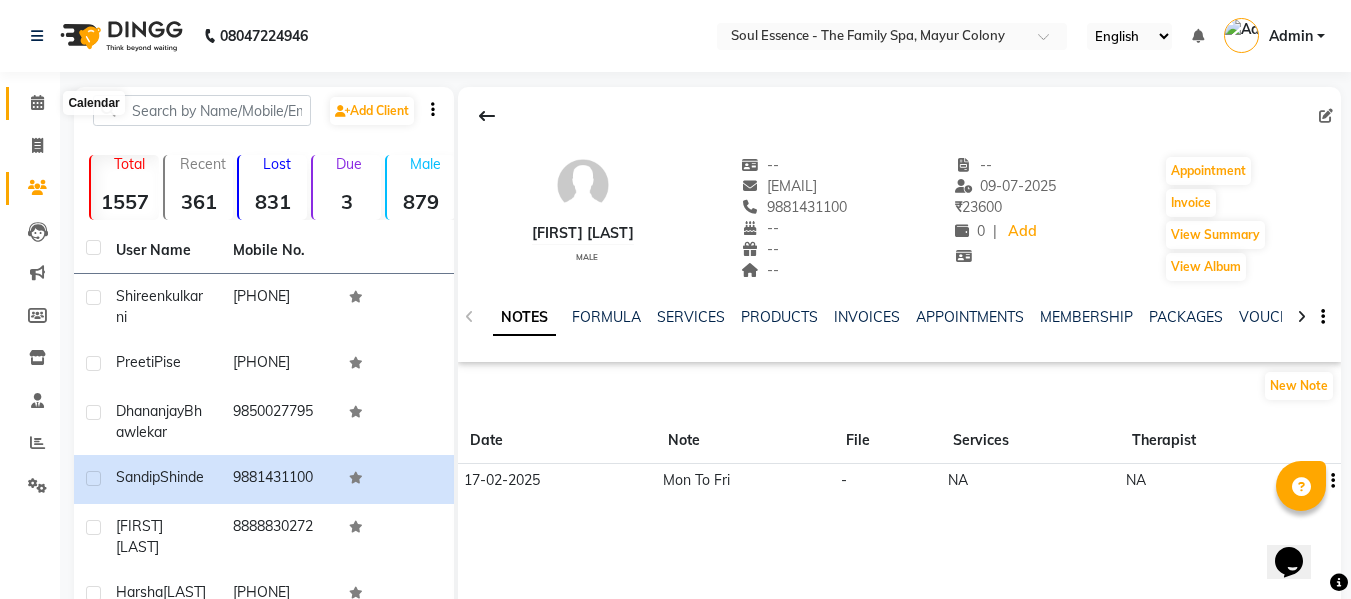 click 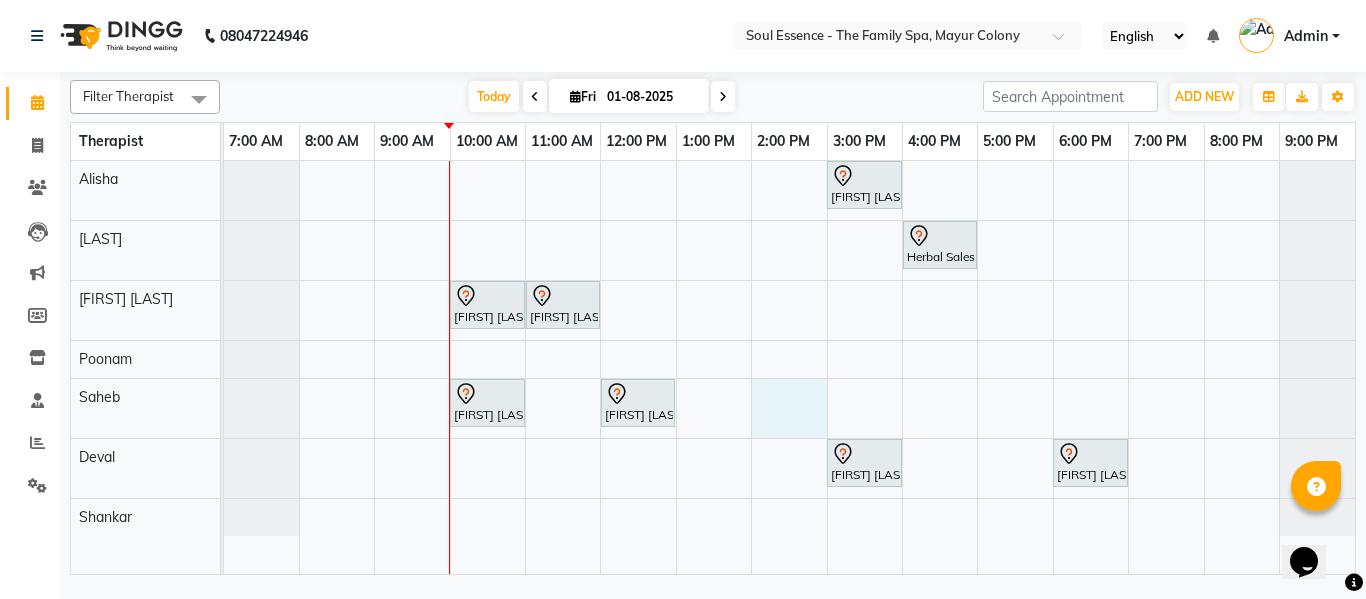 click on "[FIRST] [LAST], TK07, 03:00 PM-04:00 PM, Deep Tissue Massage With Wintergreen Oil 60 Min             Herbal Sales, TK04, 04:00 PM-05:00 PM, Deep Tissue Massage With Wintergreen Oil 60 Min             [FIRST] [LAST], TK03, 10:00 AM-11:00 AM, Deep Tissue Massage With Wintergreen Oil 60 Min             [FIRST] [LAST], TK03, 11:00 AM-12:00 PM, Skin Whitening Facial 60 Min             [FIRST] [LAST], TK02, 10:00 AM-11:00 AM, Deep Tissue Massage With Wintergreen Oil 60 Min             [FIRST] [LAST], TK06, 12:00 PM-01:00 PM, Deep Tissue Massage With Wintergreen Oil 60 Min             [FIRST] [LAST], TK08, 03:00 PM-04:00 PM, Deep Tissue Massage With Wintergreen Oil 60 Min             [FIRST] [LAST], TK05, 06:00 PM-07:00 PM, Deep Tissue Massage With Wintergreen Oil 60 Min" at bounding box center (789, 367) 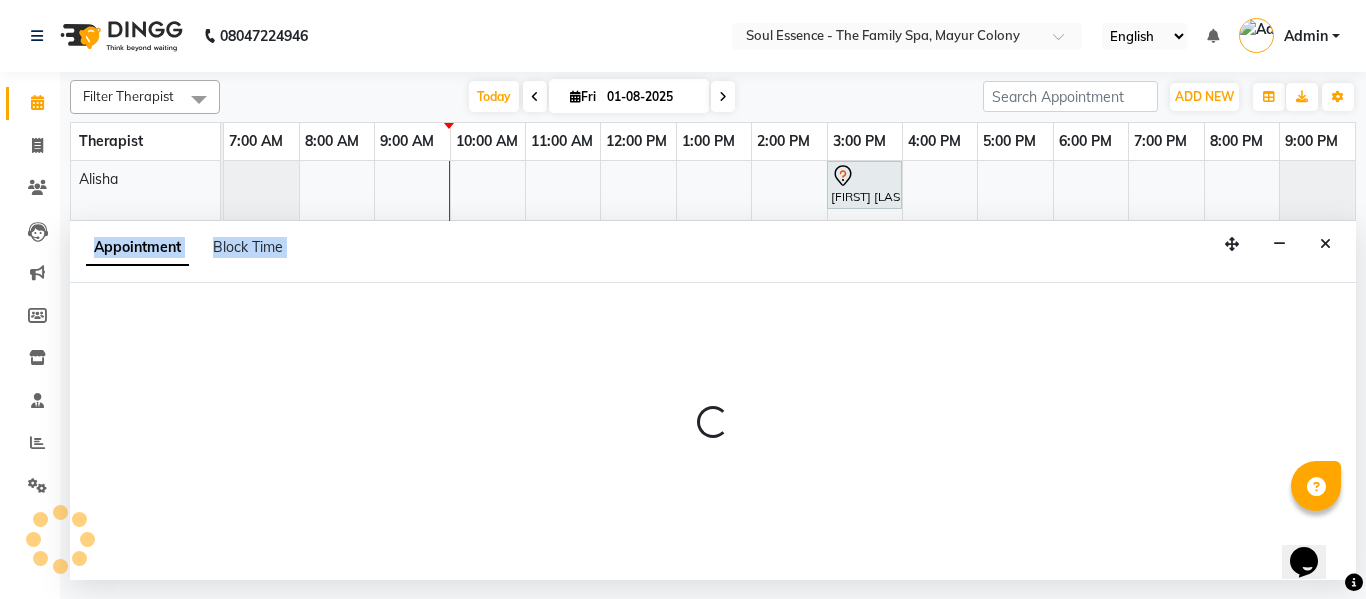 select on "70213" 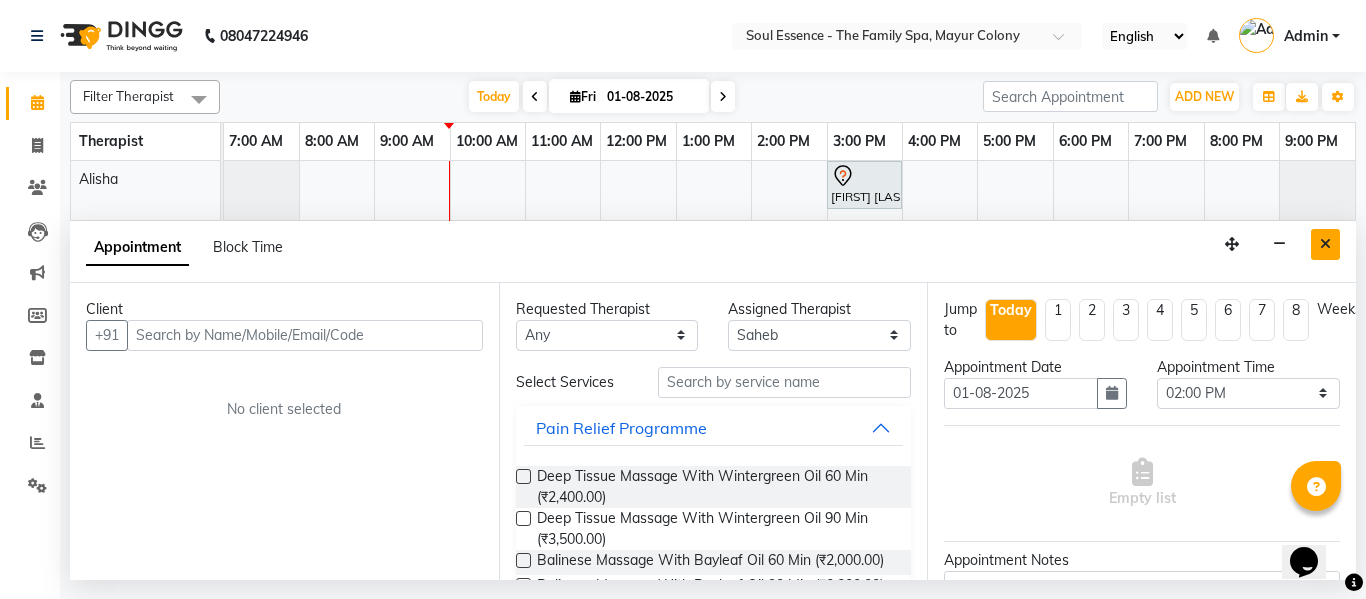 click at bounding box center [1325, 244] 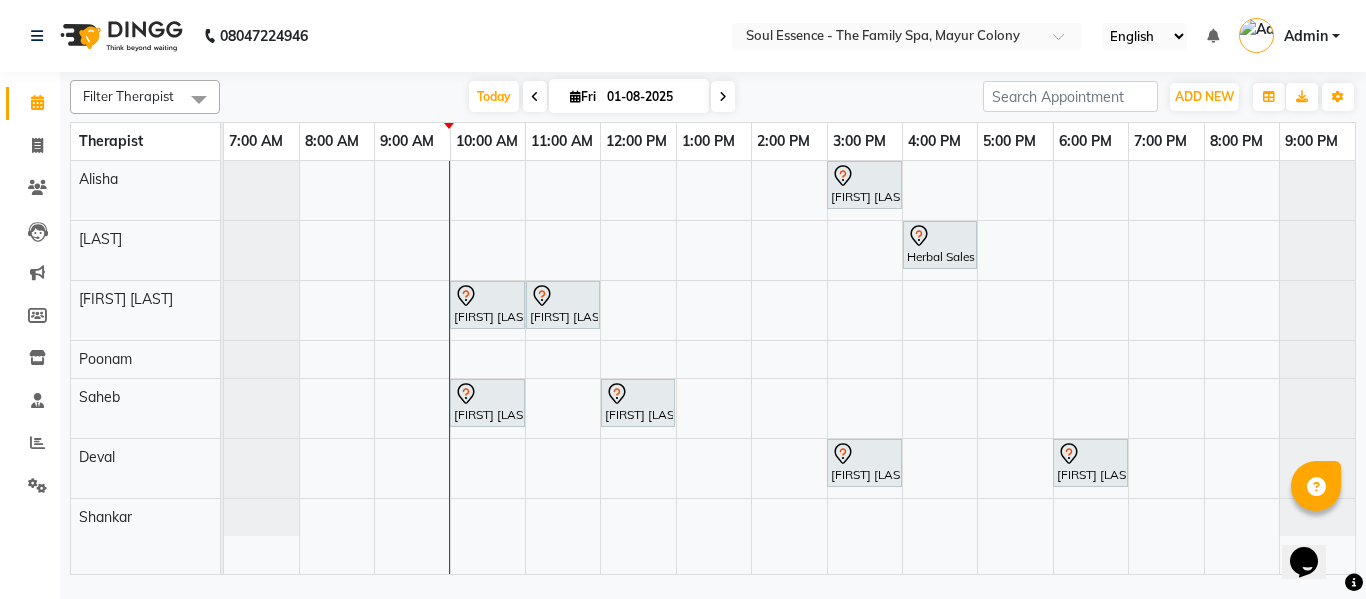 click at bounding box center [723, 96] 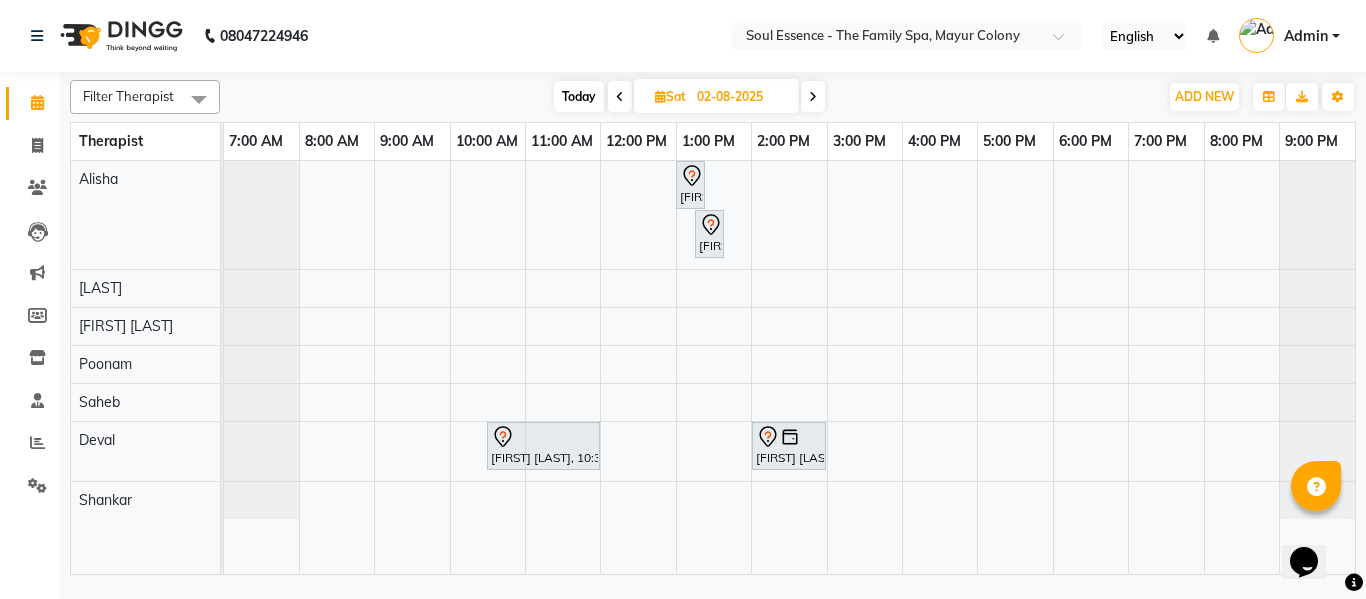 drag, startPoint x: 610, startPoint y: 91, endPoint x: 598, endPoint y: 106, distance: 19.209373 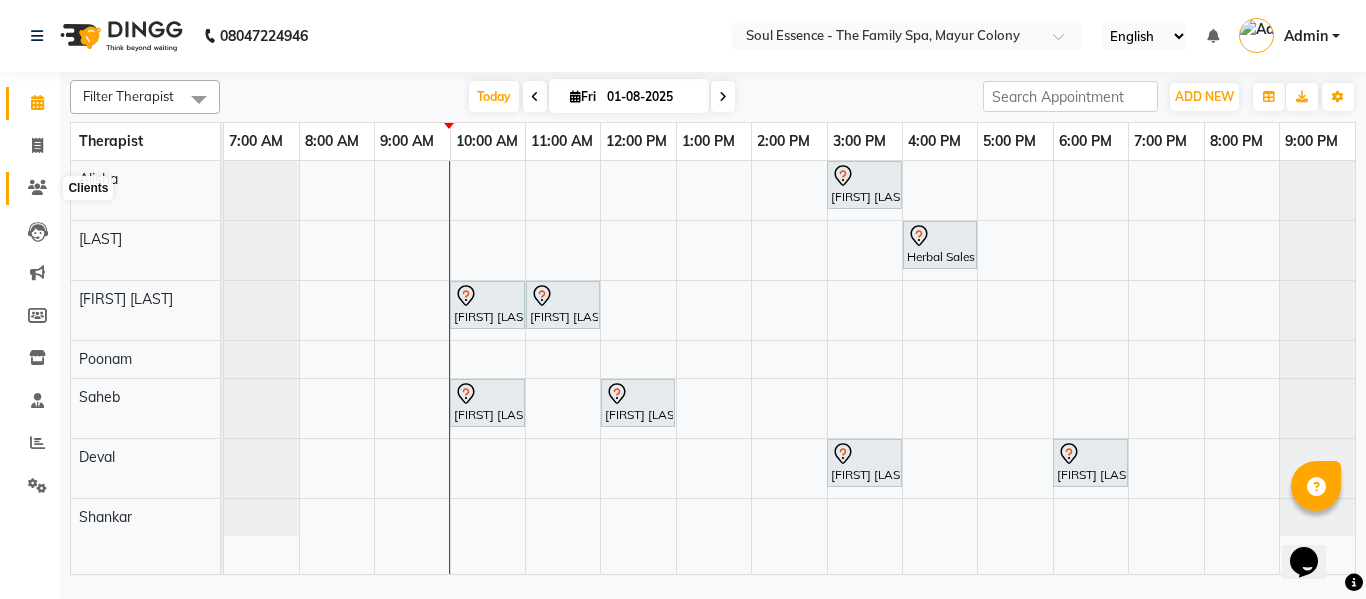 click 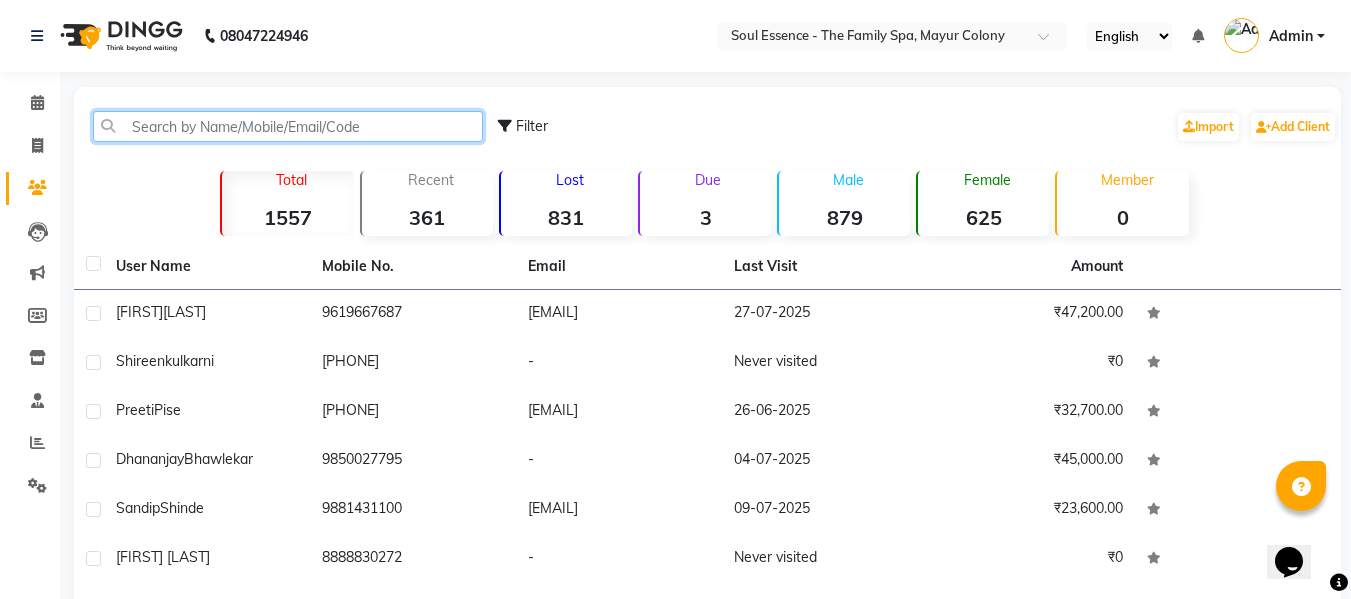 click 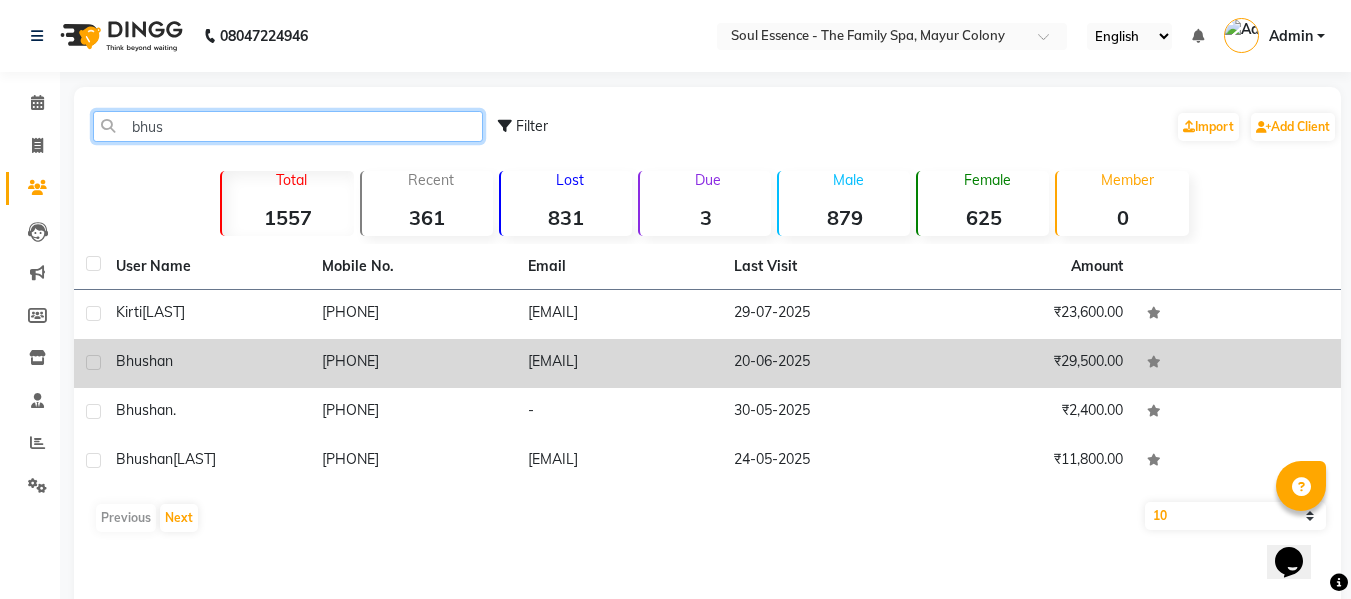 type on "bhus" 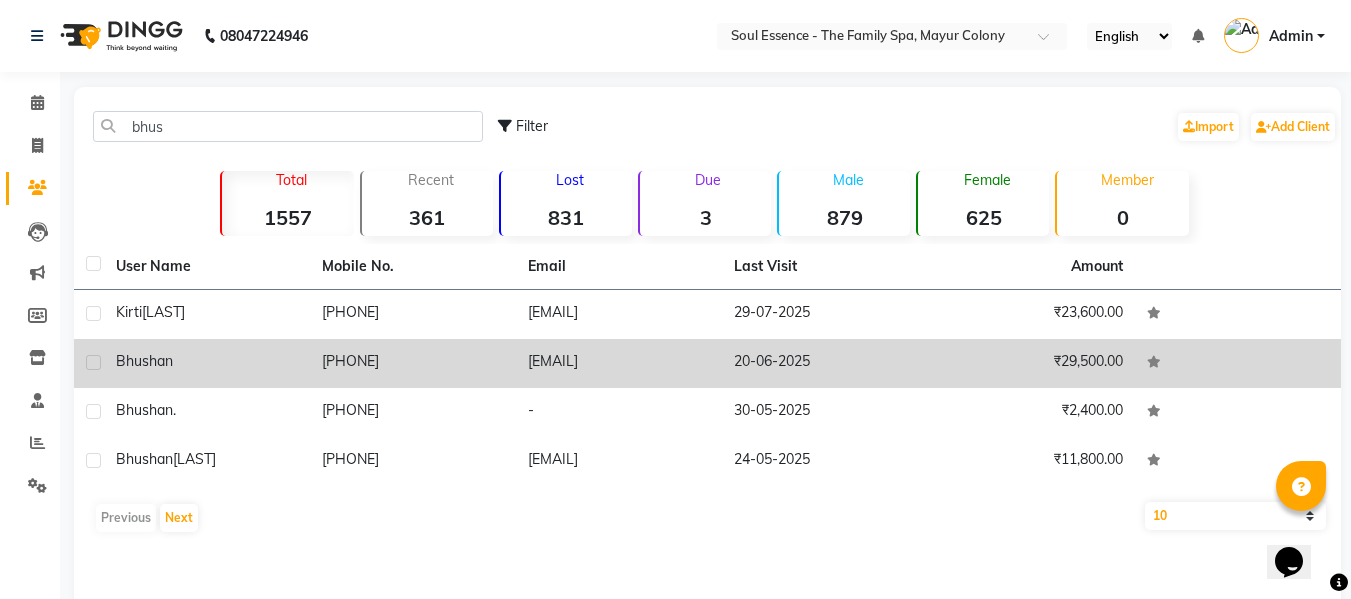 click on "Bhushan" 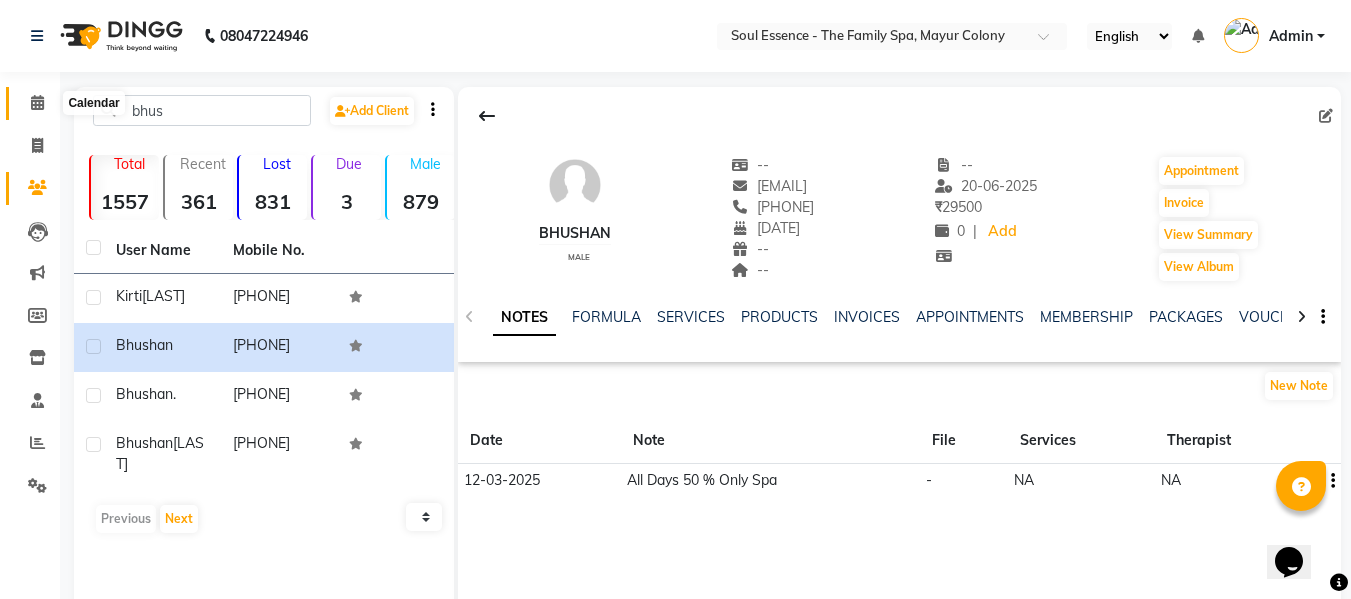 click 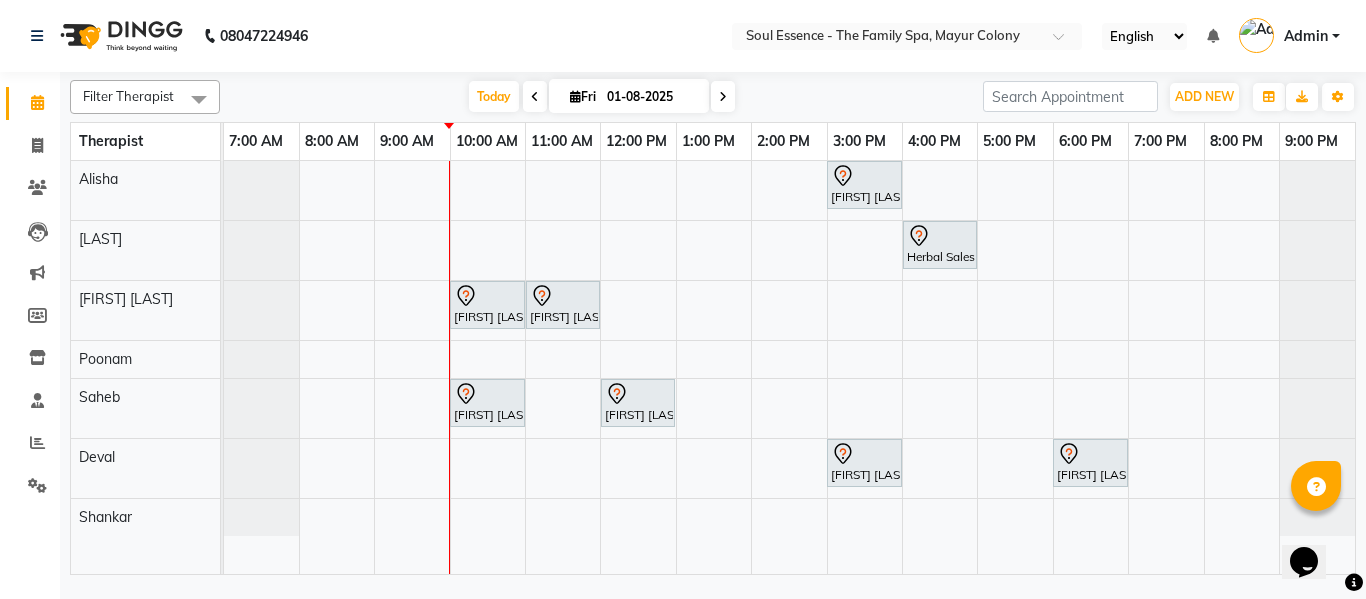 click at bounding box center [723, 96] 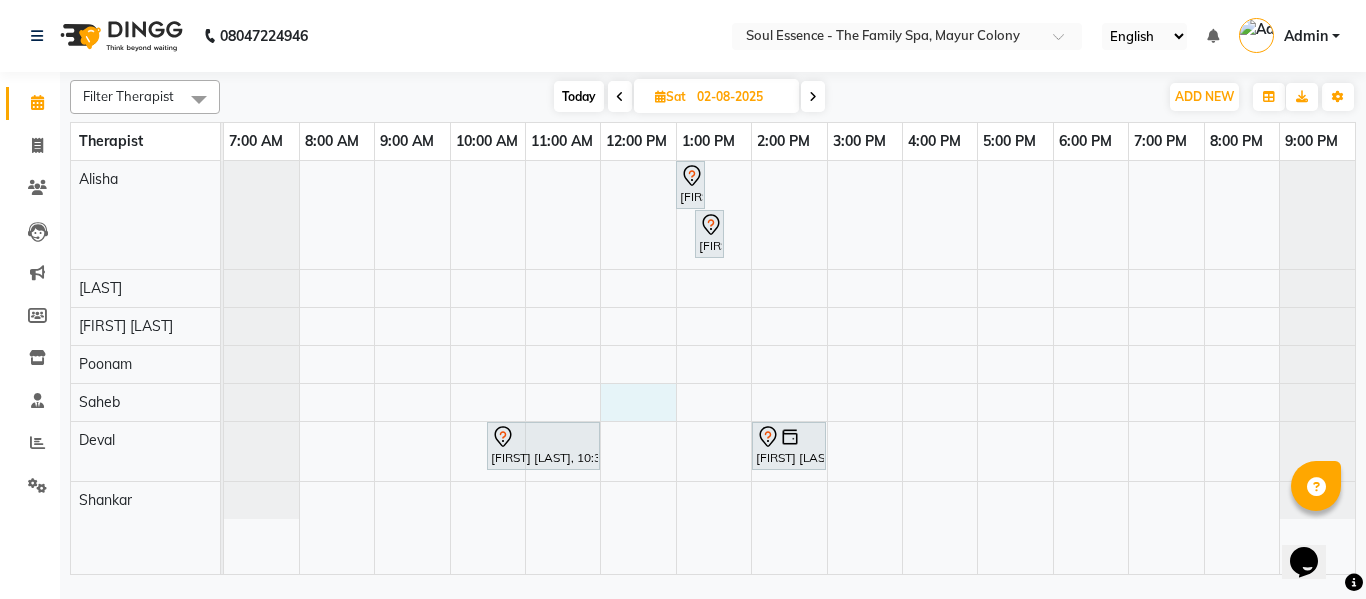 click on "[FIRST] [LAST], 01:00 PM-01:15 PM, Full Arms Waxing             [FIRST] [LAST], 01:15 PM-01:35 PM, Full Legs Waxing             [FIRST] [LAST], 10:30 AM-12:00 PM, Deep Tissue Massage With Wintergreen Oil 90 Min             [FIRST] [LAST], 02:00 PM-03:00 PM, Deep Tissue Massage With Wintergreen Oil 60 Min" at bounding box center (789, 367) 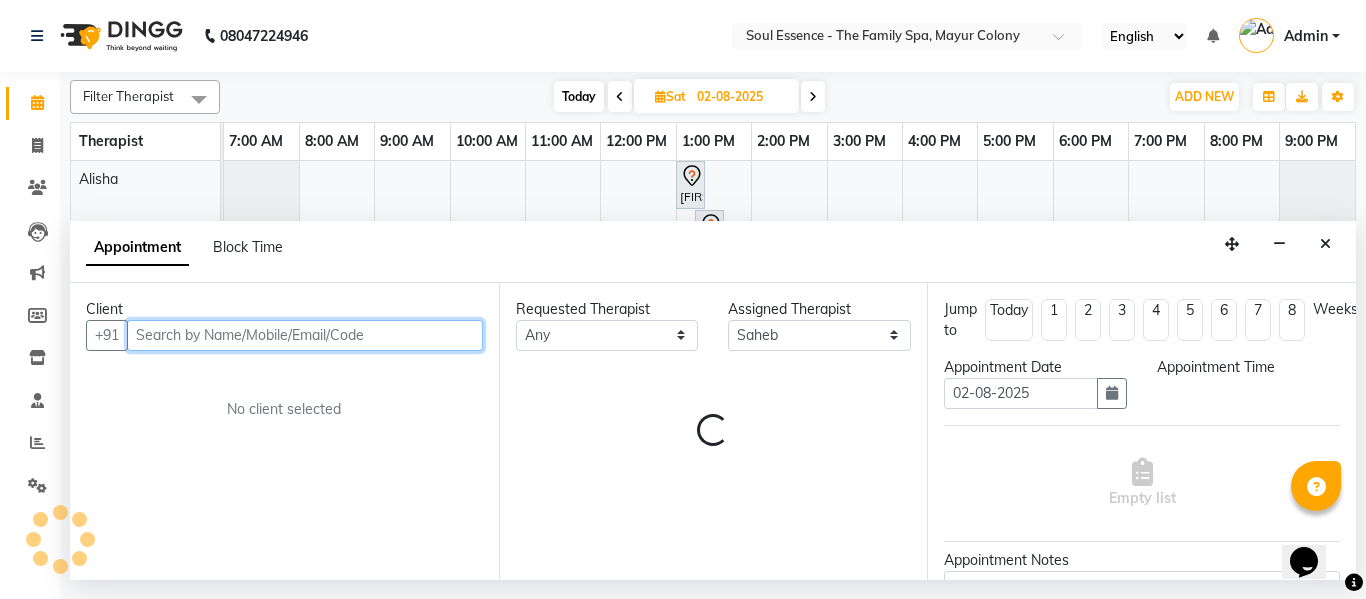 select on "720" 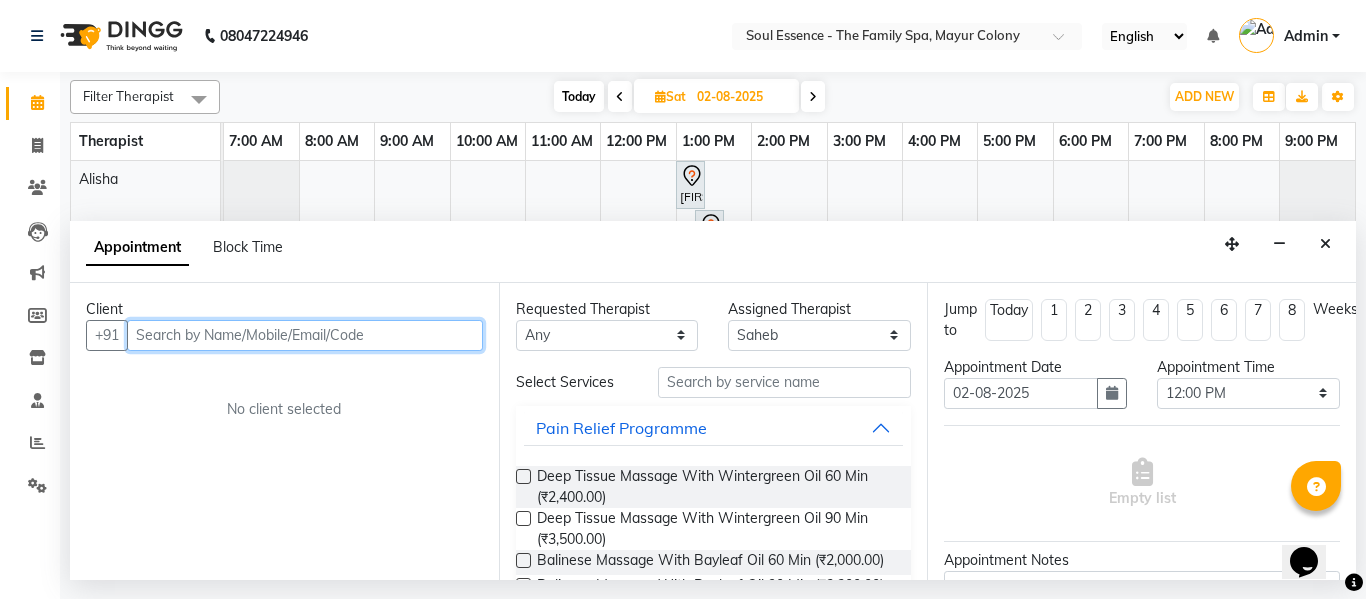 click at bounding box center [305, 335] 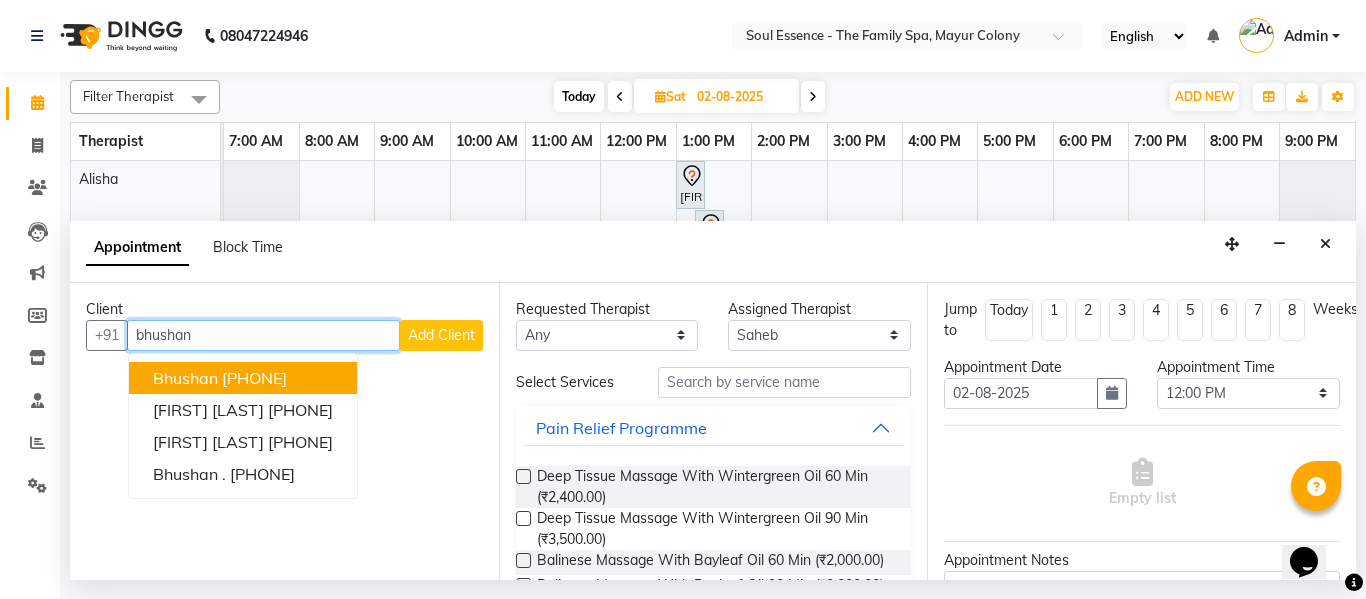 click on "[PHONE]" at bounding box center (254, 378) 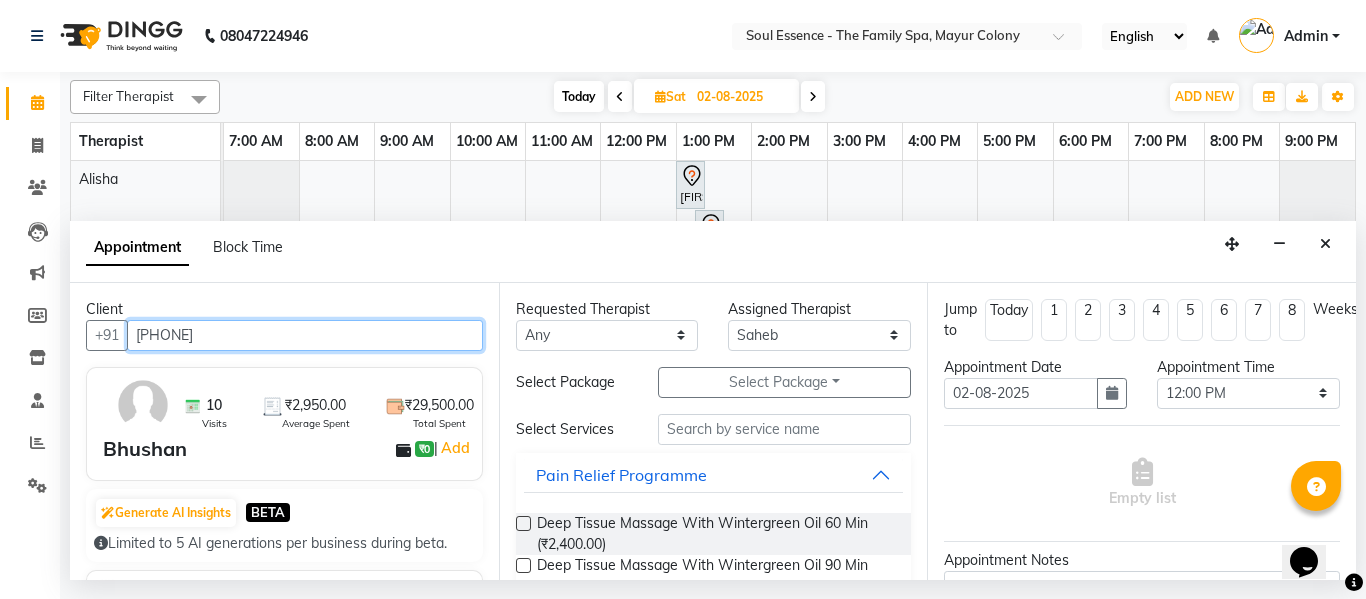 type on "[PHONE]" 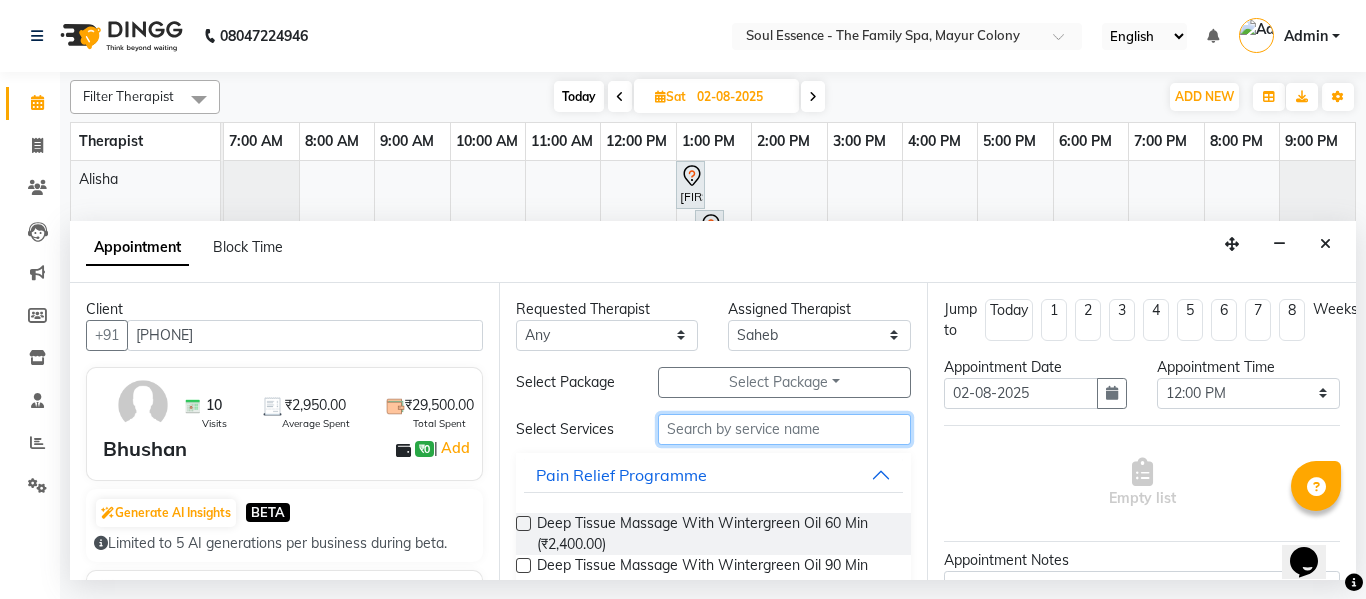 click at bounding box center (785, 429) 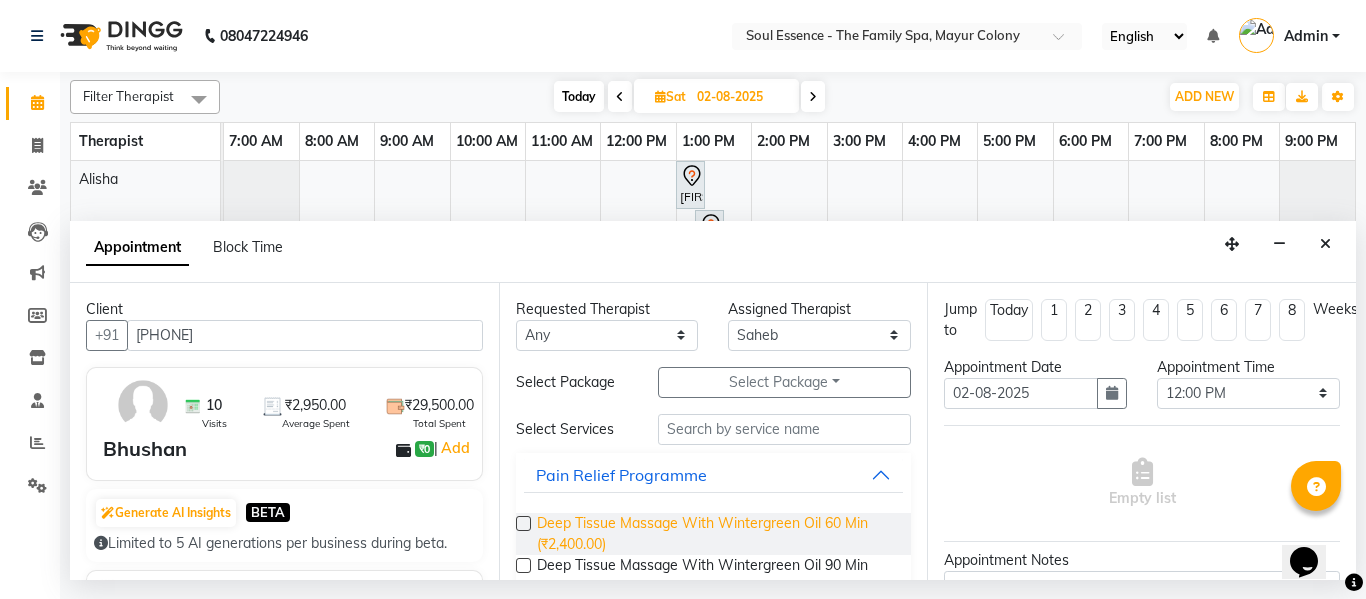 click on "Deep Tissue Massage With Wintergreen Oil 60 Min (₹2,400.00)" at bounding box center [716, 534] 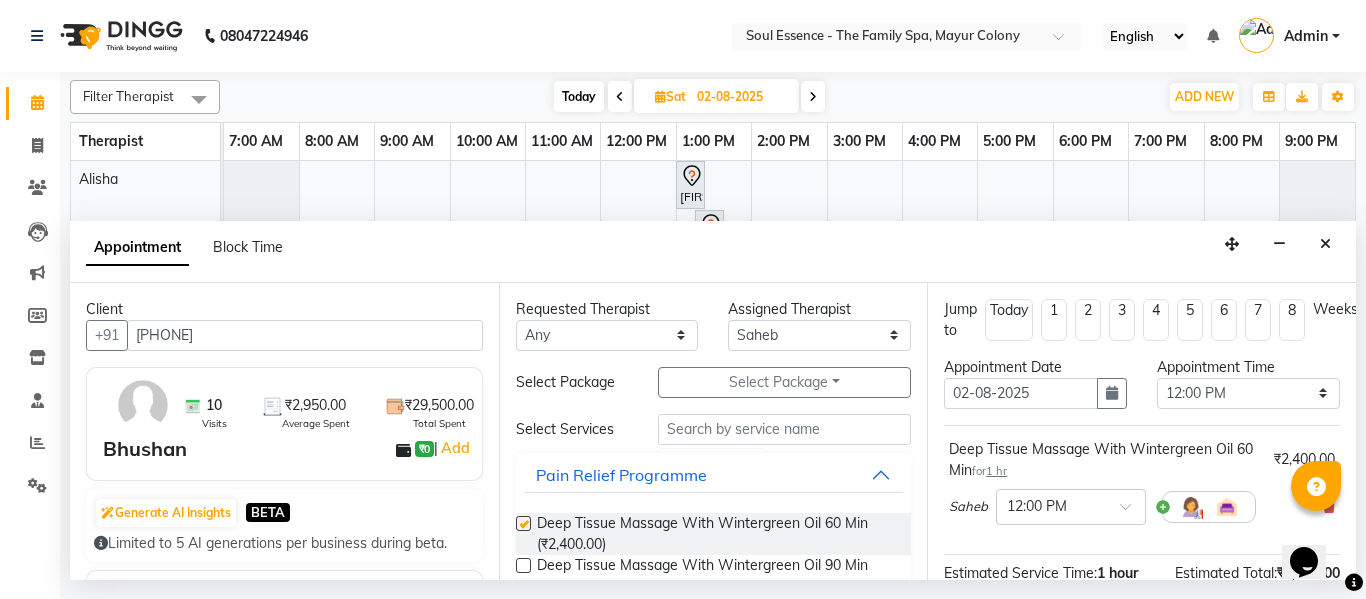 checkbox on "false" 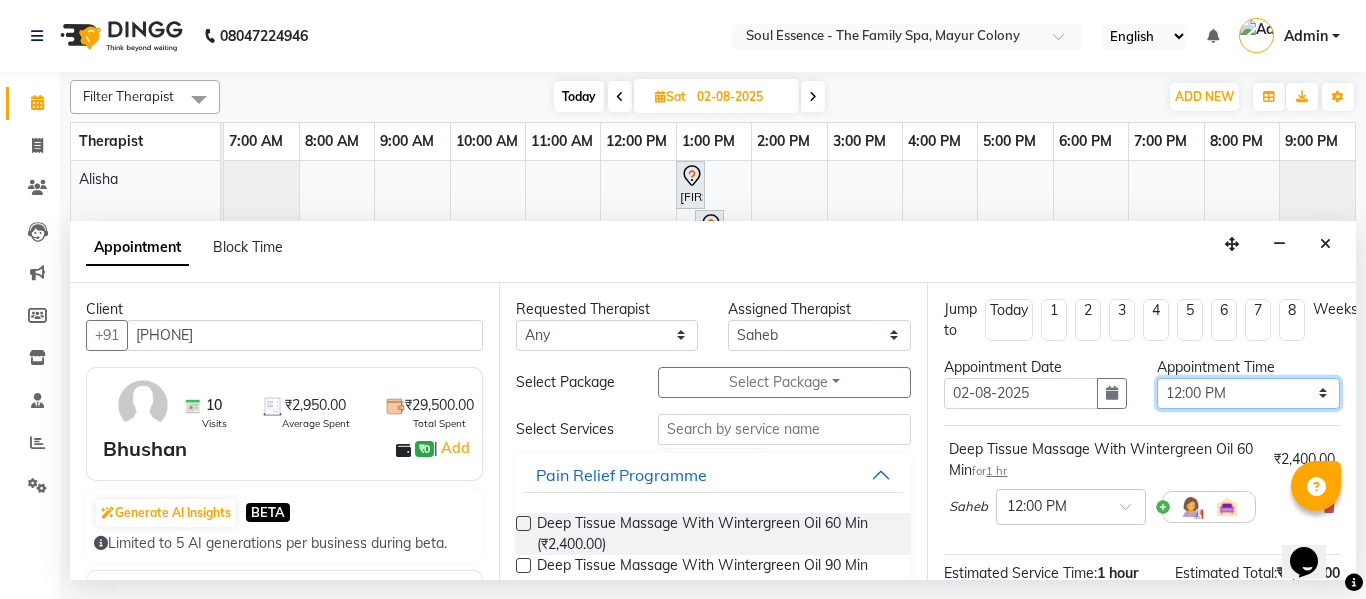 click on "Select 08:00 AM 08:15 AM 08:30 AM 08:45 AM 09:00 AM 09:15 AM 09:30 AM 09:45 AM 10:00 AM 10:15 AM 10:30 AM 10:45 AM 11:00 AM 11:15 AM 11:30 AM 11:45 AM 12:00 PM 12:15 PM 12:30 PM 12:45 PM 01:00 PM 01:15 PM 01:30 PM 01:45 PM 02:00 PM 02:15 PM 02:30 PM 02:45 PM 03:00 PM 03:15 PM 03:30 PM 03:45 PM 04:00 PM 04:15 PM 04:30 PM 04:45 PM 05:00 PM 05:15 PM 05:30 PM 05:45 PM 06:00 PM 06:15 PM 06:30 PM 06:45 PM 07:00 PM 07:15 PM 07:30 PM 07:45 PM 08:00 PM 08:15 PM 08:30 PM 08:45 PM 09:00 PM" at bounding box center [1248, 393] 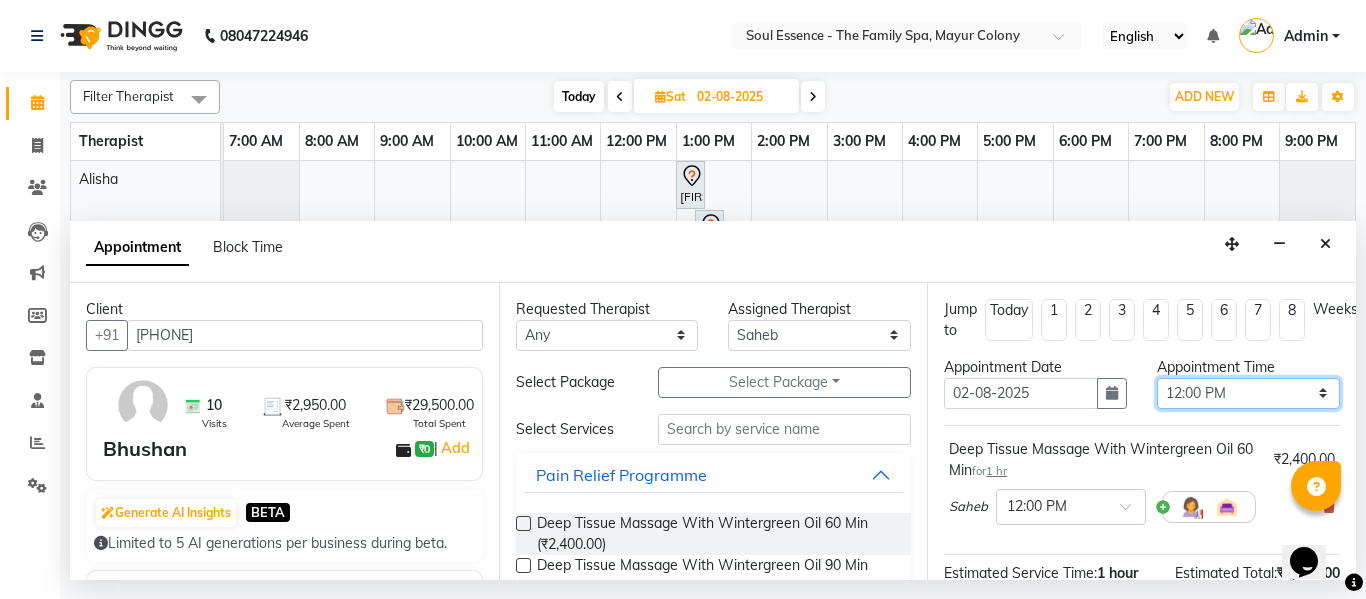 select on "750" 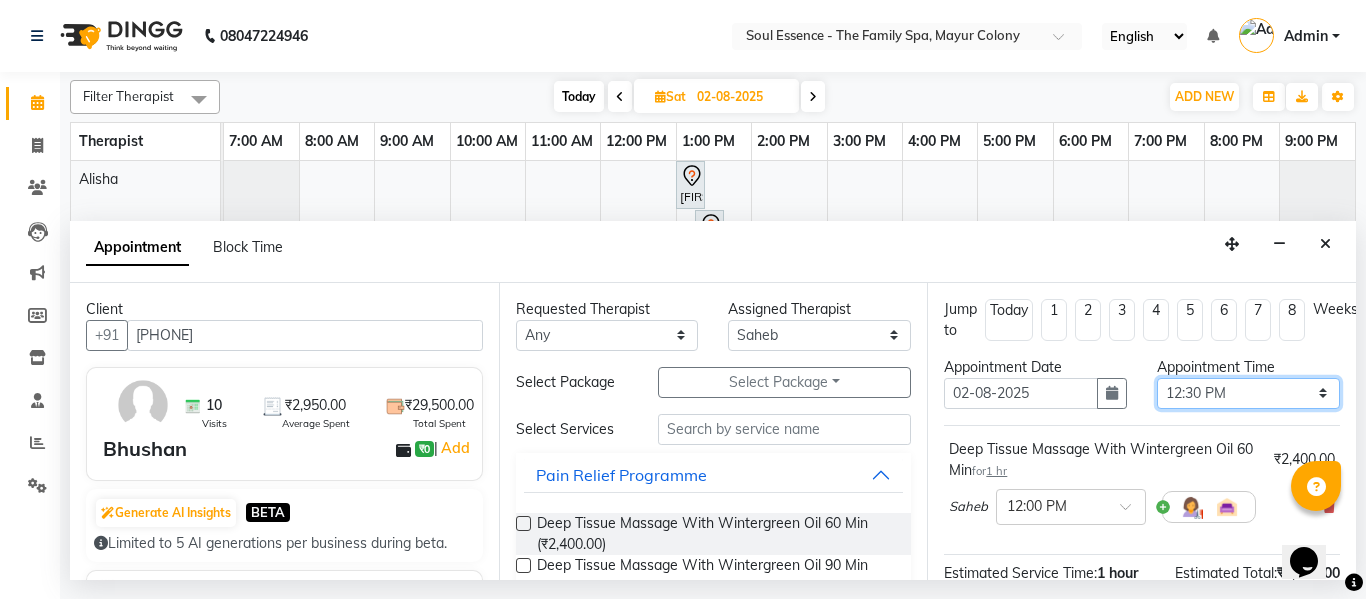 click on "Select 08:00 AM 08:15 AM 08:30 AM 08:45 AM 09:00 AM 09:15 AM 09:30 AM 09:45 AM 10:00 AM 10:15 AM 10:30 AM 10:45 AM 11:00 AM 11:15 AM 11:30 AM 11:45 AM 12:00 PM 12:15 PM 12:30 PM 12:45 PM 01:00 PM 01:15 PM 01:30 PM 01:45 PM 02:00 PM 02:15 PM 02:30 PM 02:45 PM 03:00 PM 03:15 PM 03:30 PM 03:45 PM 04:00 PM 04:15 PM 04:30 PM 04:45 PM 05:00 PM 05:15 PM 05:30 PM 05:45 PM 06:00 PM 06:15 PM 06:30 PM 06:45 PM 07:00 PM 07:15 PM 07:30 PM 07:45 PM 08:00 PM 08:15 PM 08:30 PM 08:45 PM 09:00 PM" at bounding box center (1248, 393) 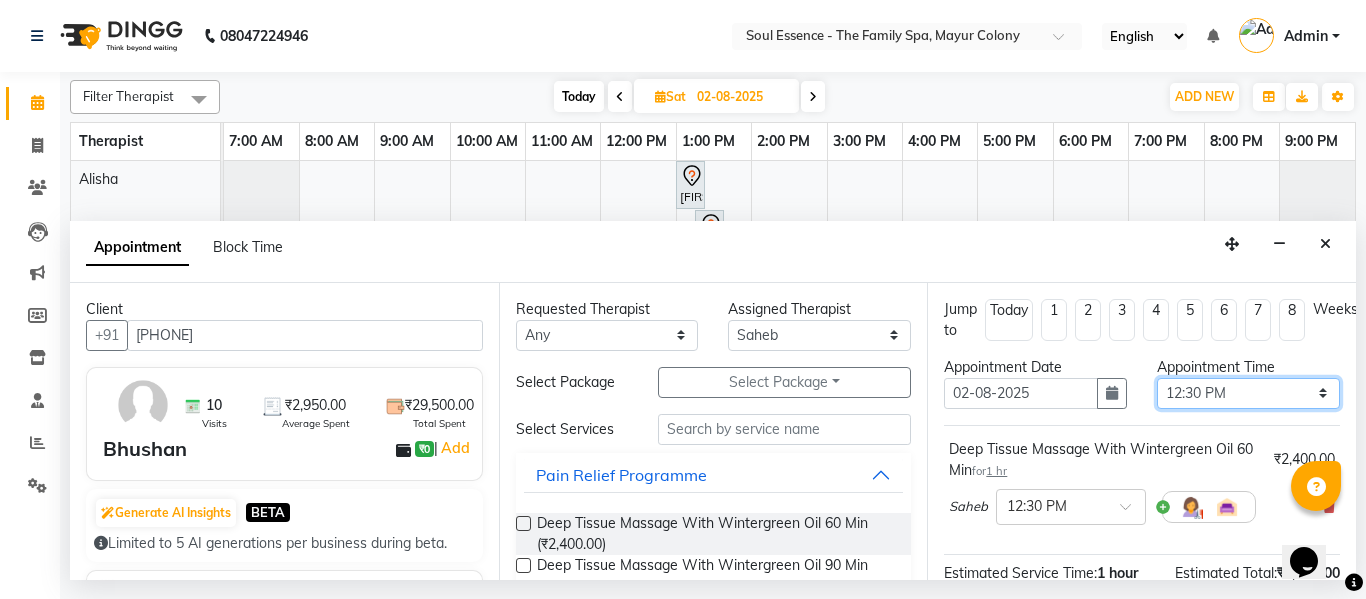 scroll, scrollTop: 265, scrollLeft: 0, axis: vertical 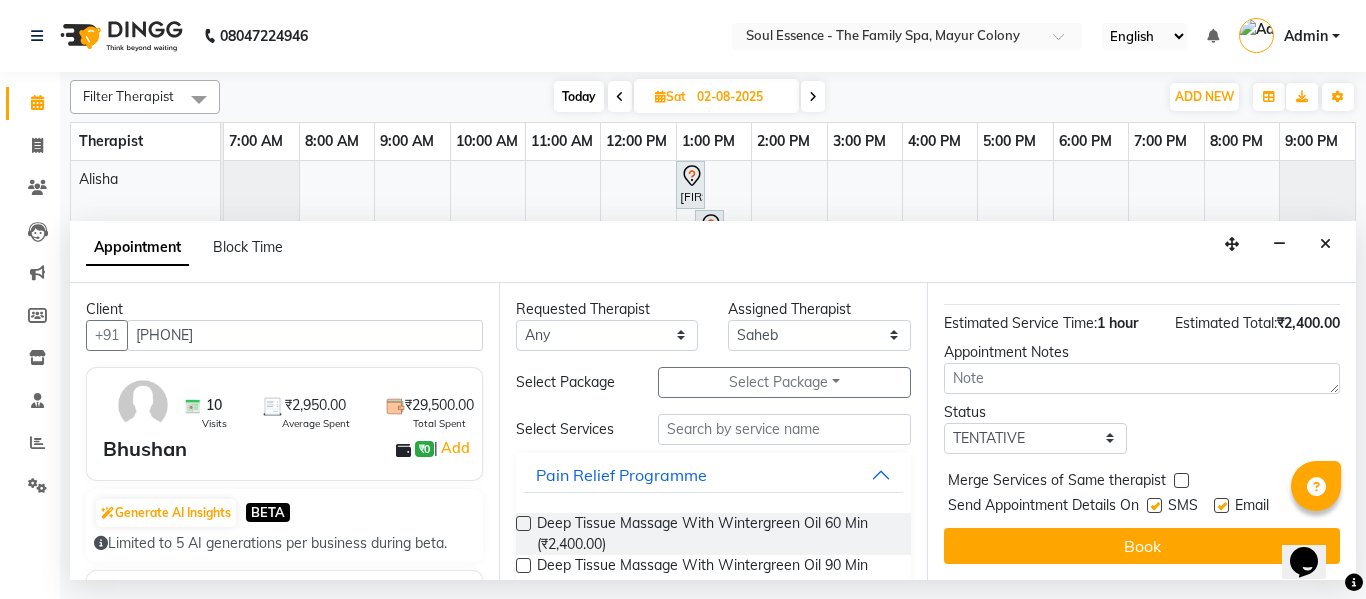 click at bounding box center (1154, 505) 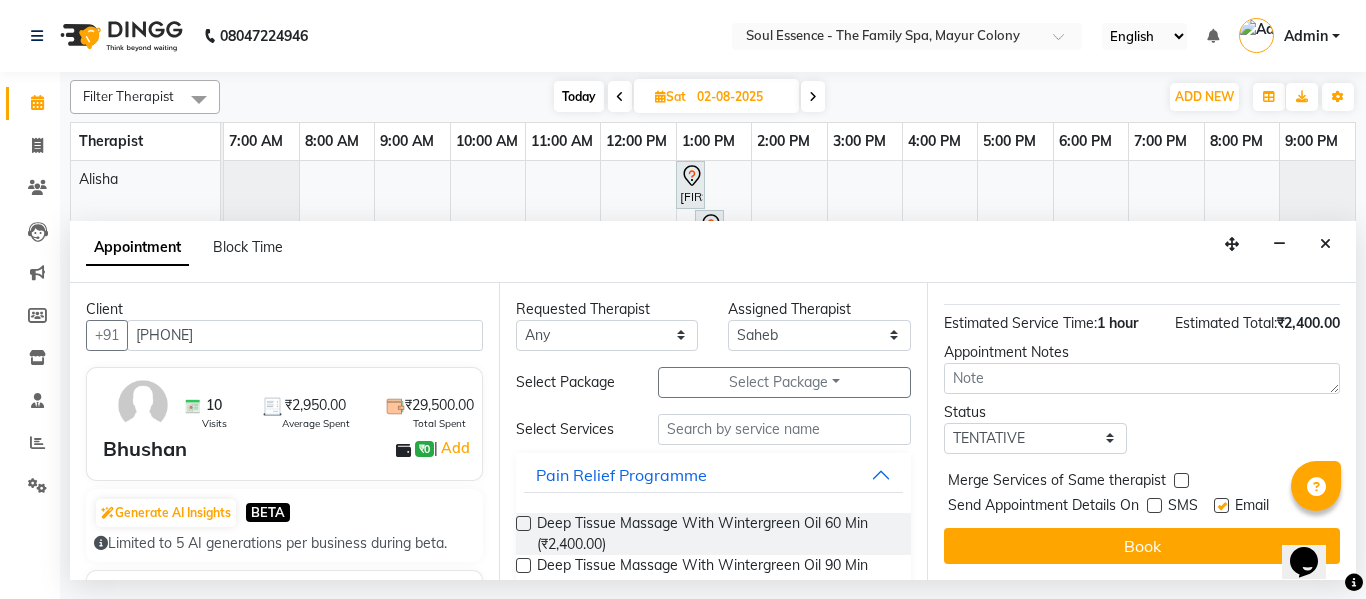click at bounding box center (1221, 505) 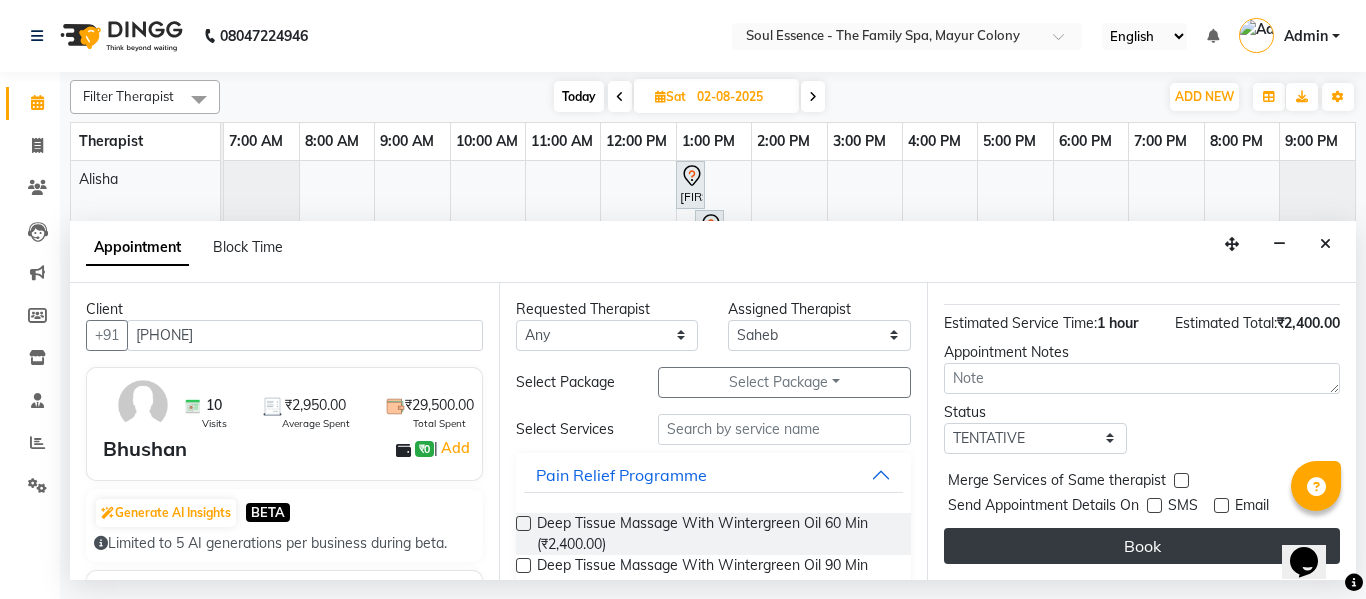 click on "Book" at bounding box center (1142, 546) 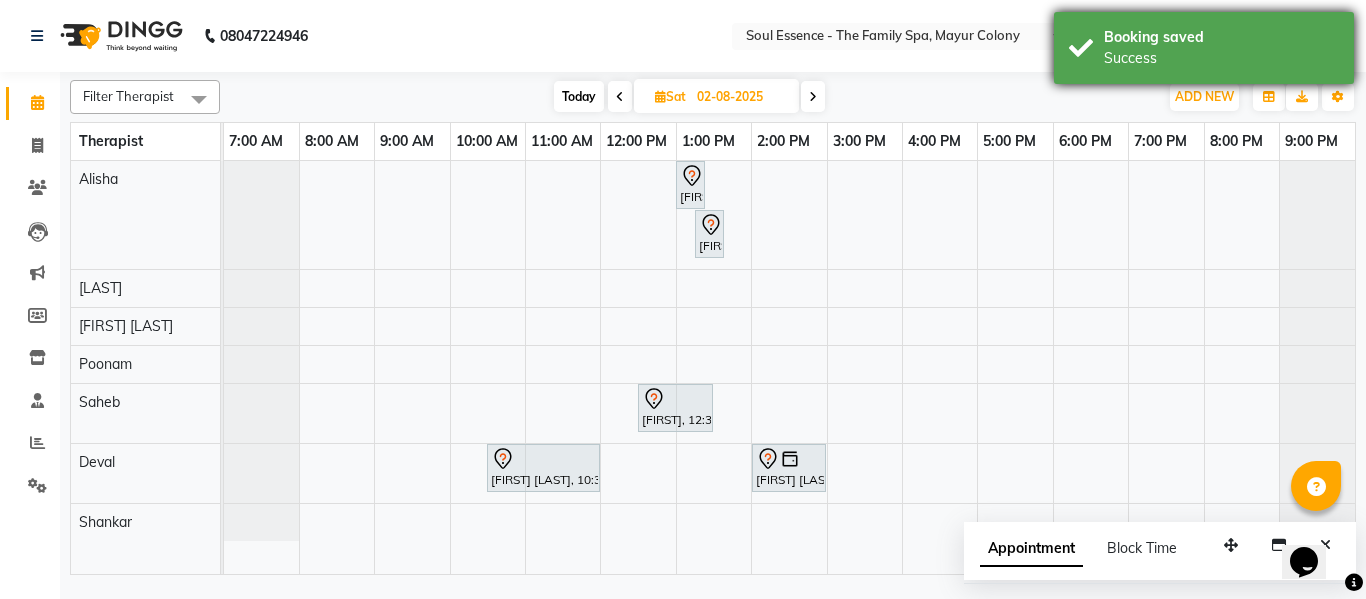 click on "Booking saved   Success" at bounding box center (1204, 48) 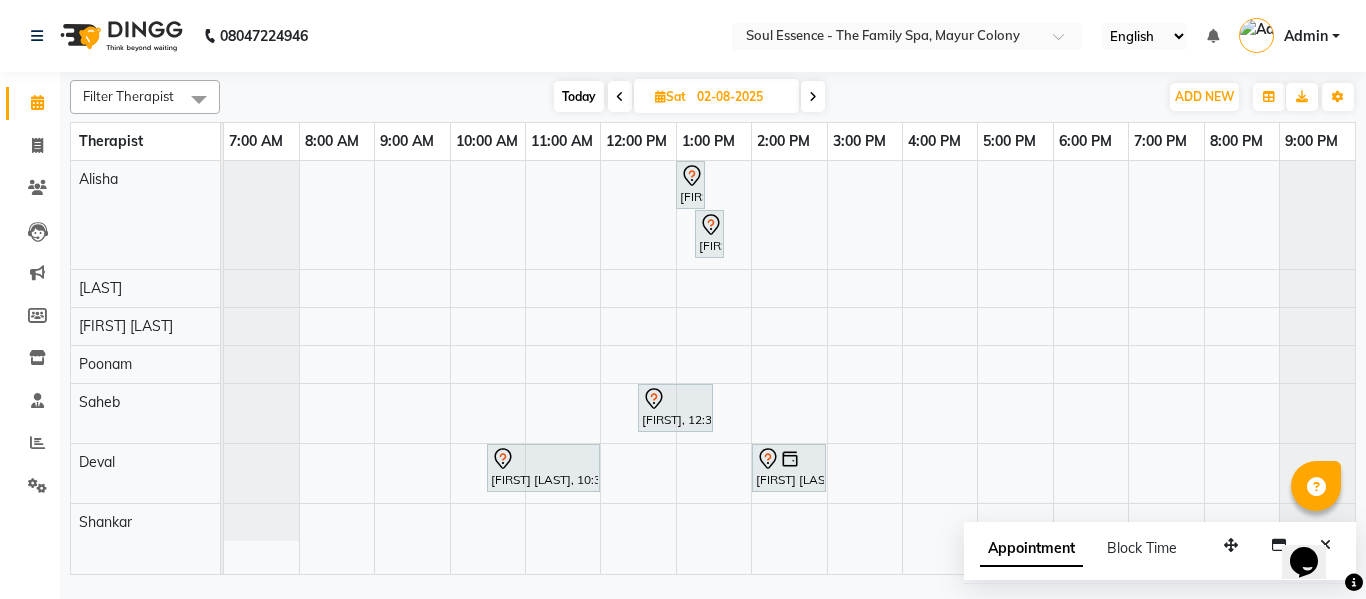click at bounding box center (620, 96) 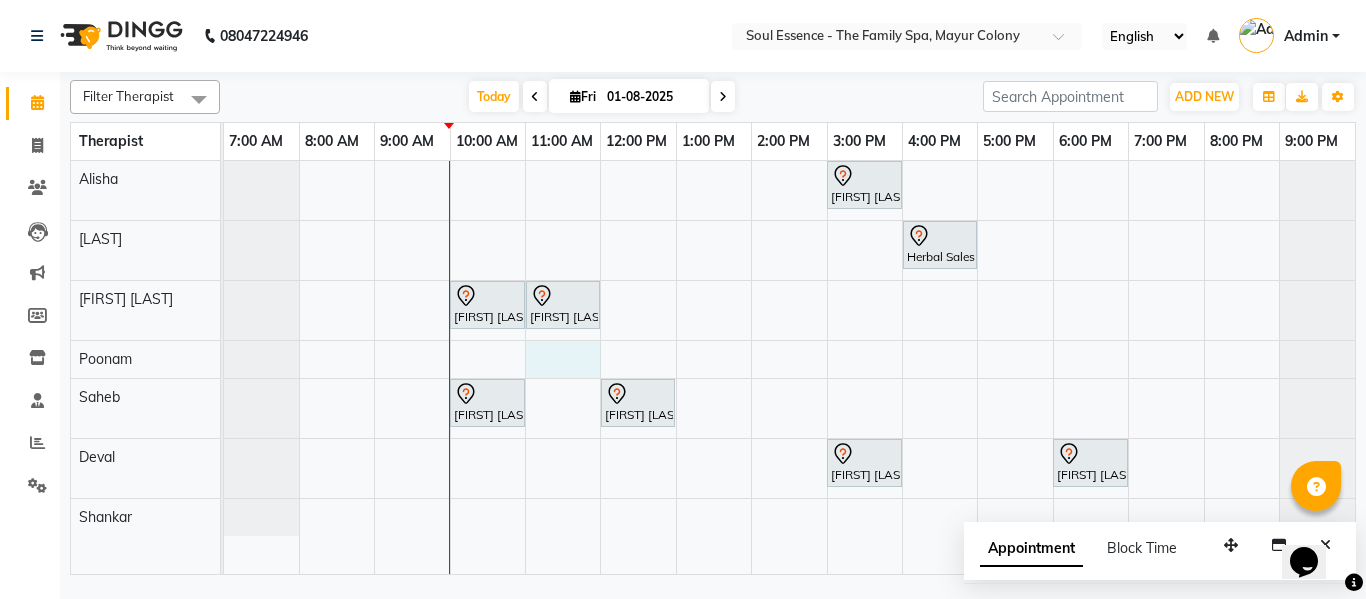 click on "[FIRST] [LAST], TK07, 03:00 PM-04:00 PM, Deep Tissue Massage With Wintergreen Oil 60 Min             Herbal Sales, TK04, 04:00 PM-05:00 PM, Deep Tissue Massage With Wintergreen Oil 60 Min             [FIRST] [LAST], TK03, 10:00 AM-11:00 AM, Deep Tissue Massage With Wintergreen Oil 60 Min             [FIRST] [LAST], TK03, 11:00 AM-12:00 PM, Skin Whitening Facial 60 Min             [FIRST] [LAST], TK02, 10:00 AM-11:00 AM, Deep Tissue Massage With Wintergreen Oil 60 Min             [FIRST] [LAST], TK06, 12:00 PM-01:00 PM, Deep Tissue Massage With Wintergreen Oil 60 Min             [FIRST] [LAST], TK08, 03:00 PM-04:00 PM, Deep Tissue Massage With Wintergreen Oil 60 Min             [FIRST] [LAST], TK05, 06:00 PM-07:00 PM, Deep Tissue Massage With Wintergreen Oil 60 Min" at bounding box center [789, 367] 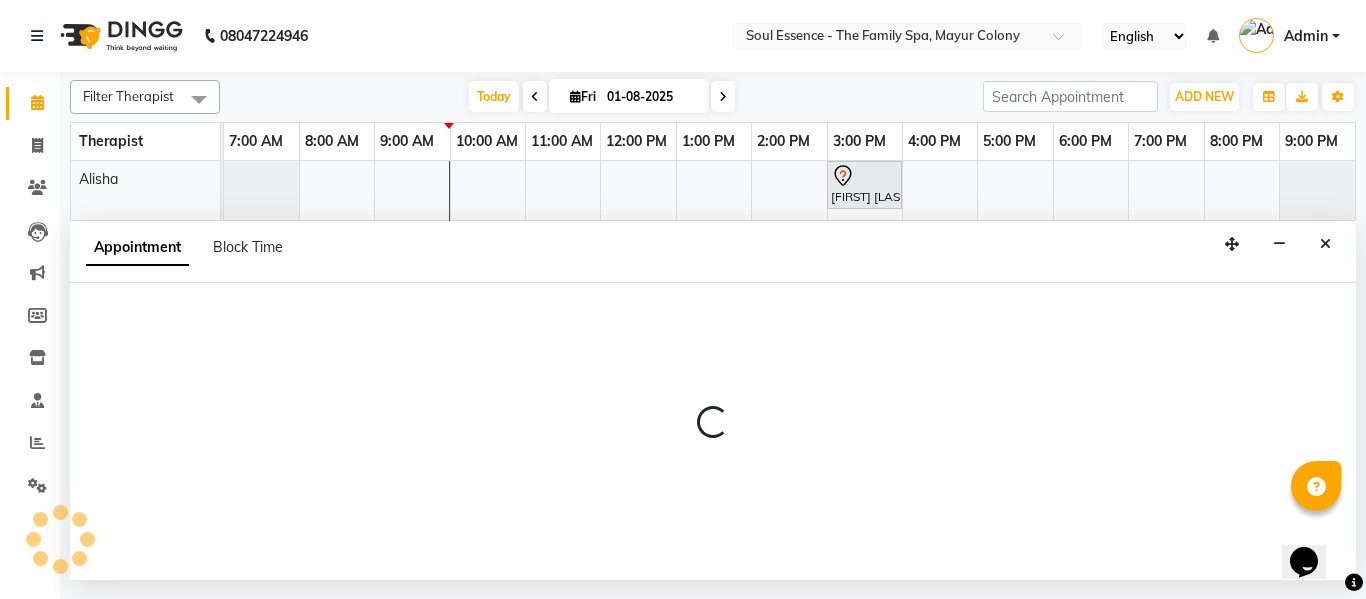 select on "45892" 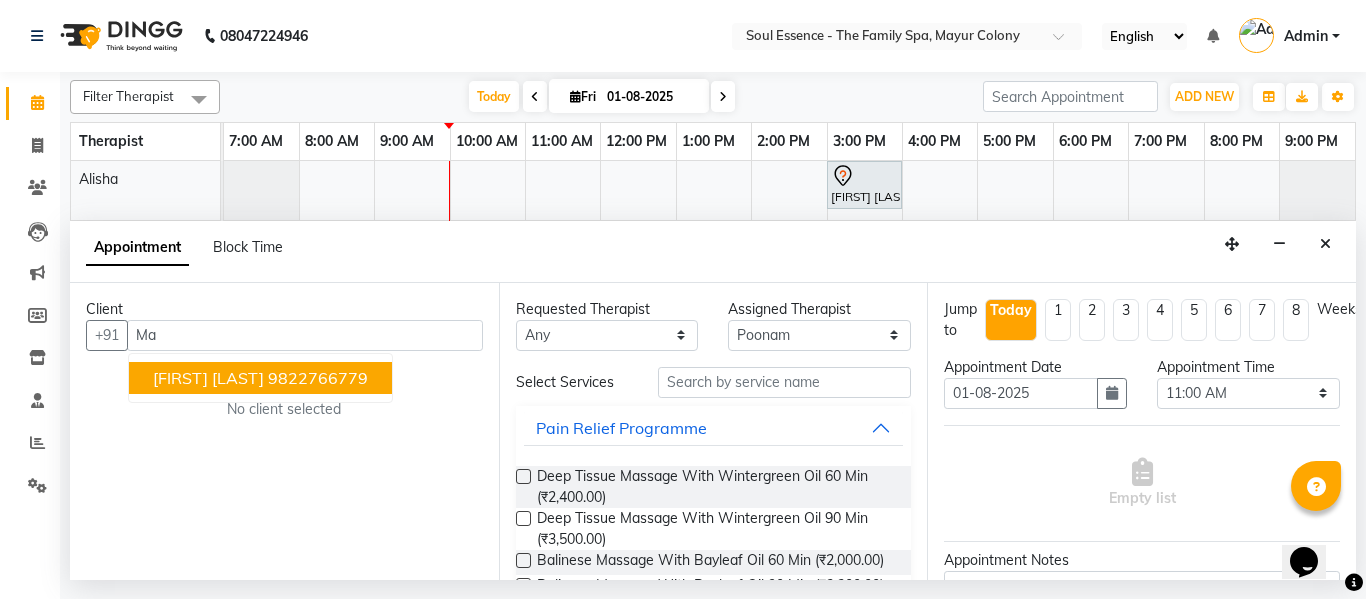 type on "M" 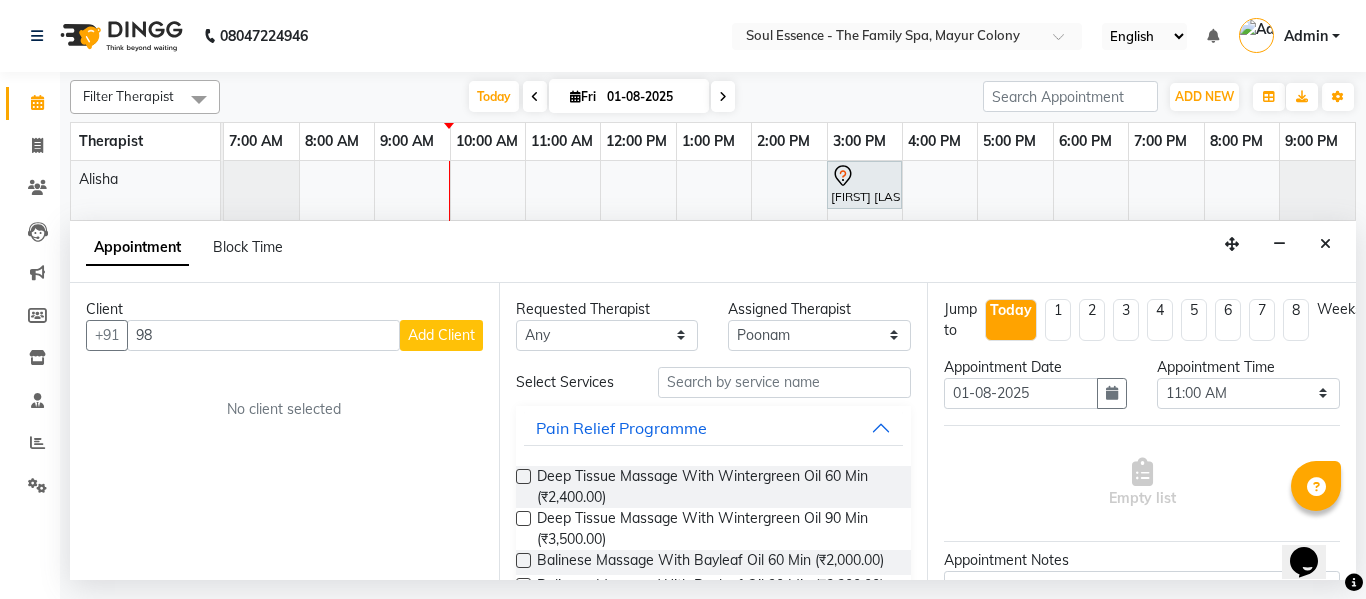 type on "9" 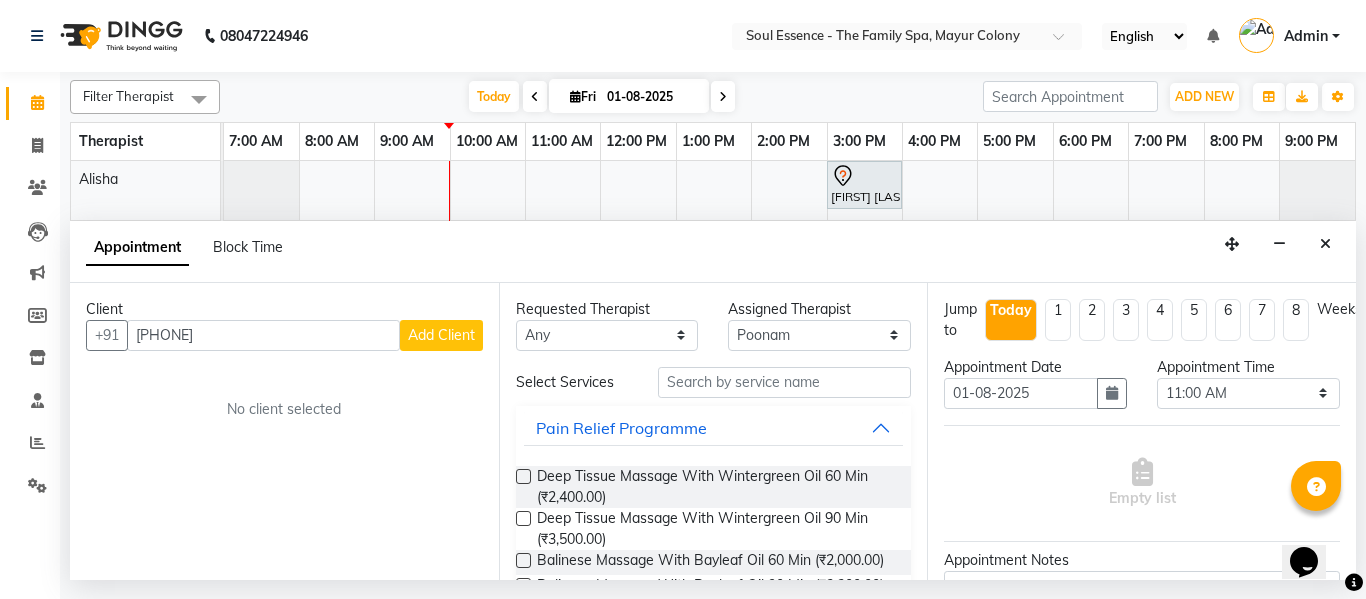 type on "[PHONE]" 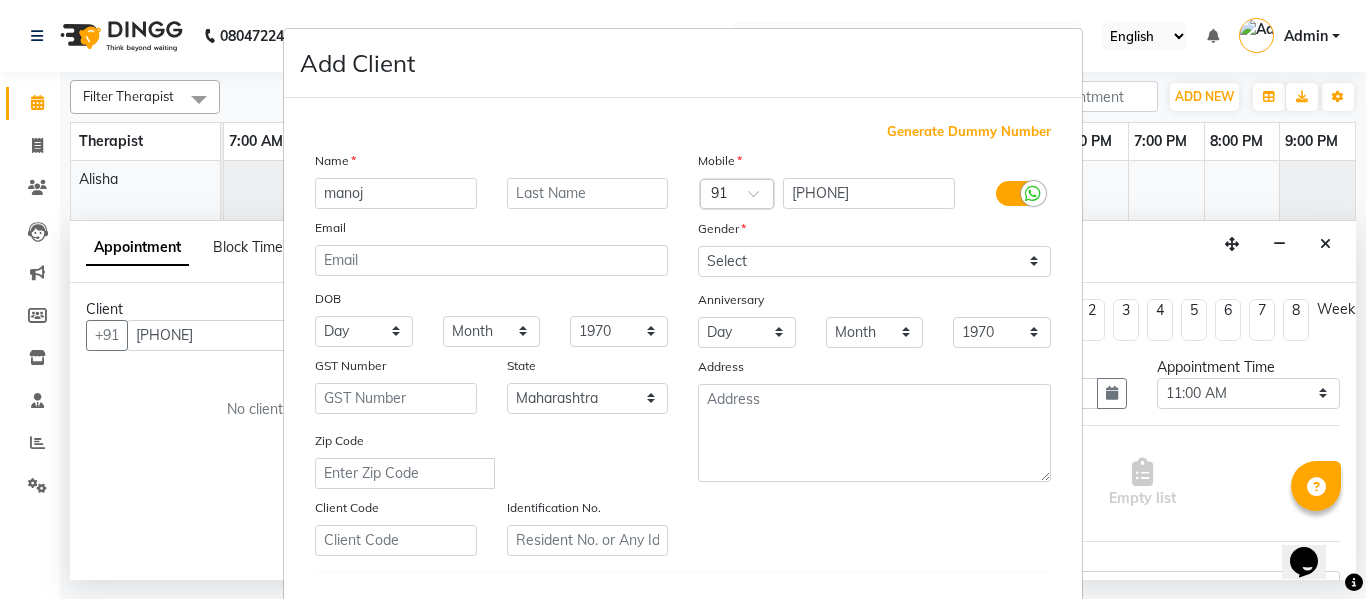 type on "manoj" 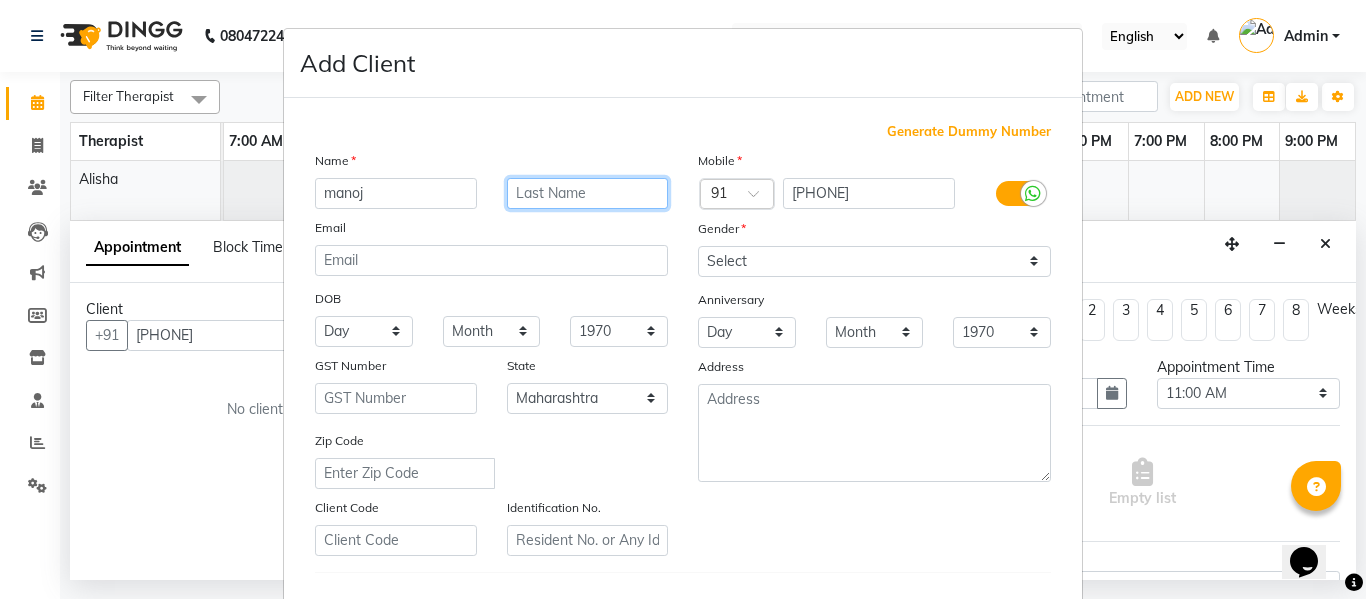 click at bounding box center [588, 193] 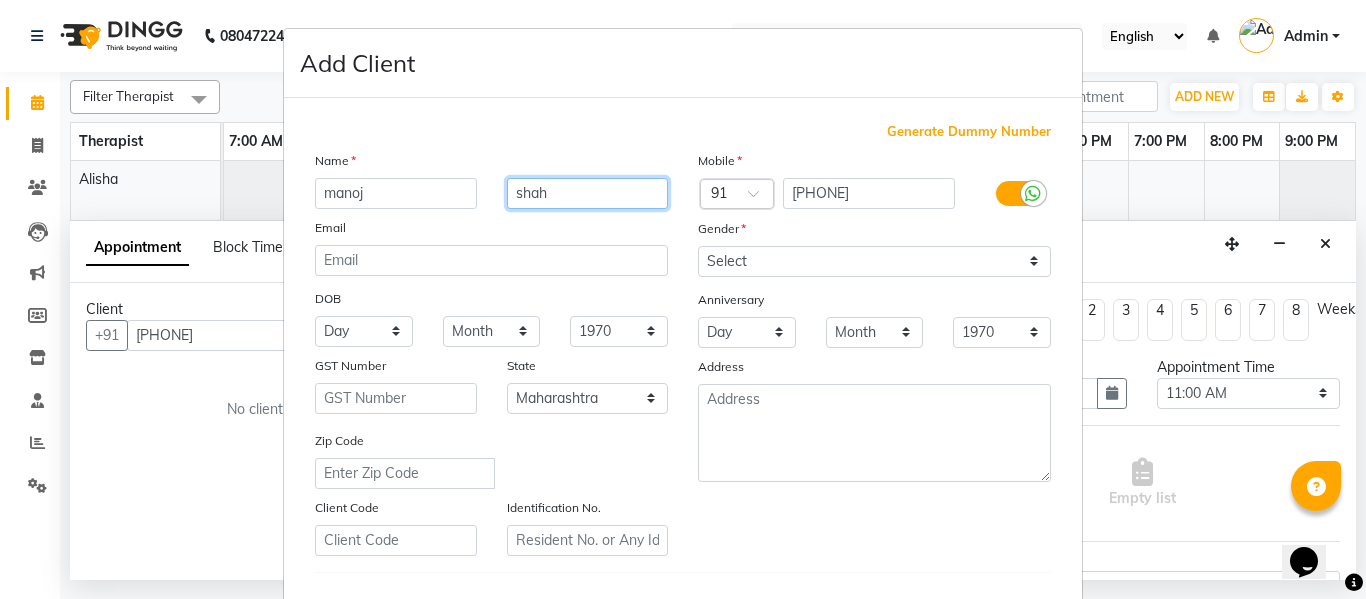 scroll, scrollTop: 324, scrollLeft: 0, axis: vertical 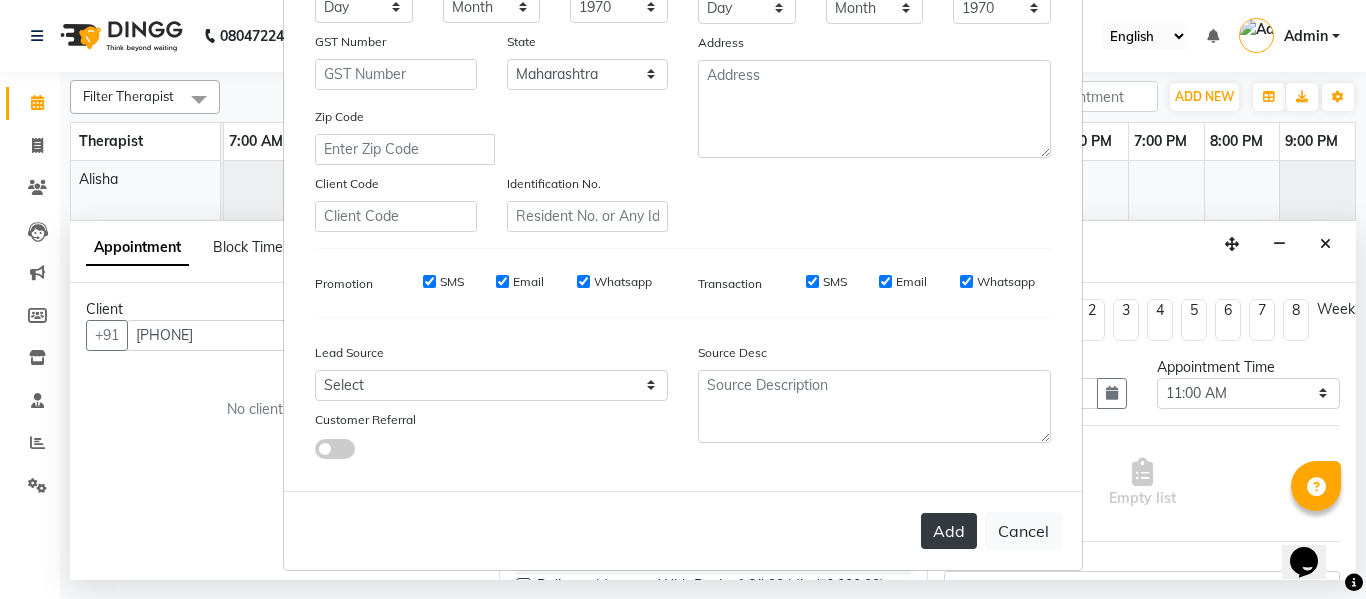 type on "shah" 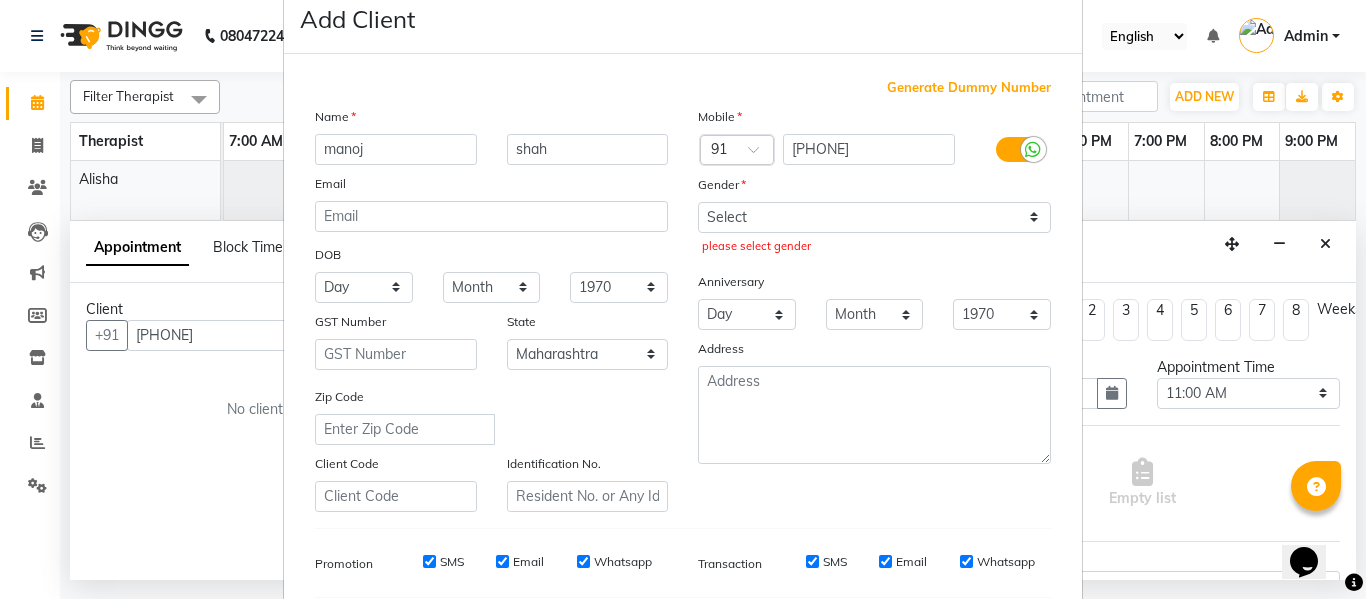 scroll, scrollTop: 29, scrollLeft: 0, axis: vertical 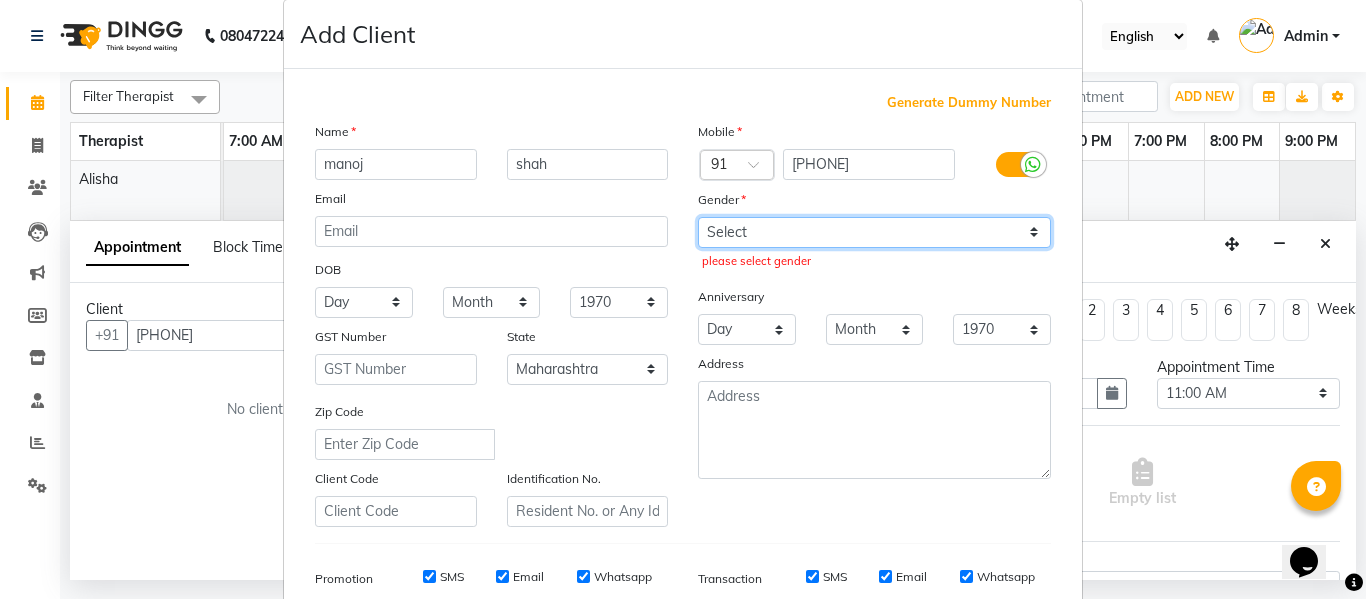 click on "Select Male Female Other Prefer Not To Say" at bounding box center [874, 232] 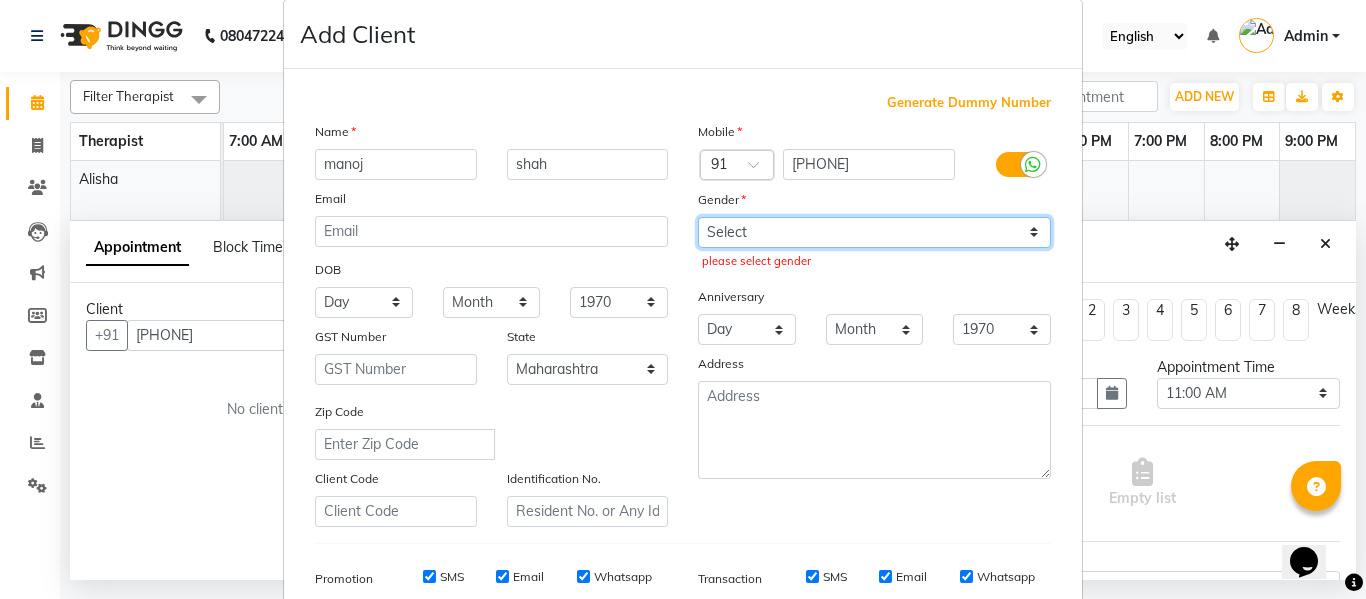 select on "male" 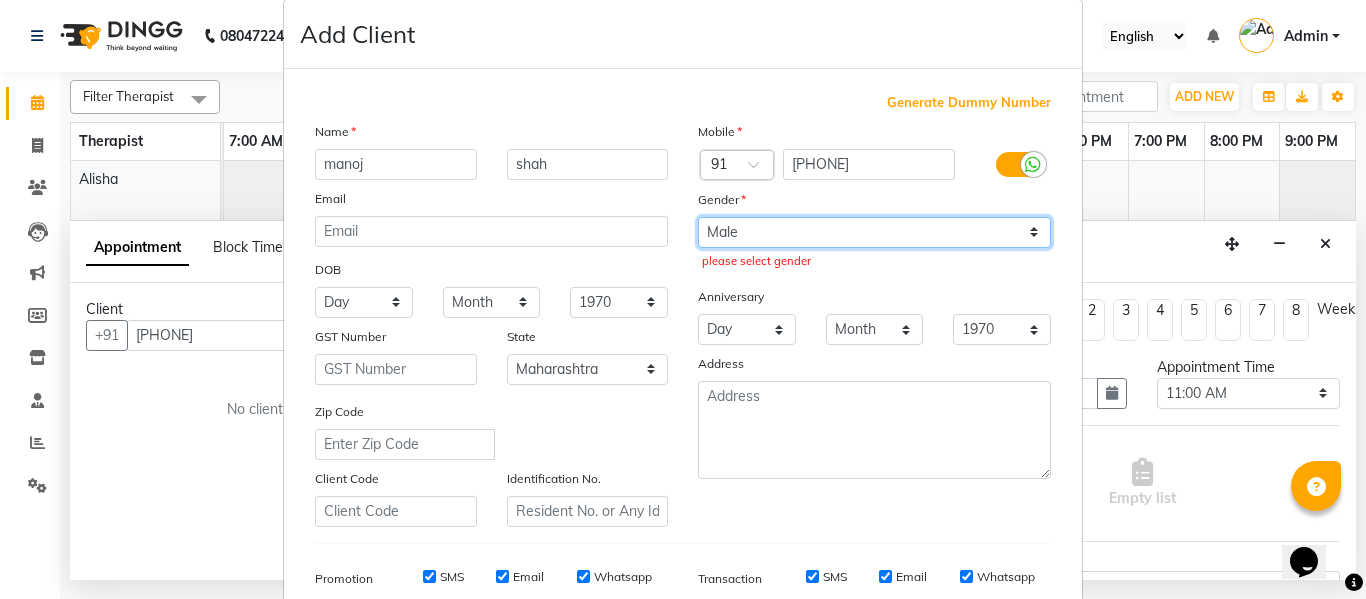 click on "Select Male Female Other Prefer Not To Say" at bounding box center [874, 232] 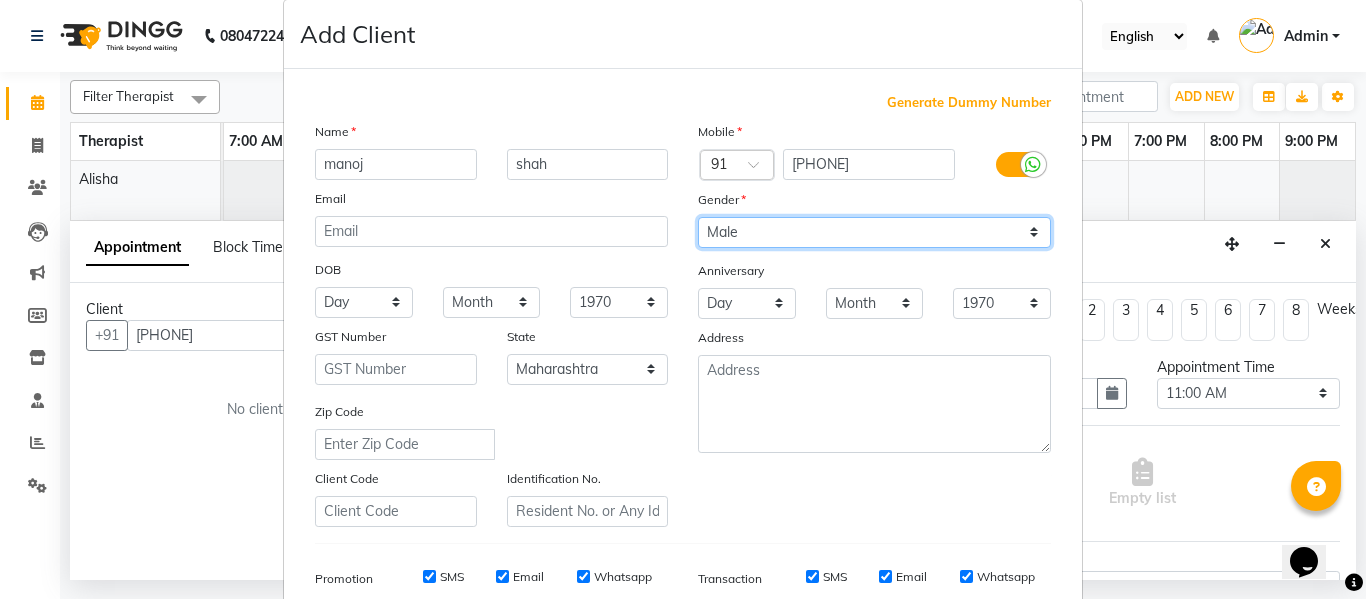 scroll, scrollTop: 324, scrollLeft: 0, axis: vertical 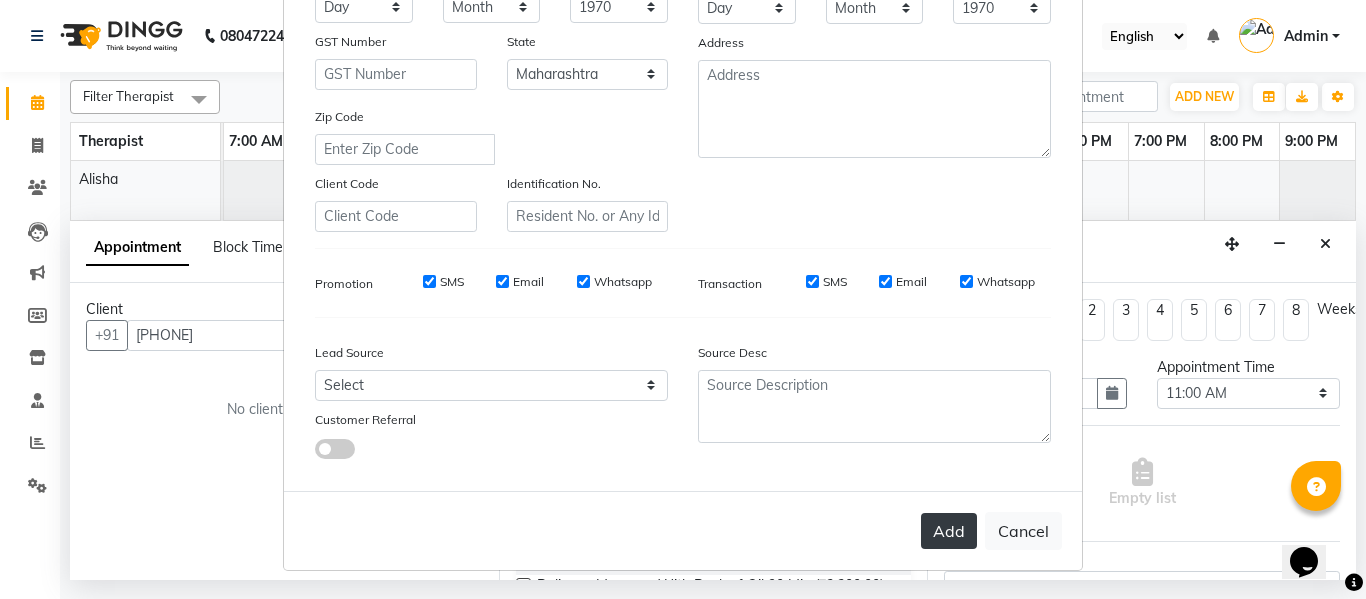click on "Add" at bounding box center (949, 531) 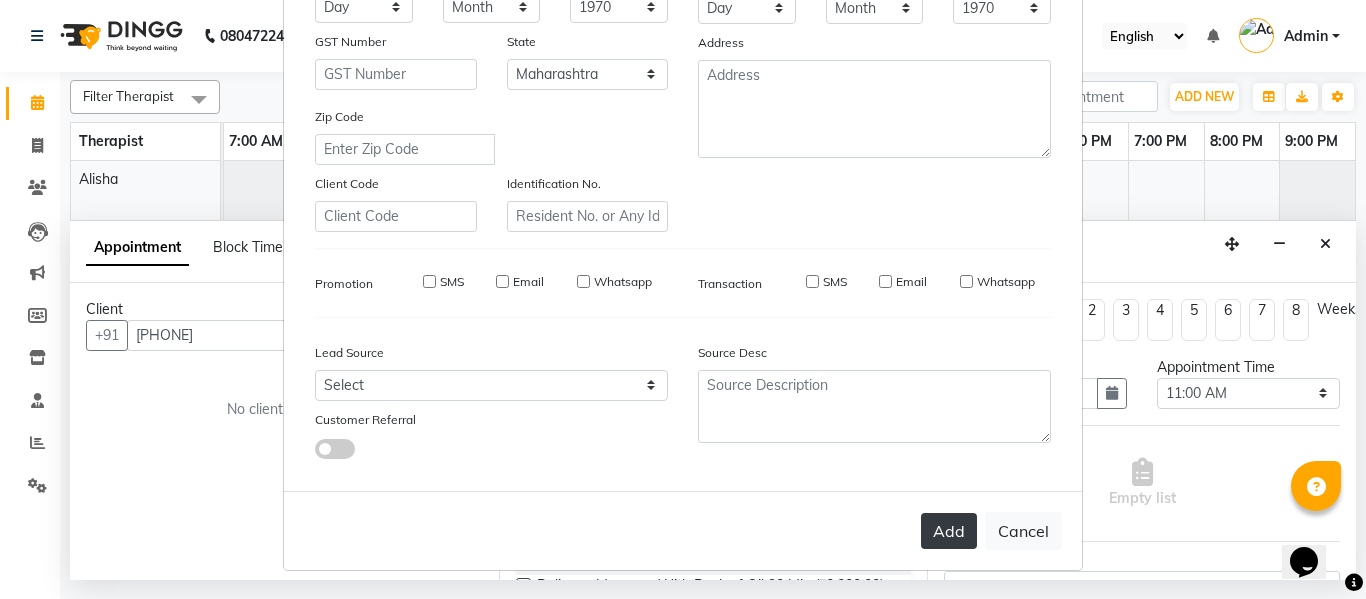 type 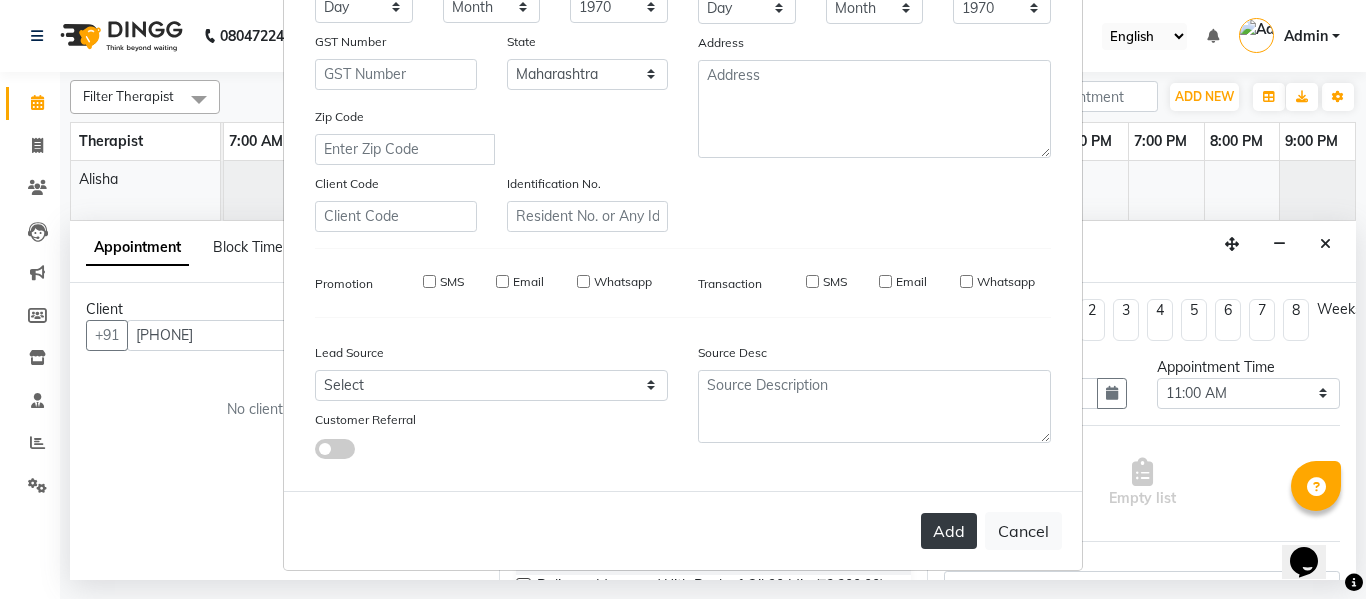 type 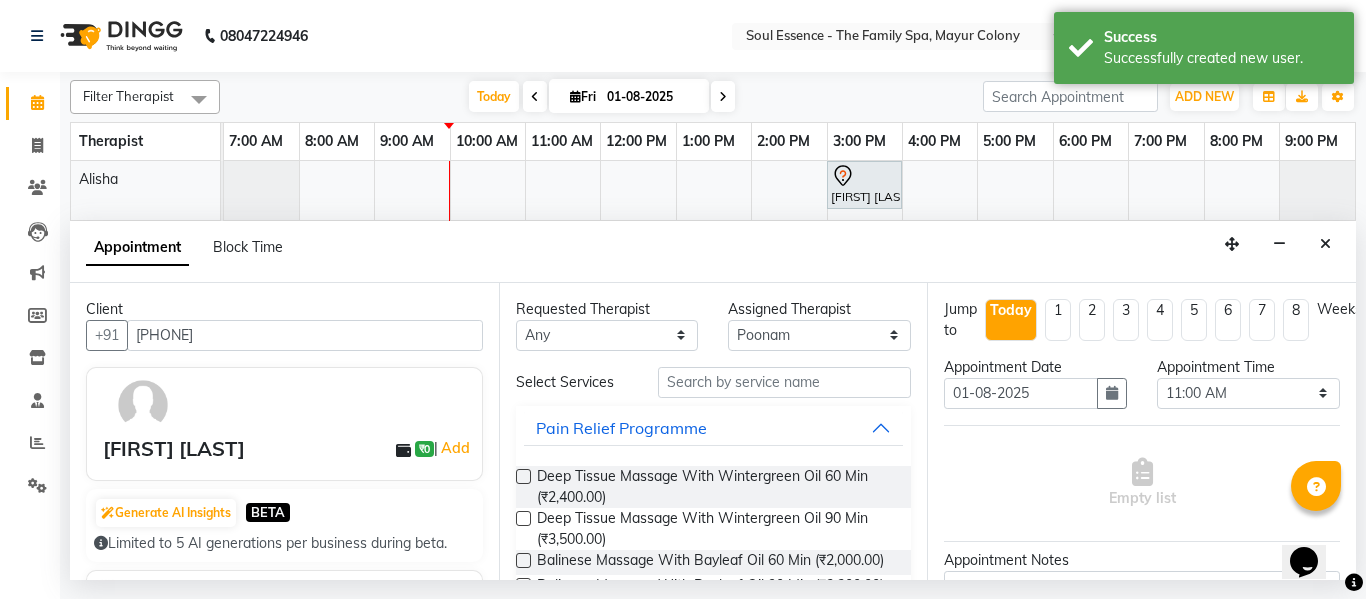 click at bounding box center [523, 476] 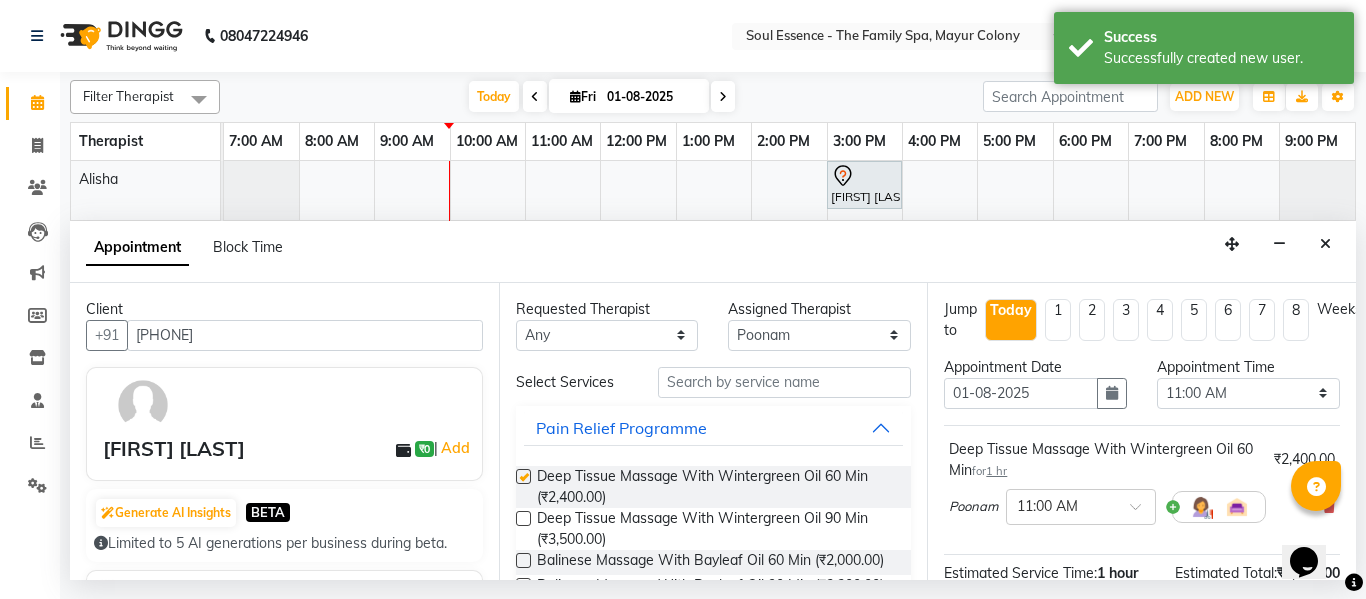 checkbox on "false" 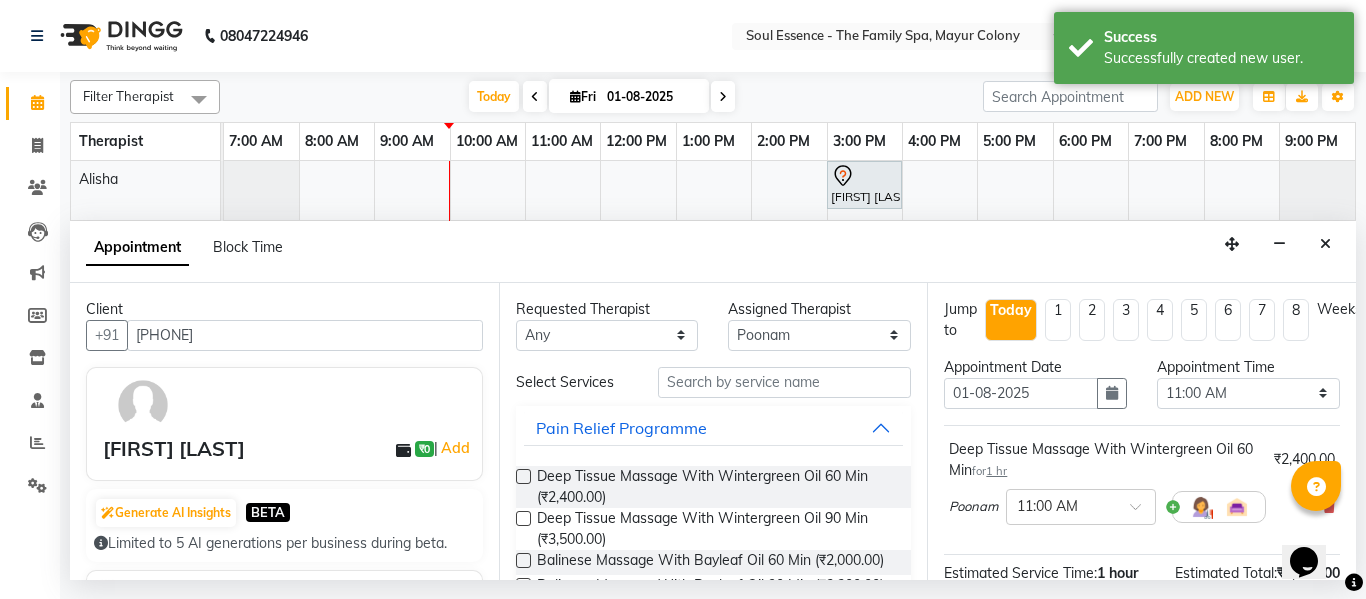 scroll, scrollTop: 265, scrollLeft: 0, axis: vertical 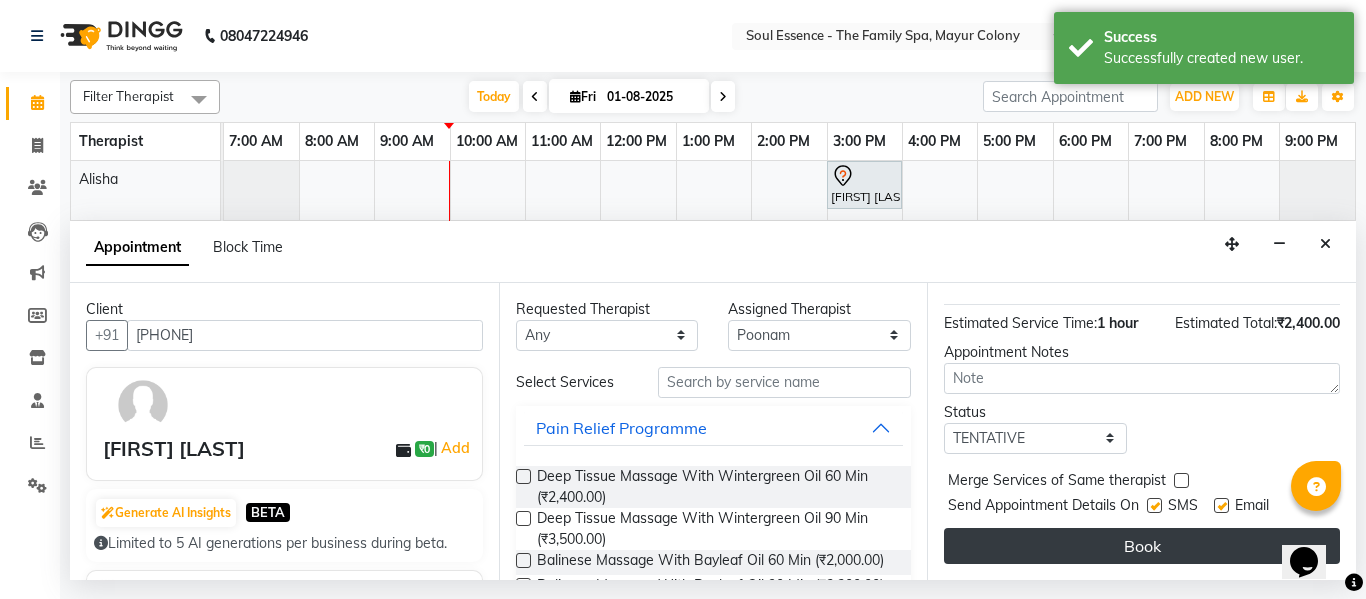 click on "Book" at bounding box center (1142, 546) 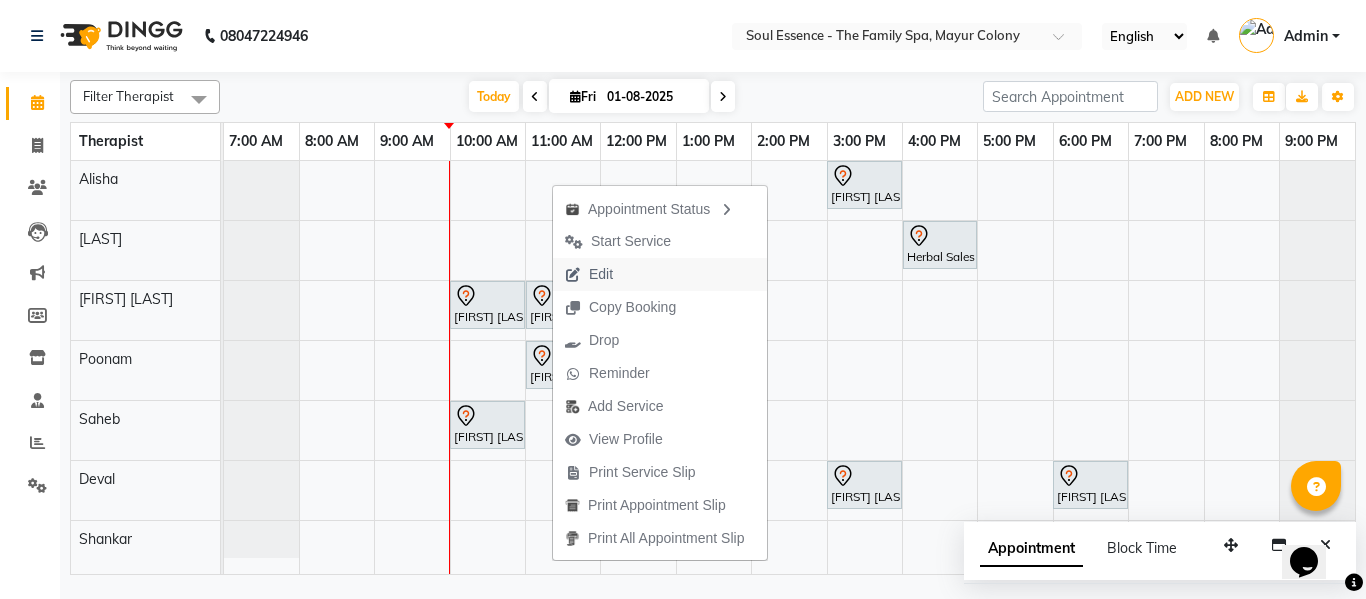 click on "Edit" at bounding box center [660, 274] 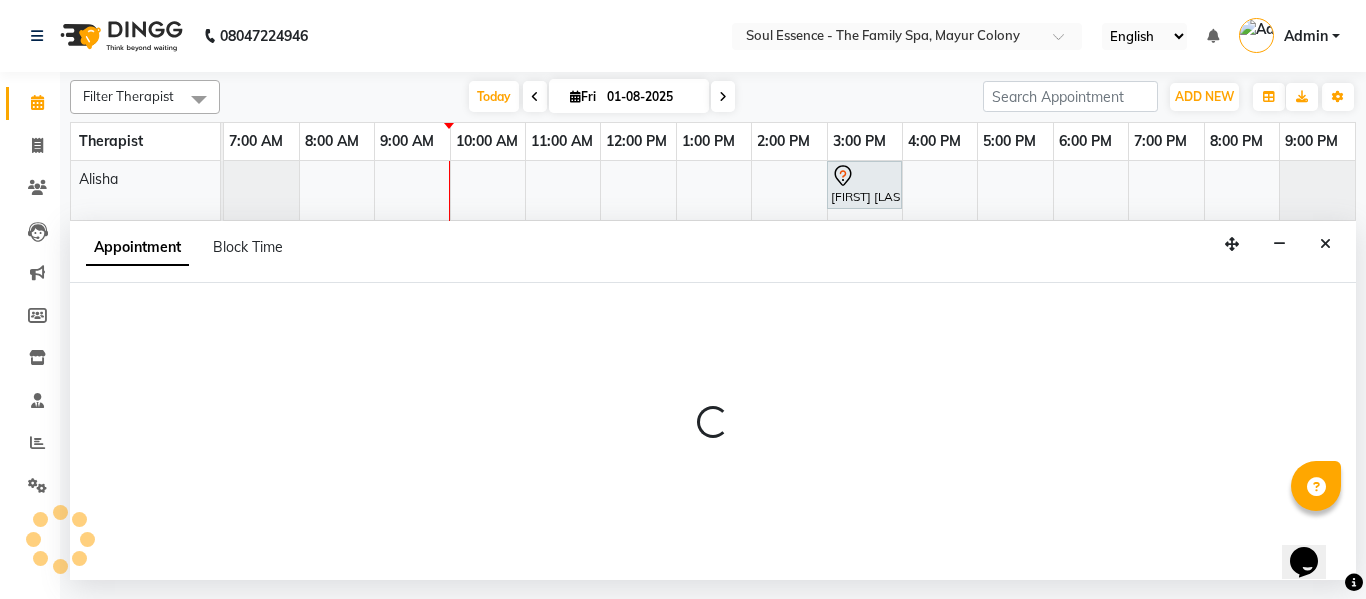 select on "tentative" 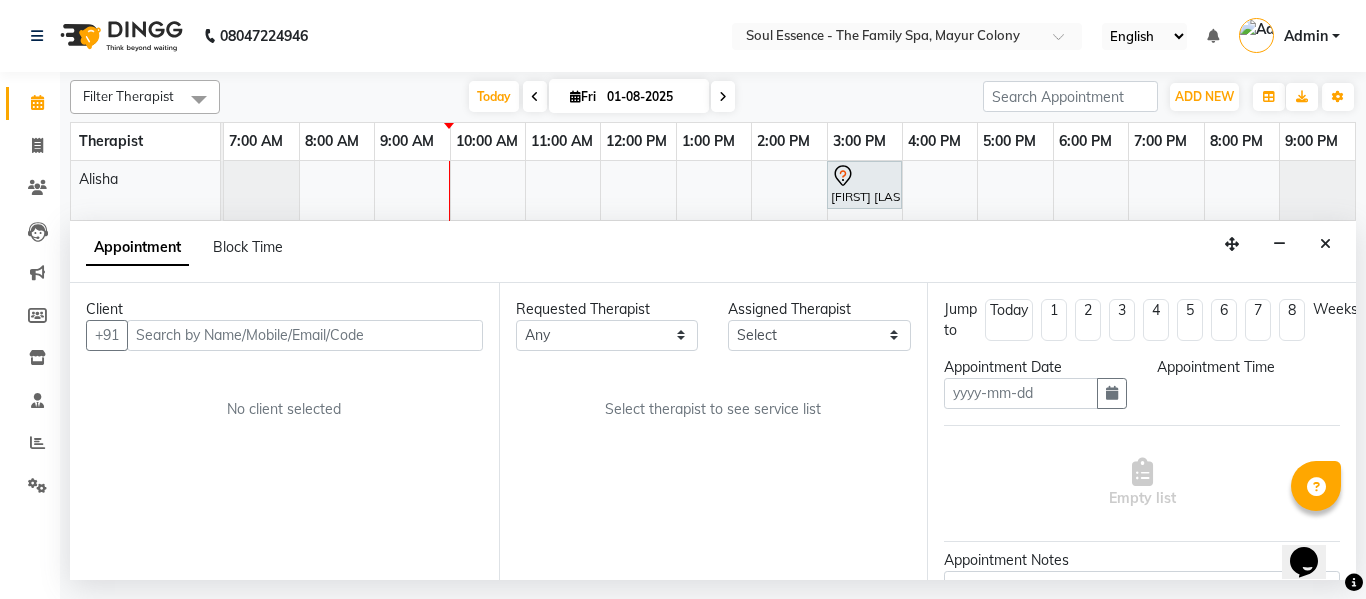 type on "01-08-2025" 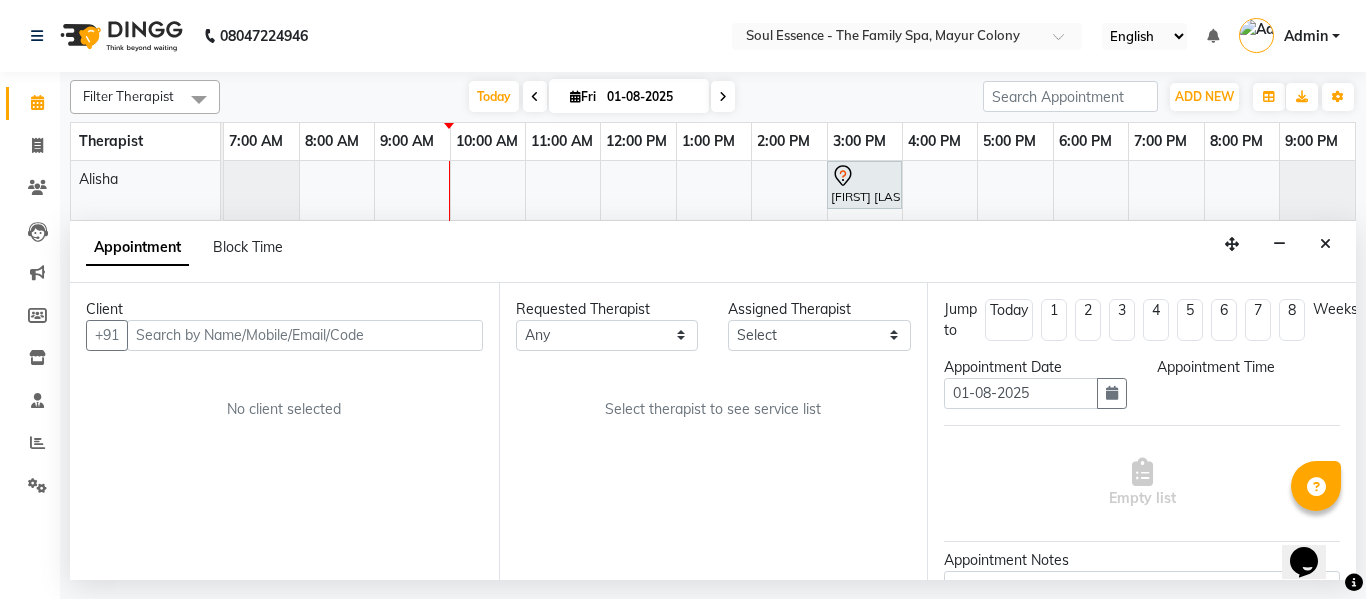 select on "45892" 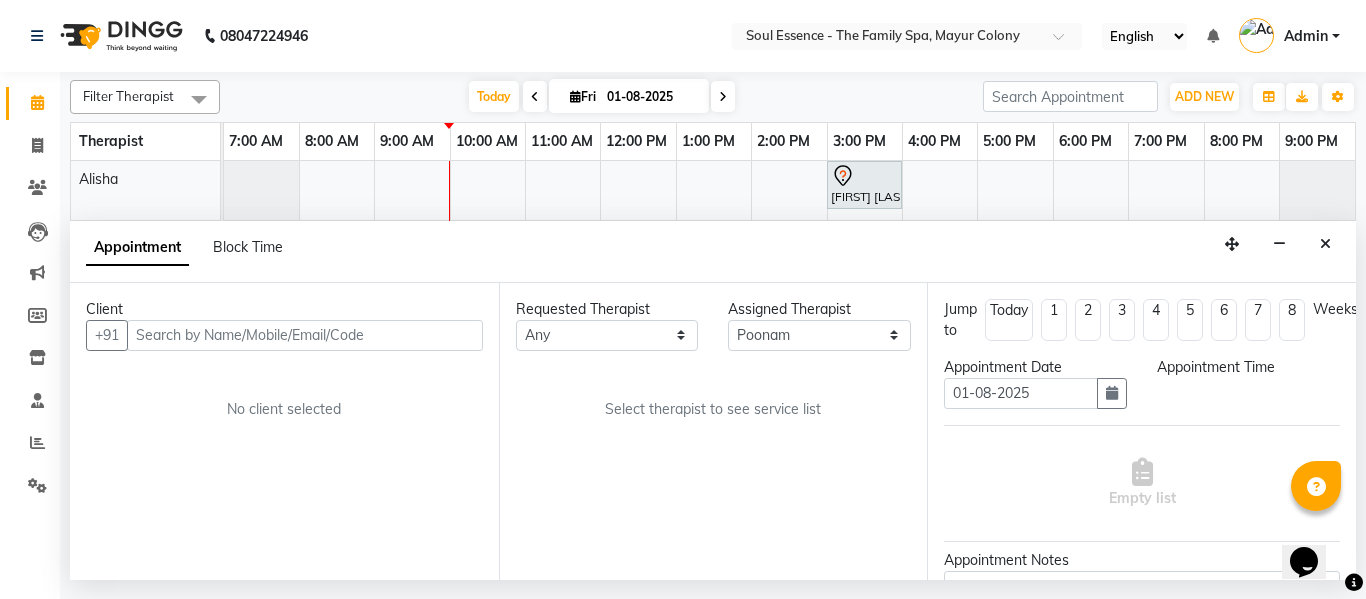 select on "660" 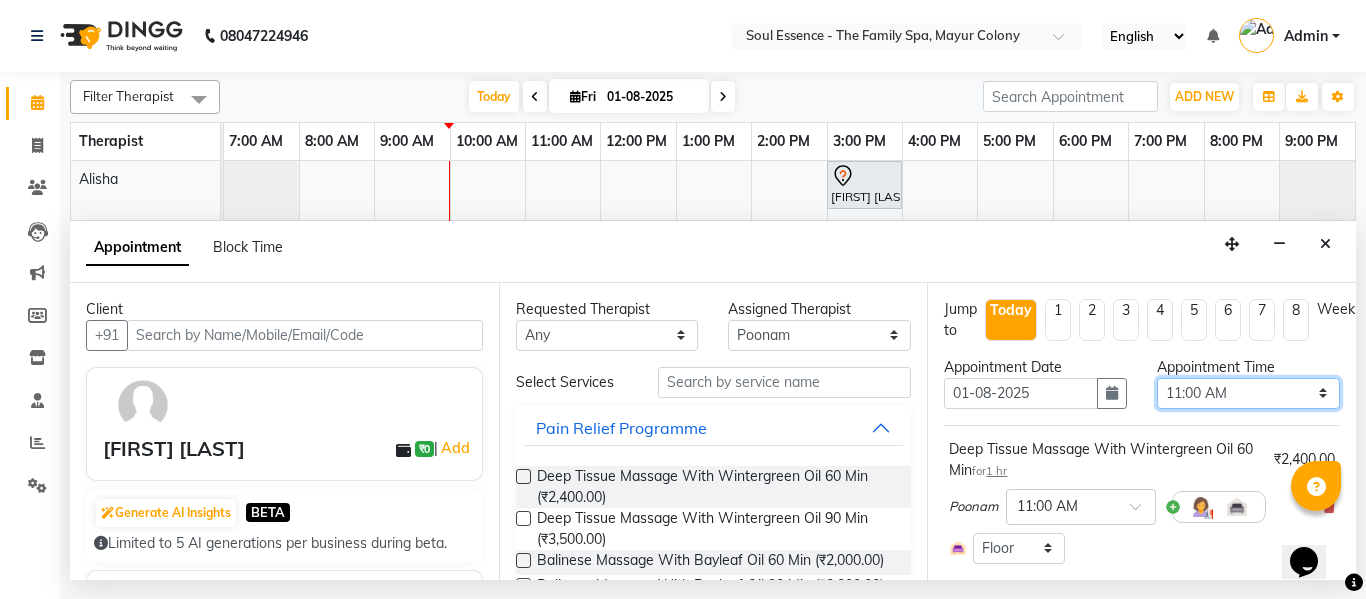 click on "Select 08:00 AM 08:15 AM 08:30 AM 08:45 AM 09:00 AM 09:15 AM 09:30 AM 09:45 AM 10:00 AM 10:15 AM 10:30 AM 10:45 AM 11:00 AM 11:15 AM 11:30 AM 11:45 AM 12:00 PM 12:15 PM 12:30 PM 12:45 PM 01:00 PM 01:15 PM 01:30 PM 01:45 PM 02:00 PM 02:15 PM 02:30 PM 02:45 PM 03:00 PM 03:15 PM 03:30 PM 03:45 PM 04:00 PM 04:15 PM 04:30 PM 04:45 PM 05:00 PM 05:15 PM 05:30 PM 05:45 PM 06:00 PM 06:15 PM 06:30 PM 06:45 PM 07:00 PM 07:15 PM 07:30 PM 07:45 PM 08:00 PM 08:15 PM 08:30 PM 08:45 PM 09:00 PM" at bounding box center (1248, 393) 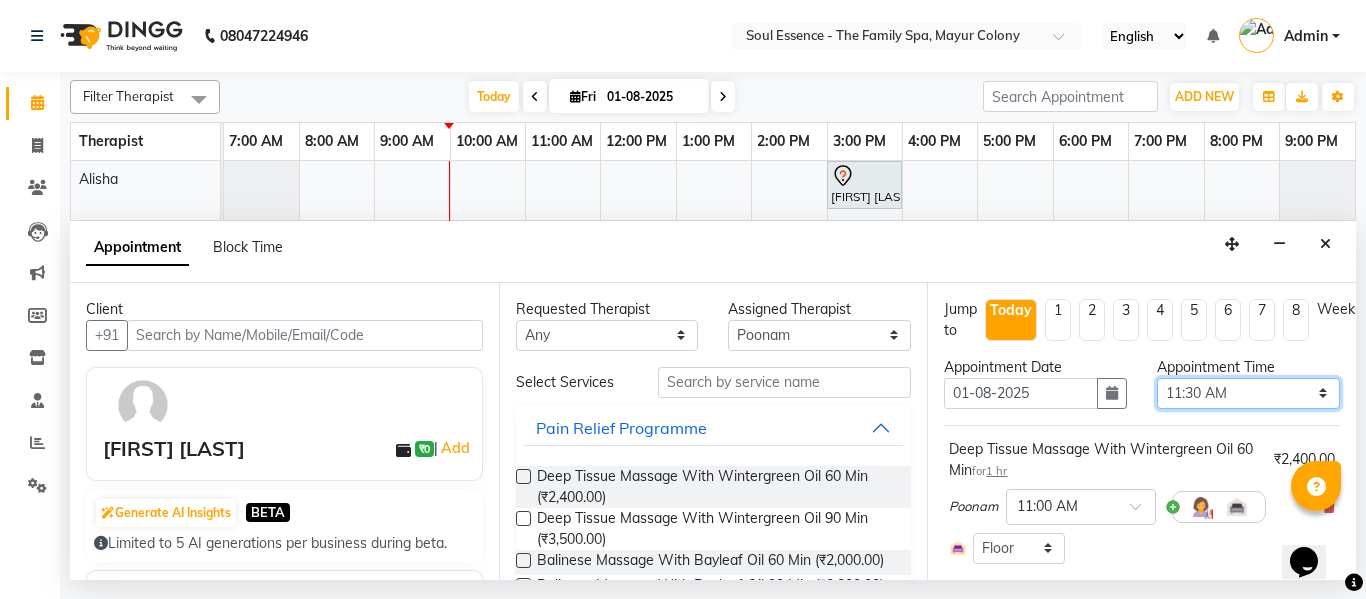 click on "Select 08:00 AM 08:15 AM 08:30 AM 08:45 AM 09:00 AM 09:15 AM 09:30 AM 09:45 AM 10:00 AM 10:15 AM 10:30 AM 10:45 AM 11:00 AM 11:15 AM 11:30 AM 11:45 AM 12:00 PM 12:15 PM 12:30 PM 12:45 PM 01:00 PM 01:15 PM 01:30 PM 01:45 PM 02:00 PM 02:15 PM 02:30 PM 02:45 PM 03:00 PM 03:15 PM 03:30 PM 03:45 PM 04:00 PM 04:15 PM 04:30 PM 04:45 PM 05:00 PM 05:15 PM 05:30 PM 05:45 PM 06:00 PM 06:15 PM 06:30 PM 06:45 PM 07:00 PM 07:15 PM 07:30 PM 07:45 PM 08:00 PM 08:15 PM 08:30 PM 08:45 PM 09:00 PM" at bounding box center (1248, 393) 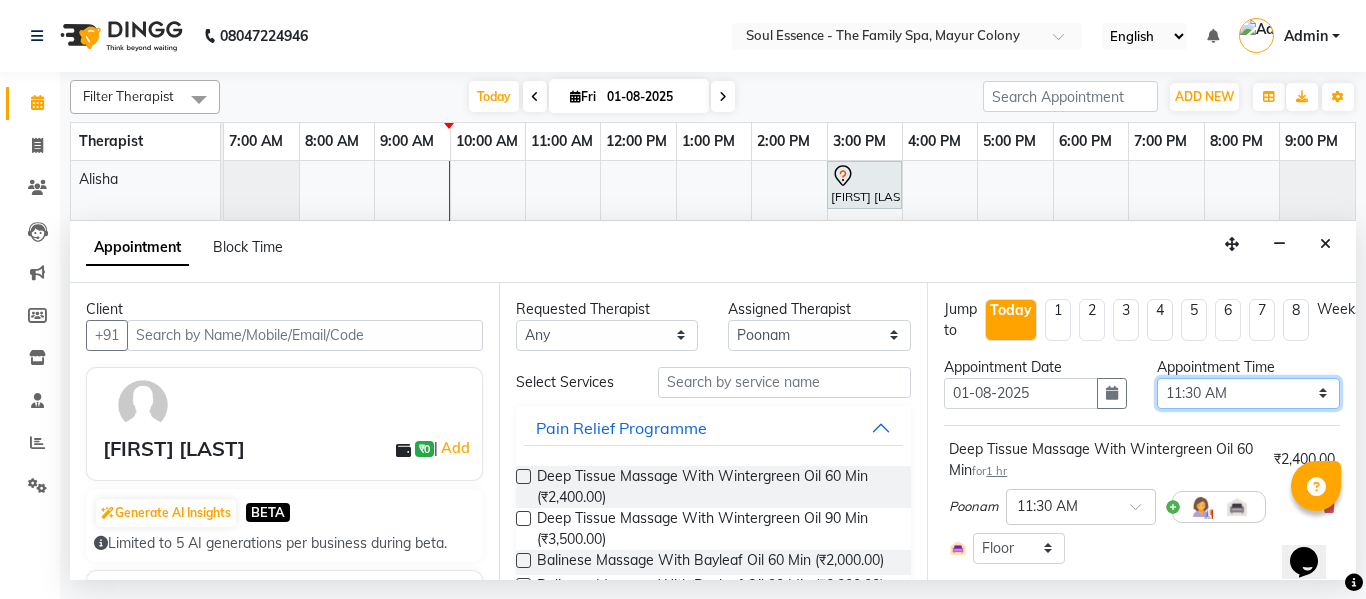 scroll, scrollTop: 238, scrollLeft: 0, axis: vertical 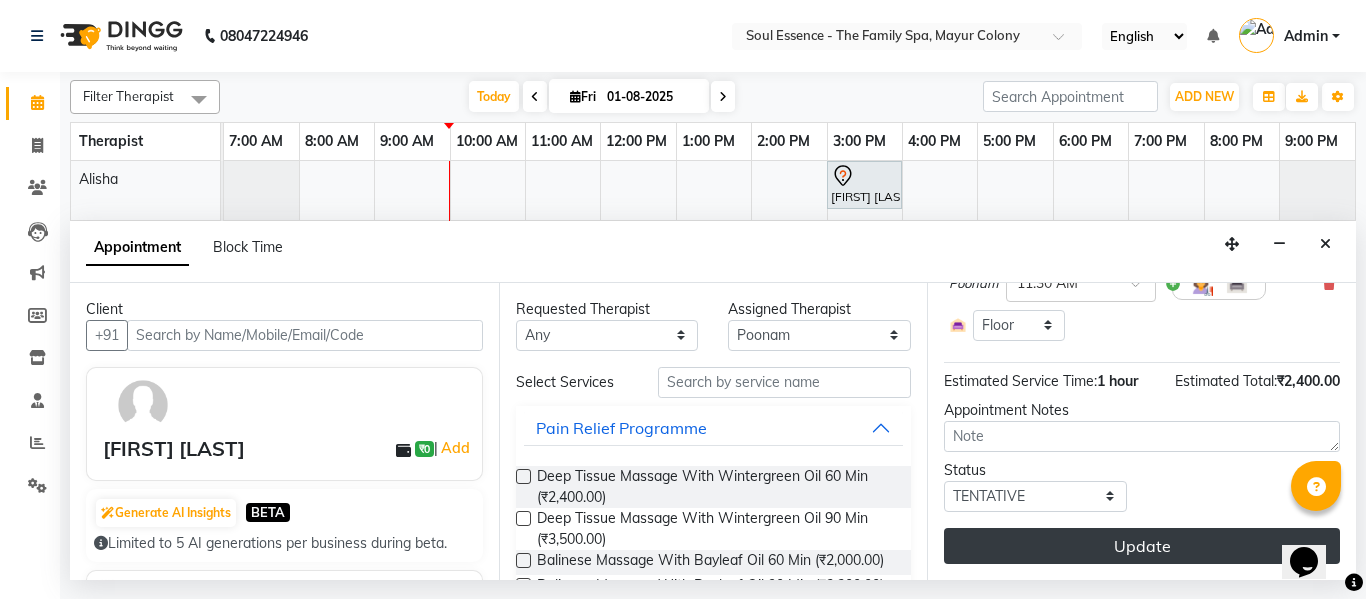 click on "Update" at bounding box center [1142, 546] 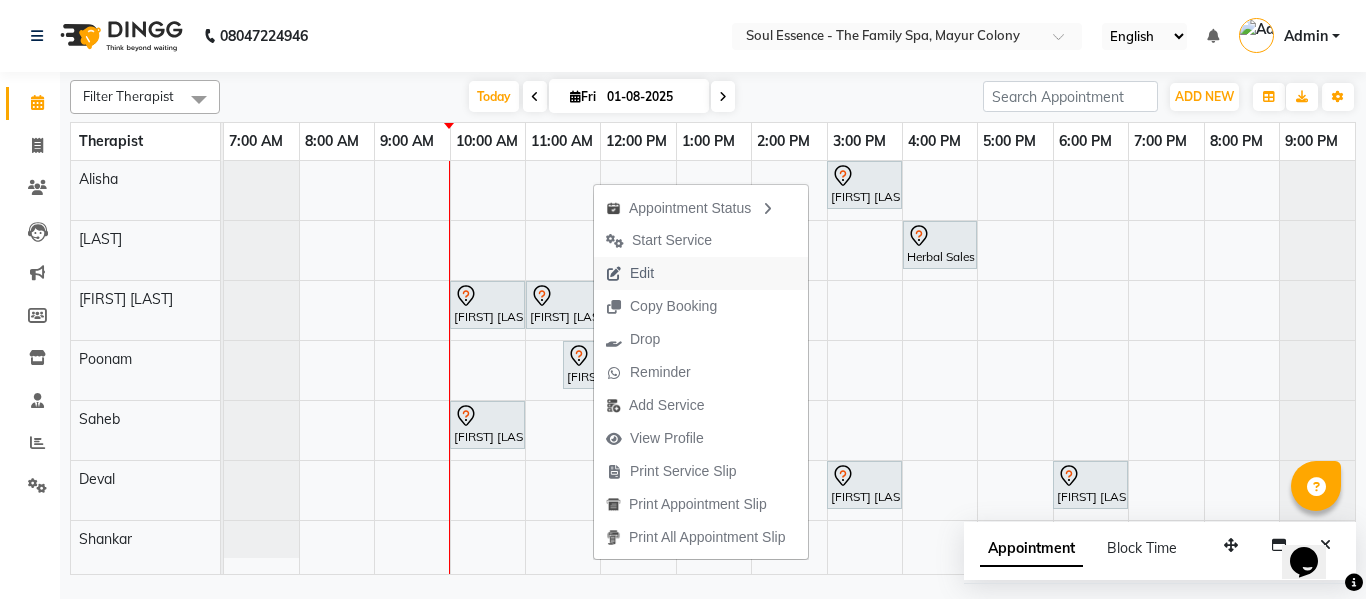 click on "Edit" at bounding box center [642, 273] 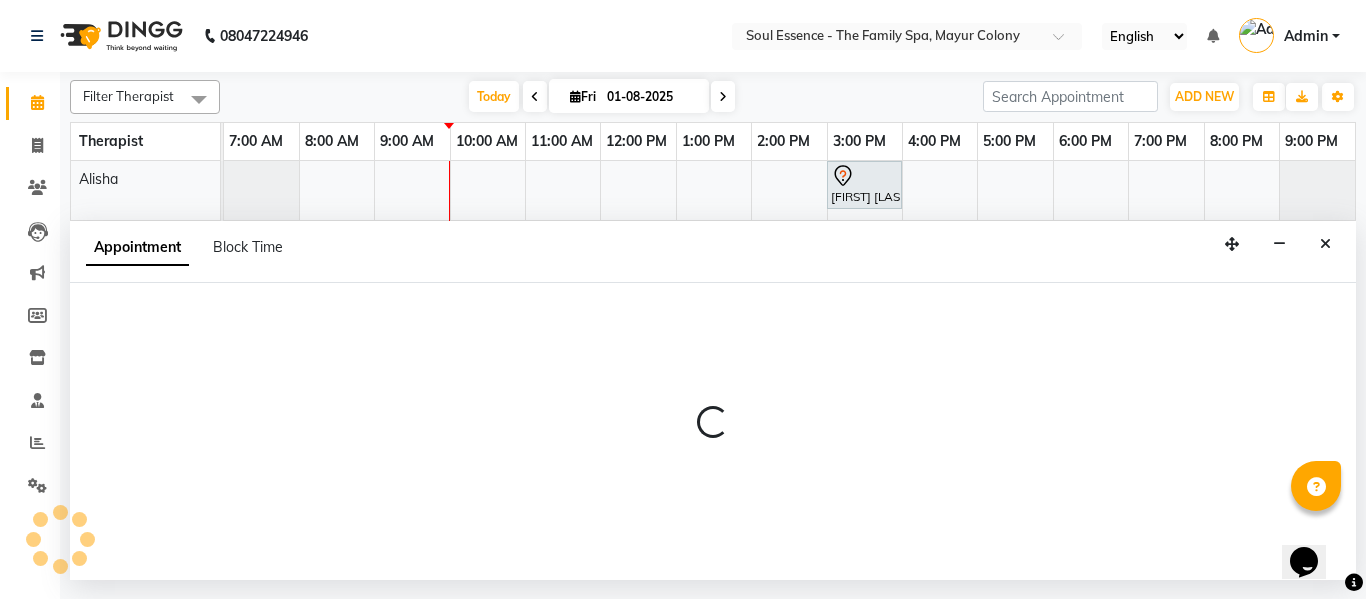 select on "690" 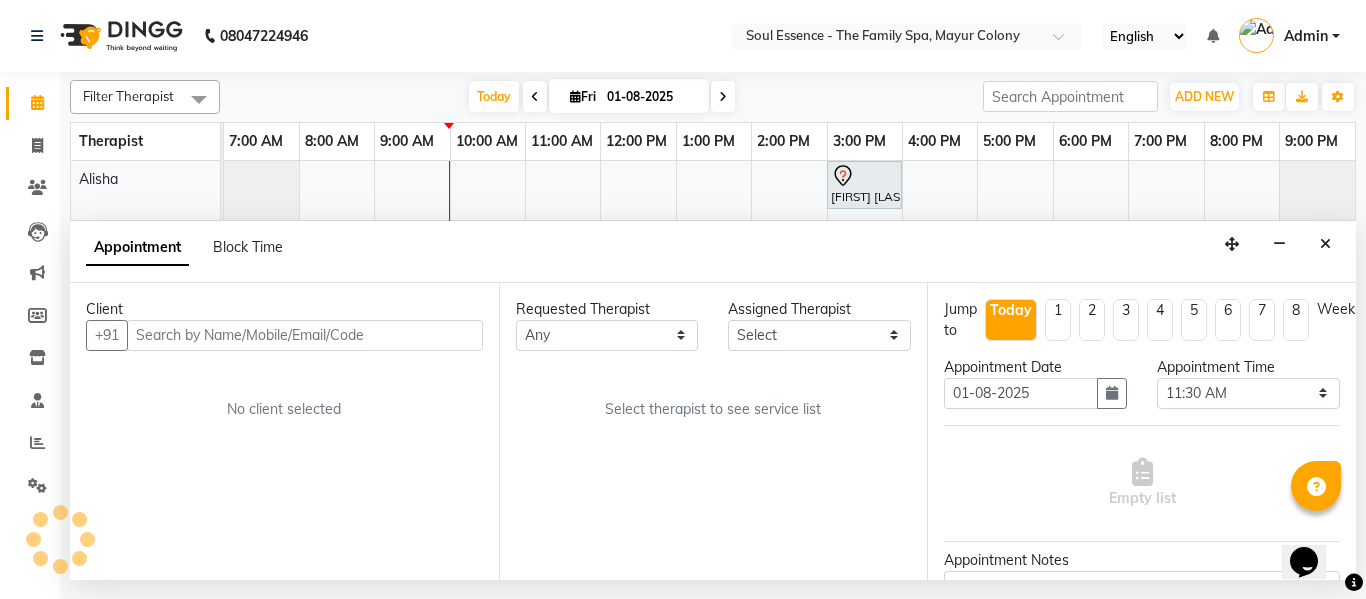 select on "45892" 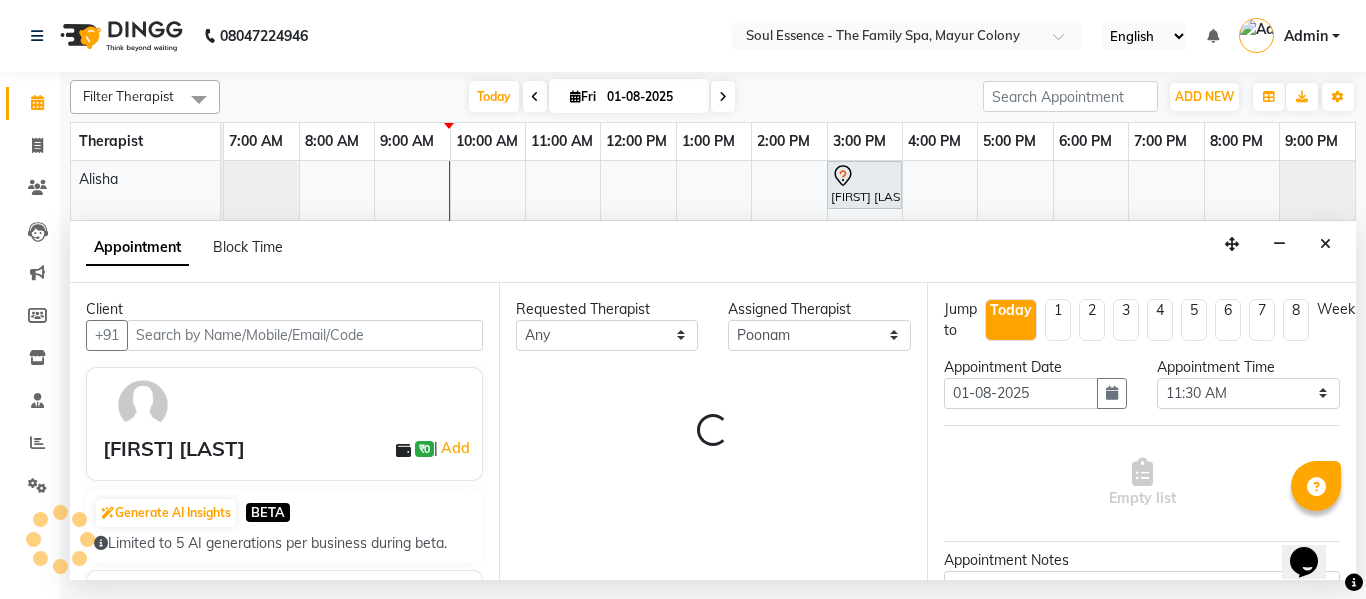 select on "1188" 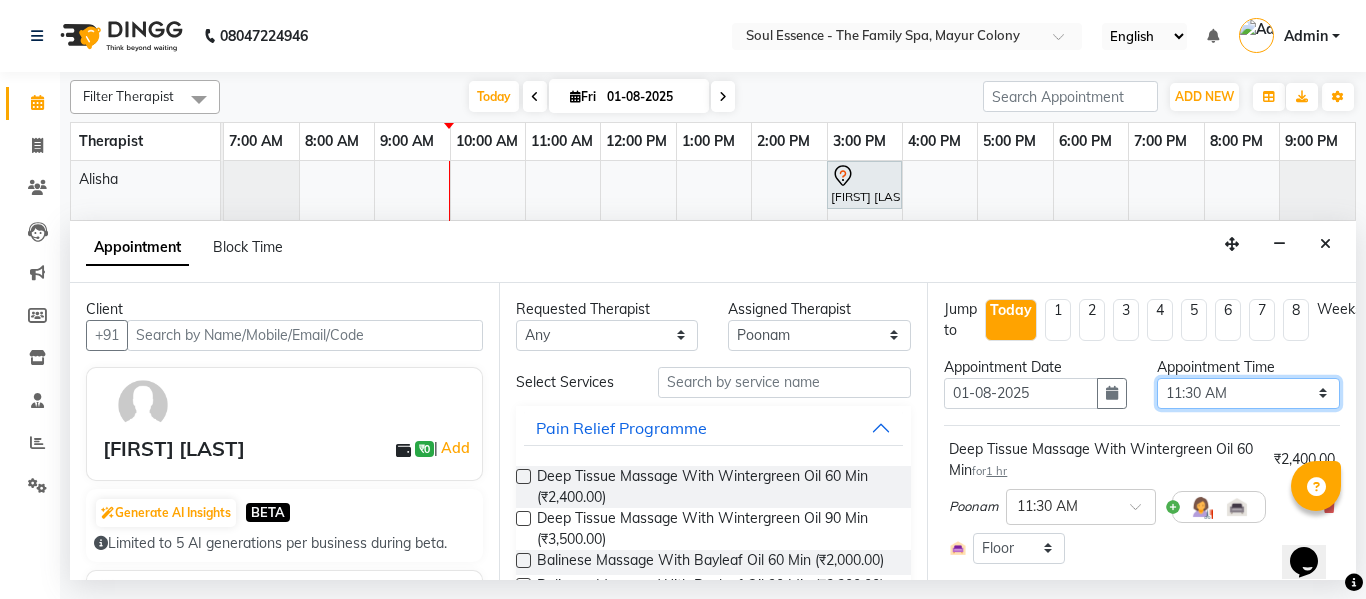 click on "Select 08:00 AM 08:15 AM 08:30 AM 08:45 AM 09:00 AM 09:15 AM 09:30 AM 09:45 AM 10:00 AM 10:15 AM 10:30 AM 10:45 AM 11:00 AM 11:15 AM 11:30 AM 11:45 AM 12:00 PM 12:15 PM 12:30 PM 12:45 PM 01:00 PM 01:15 PM 01:30 PM 01:45 PM 02:00 PM 02:15 PM 02:30 PM 02:45 PM 03:00 PM 03:15 PM 03:30 PM 03:45 PM 04:00 PM 04:15 PM 04:30 PM 04:45 PM 05:00 PM 05:15 PM 05:30 PM 05:45 PM 06:00 PM 06:15 PM 06:30 PM 06:45 PM 07:00 PM 07:15 PM 07:30 PM 07:45 PM 08:00 PM 08:15 PM 08:30 PM 08:45 PM 09:00 PM" at bounding box center [1248, 393] 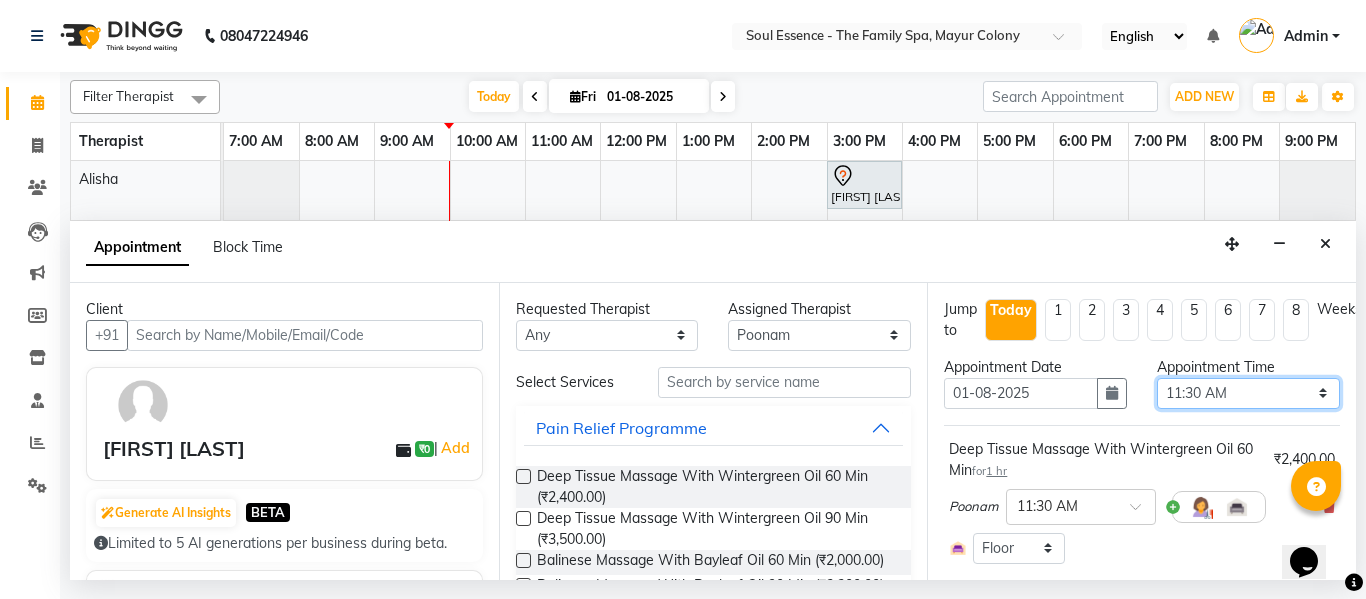 select on "660" 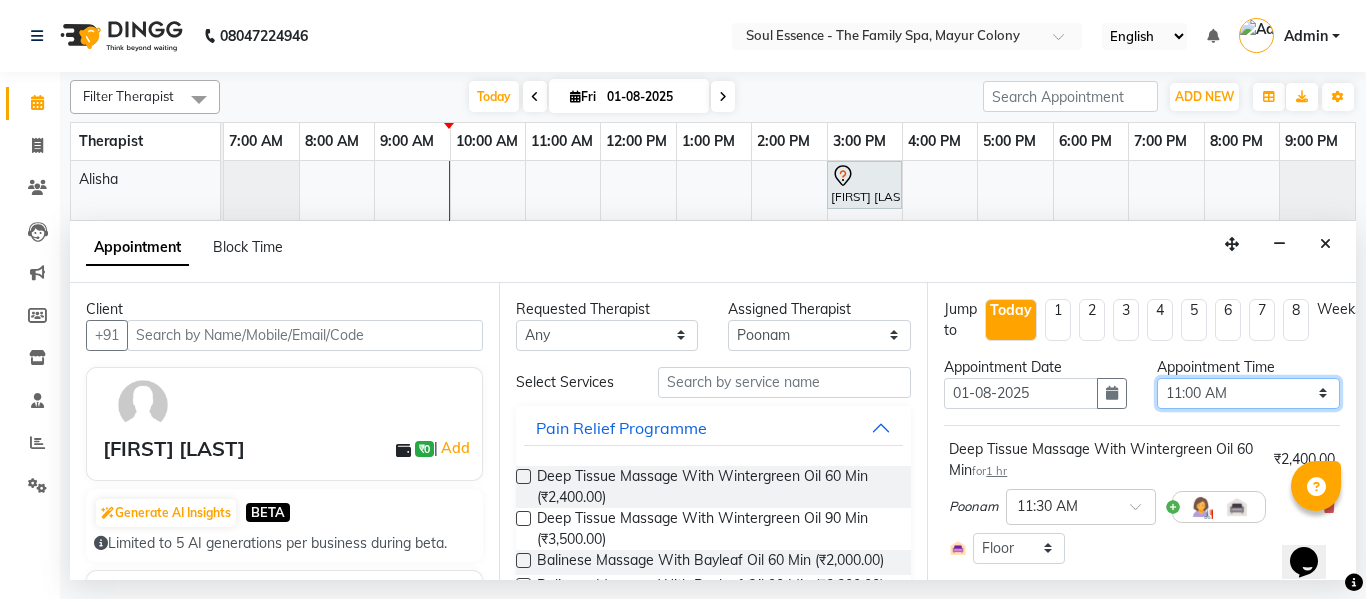 click on "Select 08:00 AM 08:15 AM 08:30 AM 08:45 AM 09:00 AM 09:15 AM 09:30 AM 09:45 AM 10:00 AM 10:15 AM 10:30 AM 10:45 AM 11:00 AM 11:15 AM 11:30 AM 11:45 AM 12:00 PM 12:15 PM 12:30 PM 12:45 PM 01:00 PM 01:15 PM 01:30 PM 01:45 PM 02:00 PM 02:15 PM 02:30 PM 02:45 PM 03:00 PM 03:15 PM 03:30 PM 03:45 PM 04:00 PM 04:15 PM 04:30 PM 04:45 PM 05:00 PM 05:15 PM 05:30 PM 05:45 PM 06:00 PM 06:15 PM 06:30 PM 06:45 PM 07:00 PM 07:15 PM 07:30 PM 07:45 PM 08:00 PM 08:15 PM 08:30 PM 08:45 PM 09:00 PM" at bounding box center (1248, 393) 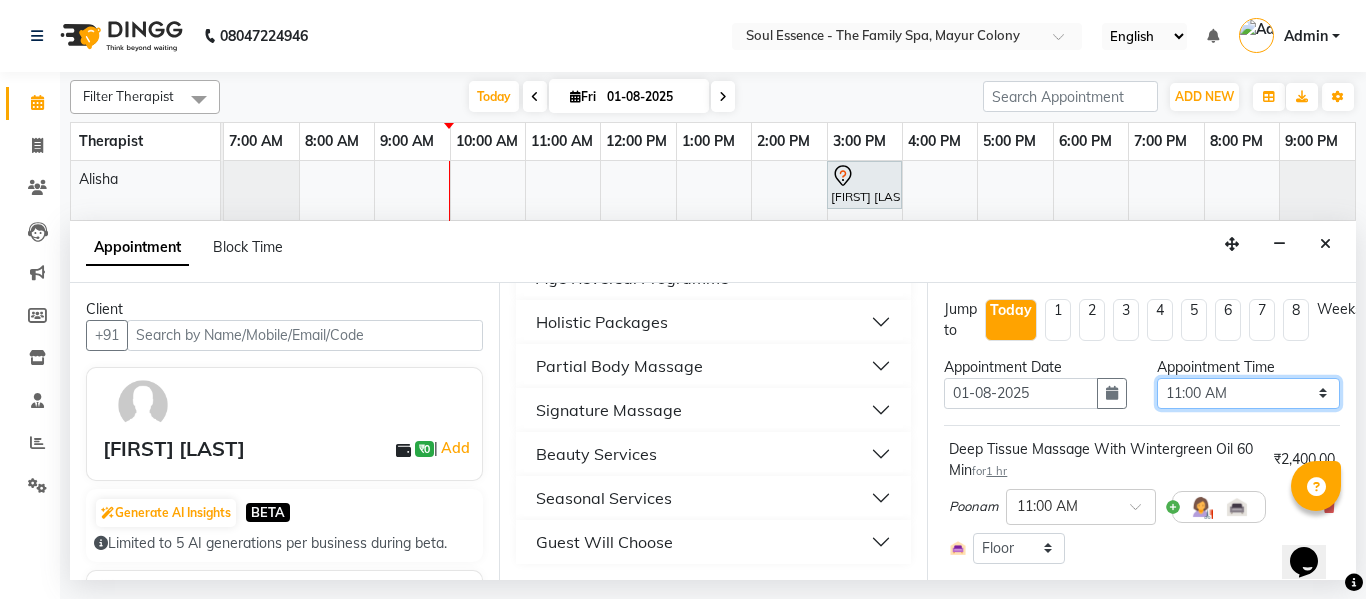scroll, scrollTop: 842, scrollLeft: 0, axis: vertical 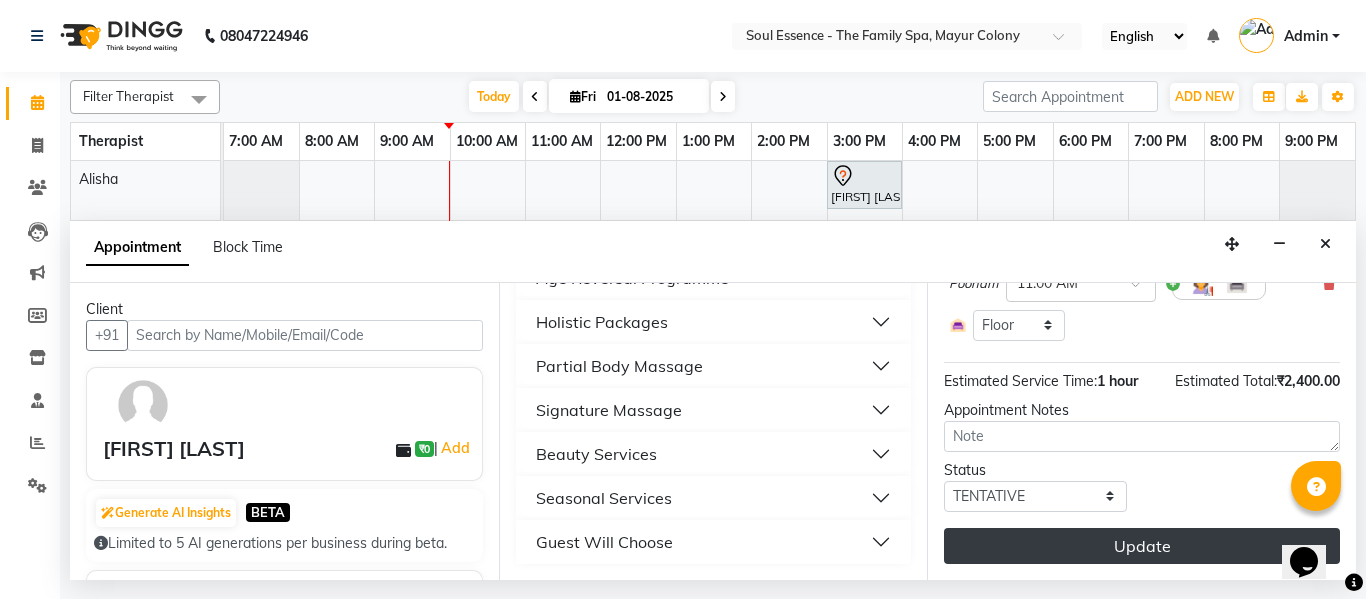 click on "Update" at bounding box center [1142, 546] 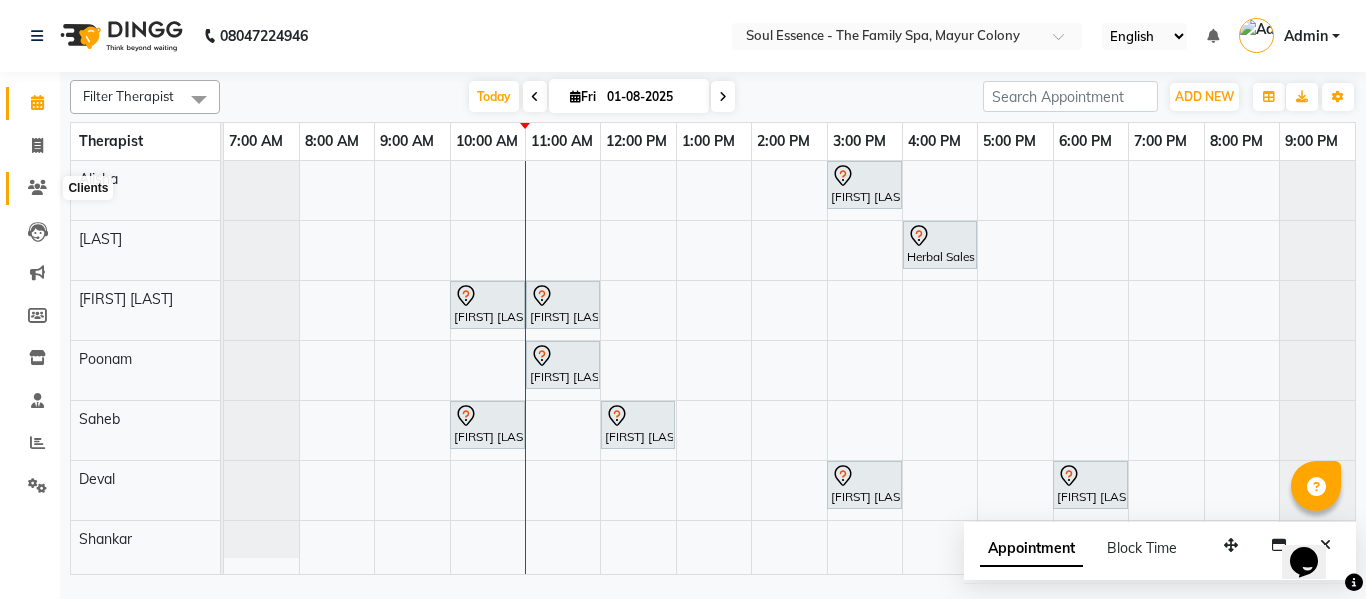 click 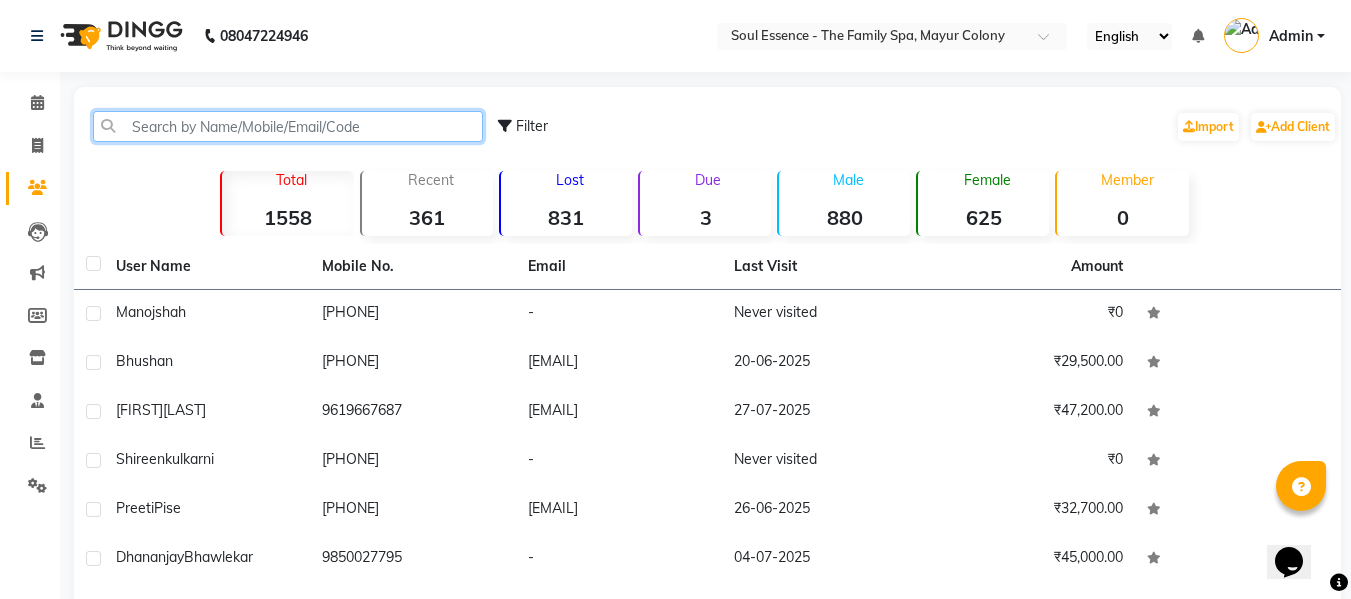 click 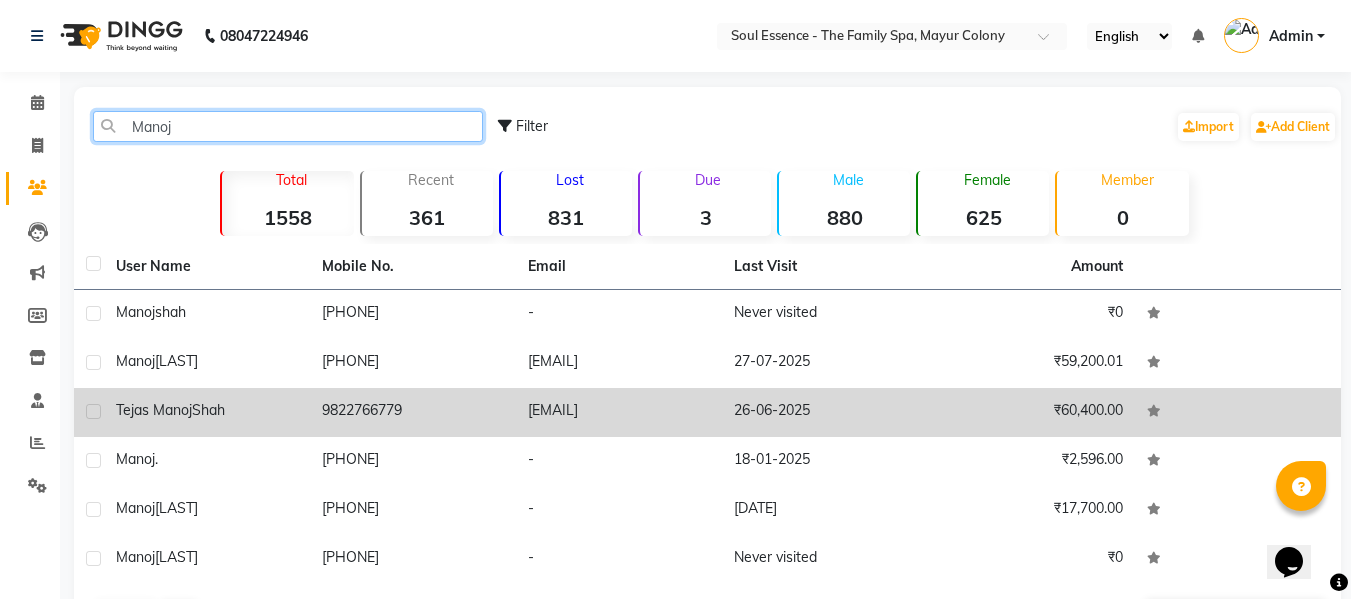type on "Manoj" 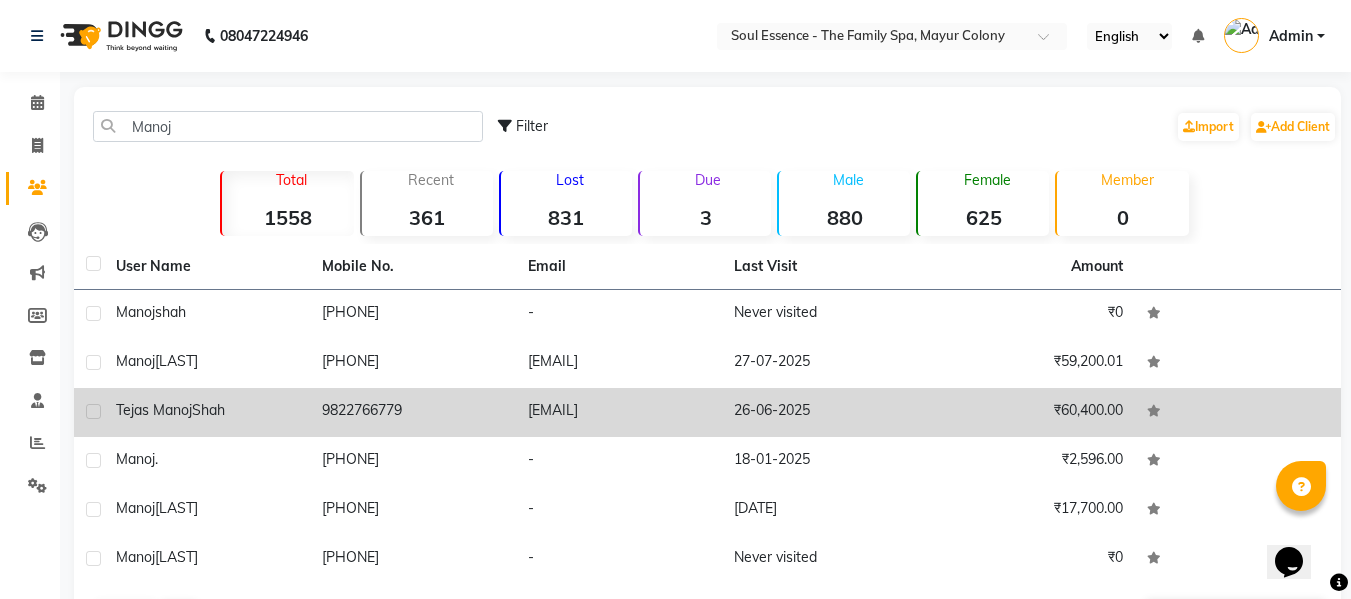 click on "9822766779" 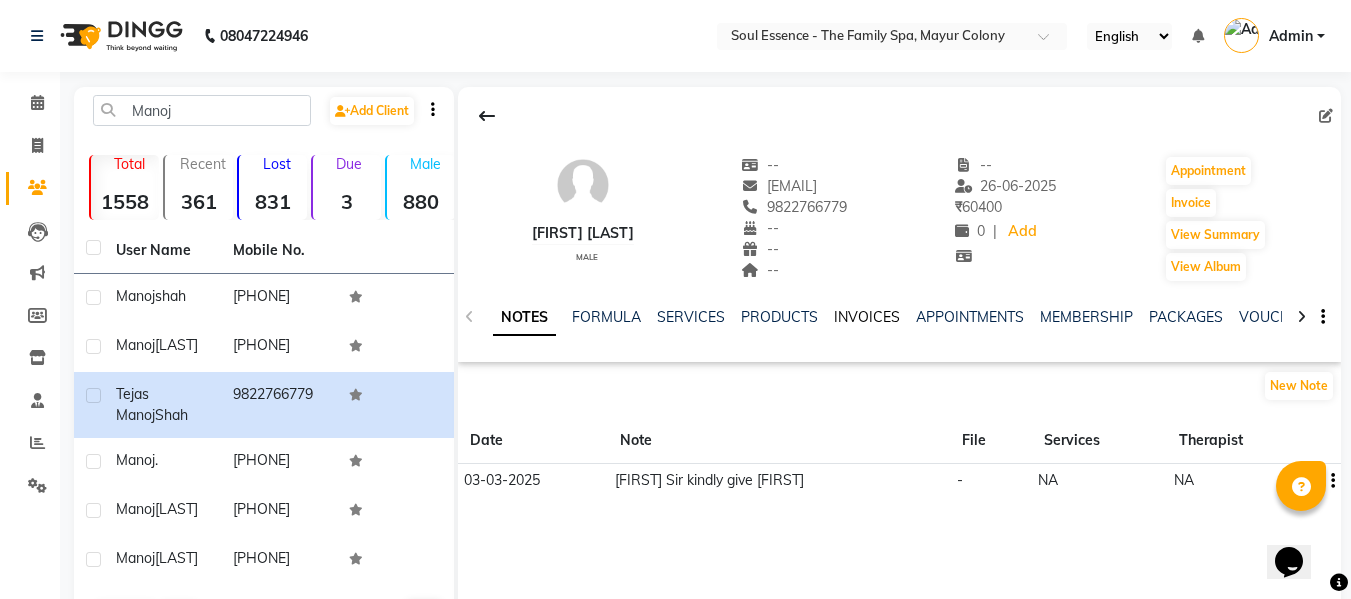 click on "INVOICES" 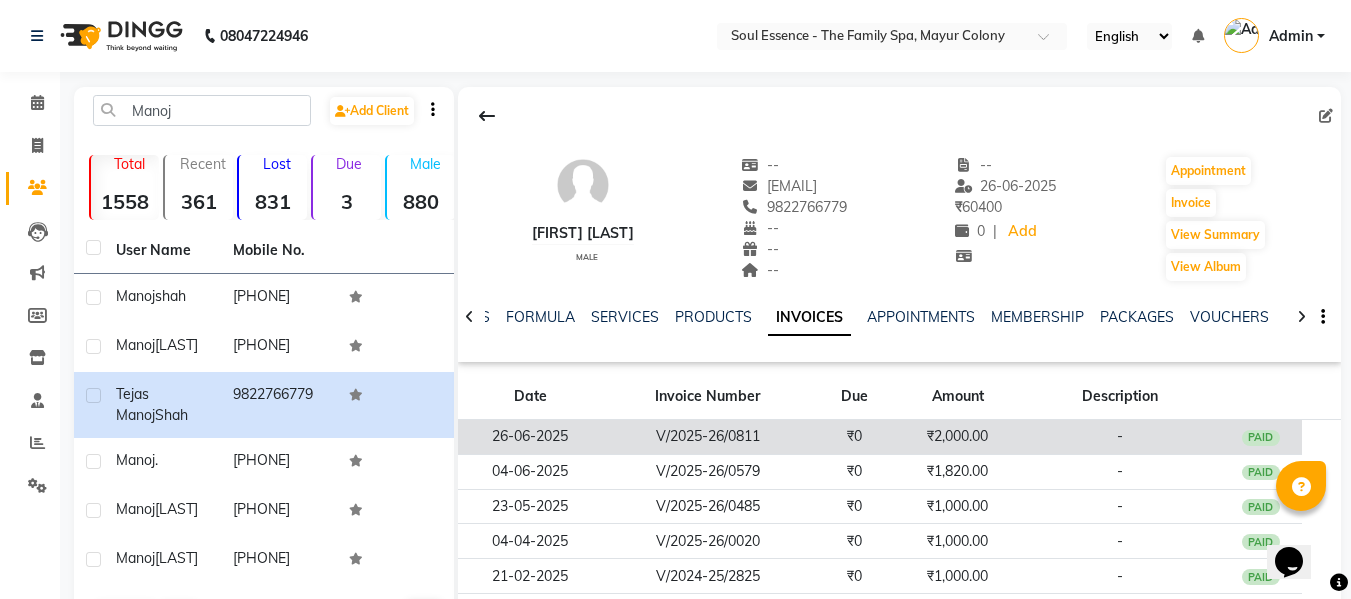 click on "₹0" 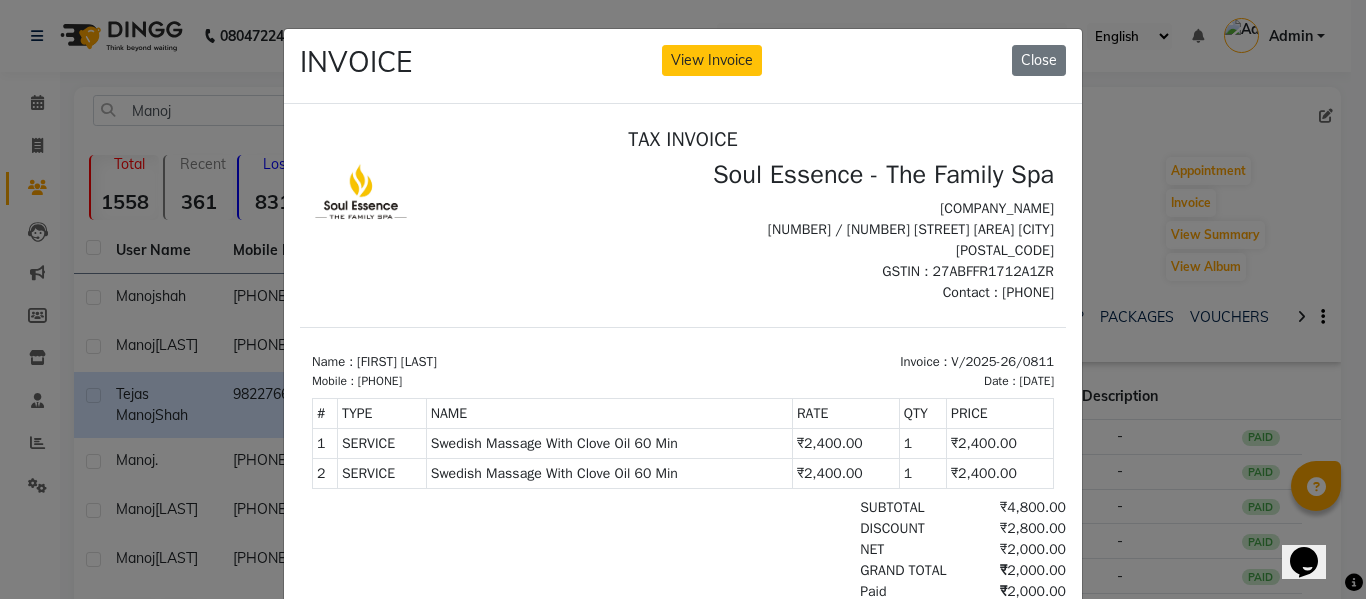 scroll, scrollTop: 0, scrollLeft: 0, axis: both 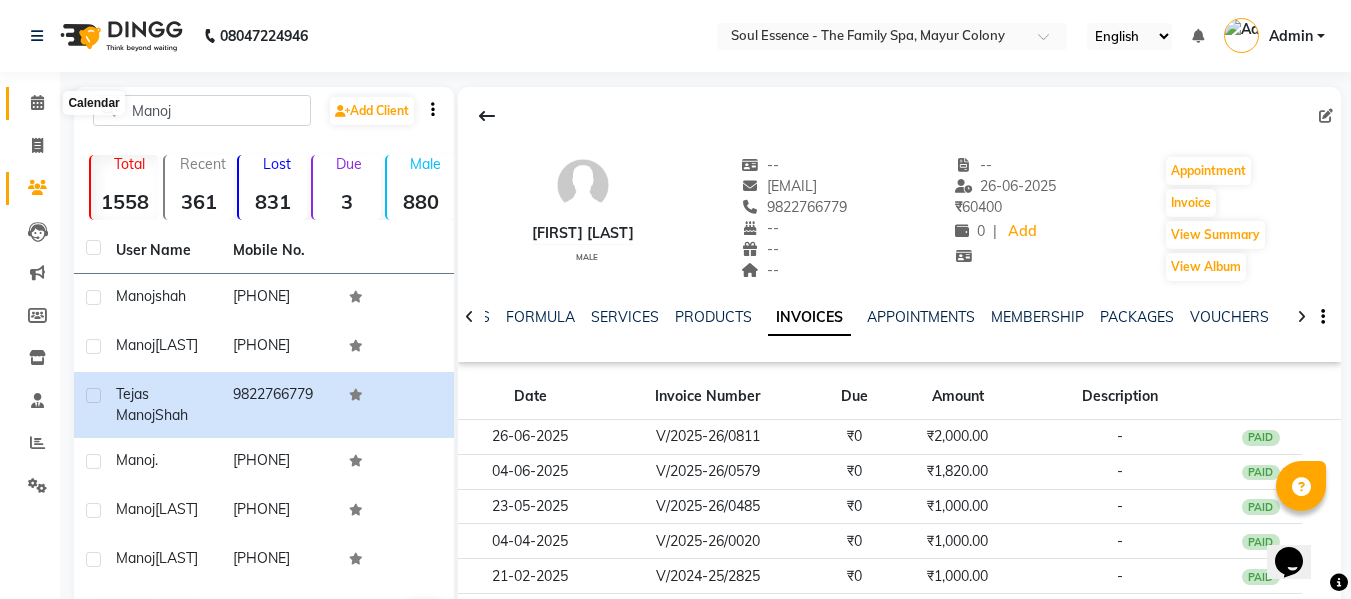 click 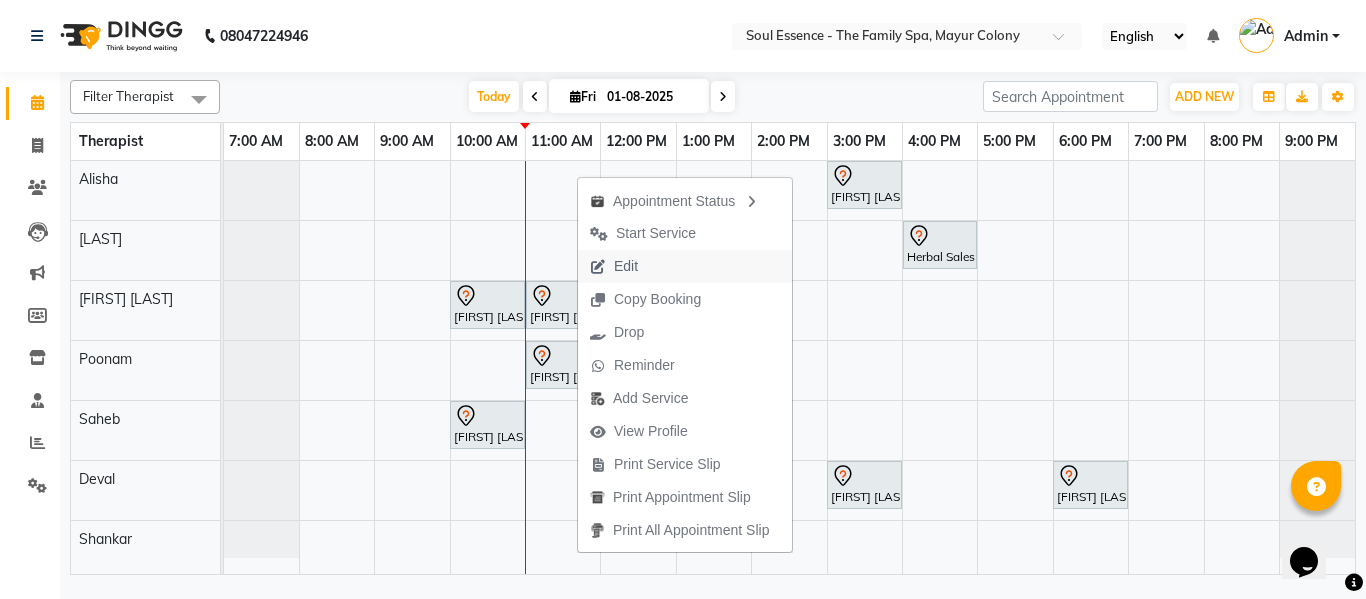 click on "Edit" at bounding box center [685, 266] 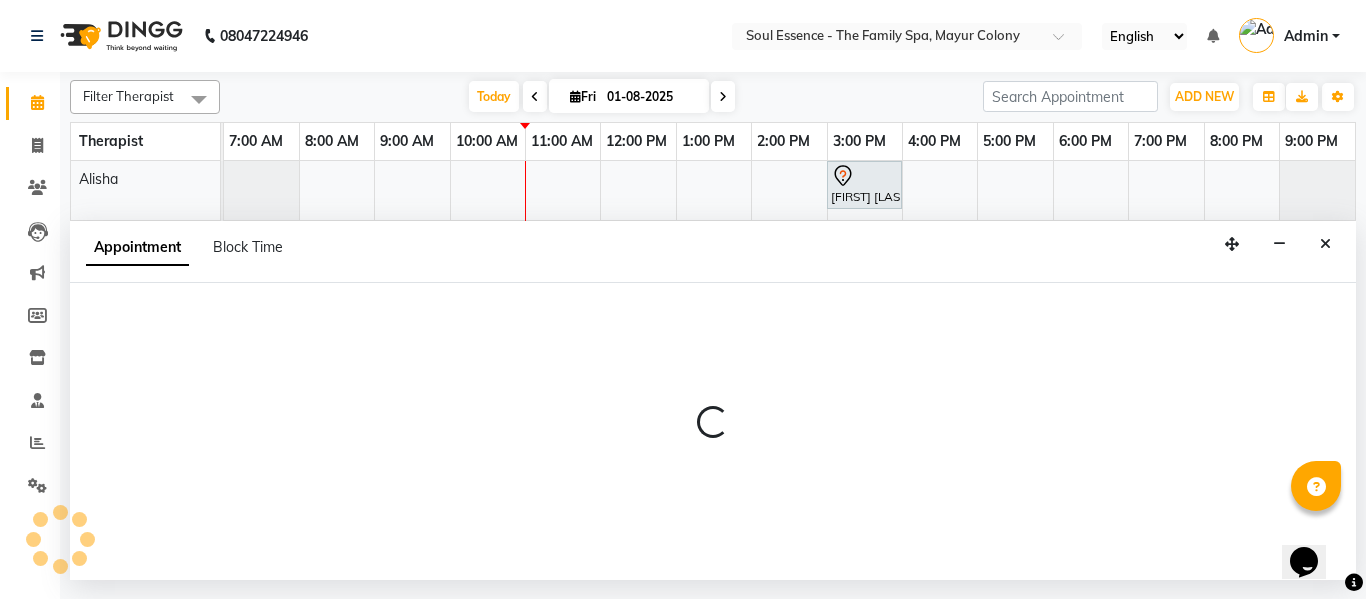 select on "tentative" 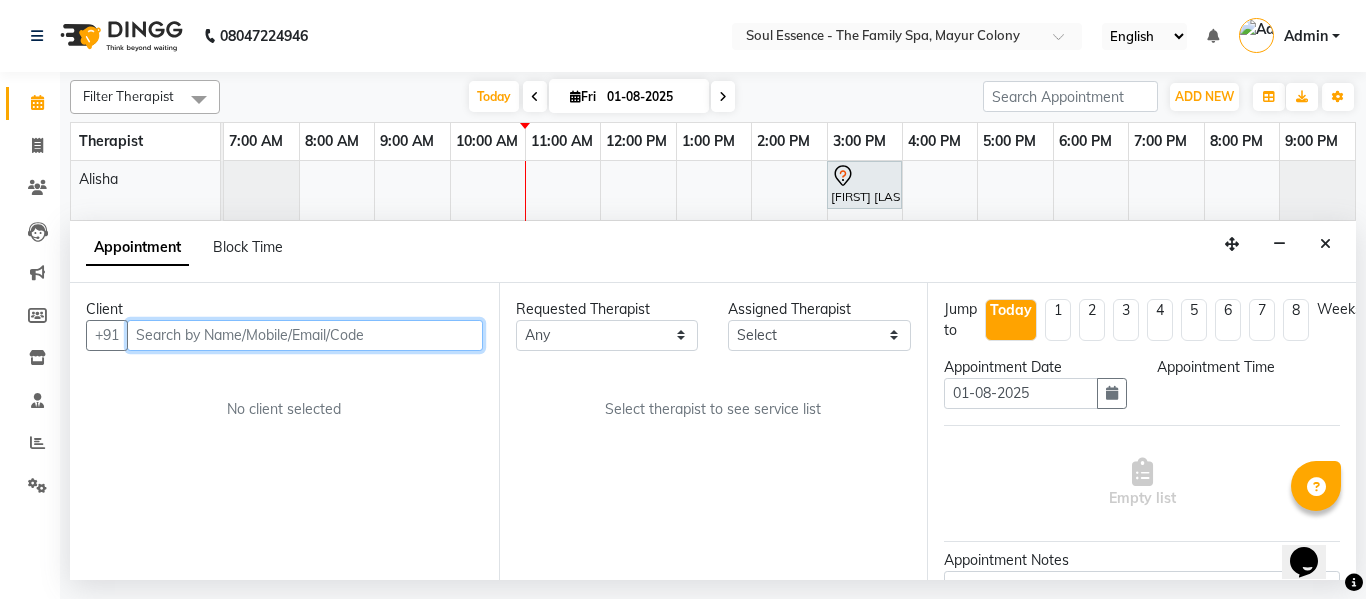 select on "45892" 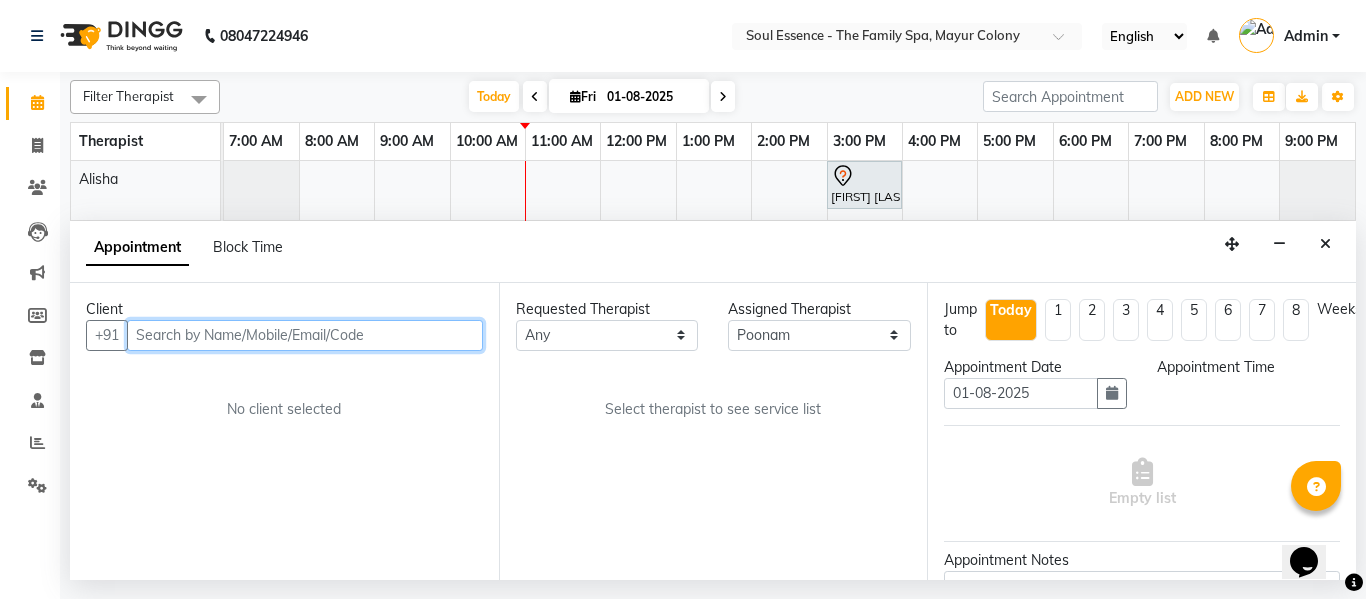 select on "660" 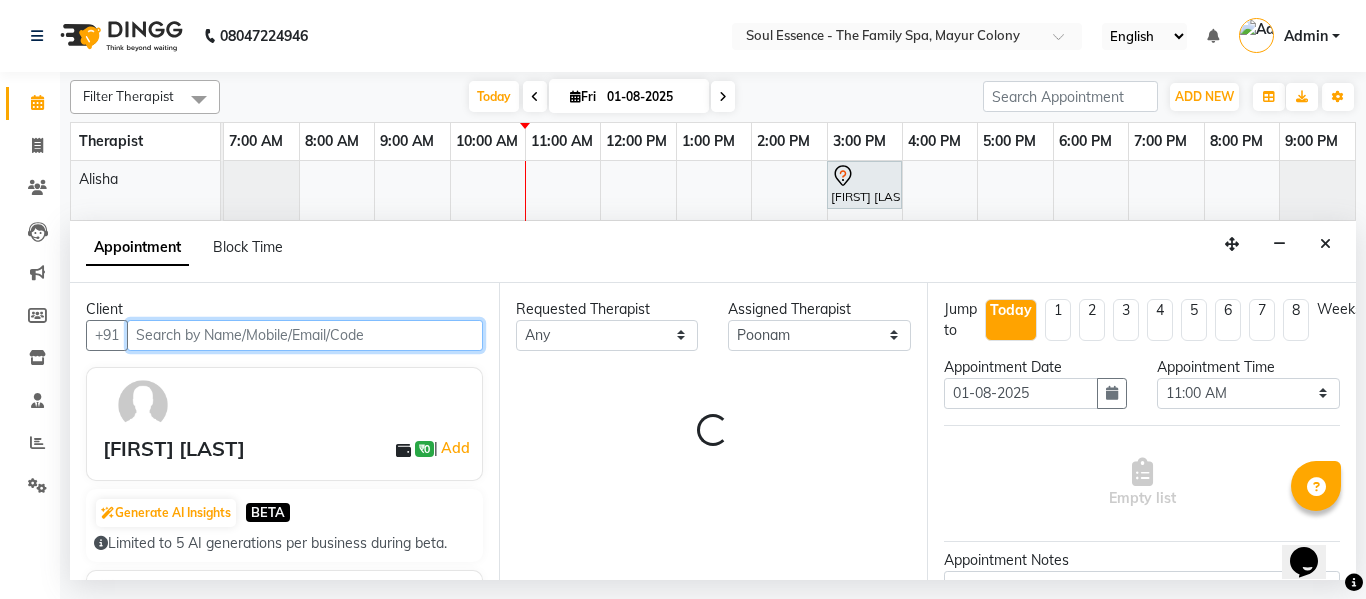 select on "1188" 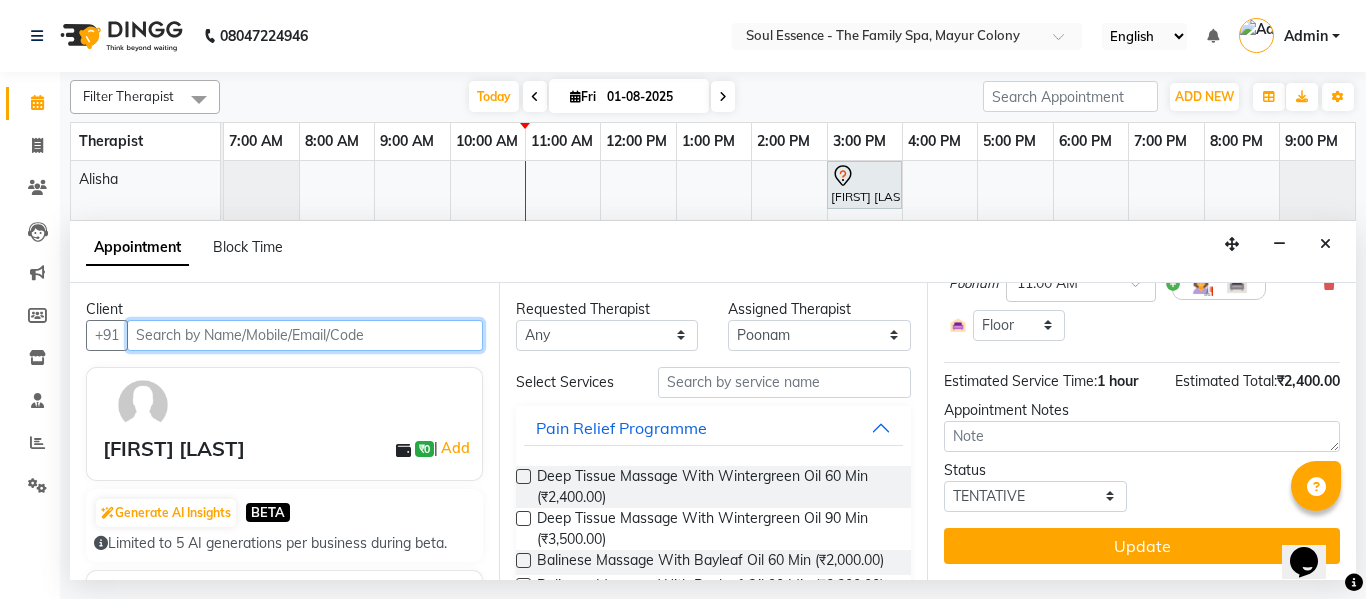 scroll, scrollTop: 0, scrollLeft: 0, axis: both 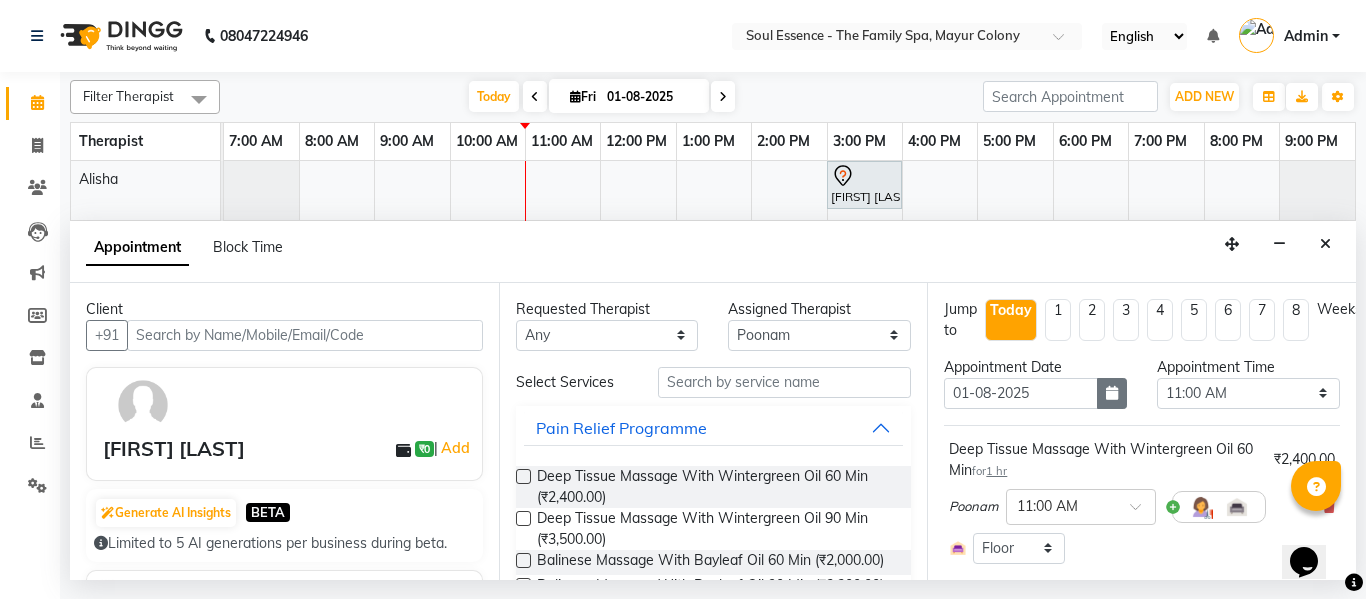 click at bounding box center [1112, 393] 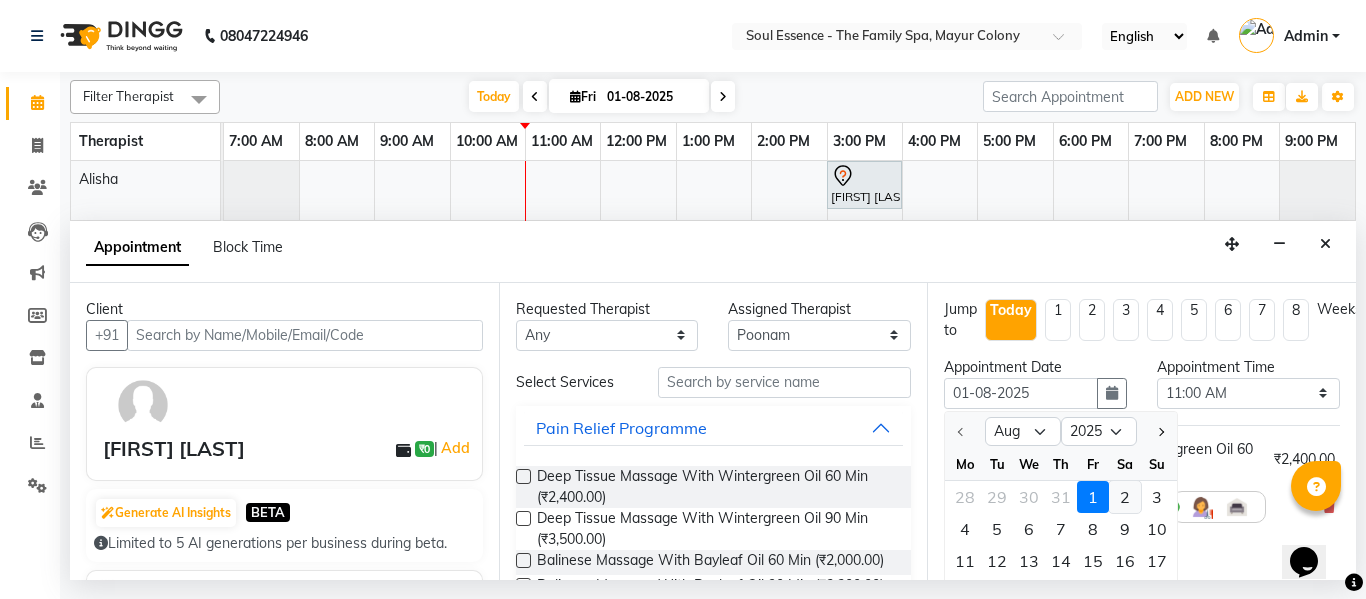 click on "2" at bounding box center (1125, 497) 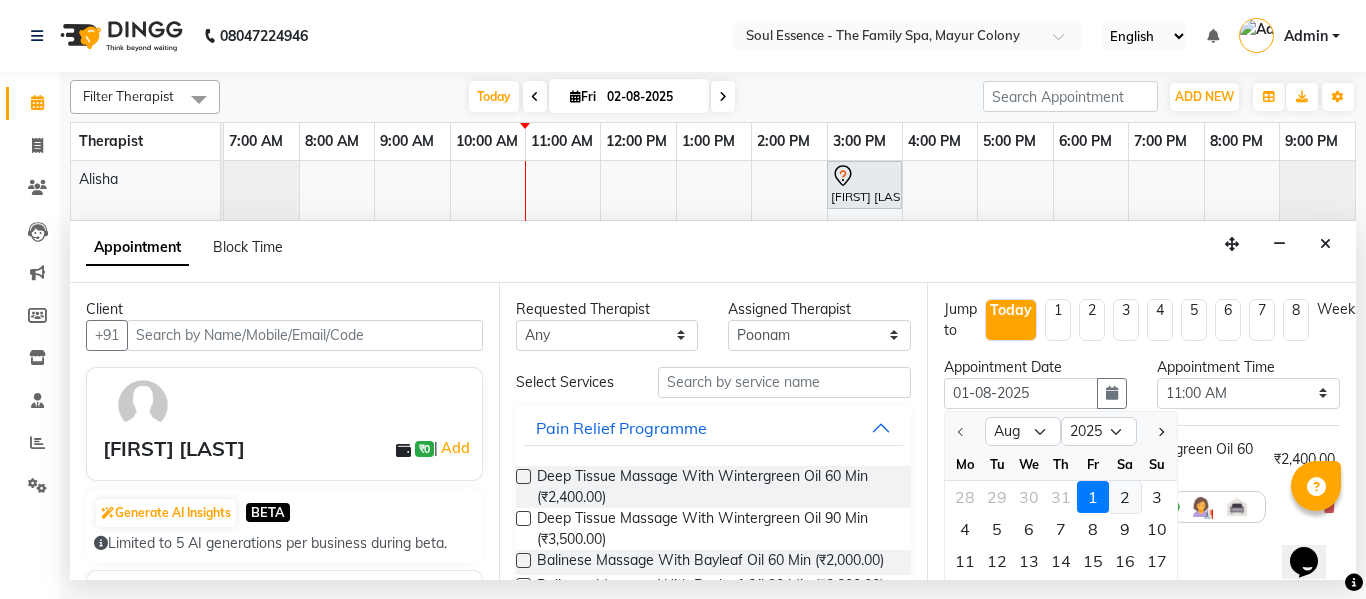 type on "02-08-2025" 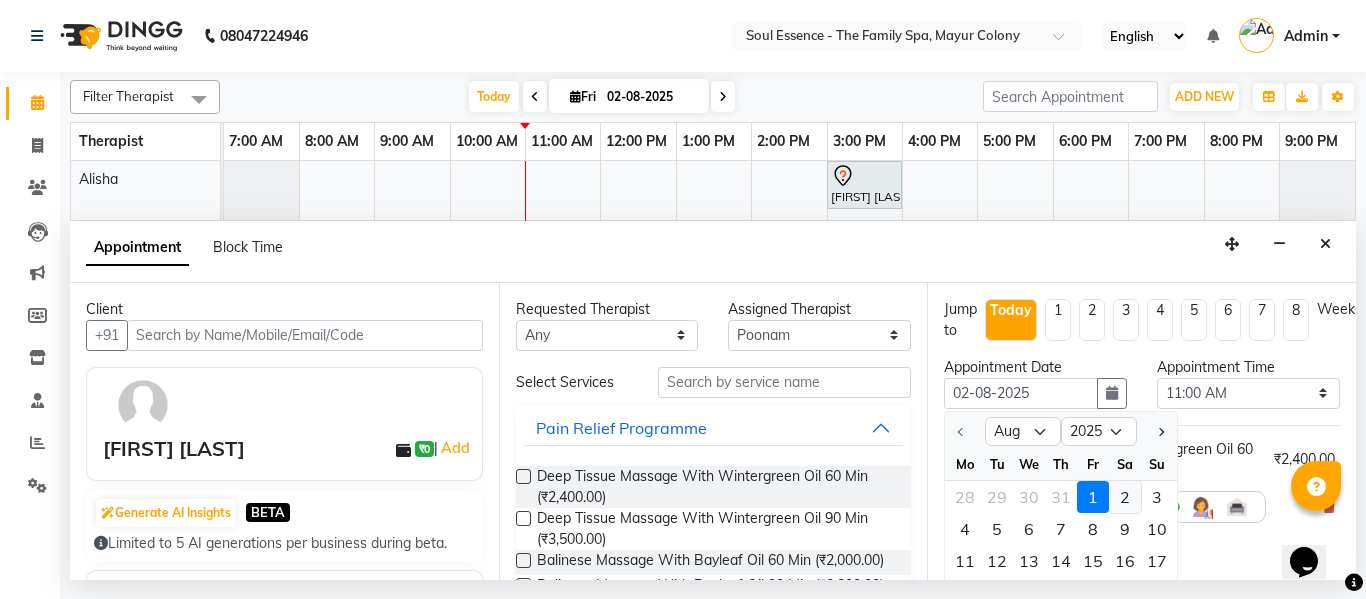 select on "660" 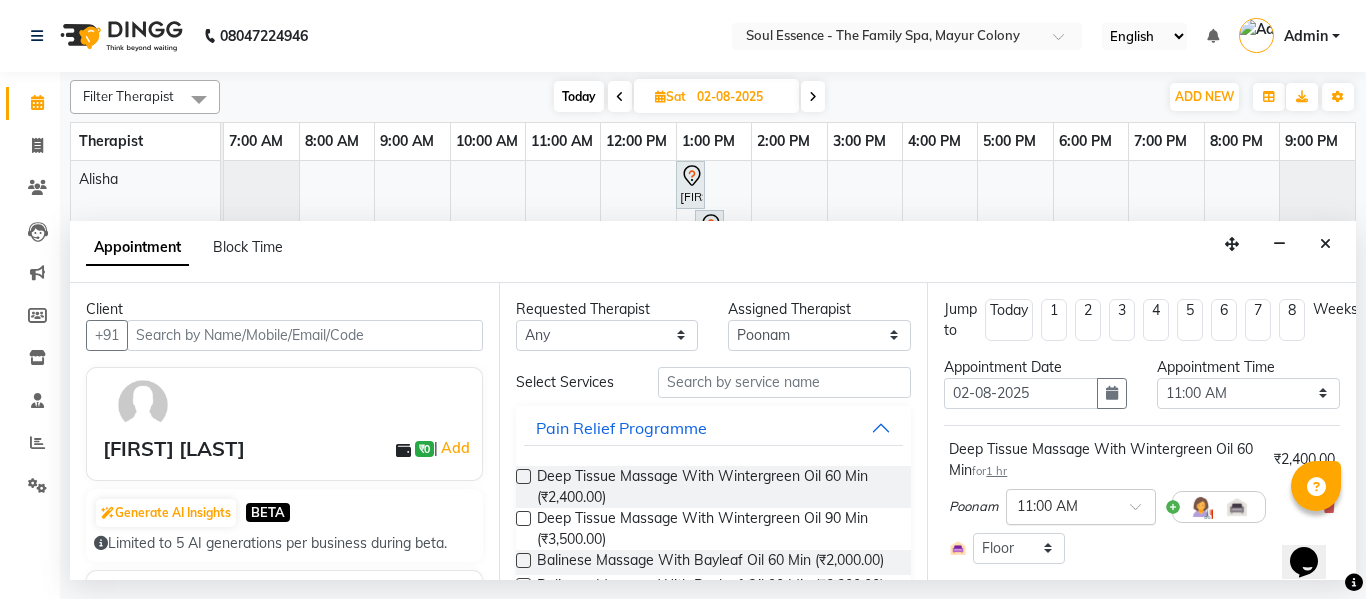 scroll, scrollTop: 238, scrollLeft: 0, axis: vertical 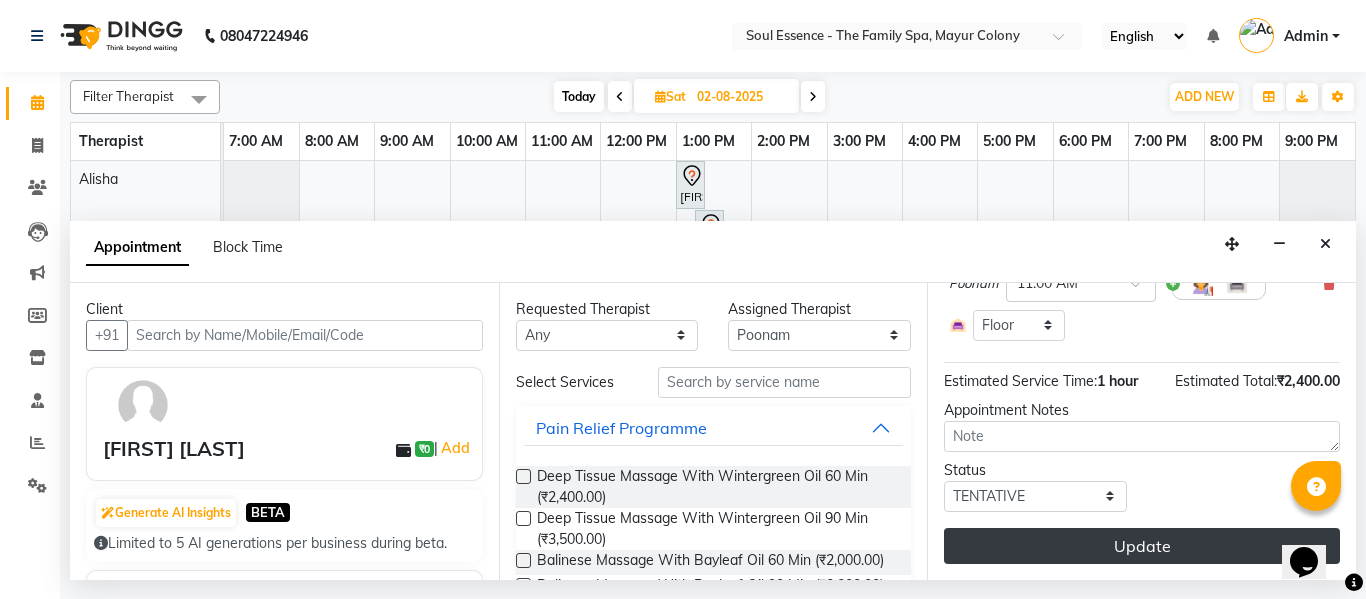 click on "Update" at bounding box center (1142, 546) 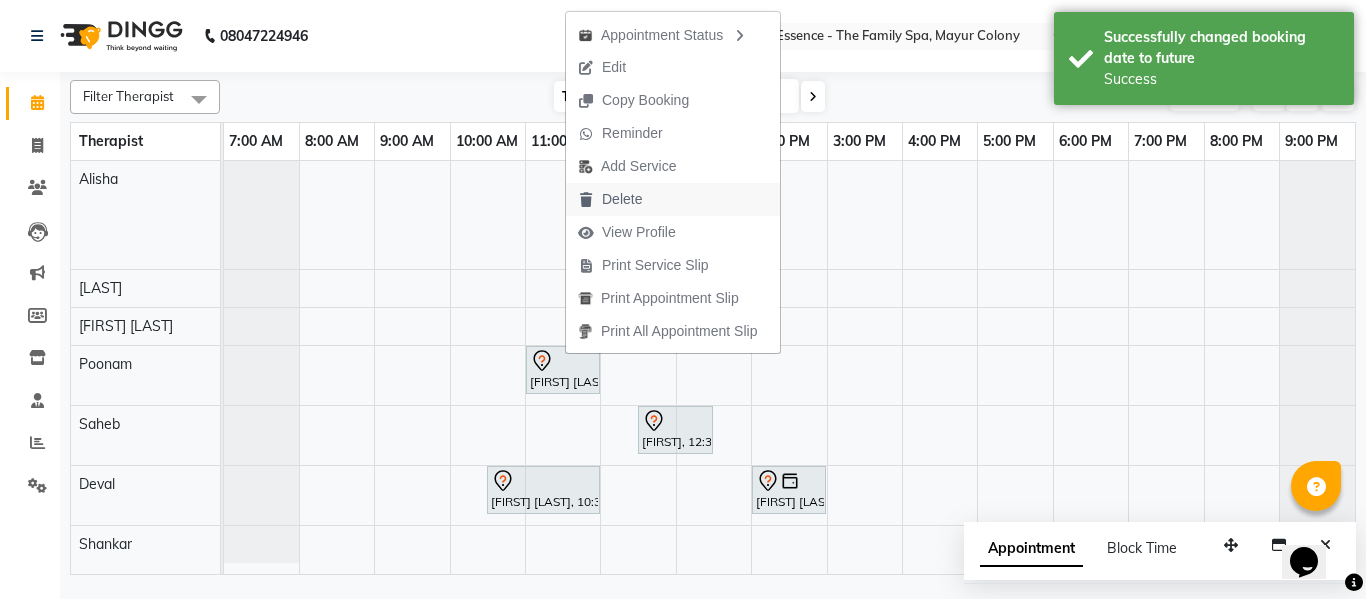 click on "Delete" at bounding box center (622, 199) 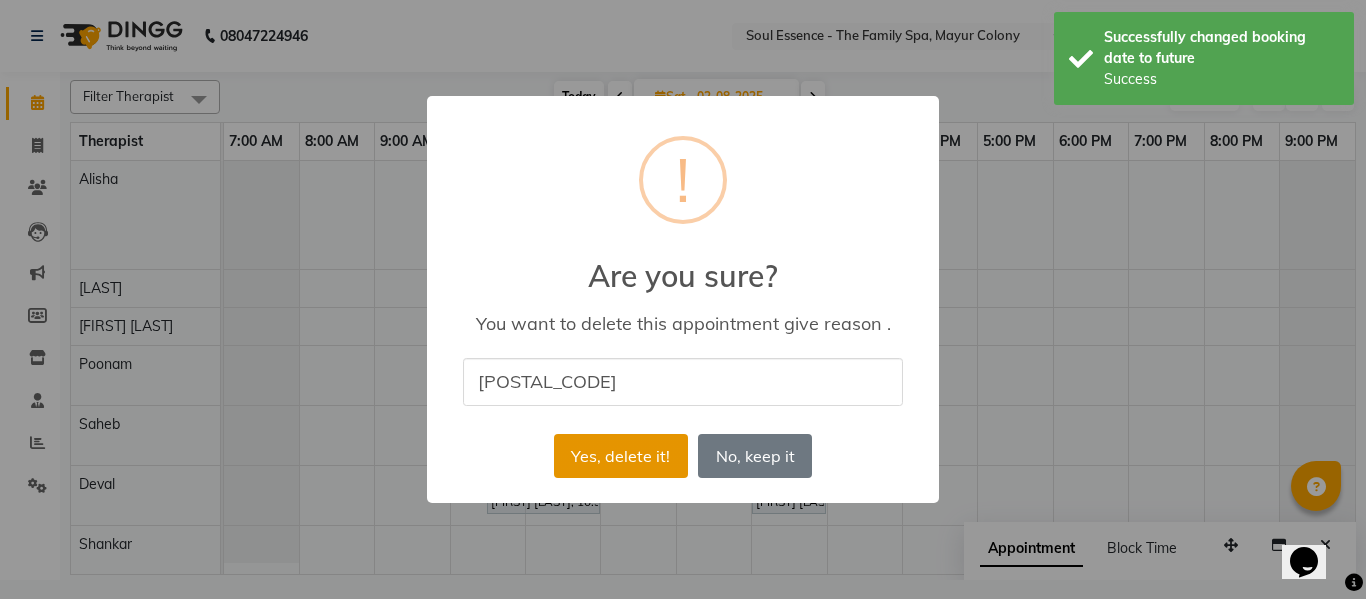 type on "[POSTAL_CODE]" 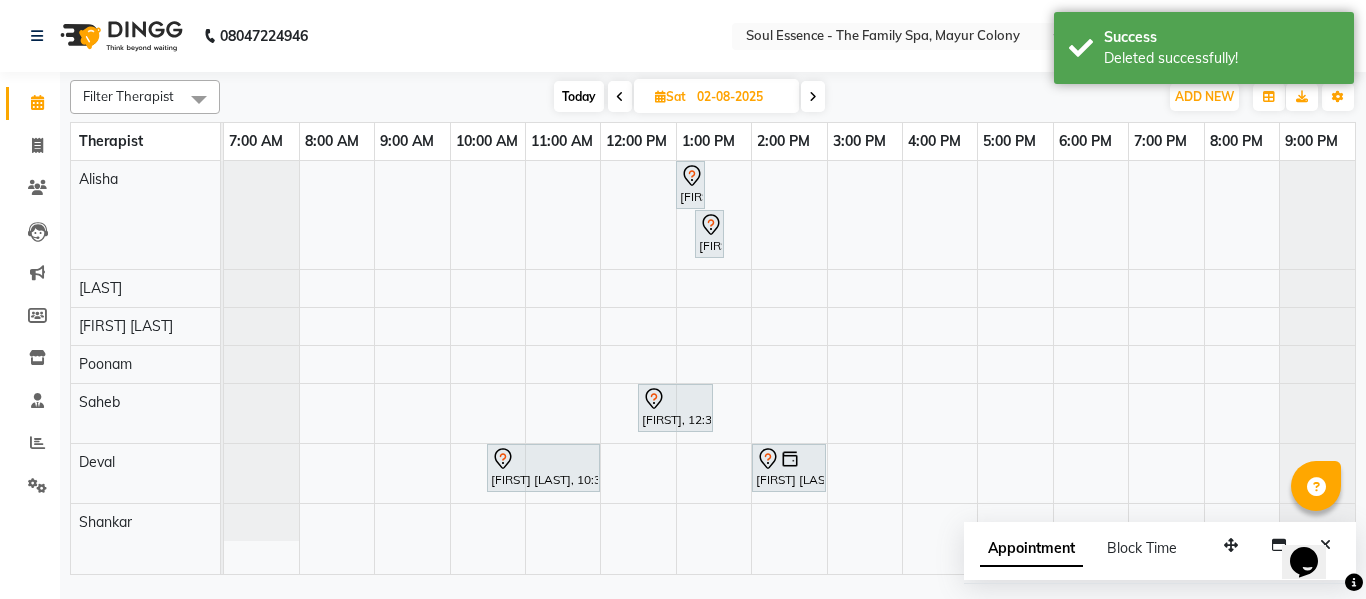 click at bounding box center (620, 96) 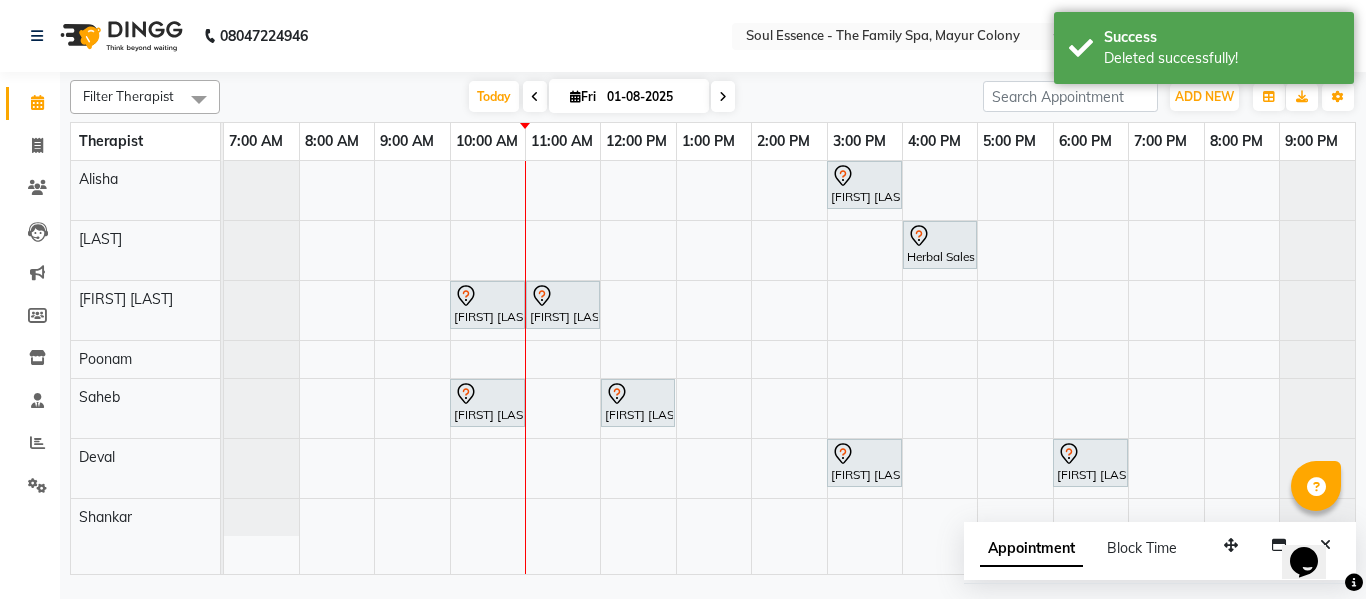 click on "[FIRST] [LAST], TK07, 03:00 PM-04:00 PM, Deep Tissue Massage With Wintergreen Oil 60 Min             Herbal Sales, TK04, 04:00 PM-05:00 PM, Deep Tissue Massage With Wintergreen Oil 60 Min             [FIRST] [LAST], TK03, 10:00 AM-11:00 AM, Deep Tissue Massage With Wintergreen Oil 60 Min             [FIRST] [LAST], TK03, 11:00 AM-12:00 PM, Skin Whitening Facial 60 Min             [FIRST] [LAST], TK02, 10:00 AM-11:00 AM, Deep Tissue Massage With Wintergreen Oil 60 Min             [FIRST] [LAST], TK06, 12:00 PM-01:00 PM, Deep Tissue Massage With Wintergreen Oil 60 Min             [FIRST] [LAST], TK08, 03:00 PM-04:00 PM, Deep Tissue Massage With Wintergreen Oil 60 Min             [FIRST] [LAST], TK05, 06:00 PM-07:00 PM, Deep Tissue Massage With Wintergreen Oil 60 Min" at bounding box center (789, 367) 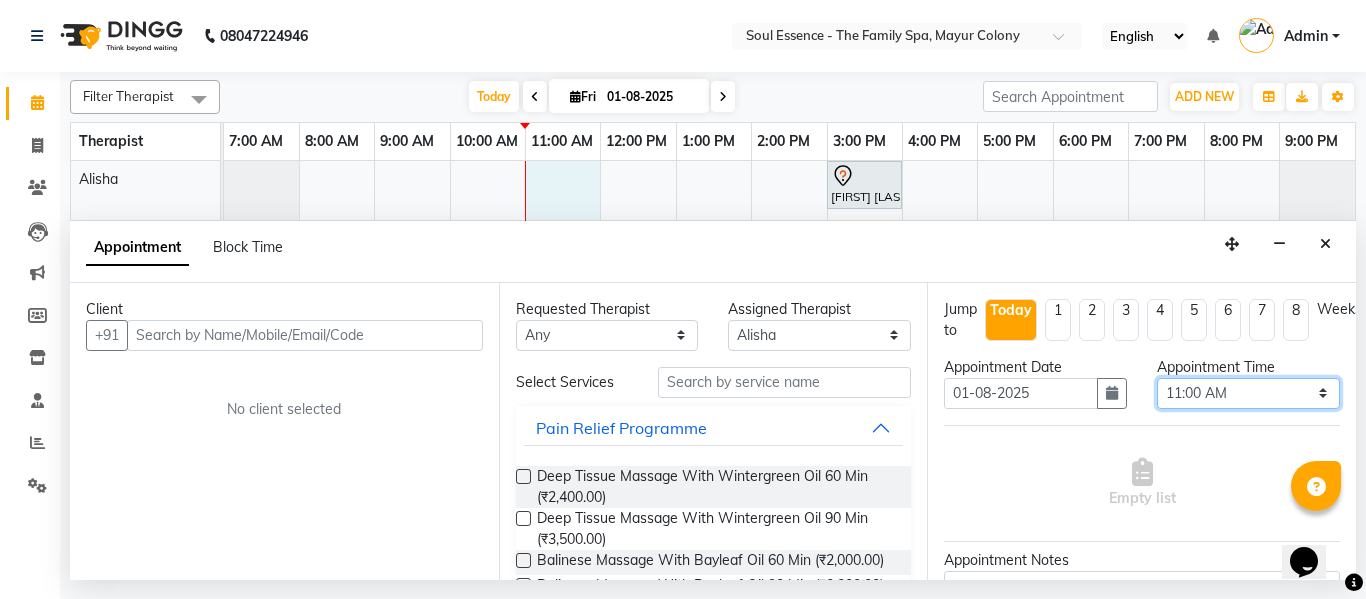 click on "Select 08:00 AM 08:15 AM 08:30 AM 08:45 AM 09:00 AM 09:15 AM 09:30 AM 09:45 AM 10:00 AM 10:15 AM 10:30 AM 10:45 AM 11:00 AM 11:15 AM 11:30 AM 11:45 AM 12:00 PM 12:15 PM 12:30 PM 12:45 PM 01:00 PM 01:15 PM 01:30 PM 01:45 PM 02:00 PM 02:15 PM 02:30 PM 02:45 PM 03:00 PM 03:15 PM 03:30 PM 03:45 PM 04:00 PM 04:15 PM 04:30 PM 04:45 PM 05:00 PM 05:15 PM 05:30 PM 05:45 PM 06:00 PM 06:15 PM 06:30 PM 06:45 PM 07:00 PM 07:15 PM 07:30 PM 07:45 PM 08:00 PM 08:15 PM 08:30 PM 08:45 PM 09:00 PM" at bounding box center [1248, 393] 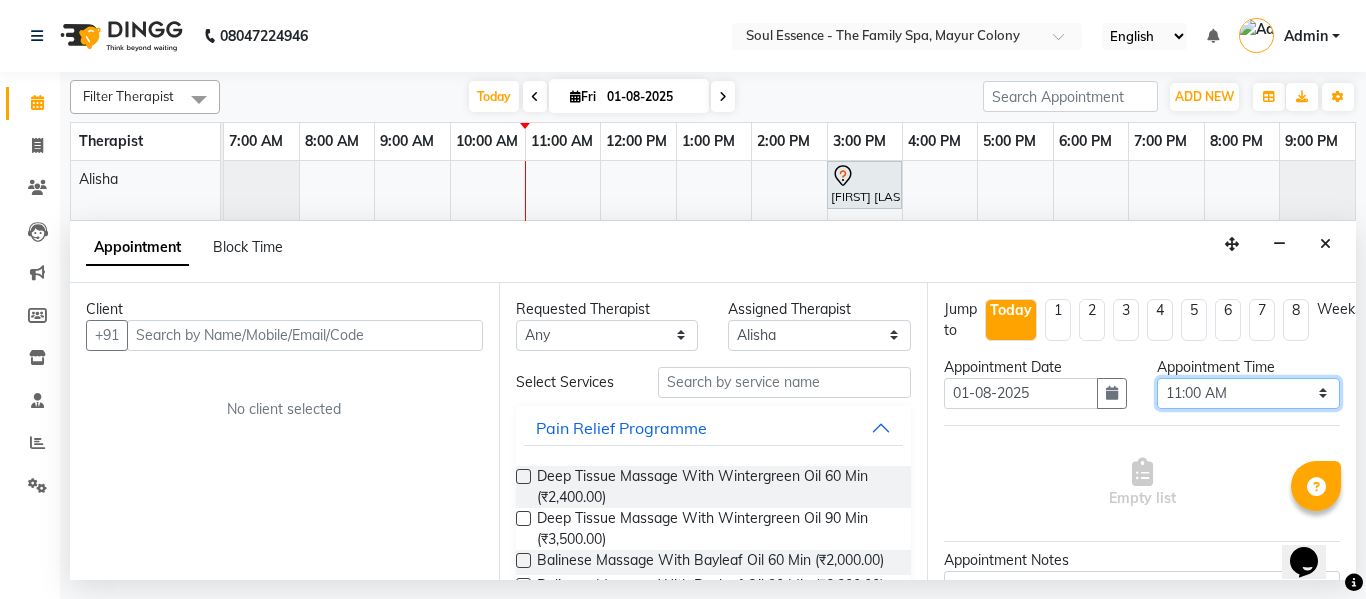 select on "690" 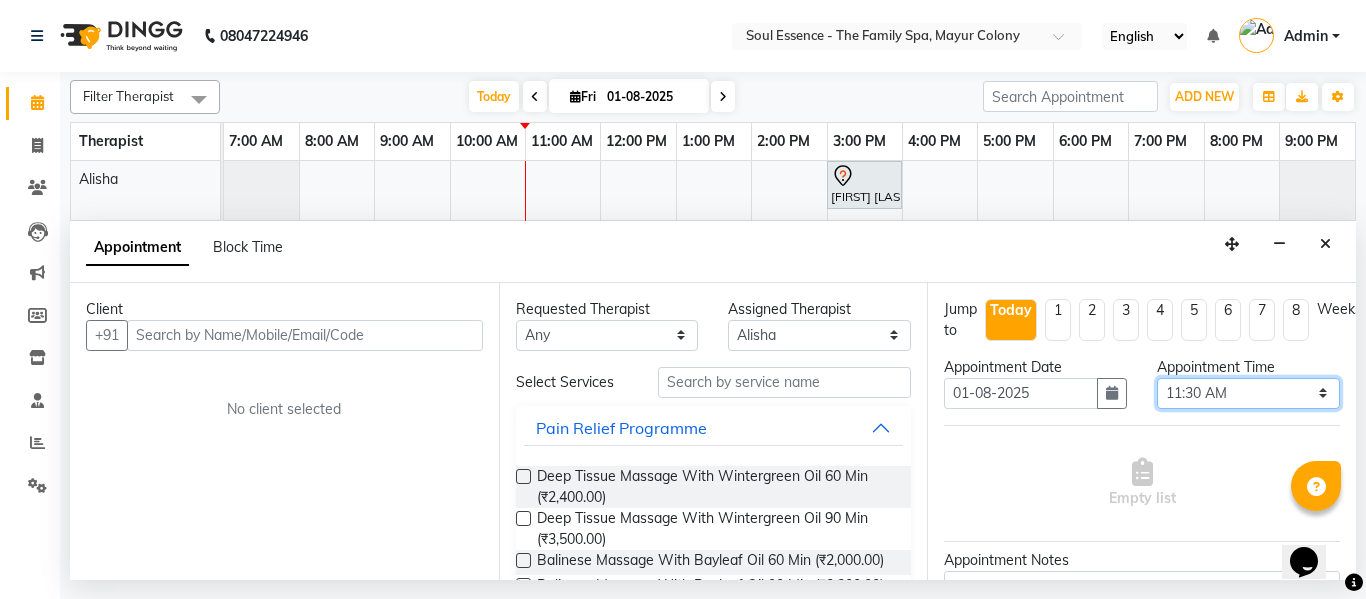 click on "Select 08:00 AM 08:15 AM 08:30 AM 08:45 AM 09:00 AM 09:15 AM 09:30 AM 09:45 AM 10:00 AM 10:15 AM 10:30 AM 10:45 AM 11:00 AM 11:15 AM 11:30 AM 11:45 AM 12:00 PM 12:15 PM 12:30 PM 12:45 PM 01:00 PM 01:15 PM 01:30 PM 01:45 PM 02:00 PM 02:15 PM 02:30 PM 02:45 PM 03:00 PM 03:15 PM 03:30 PM 03:45 PM 04:00 PM 04:15 PM 04:30 PM 04:45 PM 05:00 PM 05:15 PM 05:30 PM 05:45 PM 06:00 PM 06:15 PM 06:30 PM 06:45 PM 07:00 PM 07:15 PM 07:30 PM 07:45 PM 08:00 PM 08:15 PM 08:30 PM 08:45 PM 09:00 PM" at bounding box center [1248, 393] 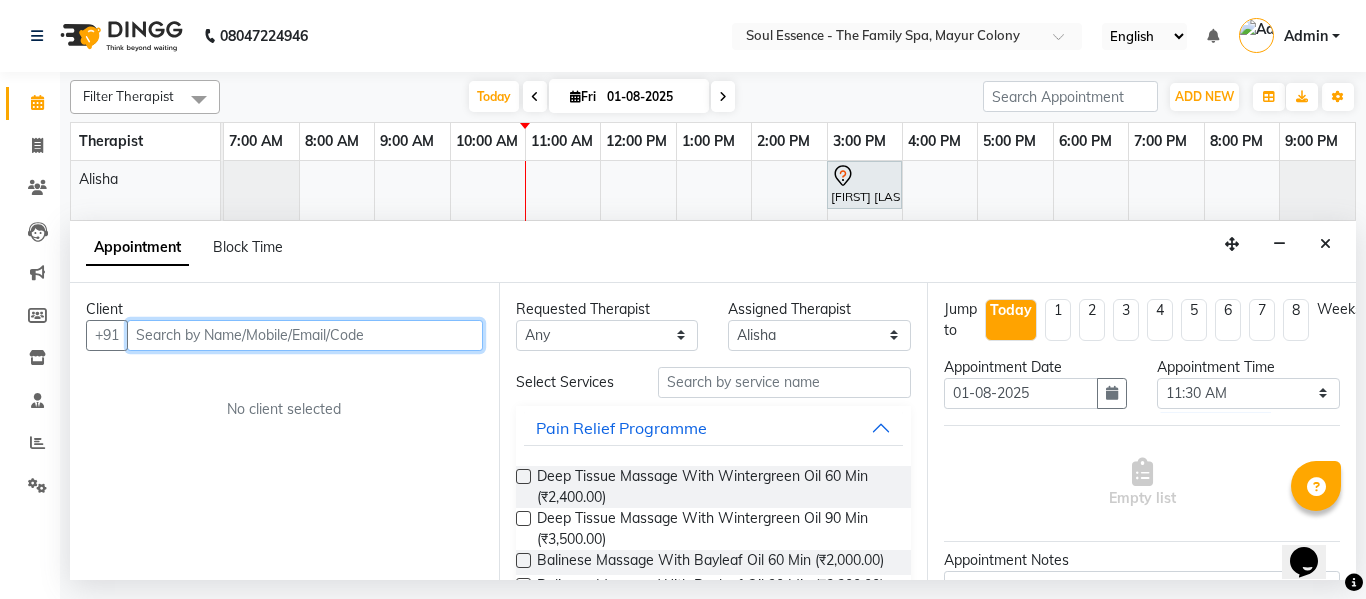 click at bounding box center [305, 335] 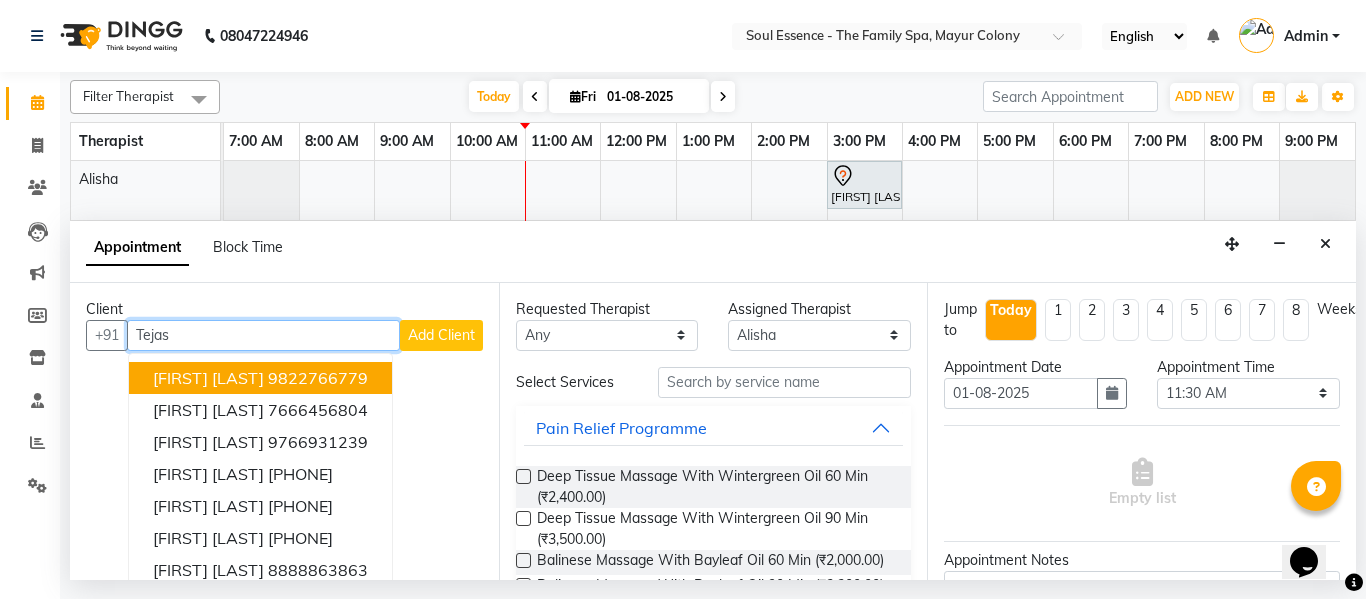 click on "[FIRST] [LAST]" at bounding box center (208, 378) 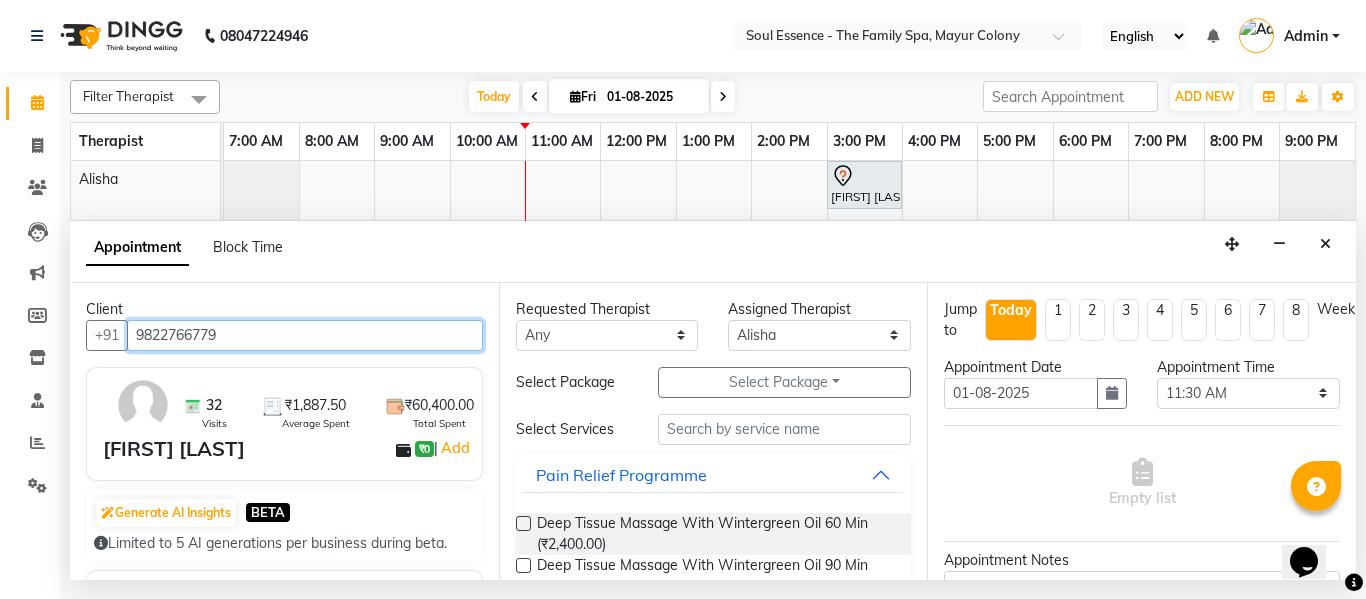 type on "9822766779" 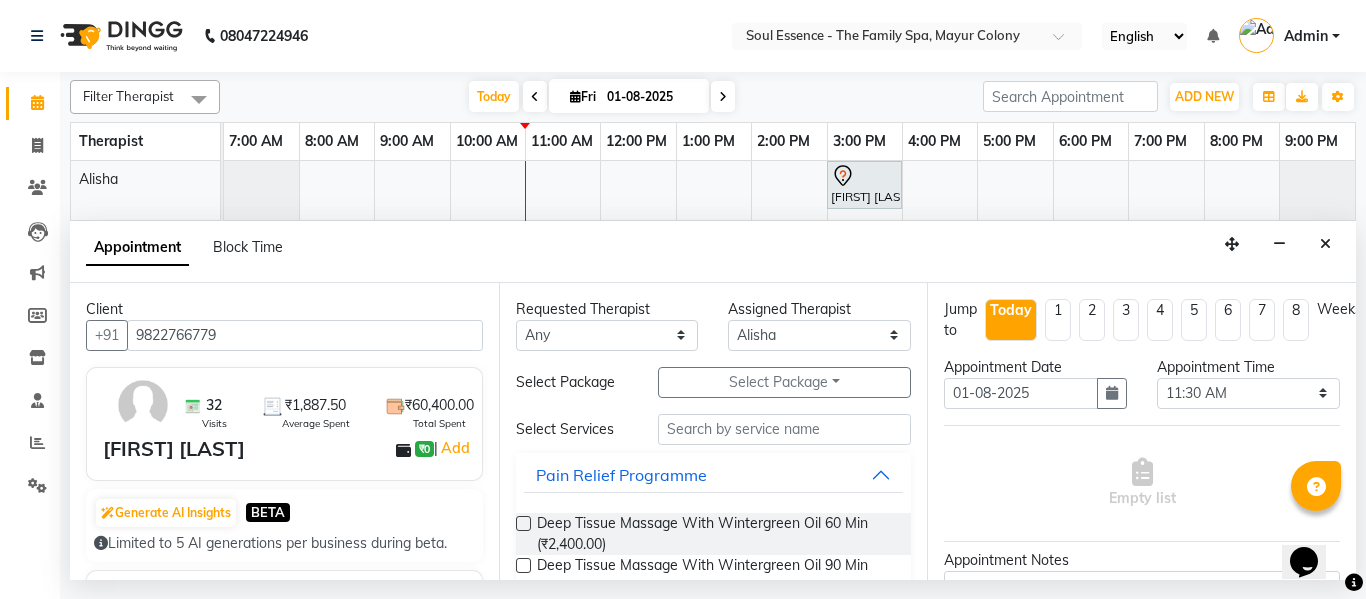 click at bounding box center (523, 523) 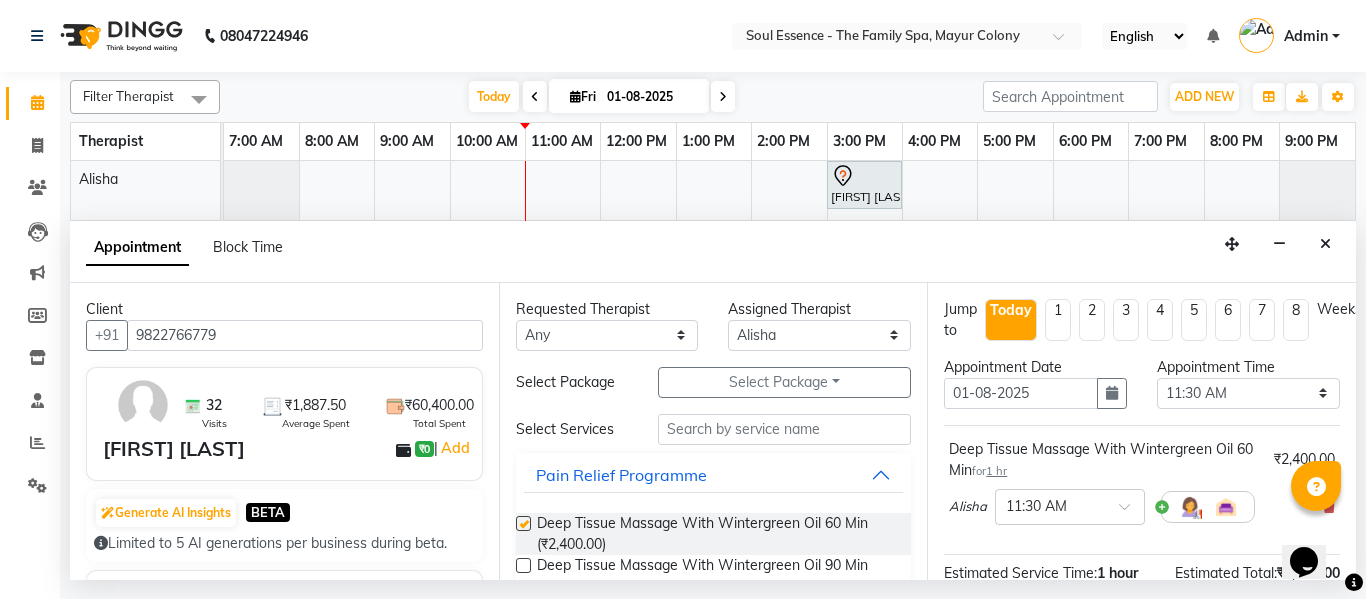 checkbox on "false" 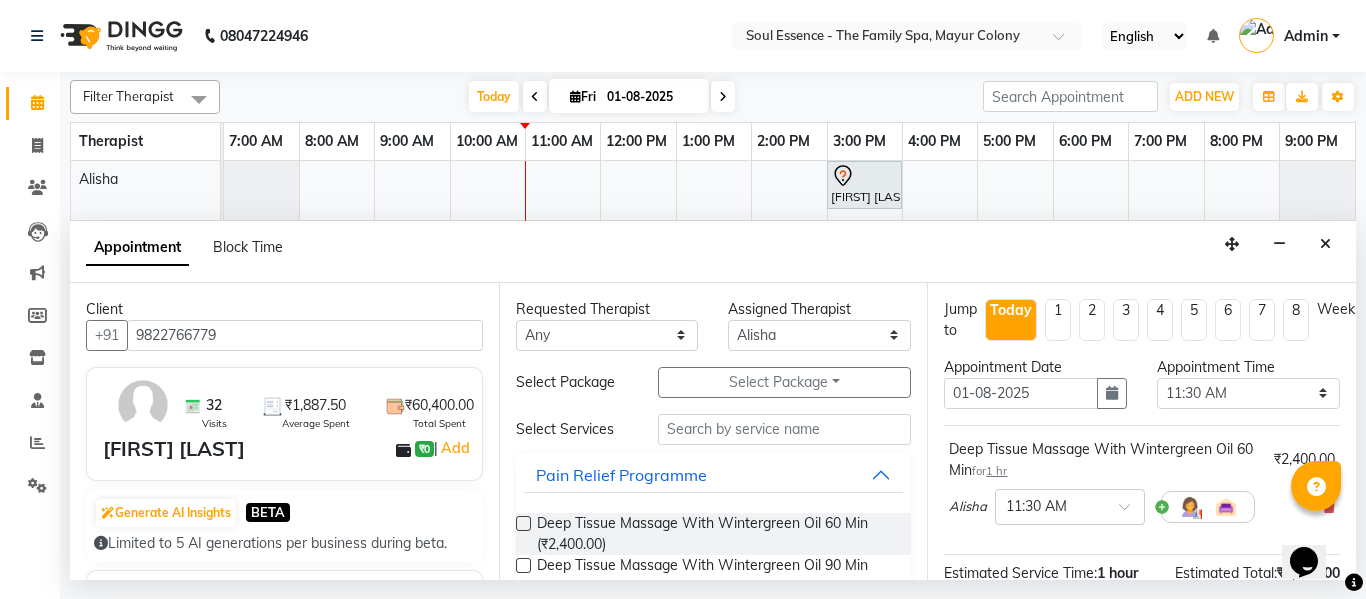 scroll, scrollTop: 265, scrollLeft: 0, axis: vertical 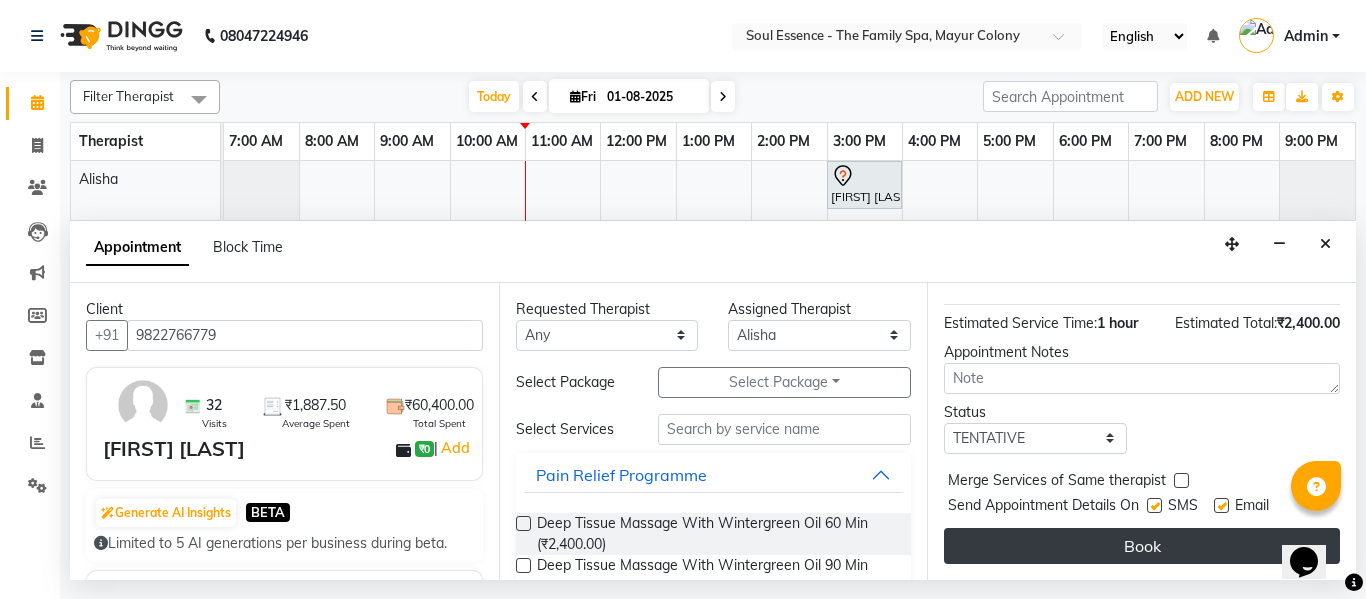click on "Book" at bounding box center [1142, 546] 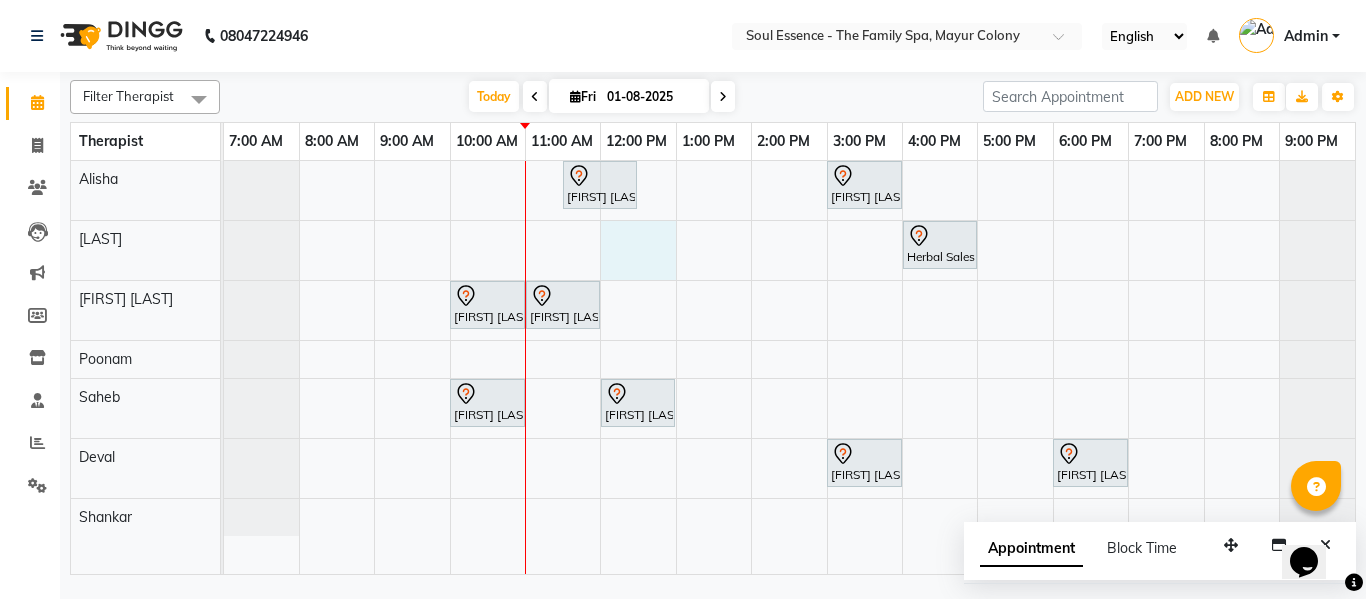 click on "[FIRST] [LAST], TK10, 11:30 AM-12:30 PM, Deep Tissue Massage With Wintergreen Oil 60 Min             [FIRST] [LAST], TK07, 03:00 PM-04:00 PM, Deep Tissue Massage With Wintergreen Oil 60 Min             Herbal Sales, TK04, 04:00 PM-05:00 PM, Deep Tissue Massage With Wintergreen Oil 60 Min             [FIRST] [LAST], TK03, 10:00 AM-11:00 AM, Deep Tissue Massage With Wintergreen Oil 60 Min             [FIRST] [LAST], TK03, 11:00 AM-12:00 PM, Skin Whitening Facial 60 Min             [FIRST] [LAST], TK02, 10:00 AM-11:00 AM, Deep Tissue Massage With Wintergreen Oil 60 Min             [FIRST] [LAST], TK06, 12:00 PM-01:00 PM, Deep Tissue Massage With Wintergreen Oil 60 Min             [FIRST] [LAST], TK08, 03:00 PM-04:00 PM, Deep Tissue Massage With Wintergreen Oil 60 Min             [FIRST] [LAST], TK05, 06:00 PM-07:00 PM, Deep Tissue Massage With Wintergreen Oil 60 Min" at bounding box center (789, 367) 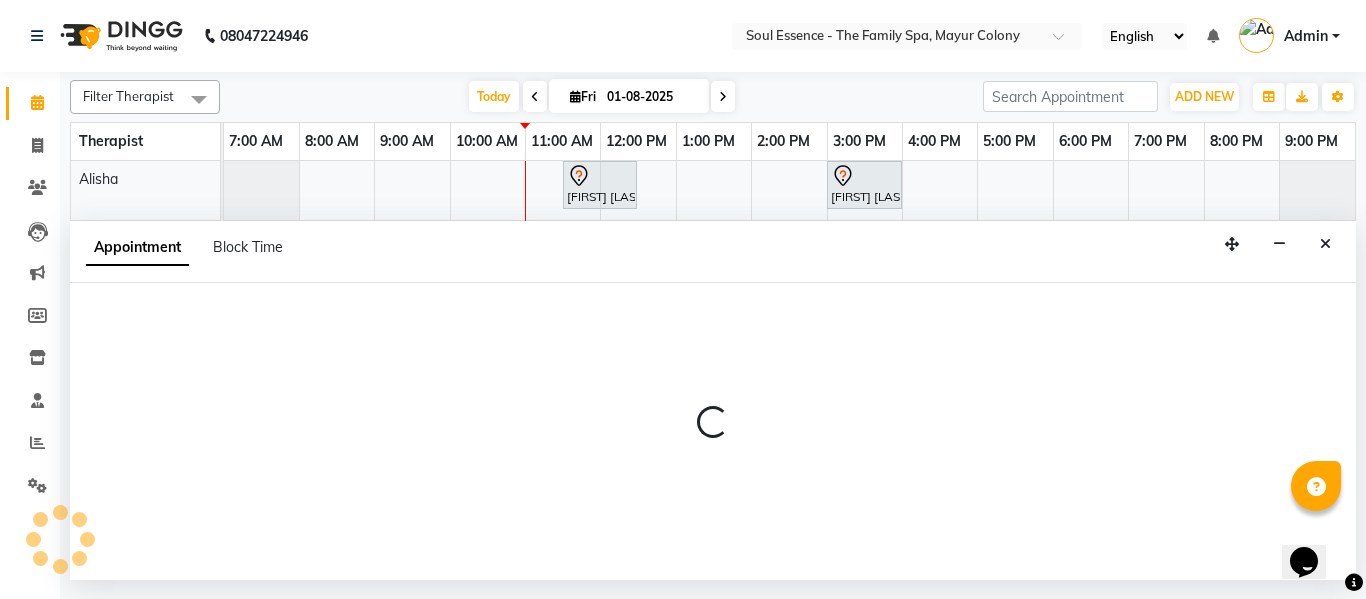 select on "64215" 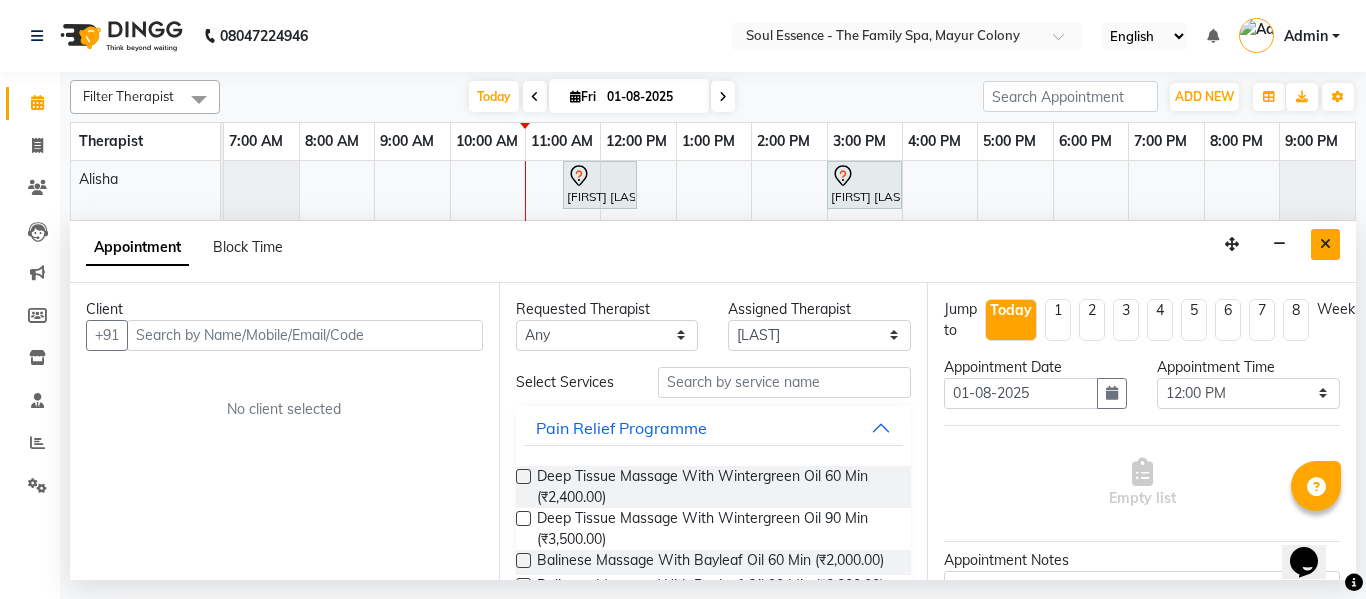 click at bounding box center (1325, 244) 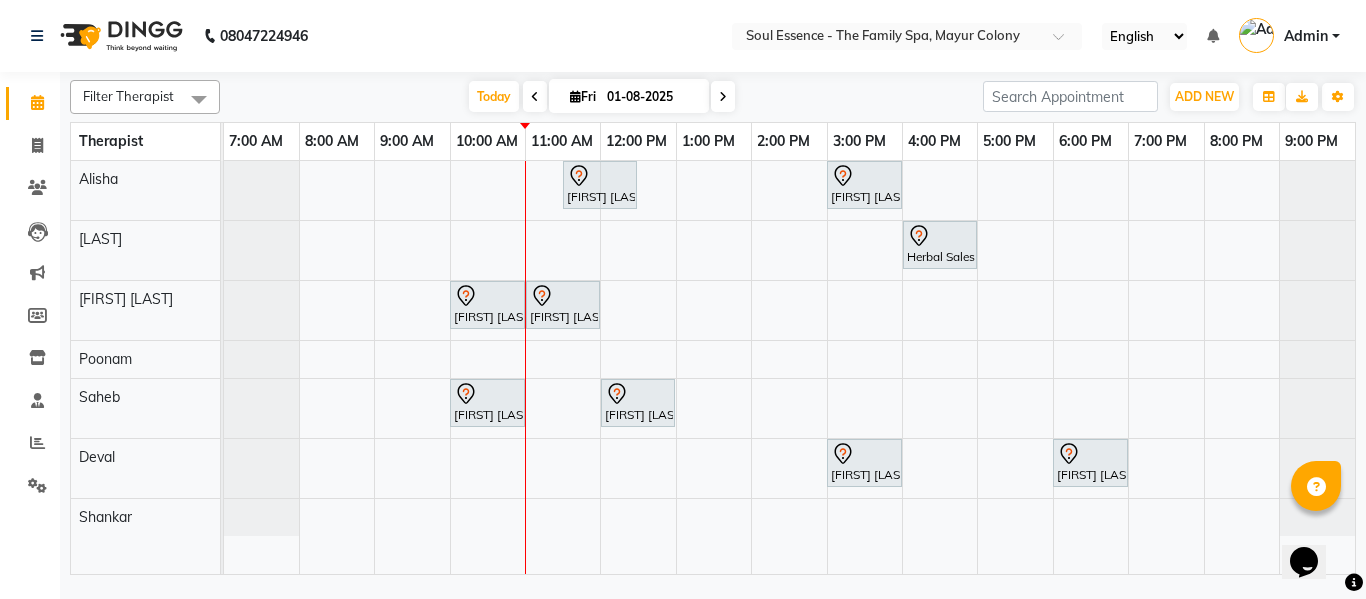 click on "[FIRST] [LAST], TK10, 11:30 AM-12:30 PM, Deep Tissue Massage With Wintergreen Oil 60 Min             [FIRST] [LAST], TK07, 03:00 PM-04:00 PM, Deep Tissue Massage With Wintergreen Oil 60 Min             Herbal Sales, TK04, 04:00 PM-05:00 PM, Deep Tissue Massage With Wintergreen Oil 60 Min             [FIRST] [LAST], TK03, 10:00 AM-11:00 AM, Deep Tissue Massage With Wintergreen Oil 60 Min             [FIRST] [LAST], TK03, 11:00 AM-12:00 PM, Skin Whitening Facial 60 Min             [FIRST] [LAST], TK02, 10:00 AM-11:00 AM, Deep Tissue Massage With Wintergreen Oil 60 Min             [FIRST] [LAST], TK06, 12:00 PM-01:00 PM, Deep Tissue Massage With Wintergreen Oil 60 Min             [FIRST] [LAST], TK08, 03:00 PM-04:00 PM, Deep Tissue Massage With Wintergreen Oil 60 Min             [FIRST] [LAST], TK05, 06:00 PM-07:00 PM, Deep Tissue Massage With Wintergreen Oil 60 Min" at bounding box center (789, 367) 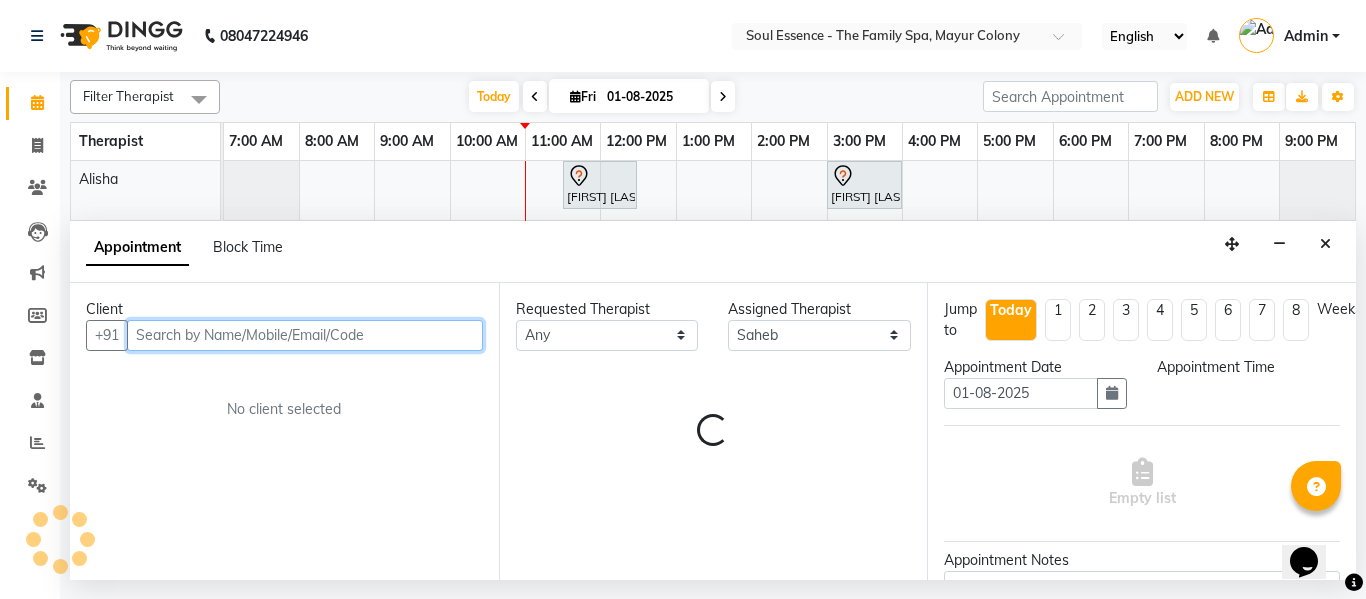 select on "840" 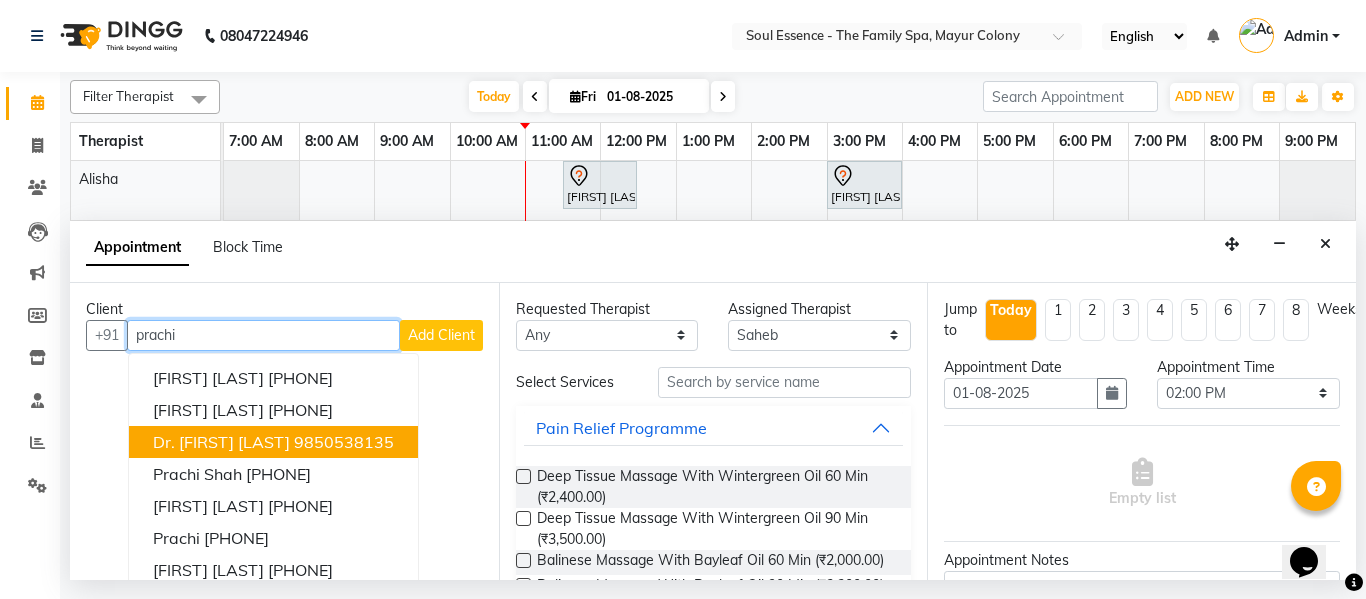 click on "dr. [FIRST] [LAST] [PHONE]" at bounding box center (273, 442) 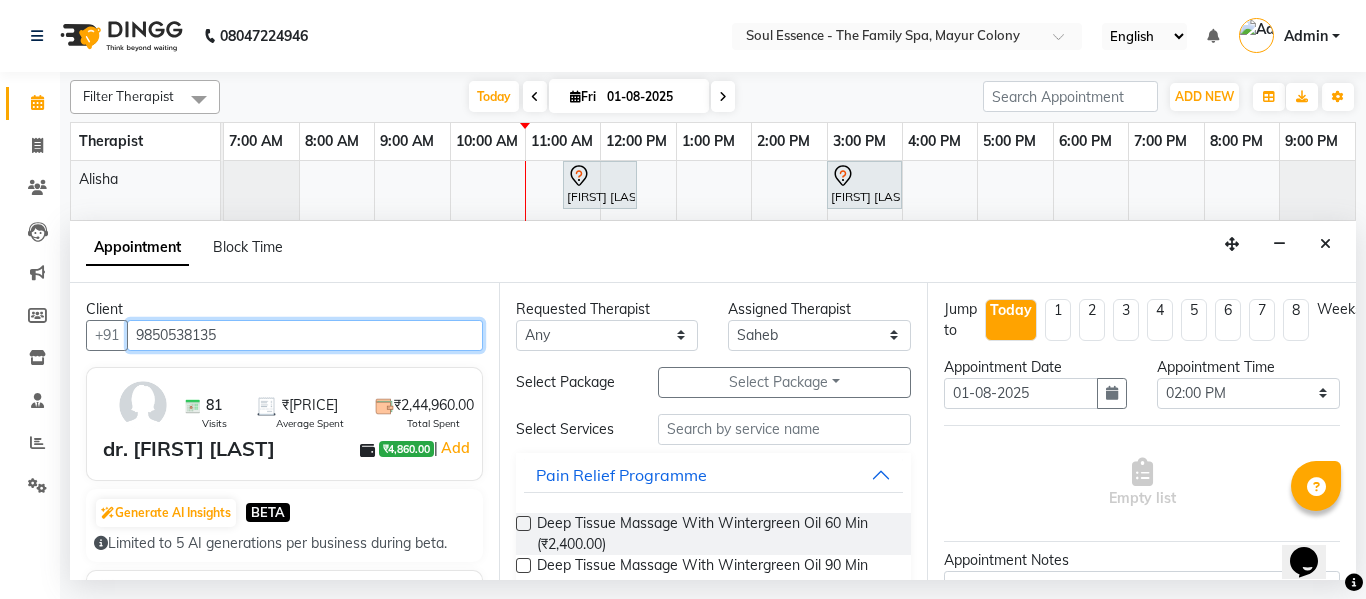 type on "9850538135" 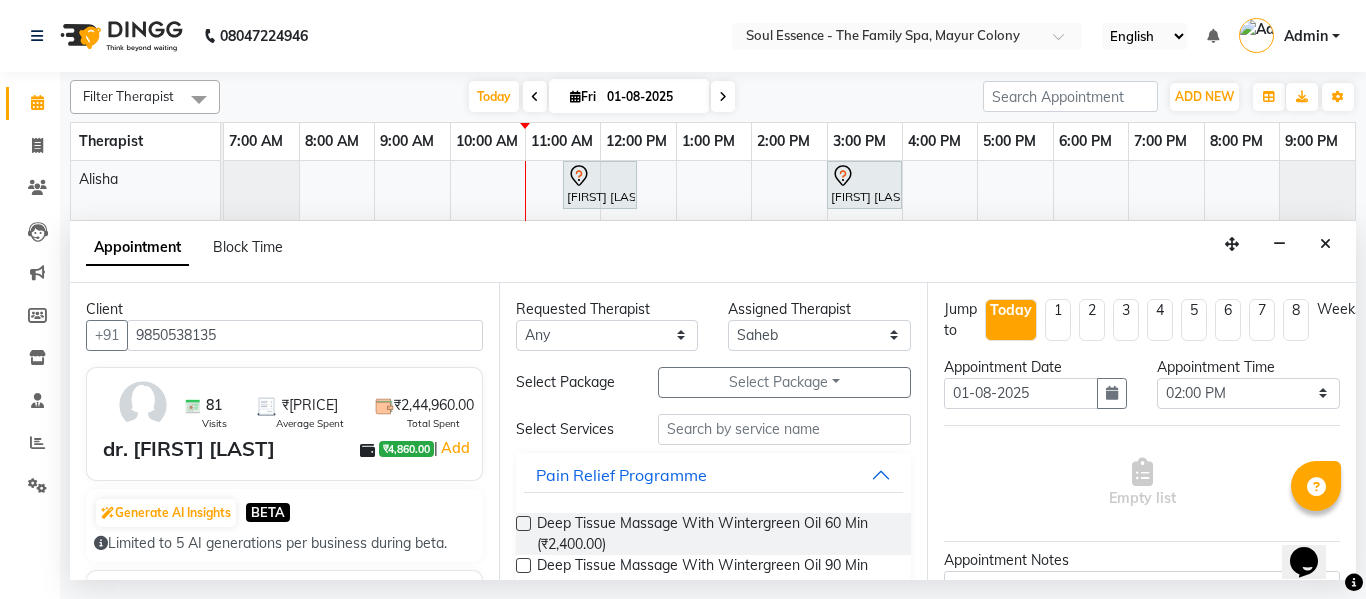click at bounding box center (523, 523) 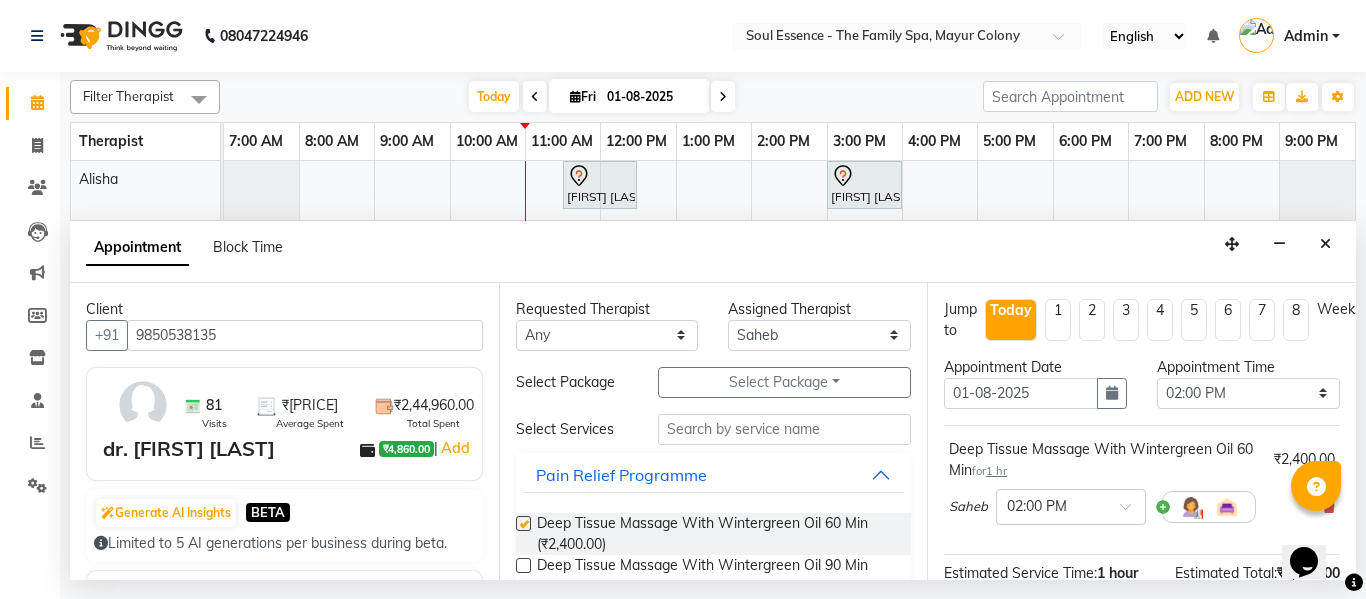 checkbox on "false" 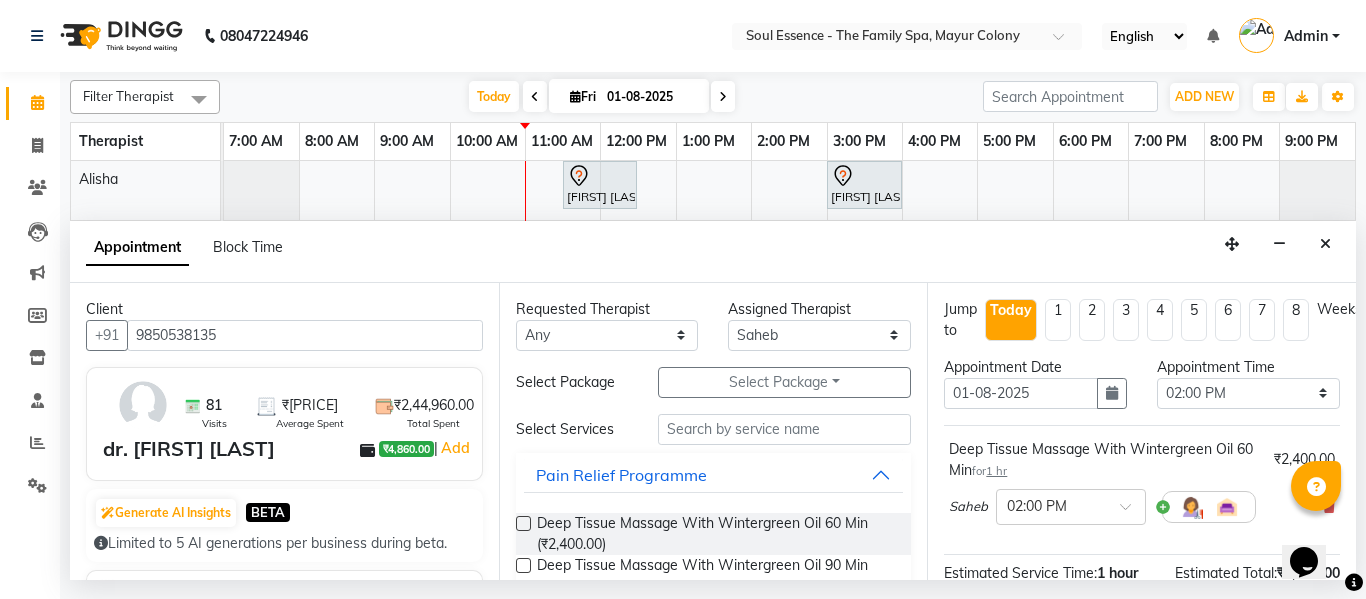 scroll, scrollTop: 265, scrollLeft: 0, axis: vertical 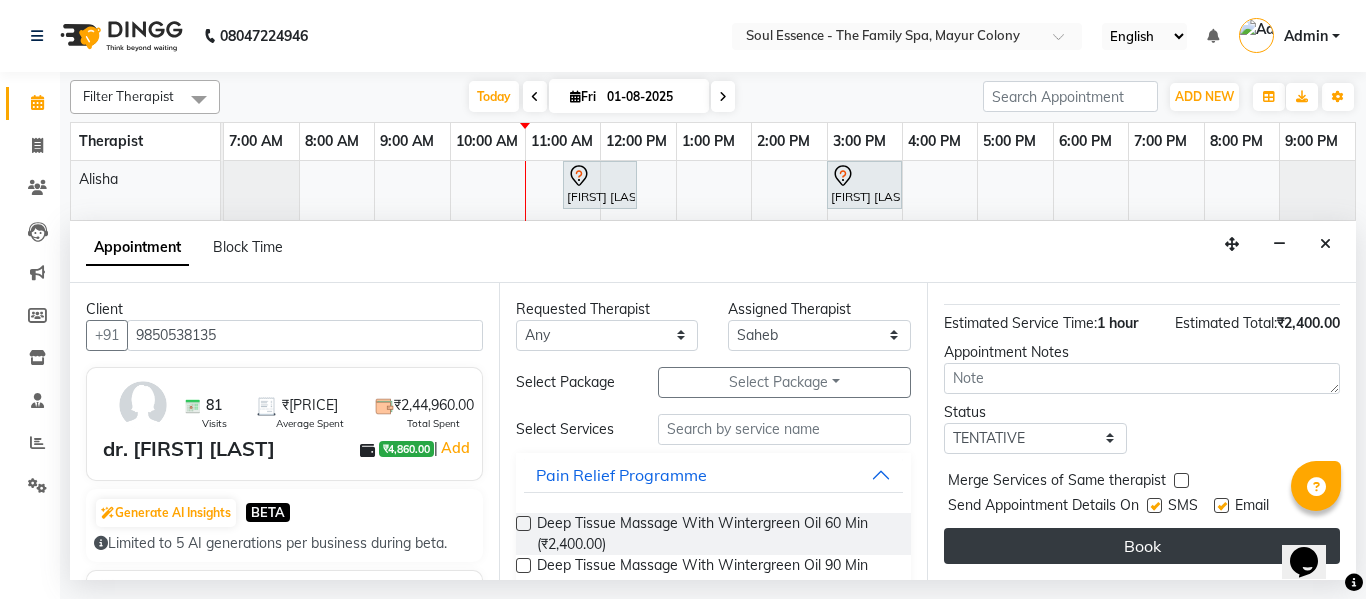 click on "Book" at bounding box center (1142, 546) 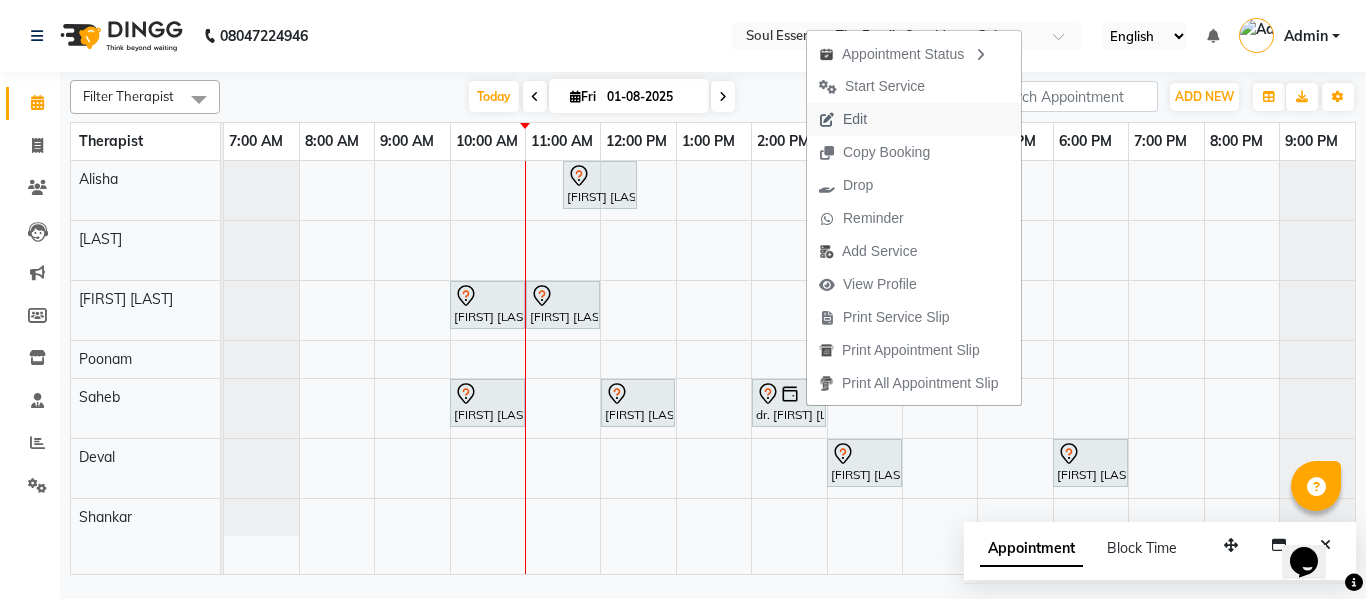 click on "Edit" at bounding box center (914, 119) 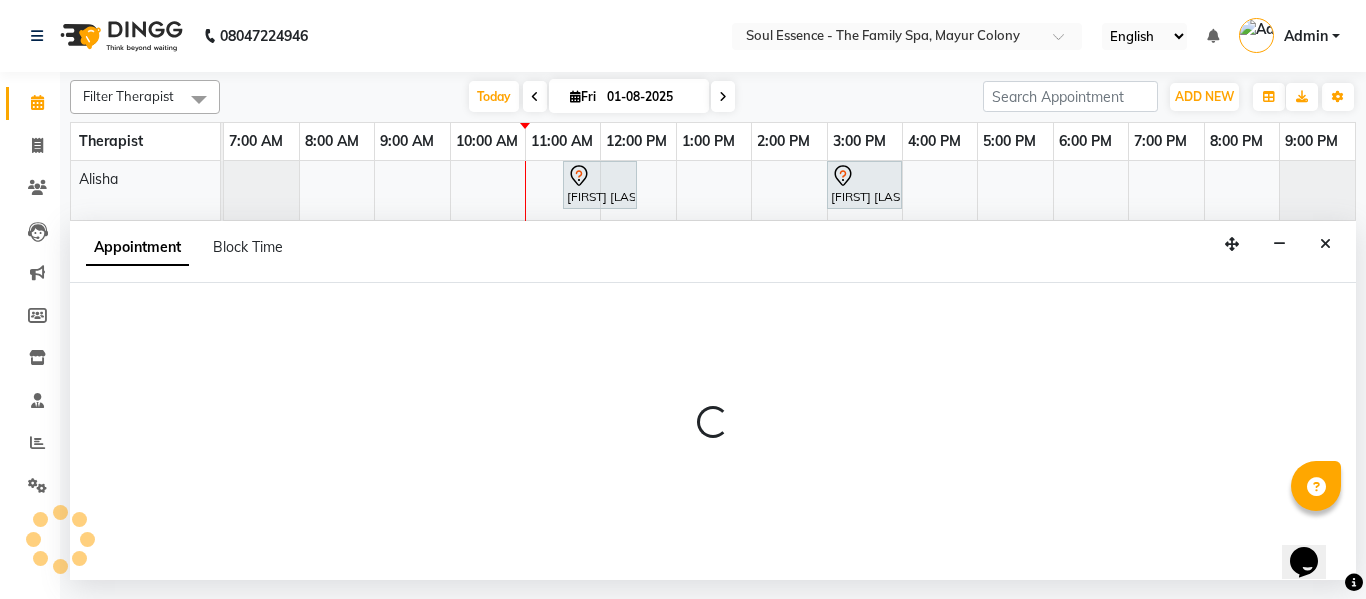 select on "tentative" 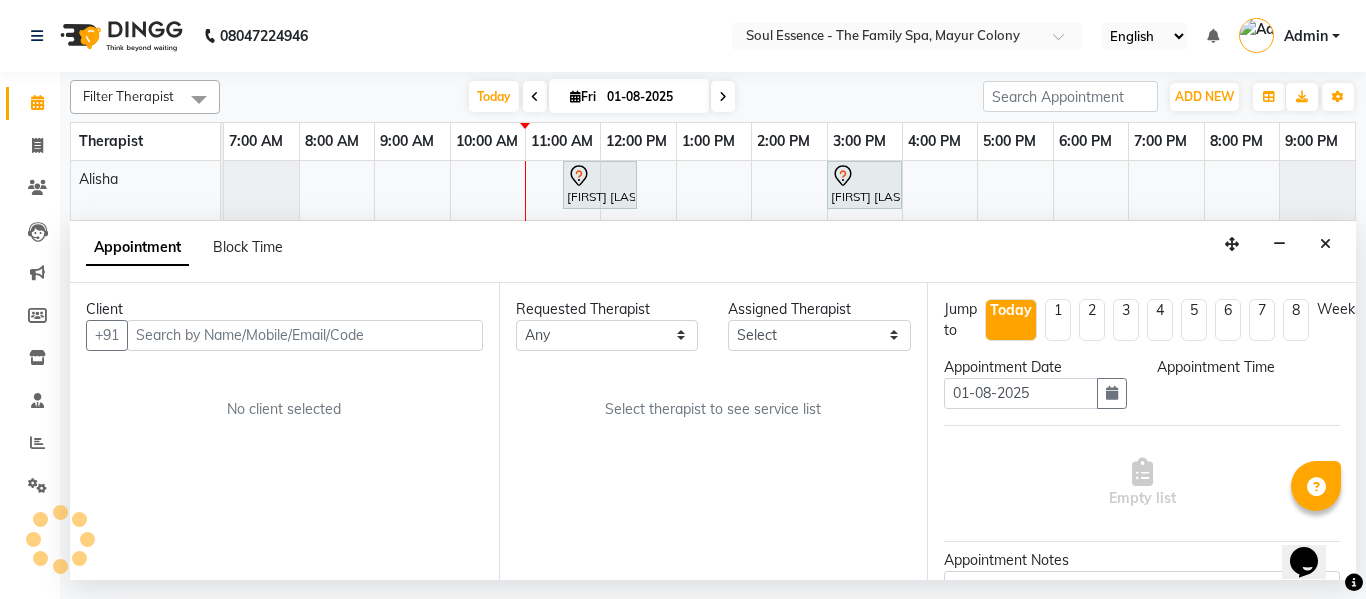 select on "70213" 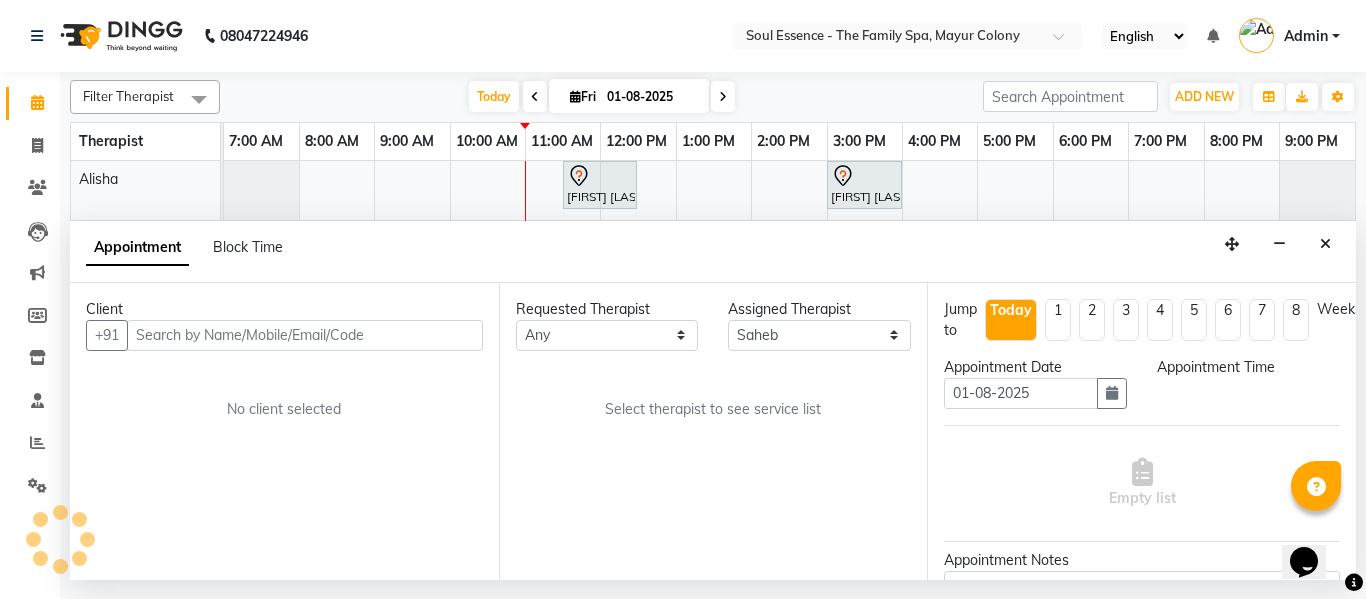 select on "840" 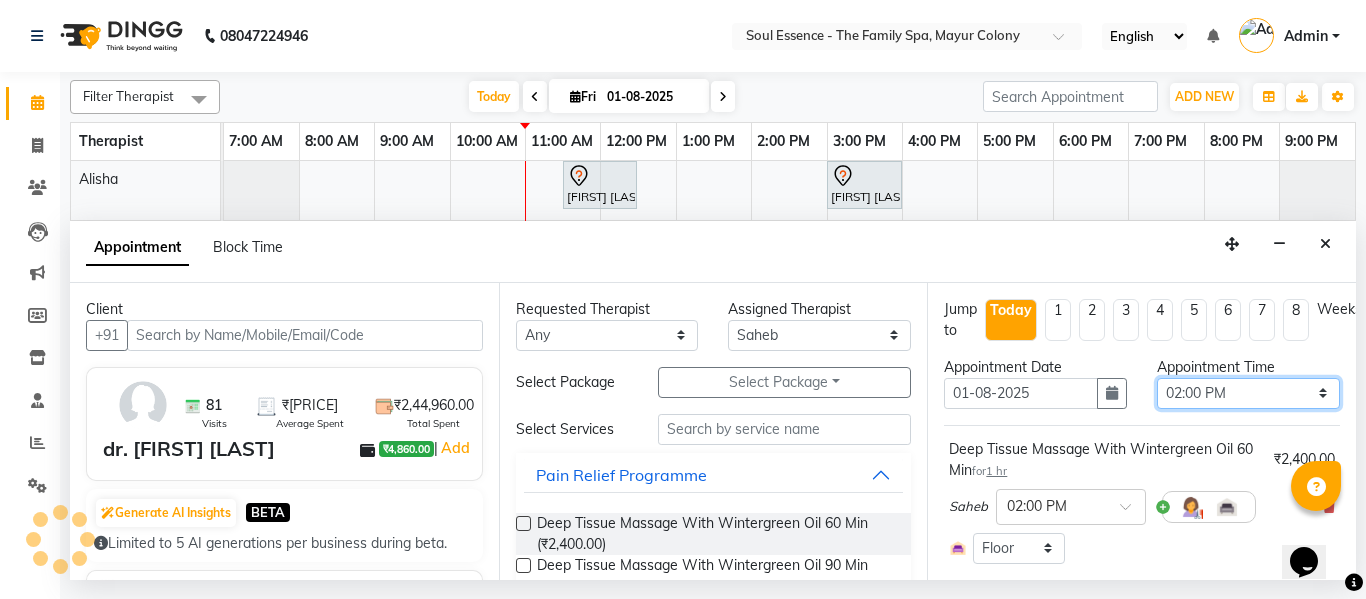 click on "Select 08:00 AM 08:15 AM 08:30 AM 08:45 AM 09:00 AM 09:15 AM 09:30 AM 09:45 AM 10:00 AM 10:15 AM 10:30 AM 10:45 AM 11:00 AM 11:15 AM 11:30 AM 11:45 AM 12:00 PM 12:15 PM 12:30 PM 12:45 PM 01:00 PM 01:15 PM 01:30 PM 01:45 PM 02:00 PM 02:15 PM 02:30 PM 02:45 PM 03:00 PM 03:15 PM 03:30 PM 03:45 PM 04:00 PM 04:15 PM 04:30 PM 04:45 PM 05:00 PM 05:15 PM 05:30 PM 05:45 PM 06:00 PM 06:15 PM 06:30 PM 06:45 PM 07:00 PM 07:15 PM 07:30 PM 07:45 PM 08:00 PM 08:15 PM 08:30 PM 08:45 PM 09:00 PM" at bounding box center (1248, 393) 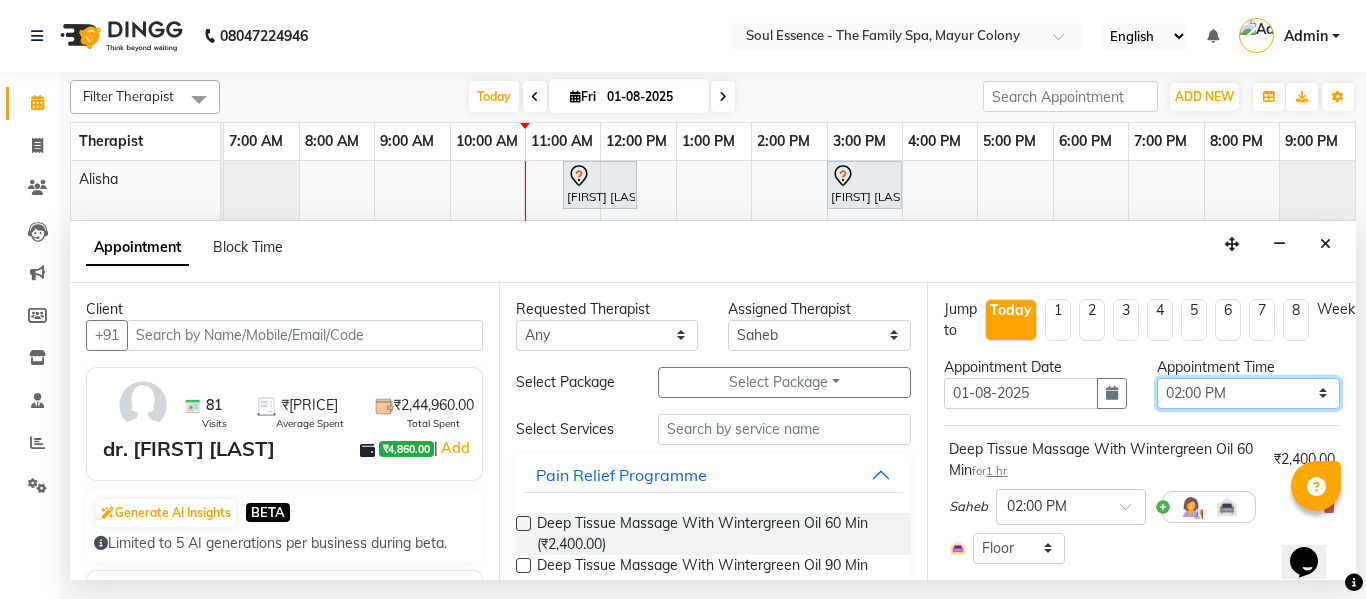 select on "780" 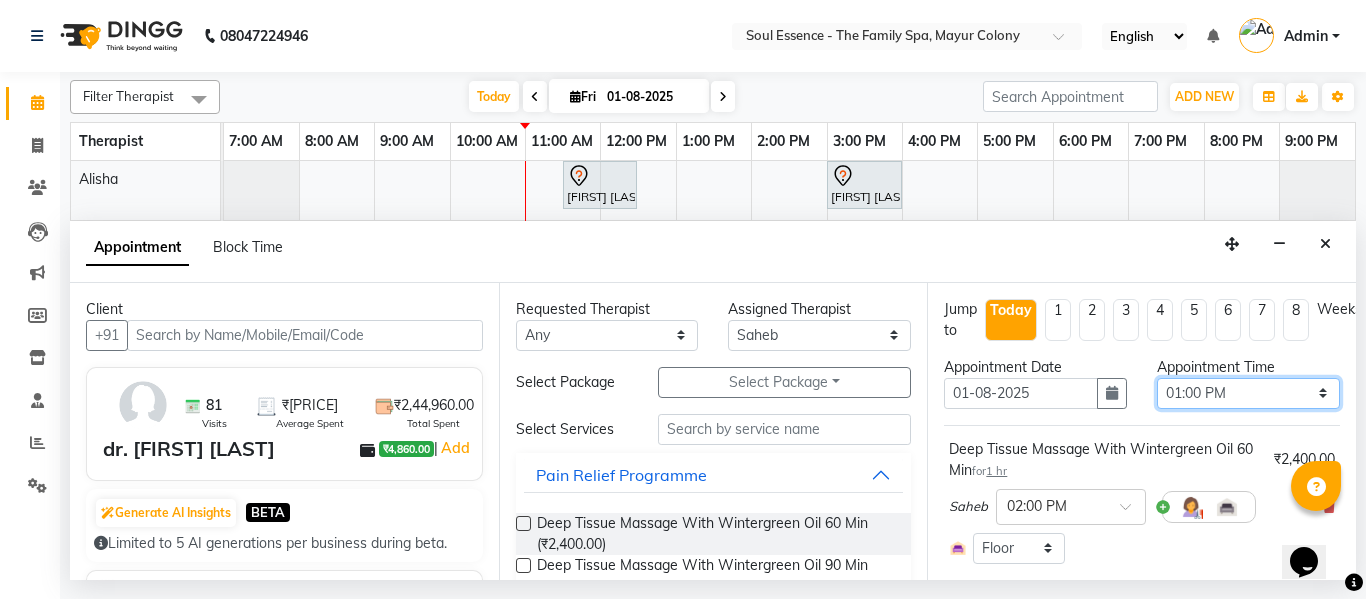 click on "Select 08:00 AM 08:15 AM 08:30 AM 08:45 AM 09:00 AM 09:15 AM 09:30 AM 09:45 AM 10:00 AM 10:15 AM 10:30 AM 10:45 AM 11:00 AM 11:15 AM 11:30 AM 11:45 AM 12:00 PM 12:15 PM 12:30 PM 12:45 PM 01:00 PM 01:15 PM 01:30 PM 01:45 PM 02:00 PM 02:15 PM 02:30 PM 02:45 PM 03:00 PM 03:15 PM 03:30 PM 03:45 PM 04:00 PM 04:15 PM 04:30 PM 04:45 PM 05:00 PM 05:15 PM 05:30 PM 05:45 PM 06:00 PM 06:15 PM 06:30 PM 06:45 PM 07:00 PM 07:15 PM 07:30 PM 07:45 PM 08:00 PM 08:15 PM 08:30 PM 08:45 PM 09:00 PM" at bounding box center [1248, 393] 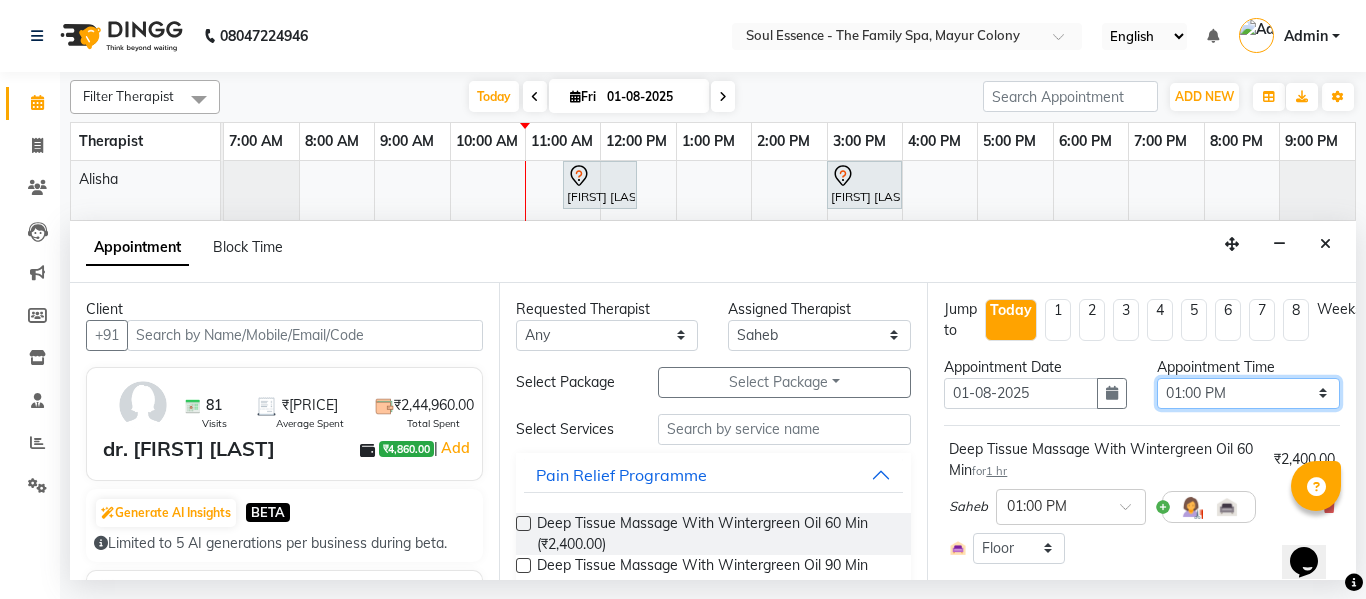 scroll, scrollTop: 238, scrollLeft: 0, axis: vertical 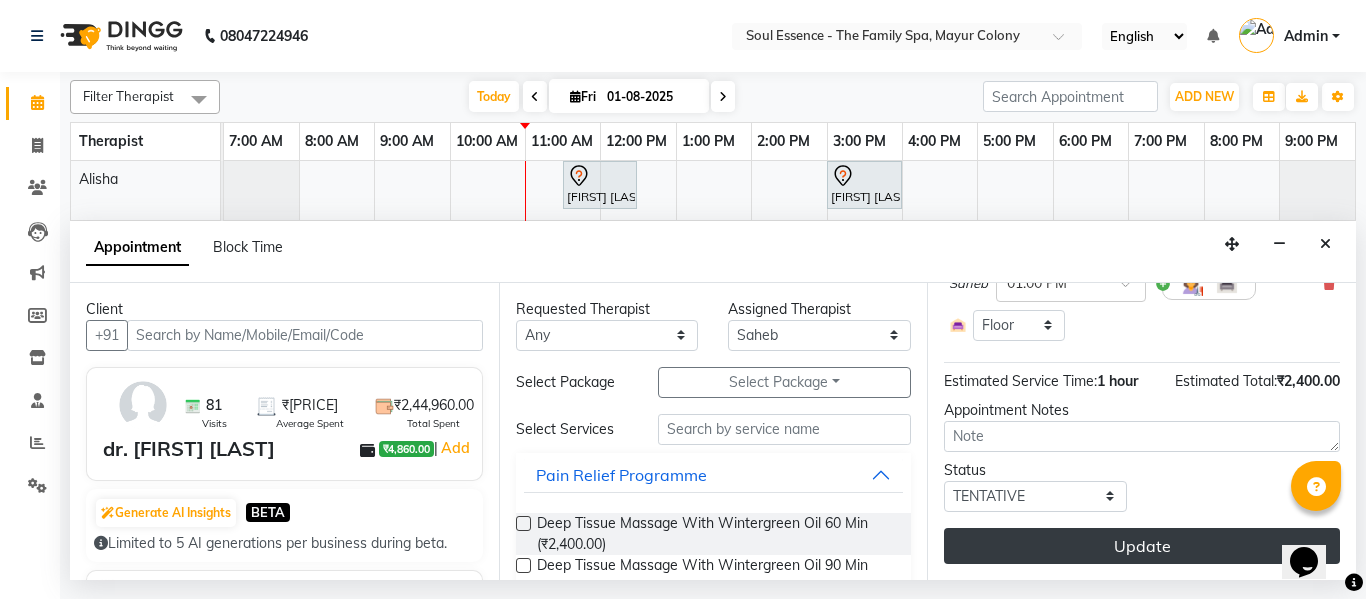 click on "Update" at bounding box center [1142, 546] 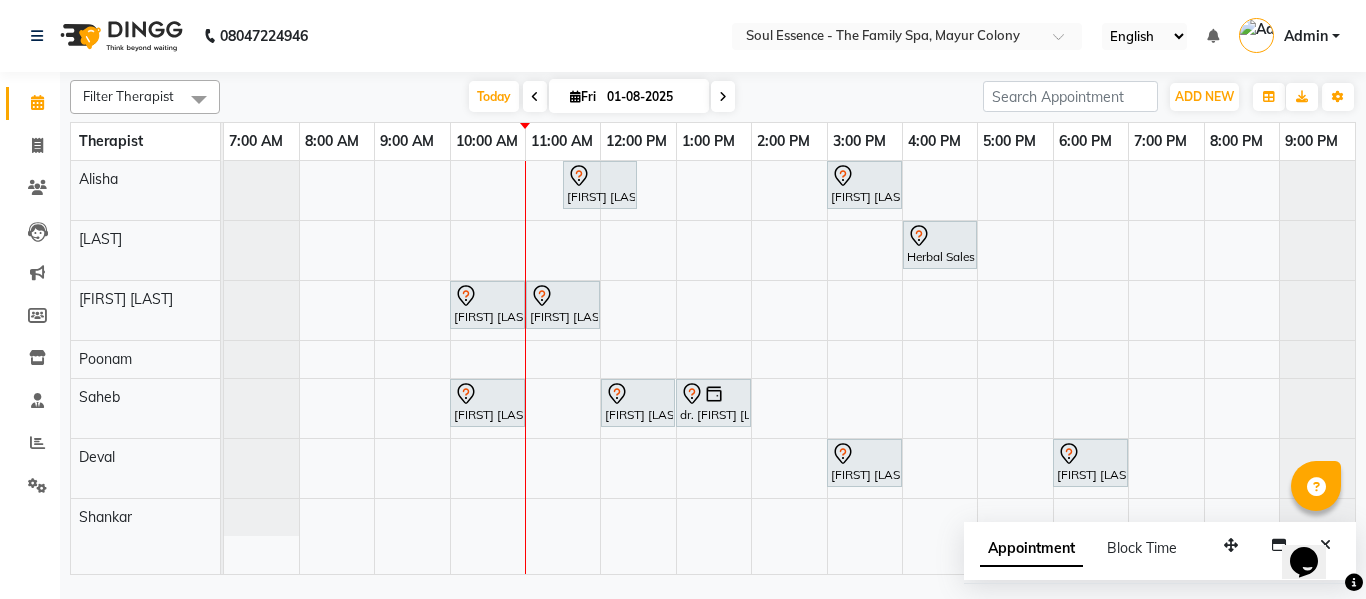 click at bounding box center (723, 96) 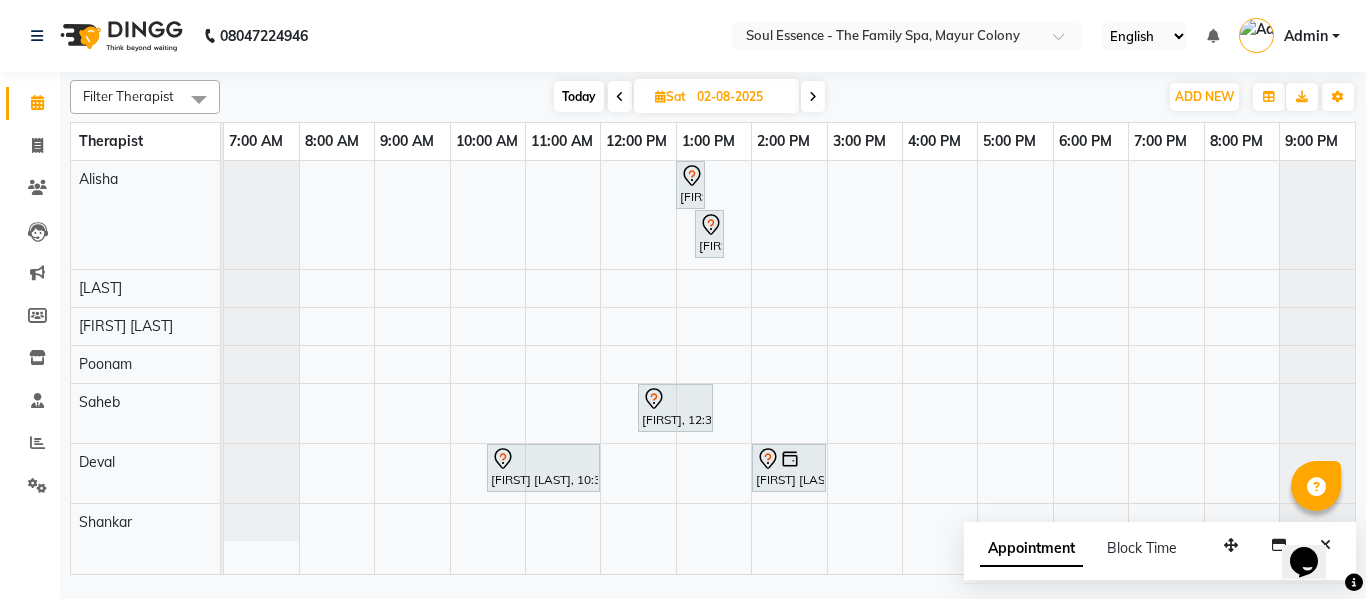 click on "Today" at bounding box center [579, 96] 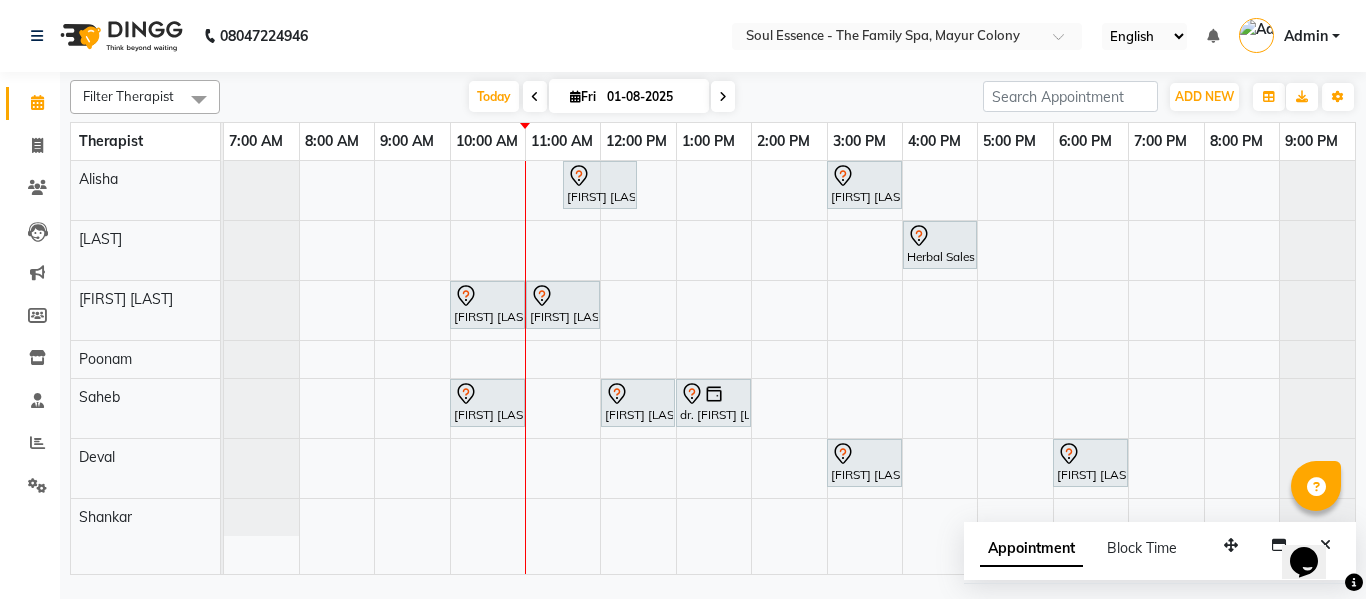 click at bounding box center (723, 96) 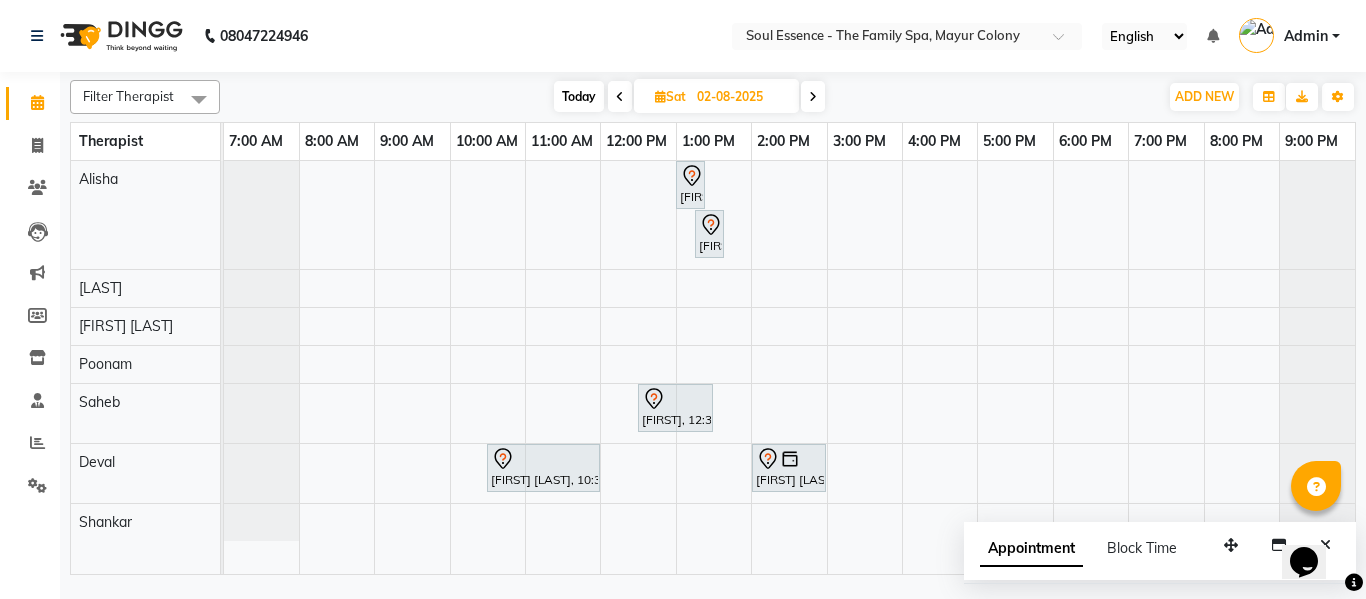 click at bounding box center [620, 96] 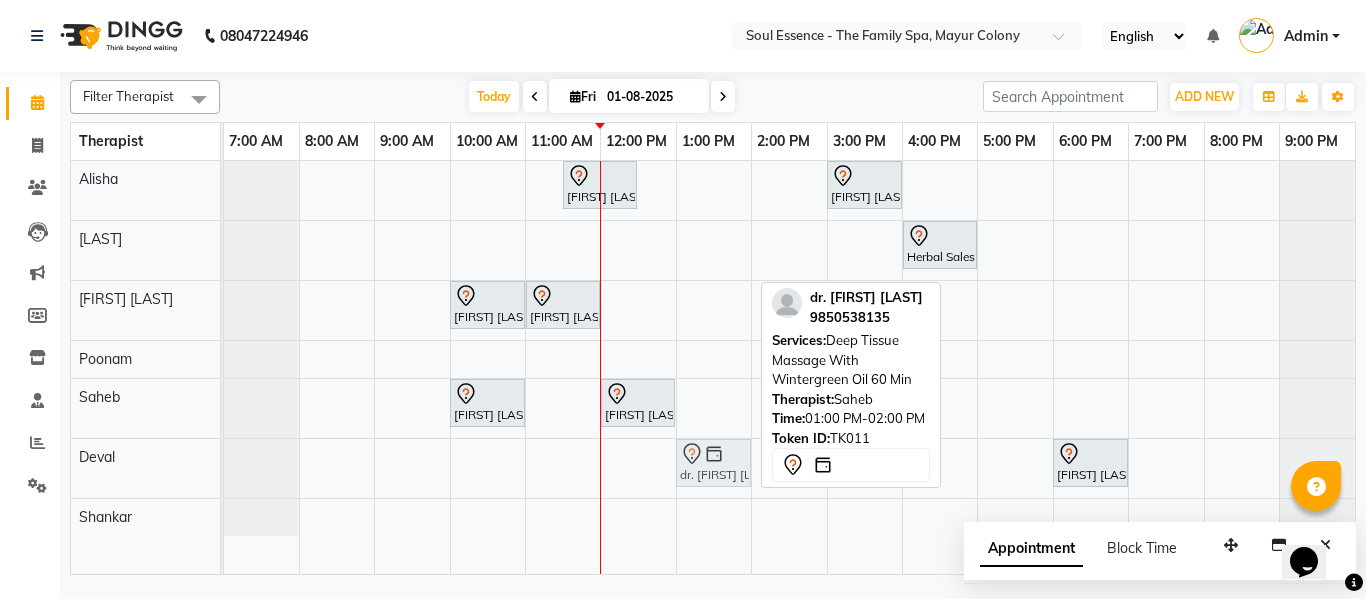 drag, startPoint x: 721, startPoint y: 404, endPoint x: 716, endPoint y: 444, distance: 40.311287 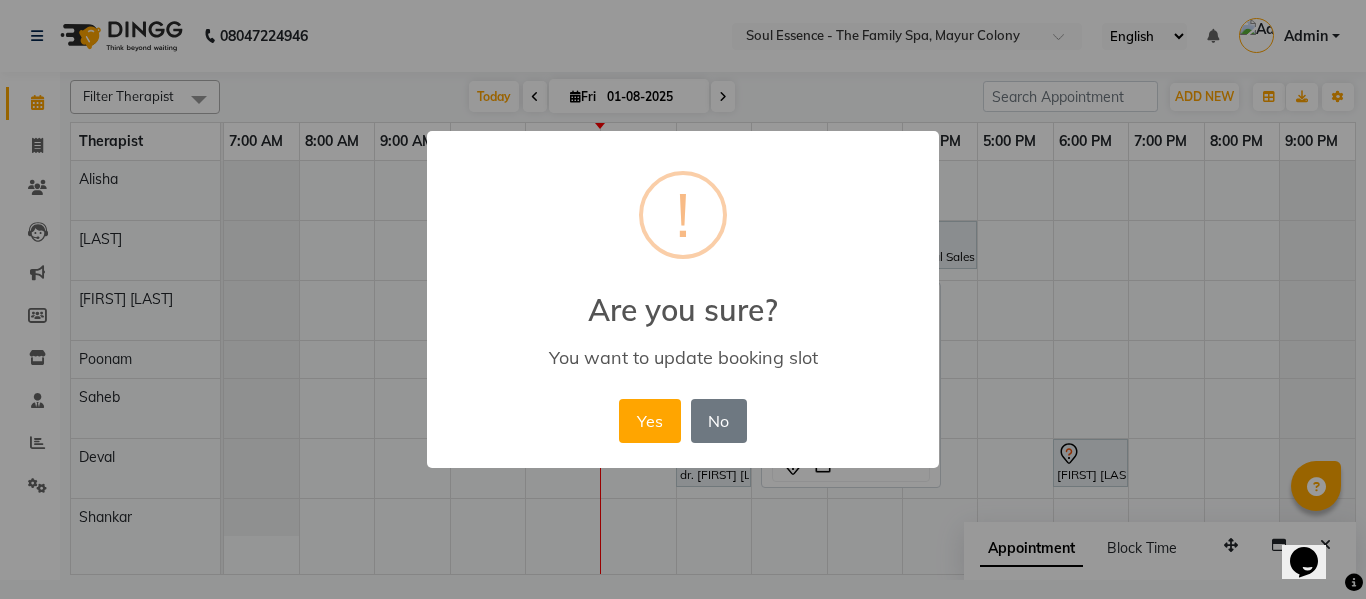 click on "Yes No No" at bounding box center [682, 421] 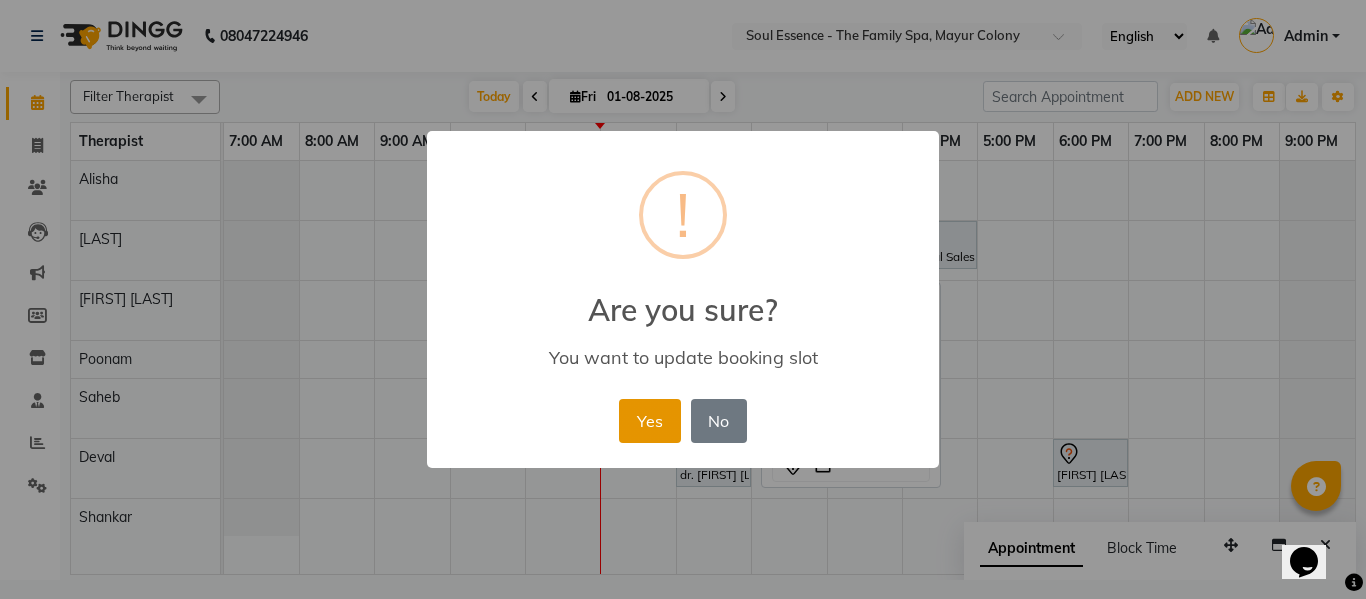 click on "Yes" at bounding box center [649, 421] 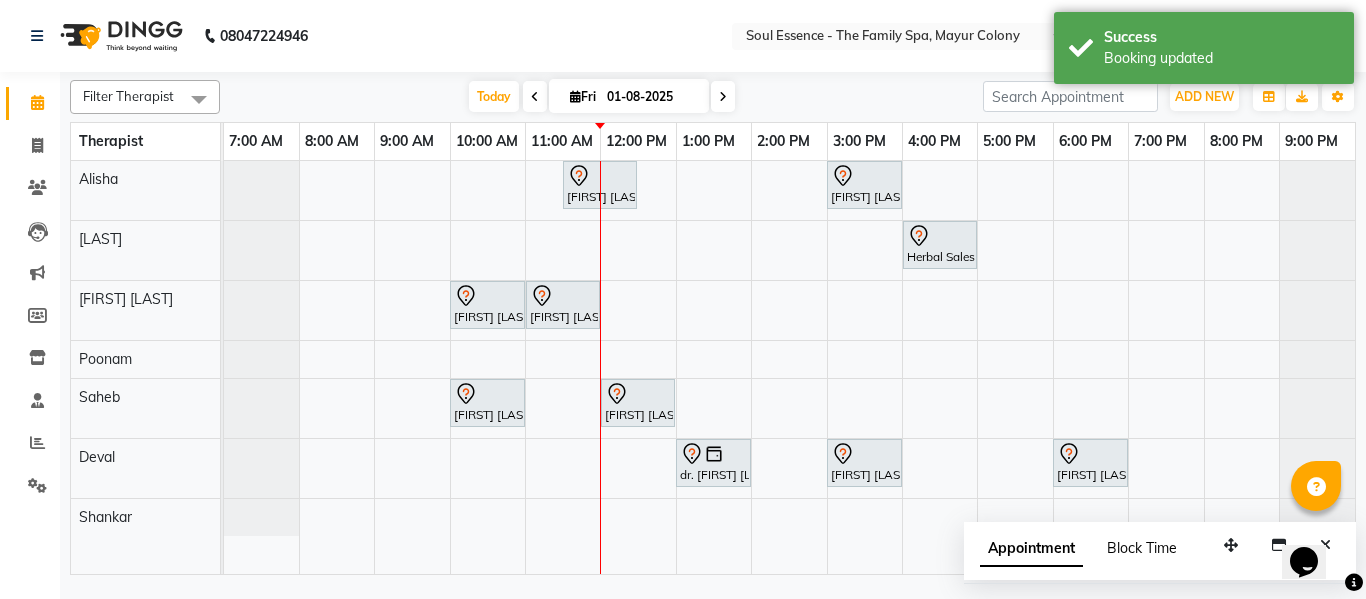 click on "Block Time" at bounding box center [1142, 548] 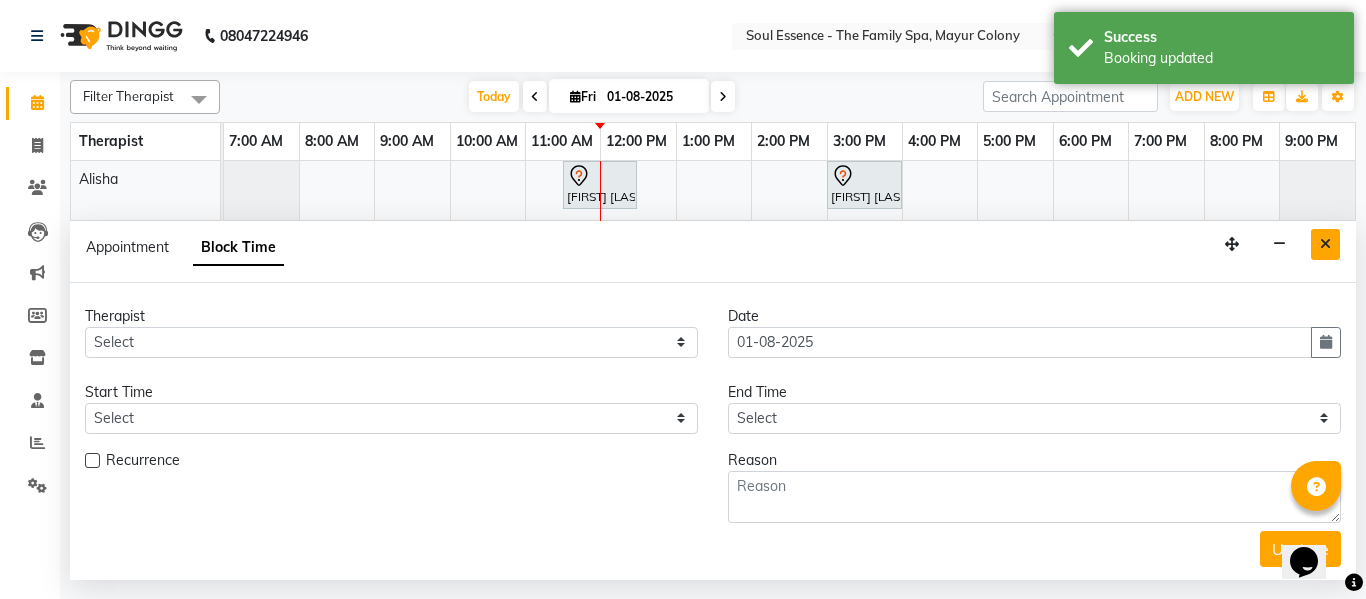 click at bounding box center [1325, 244] 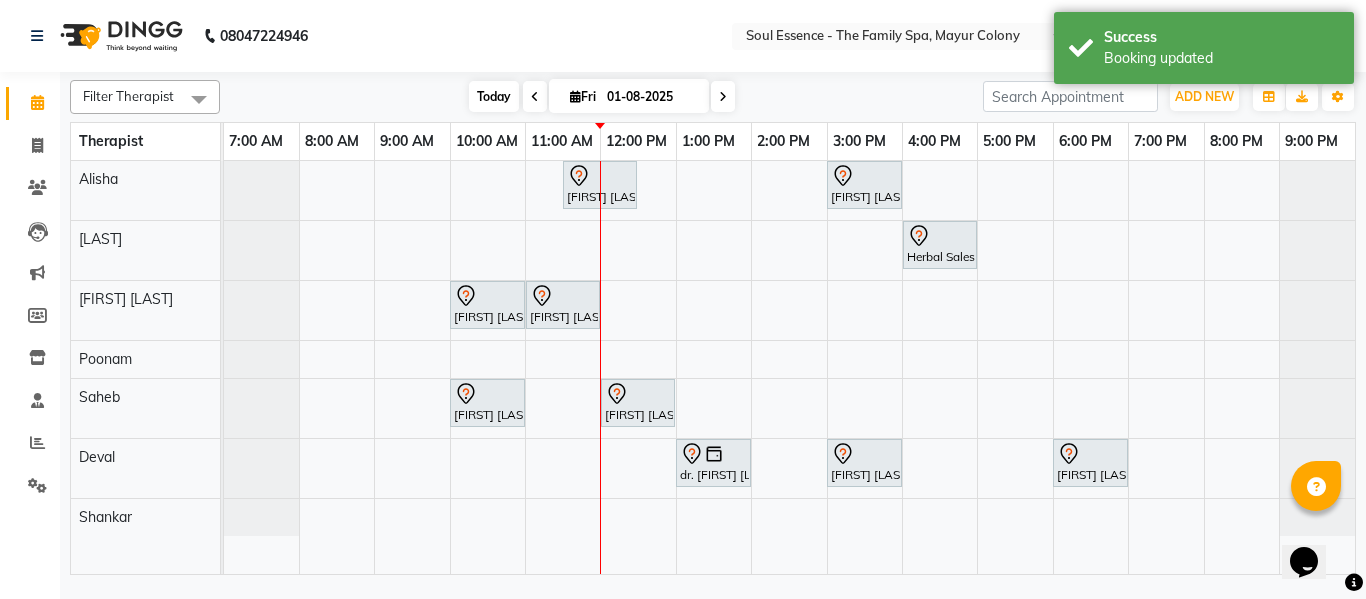 click on "Today" at bounding box center (494, 96) 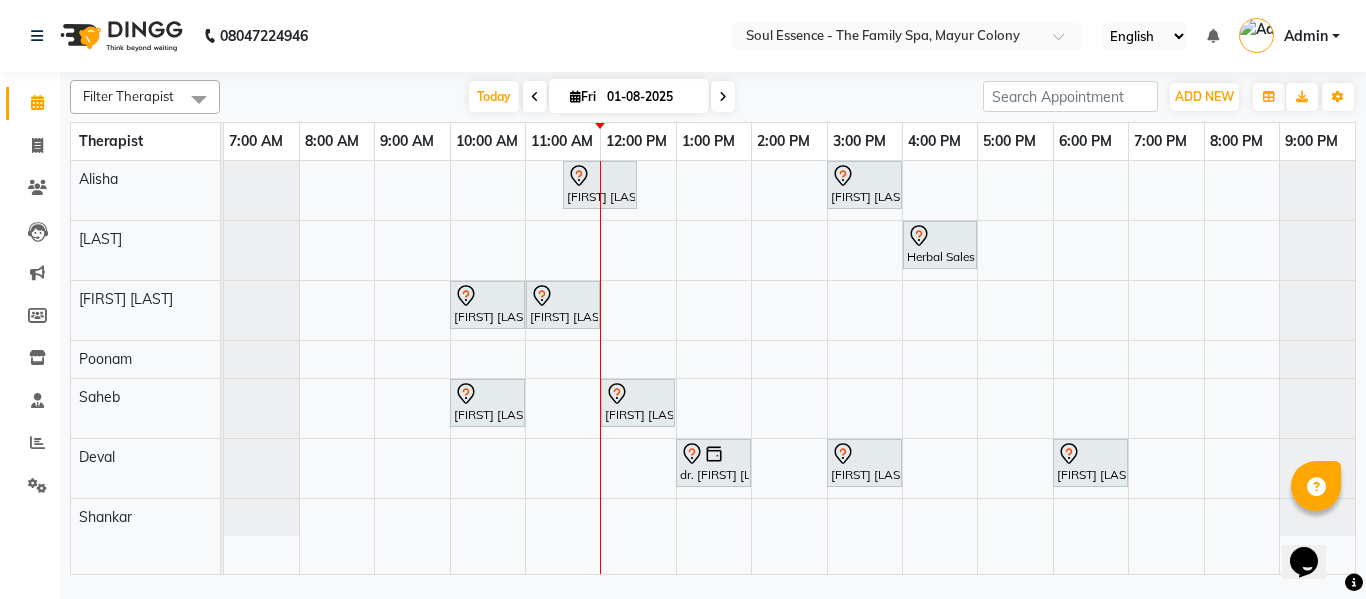 click at bounding box center (723, 96) 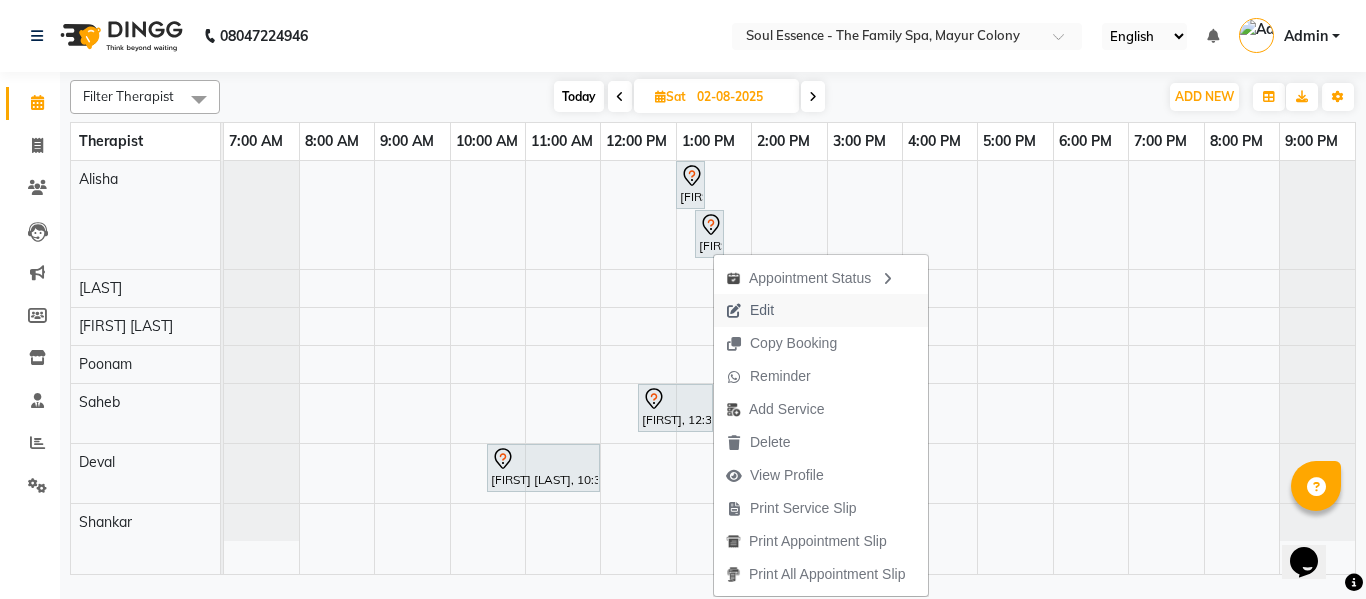 click on "Edit" at bounding box center (762, 310) 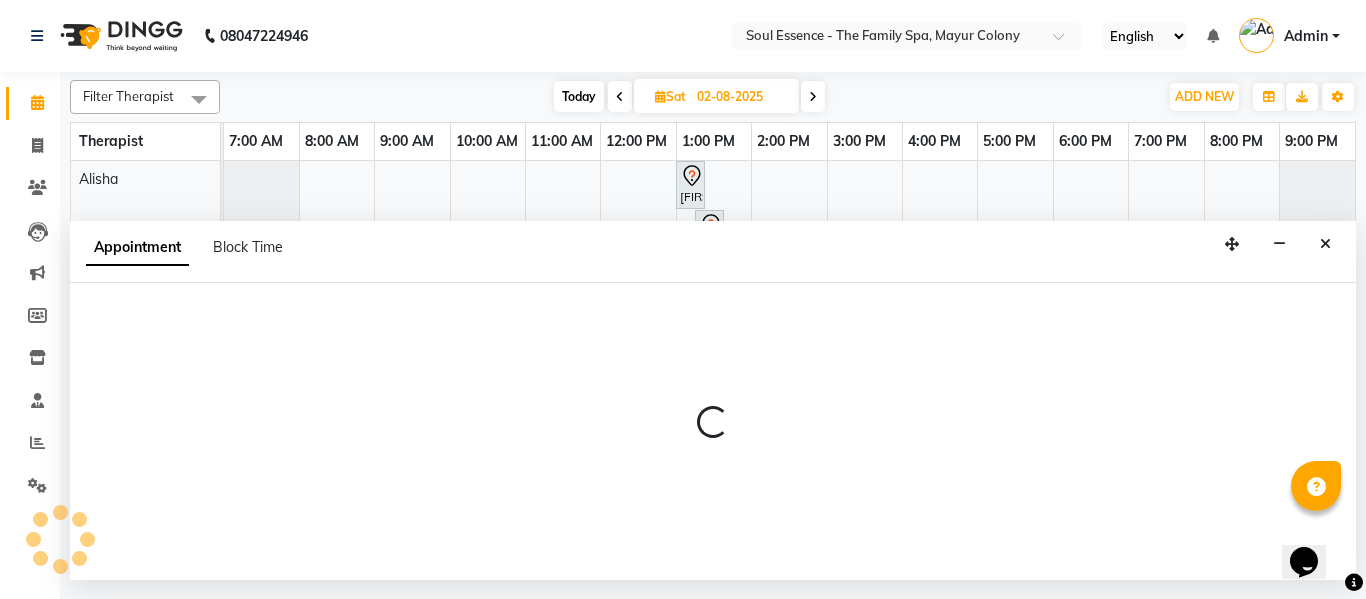 select on "tentative" 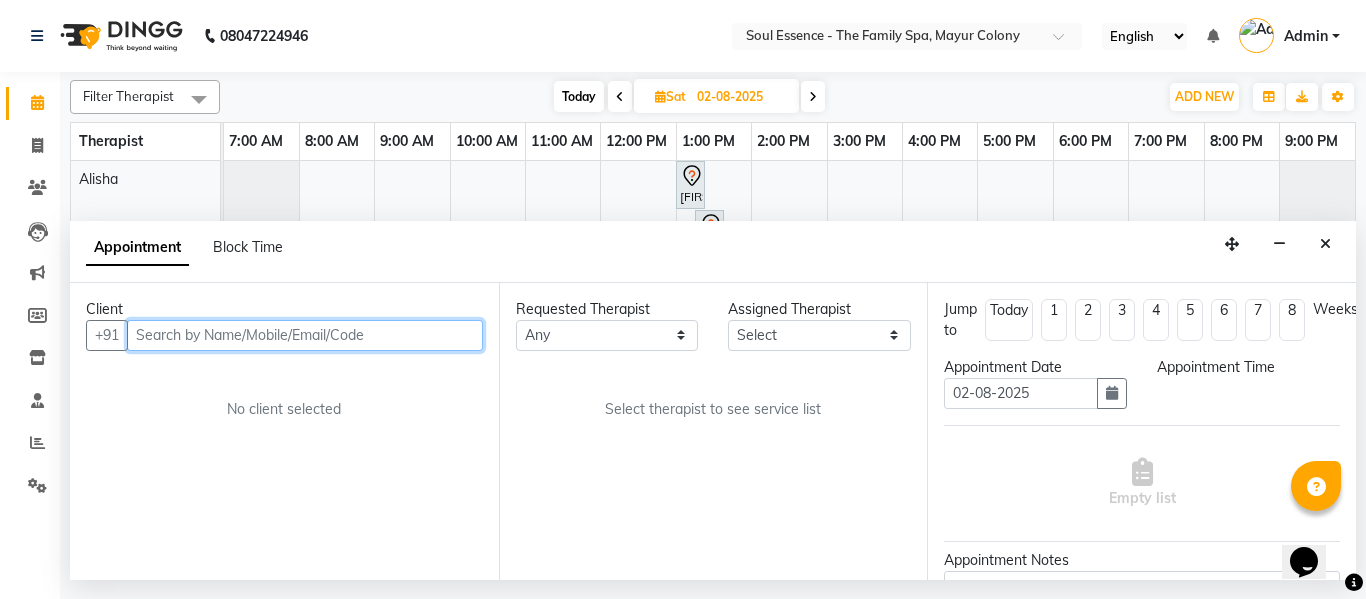 select on "45741" 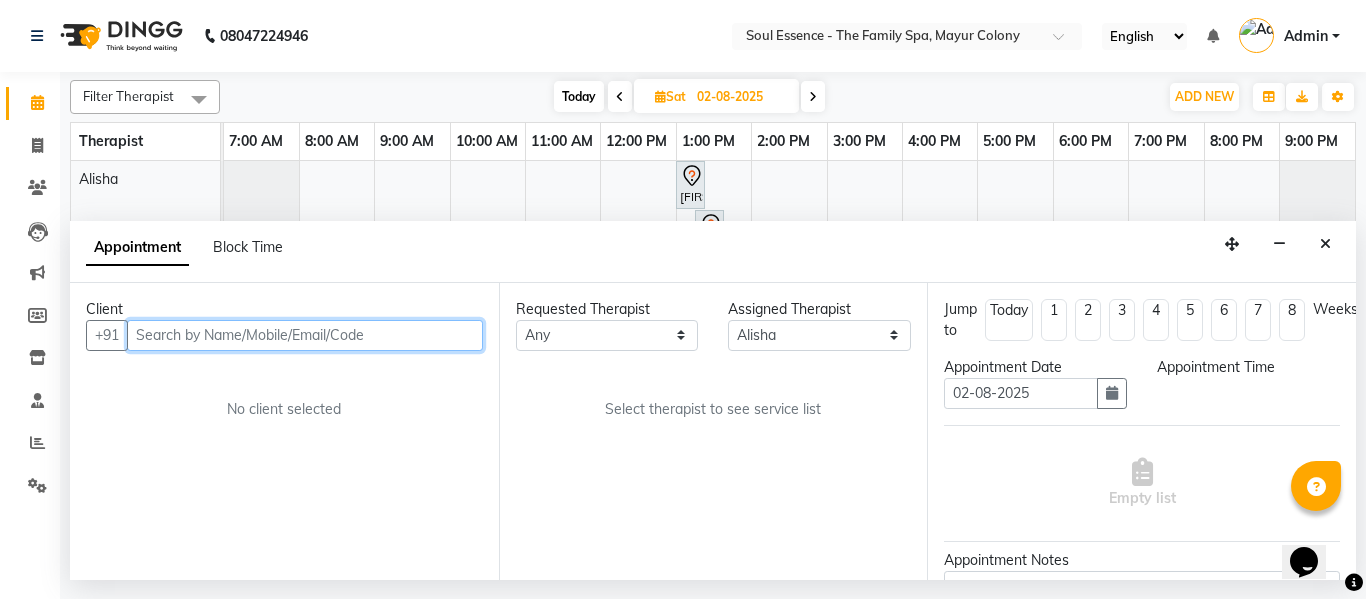 select on "780" 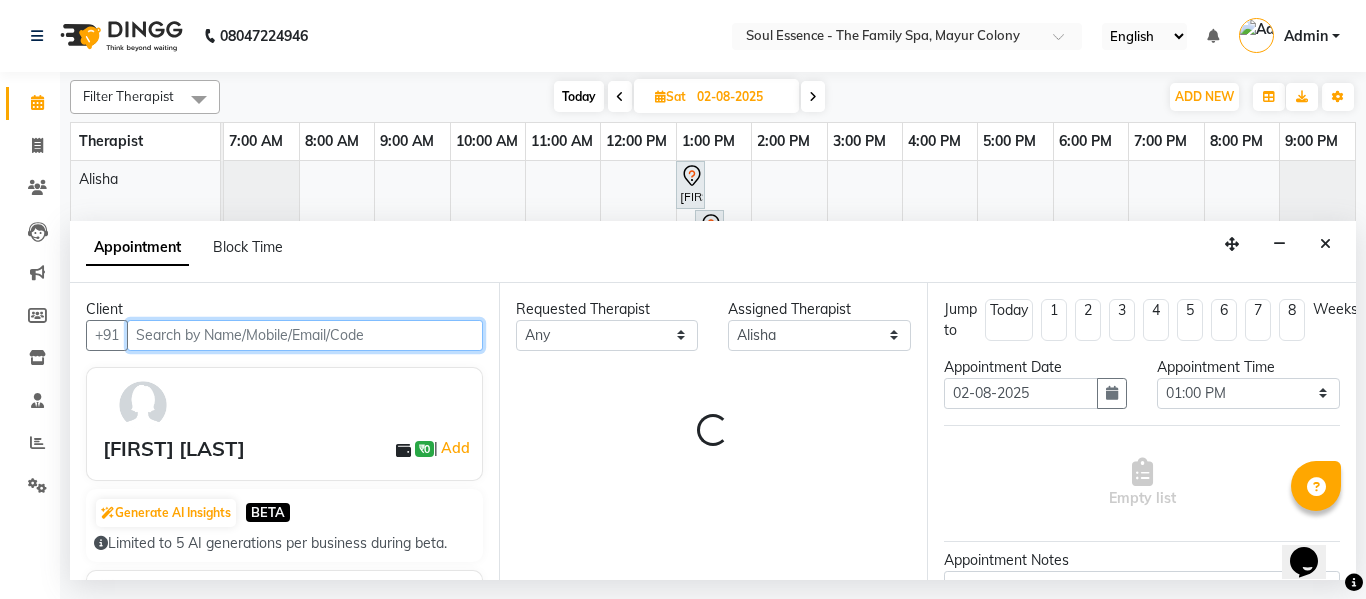 select on "1188" 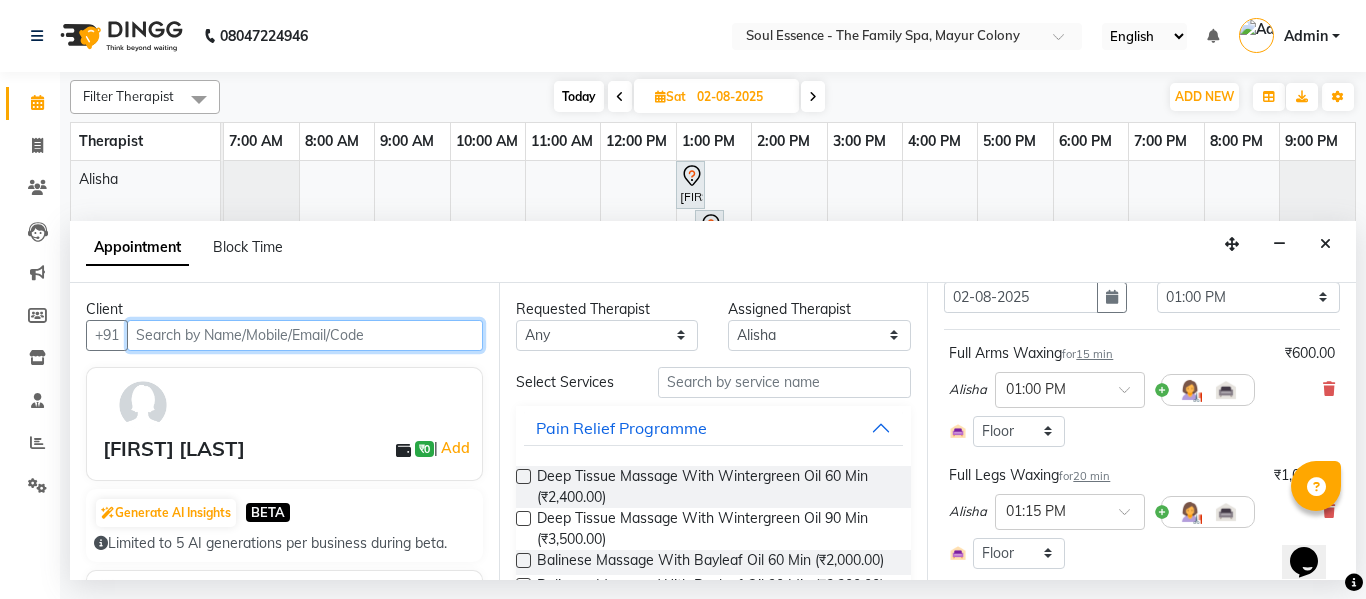 scroll, scrollTop: 200, scrollLeft: 0, axis: vertical 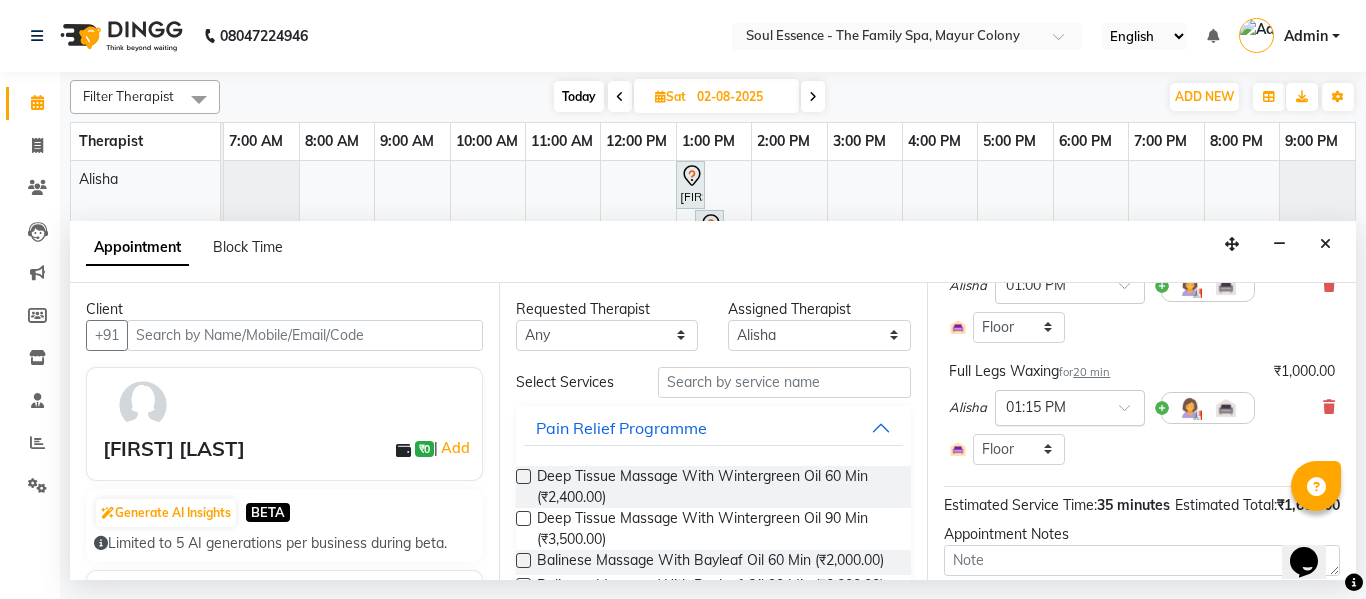 click at bounding box center (1050, 406) 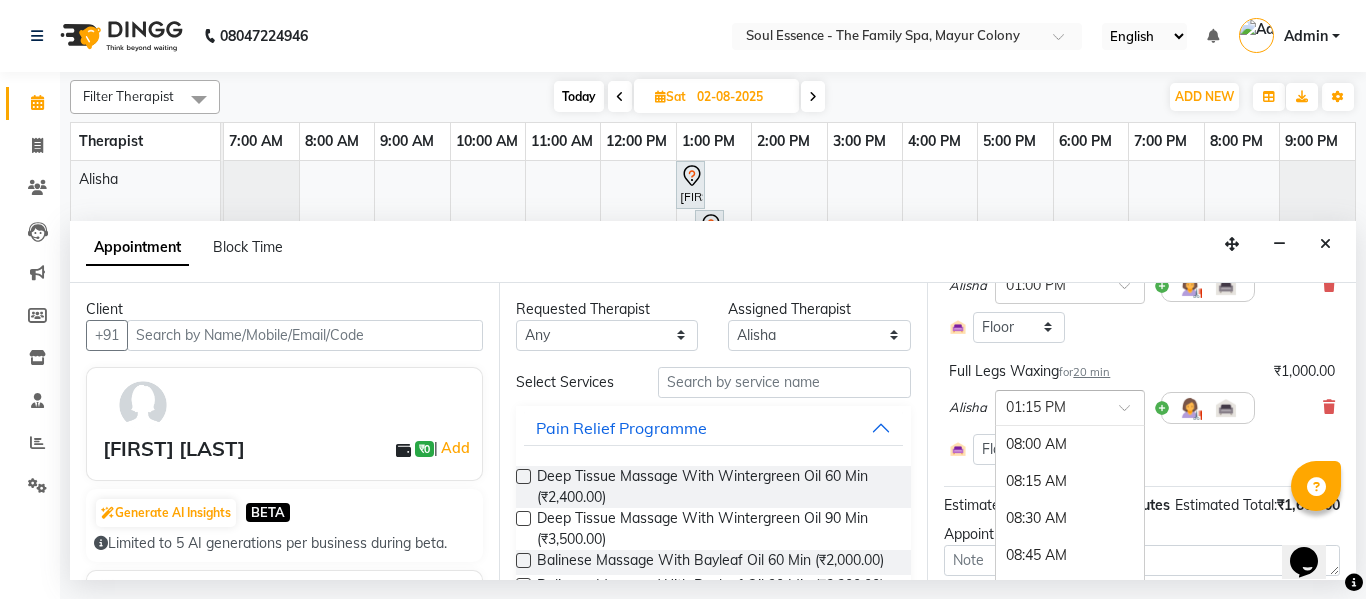 scroll, scrollTop: 777, scrollLeft: 0, axis: vertical 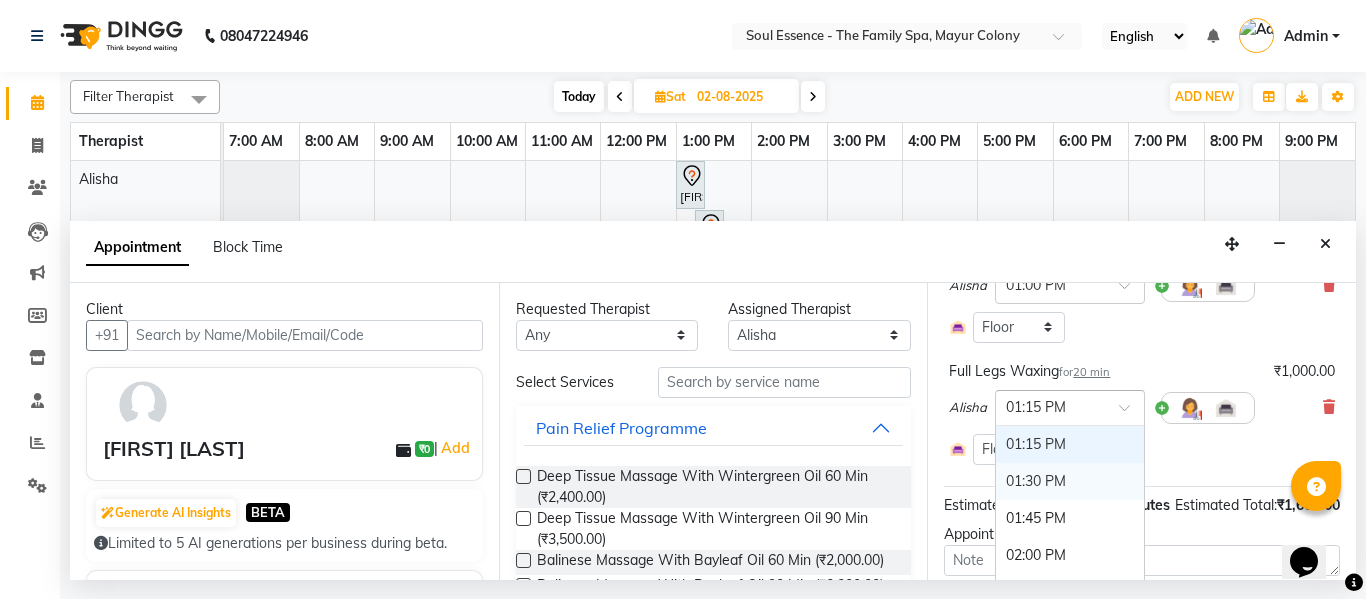 click on "01:30 PM" at bounding box center (1070, 481) 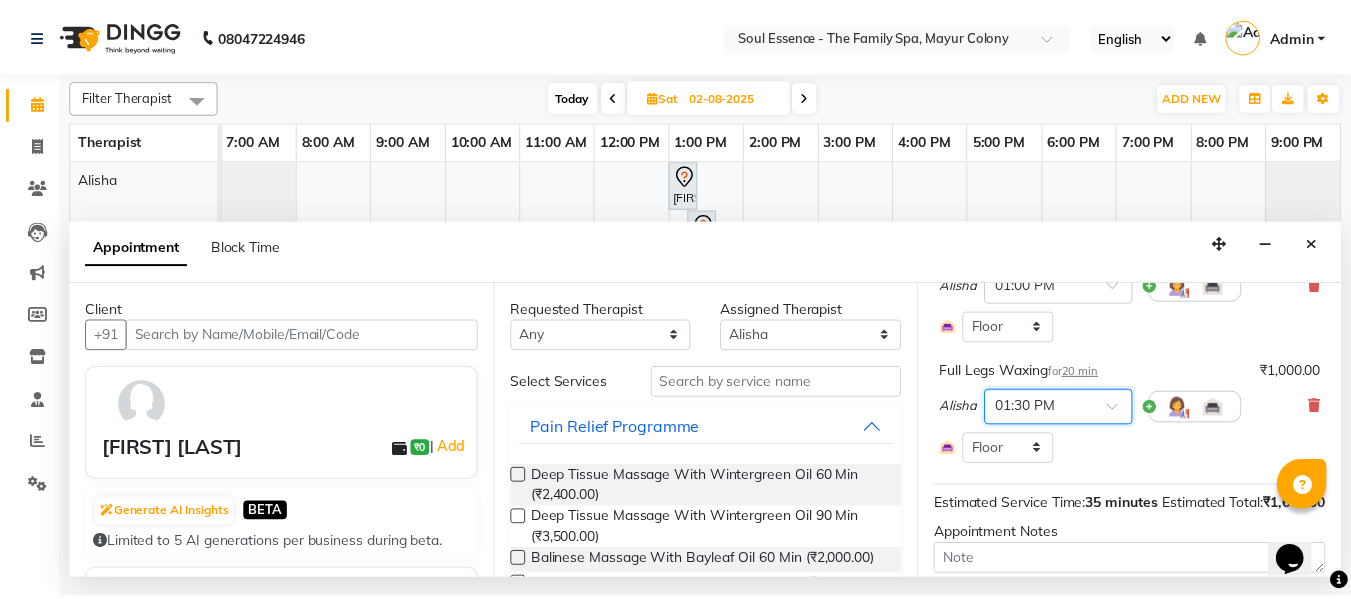 scroll, scrollTop: 360, scrollLeft: 0, axis: vertical 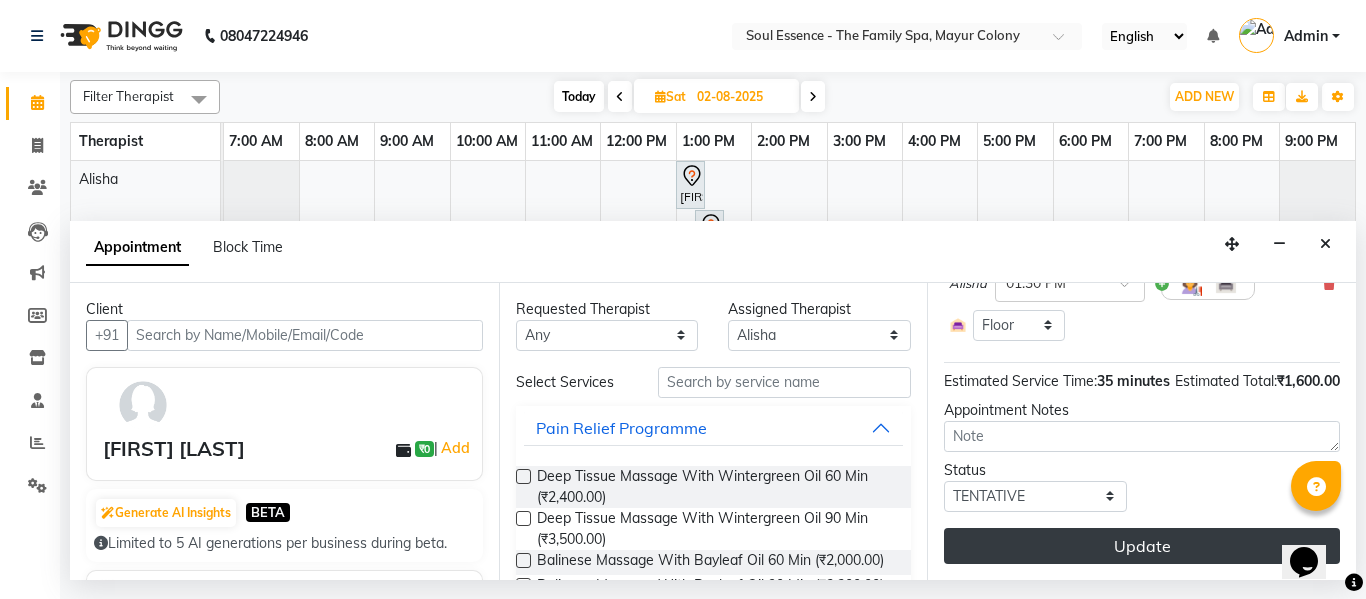 click on "Update" at bounding box center (1142, 546) 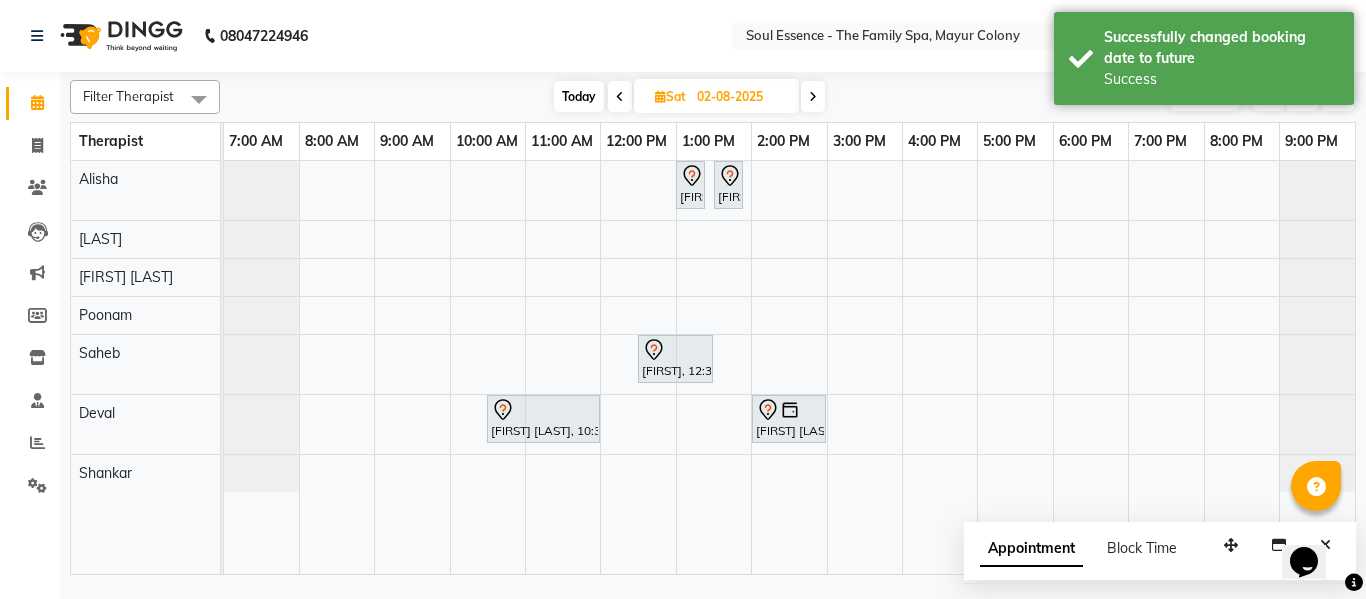 click on "Today" at bounding box center (579, 96) 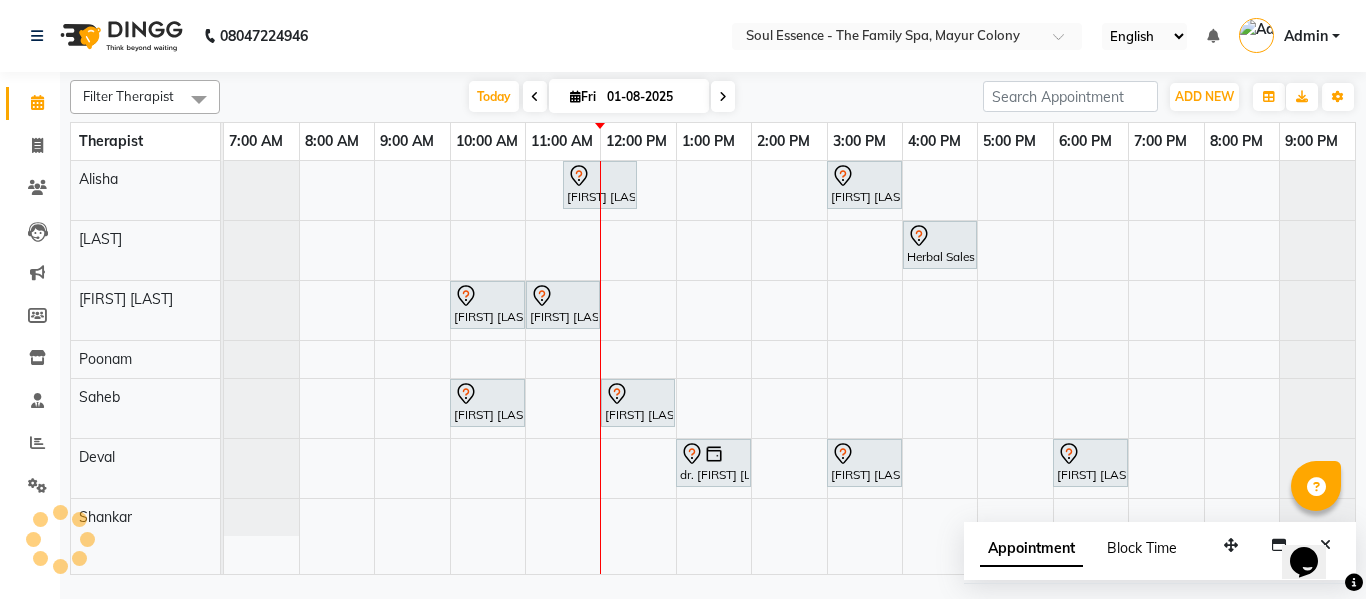 click on "Block Time" at bounding box center [1142, 548] 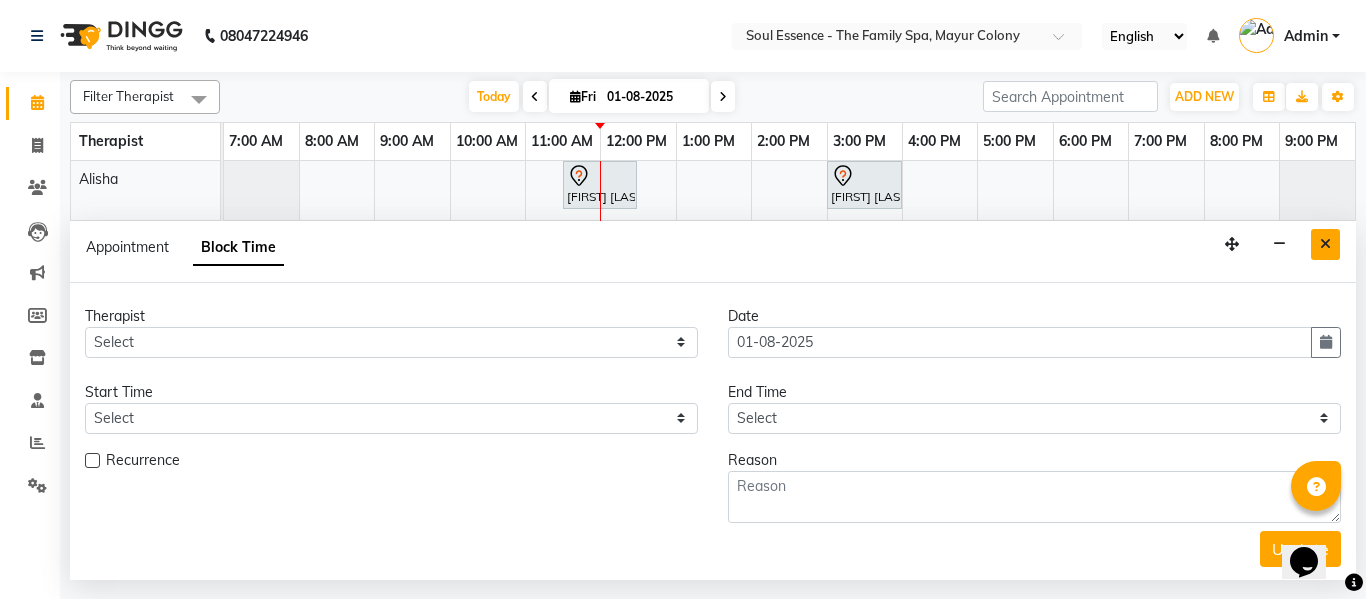 click at bounding box center [1325, 244] 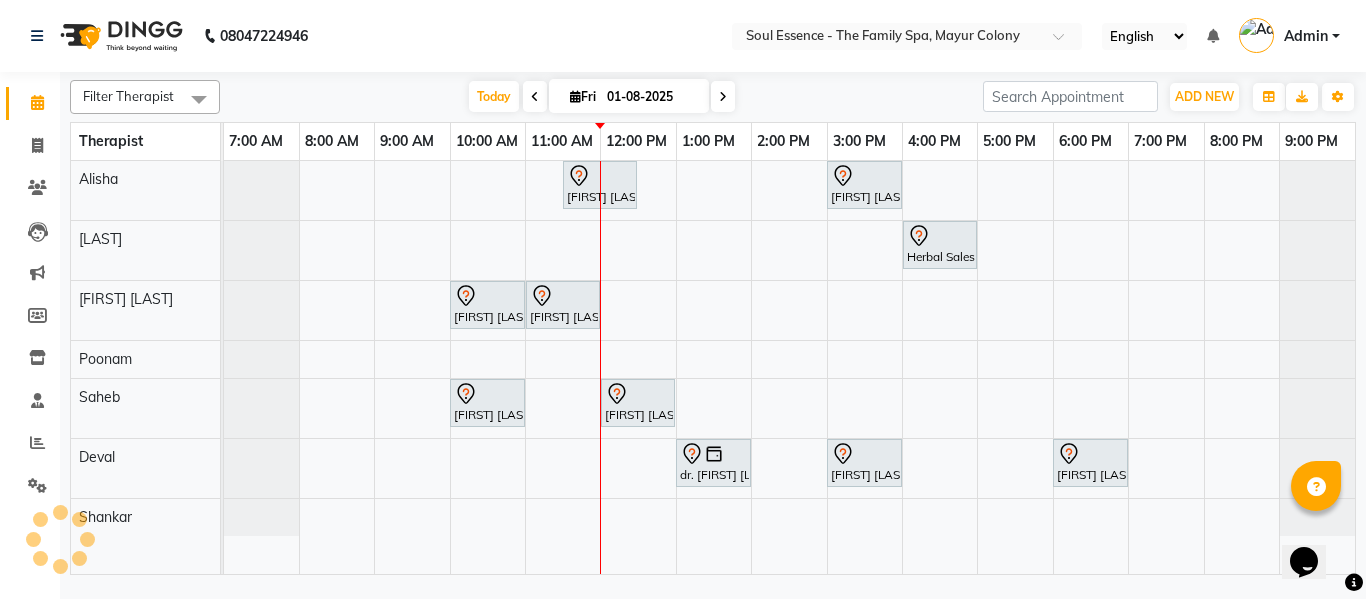 click on "[BRAND], [LOCATION] English ENGLISH Español العربية मराठी हिंदी ગુજરાતી தமிழ் 中文 Notifications nothing to show Admin Manage Profile Change Password Sign out  Version:3.15.9" 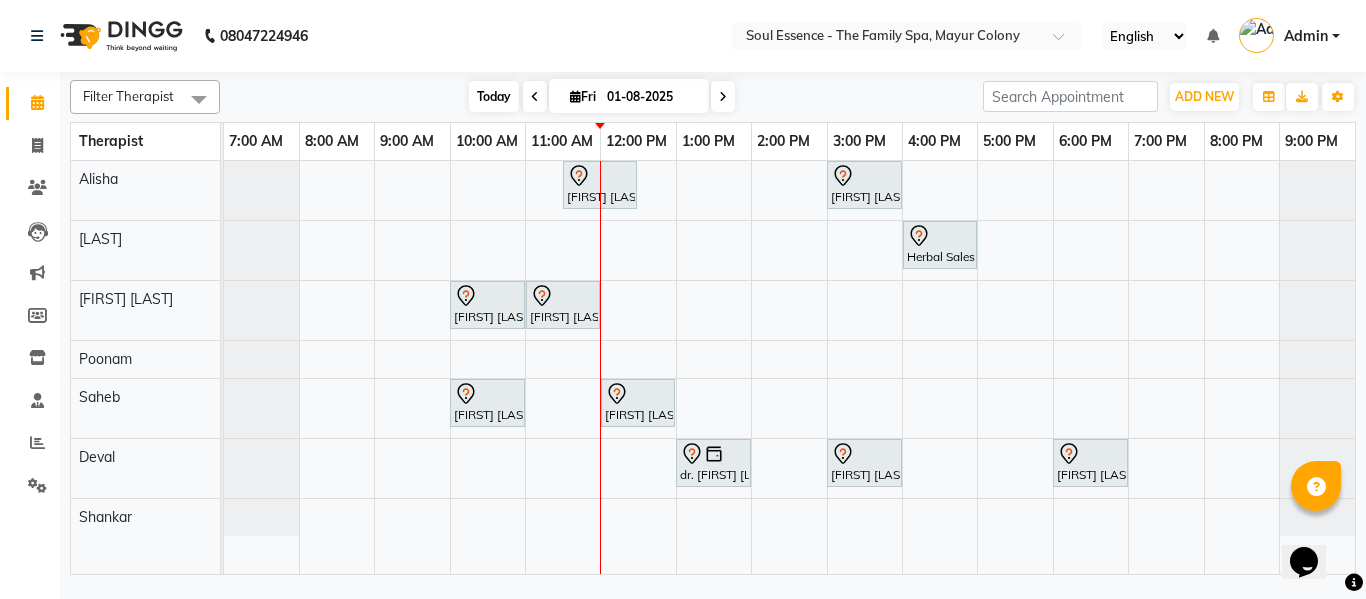 click on "Today" at bounding box center (494, 96) 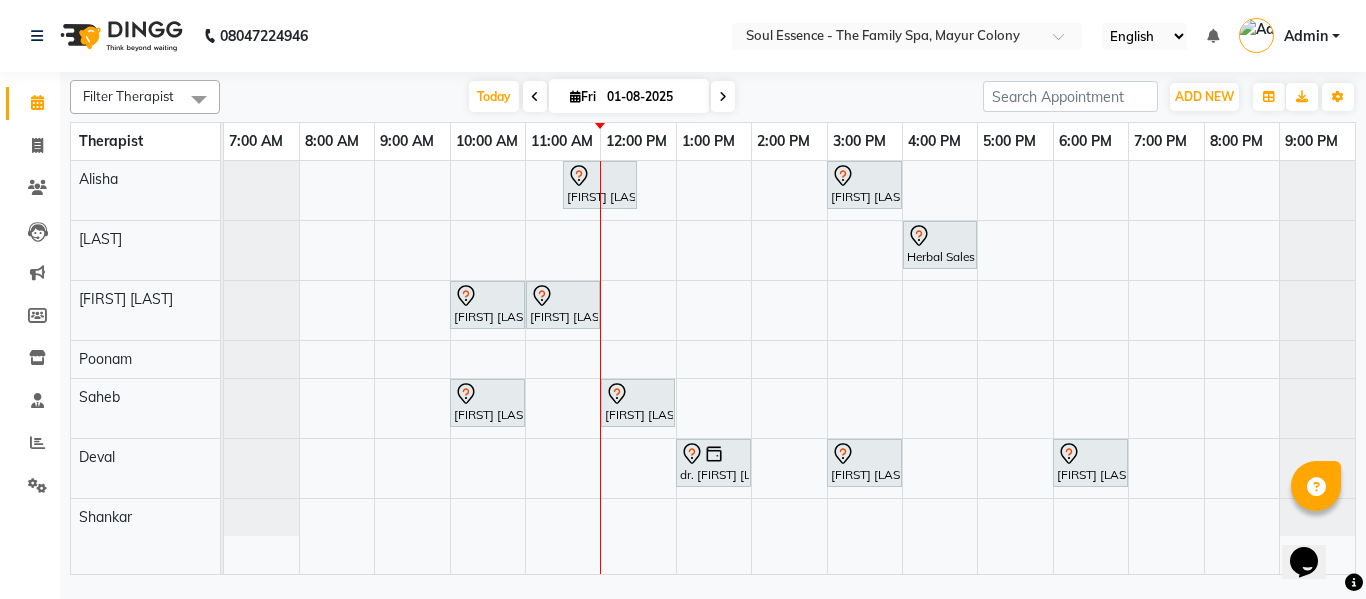 click on "01-08-2025" at bounding box center [651, 97] 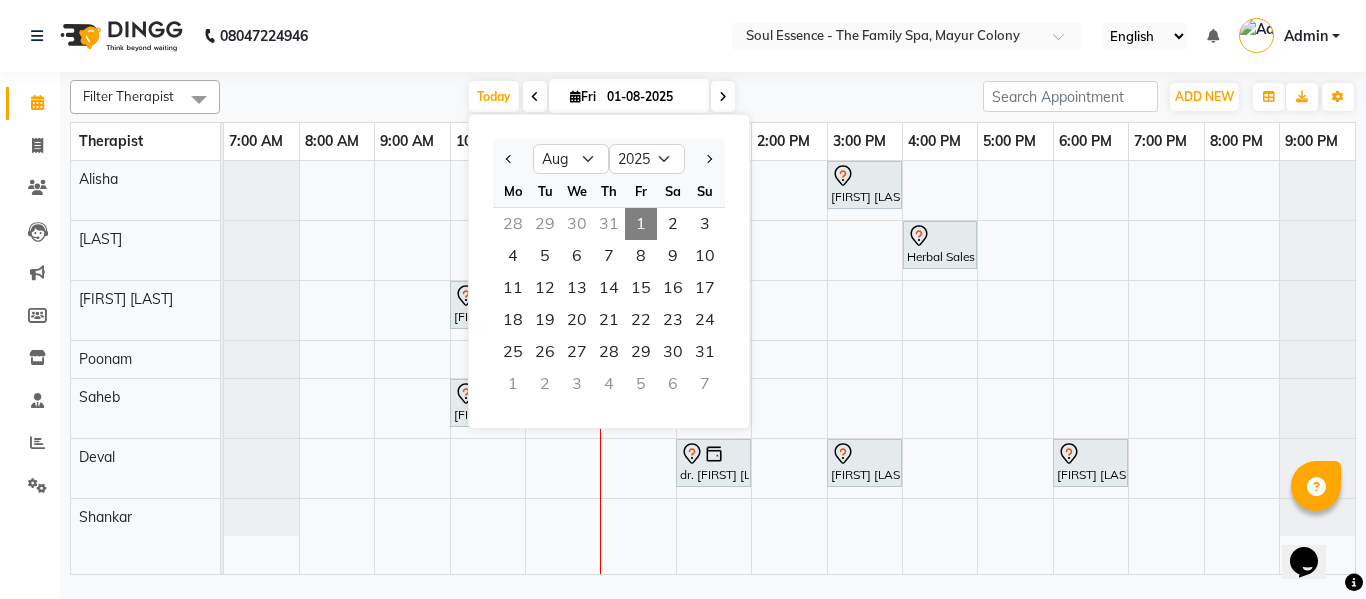 click on "[BRAND], [LOCATION] English ENGLISH Español العربية मराठी हिंदी ગુજરાતી தமிழ் 中文 Notifications nothing to show Admin Manage Profile Change Password Sign out  Version:3.15.9" 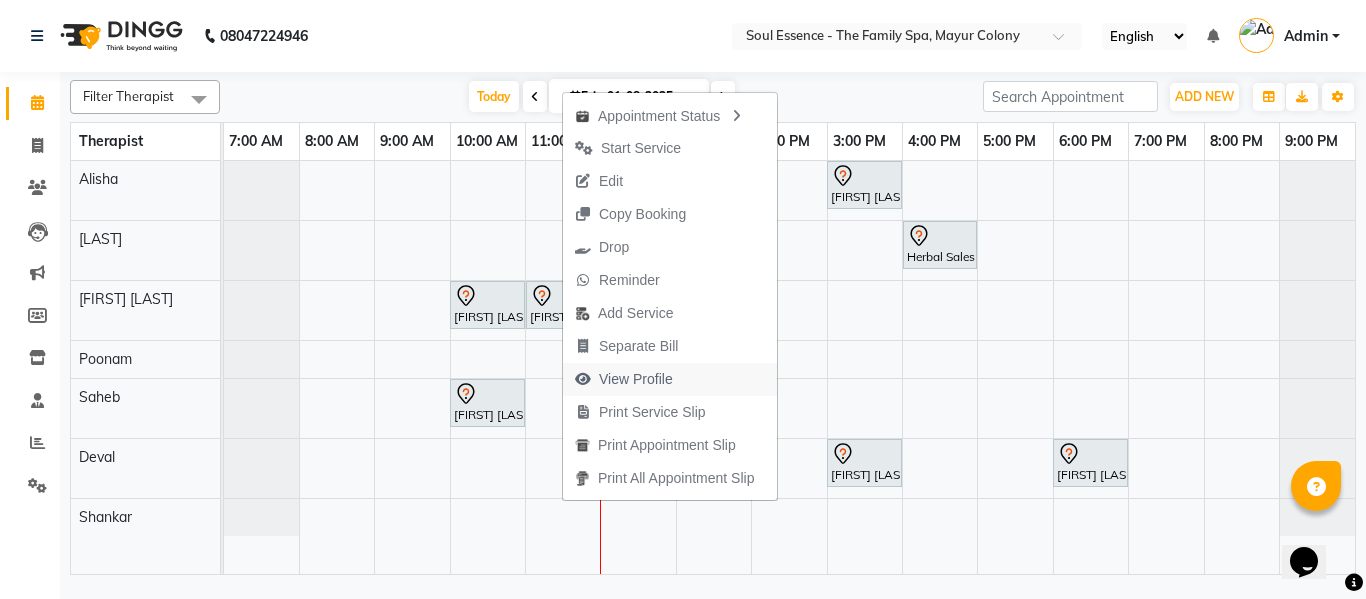 click on "View Profile" at bounding box center (636, 379) 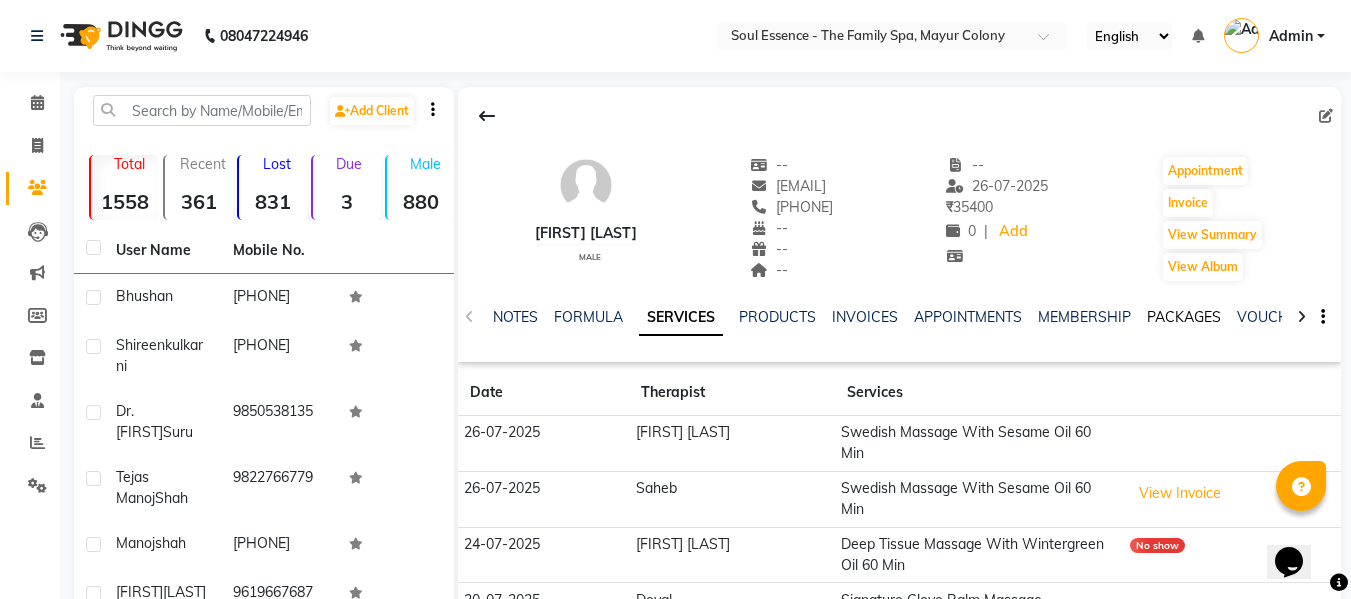 click on "PACKAGES" 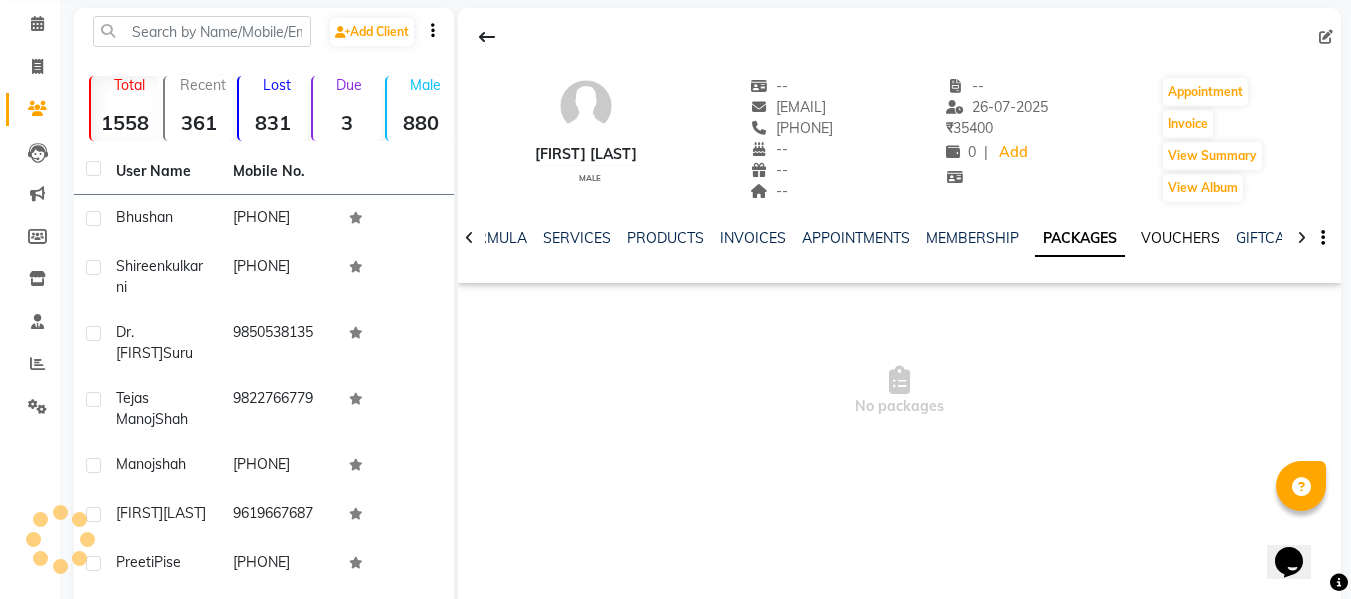 scroll, scrollTop: 200, scrollLeft: 0, axis: vertical 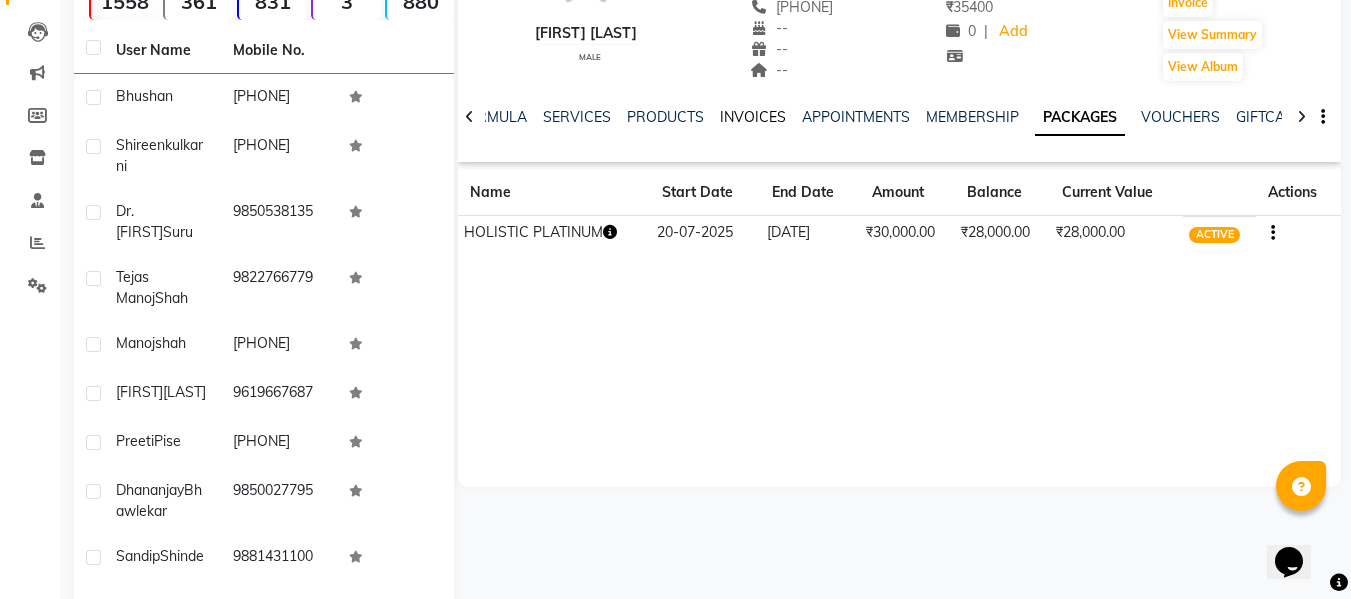 click on "INVOICES" 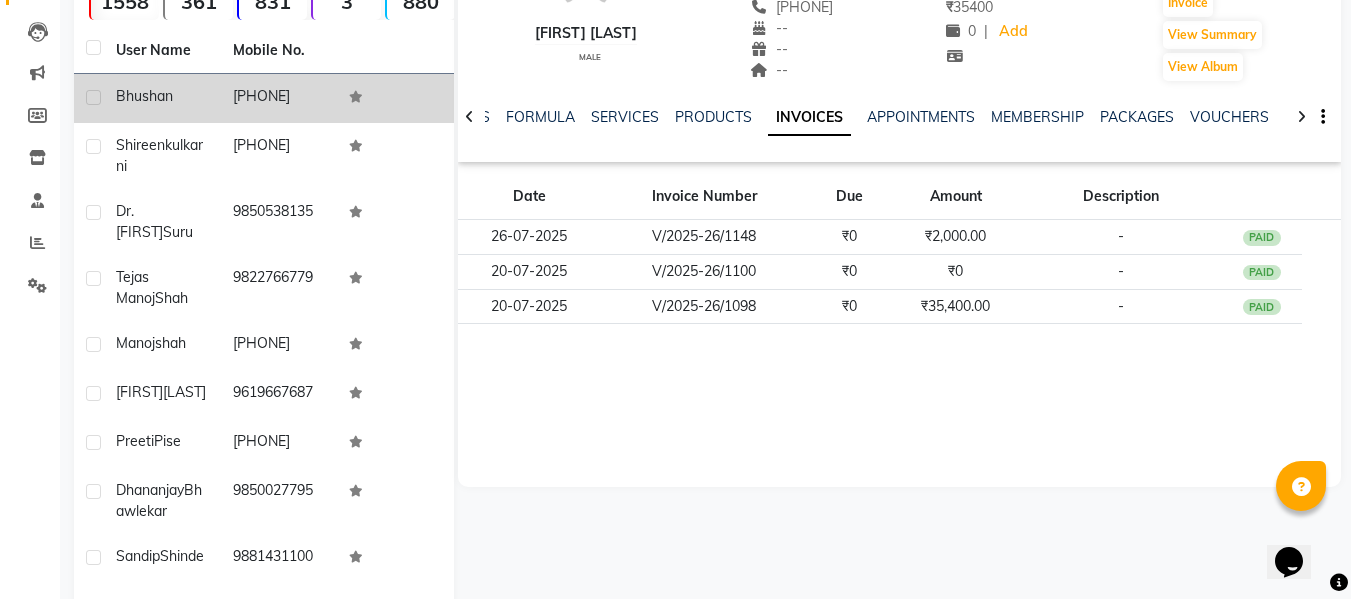 scroll, scrollTop: 0, scrollLeft: 0, axis: both 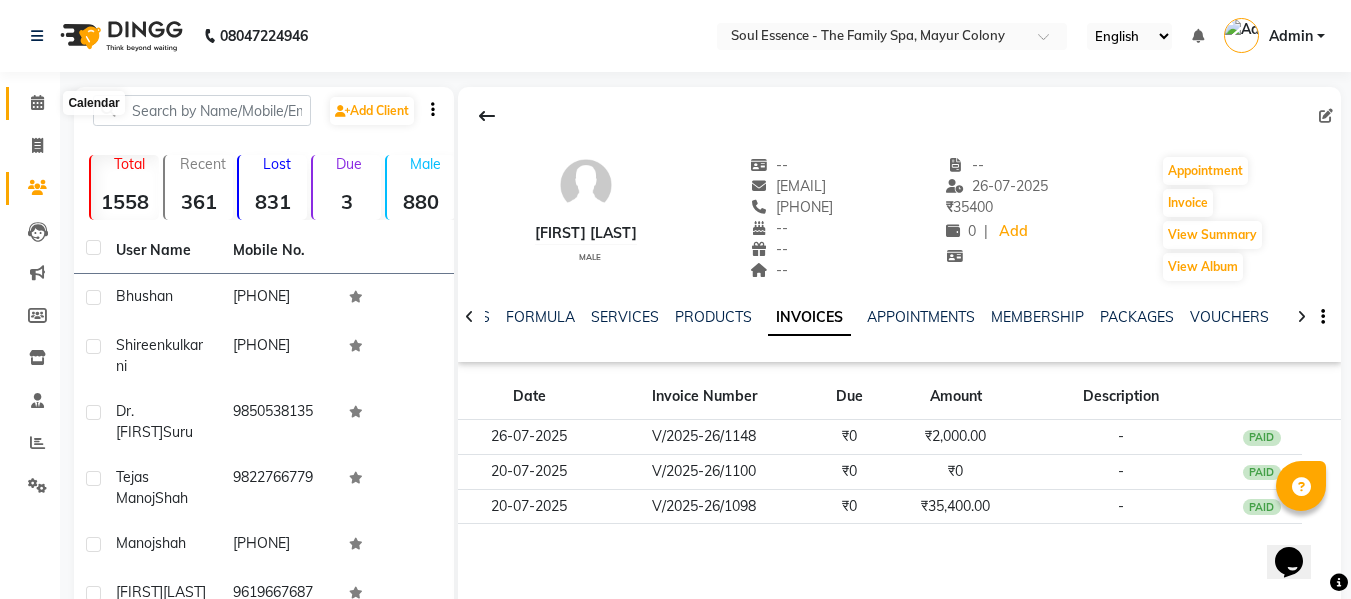 click 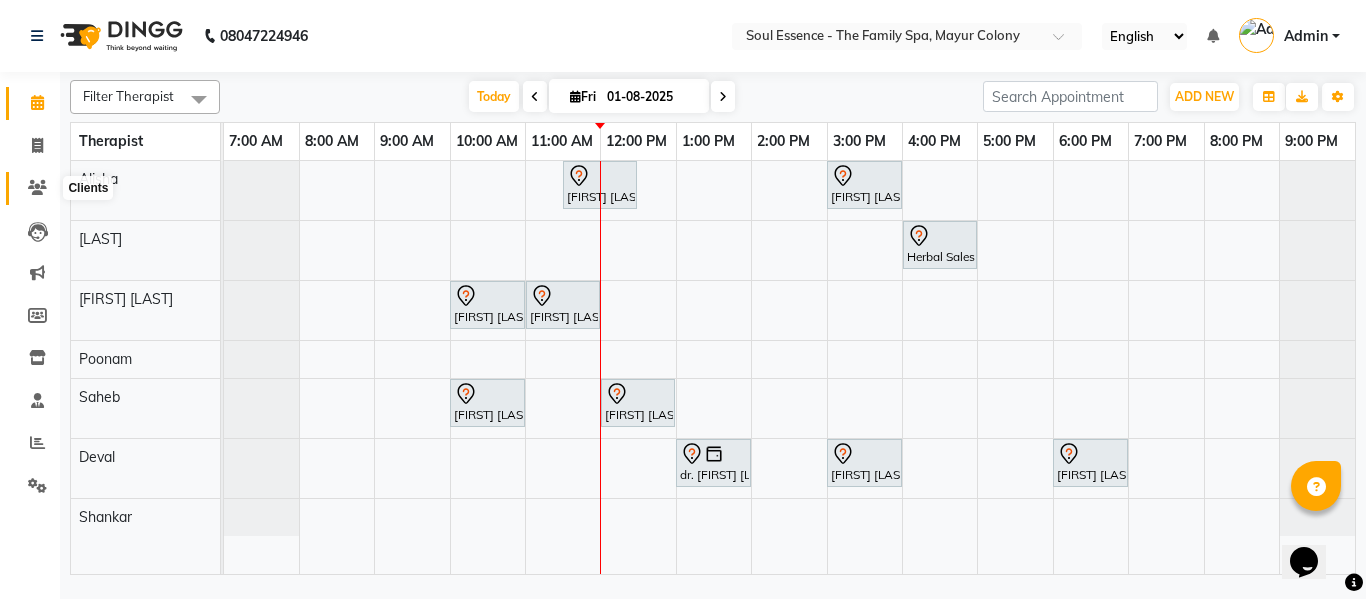 click 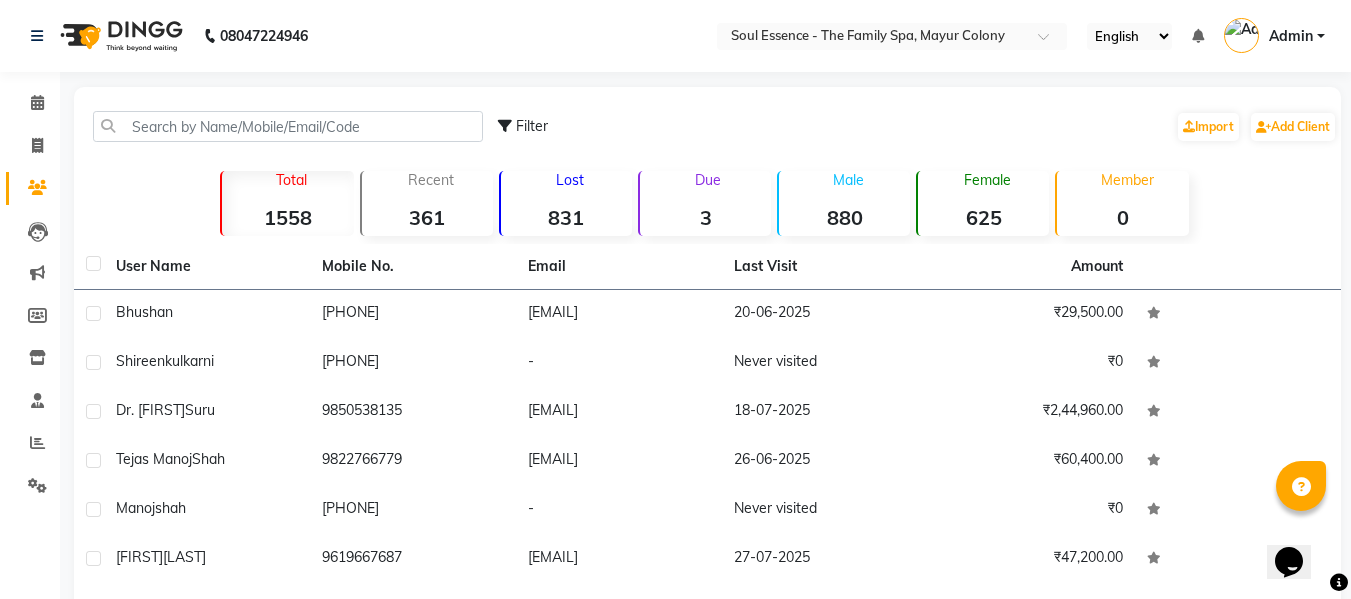 click on "Filter  Import   Add Client" 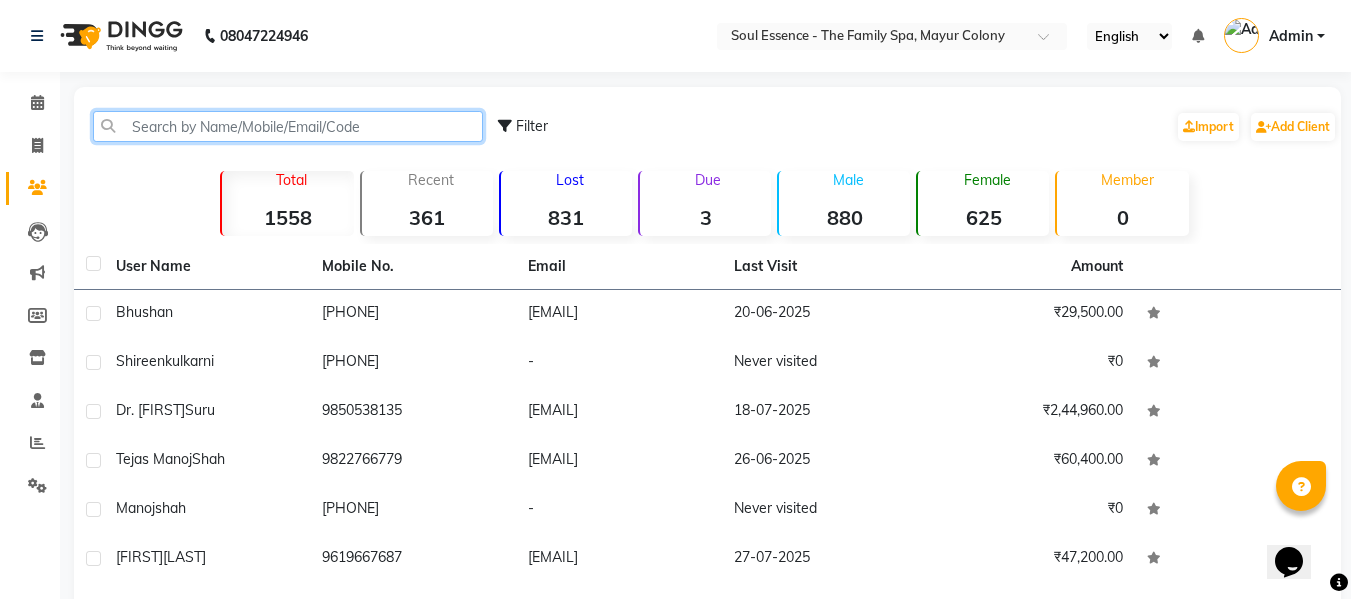 click 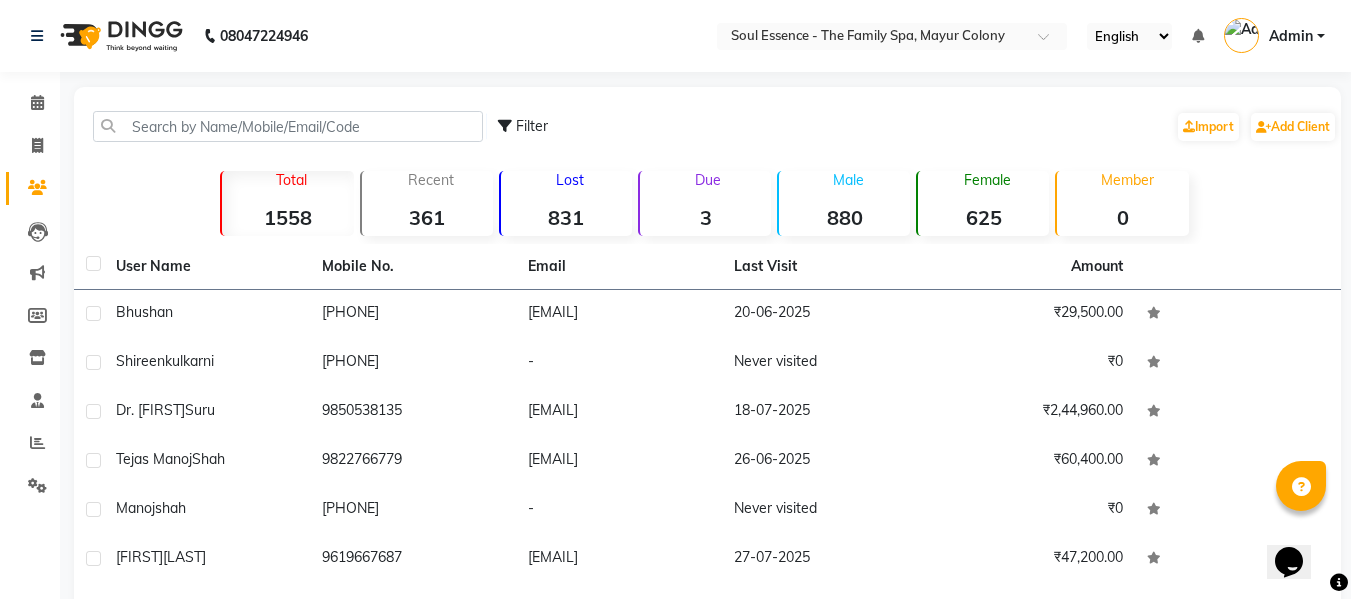 click on "[BRAND], [LOCATION] English ENGLISH Español العربية मराठी हिंदी ગુજરાતી தமிழ் 中文 Notifications nothing to show Admin Manage Profile Change Password Sign out  Version:3.15.9" 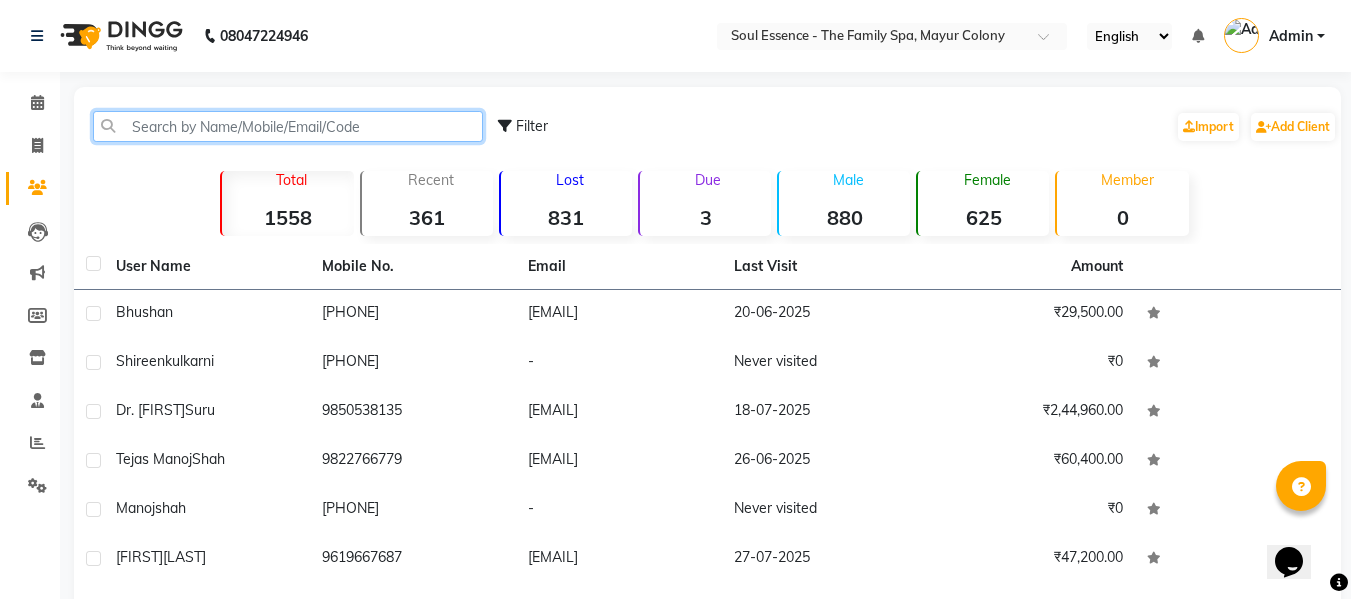 click 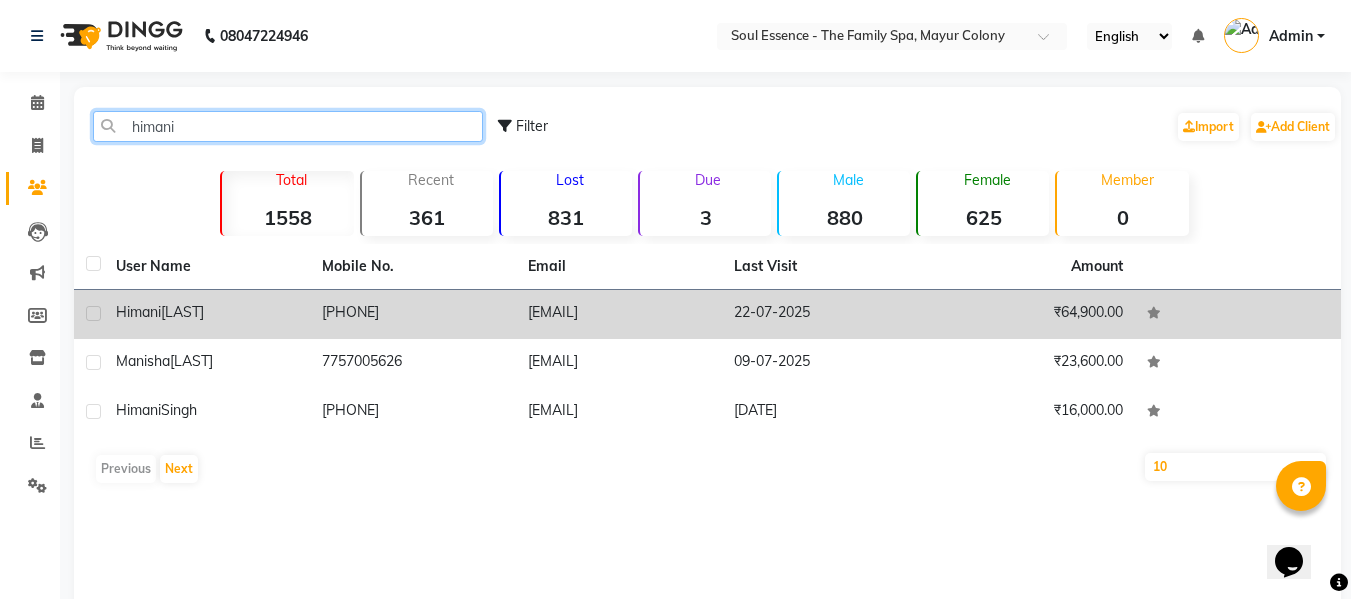 type on "himani" 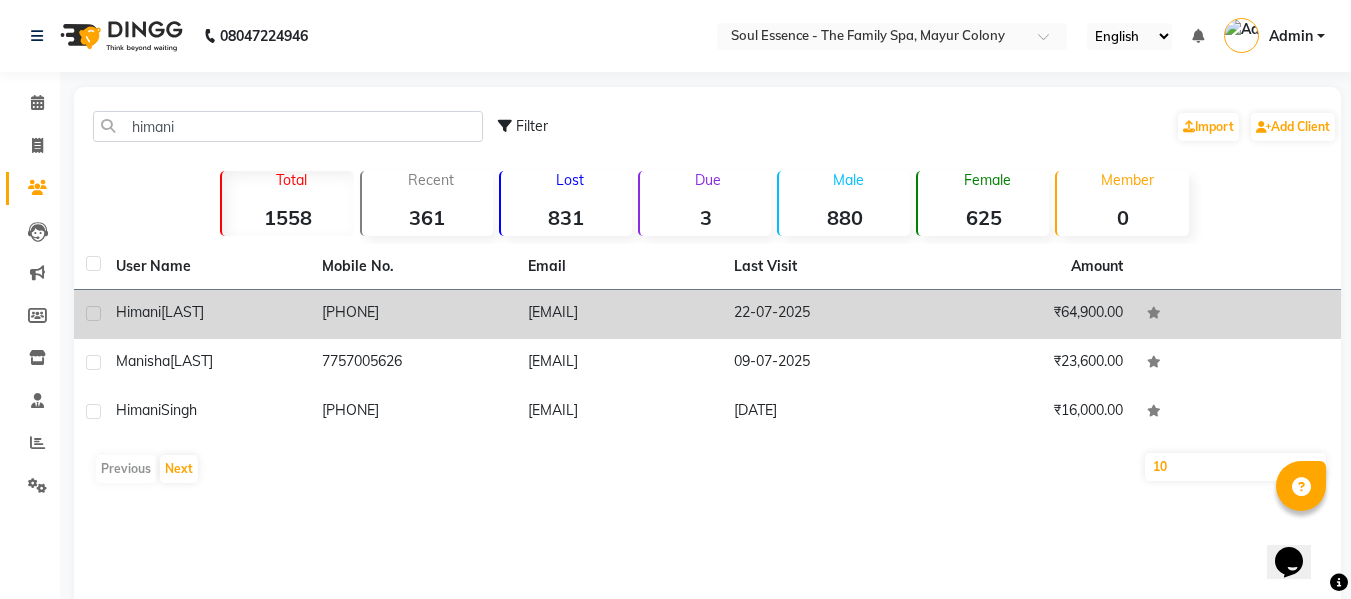 click on "[PHONE]" 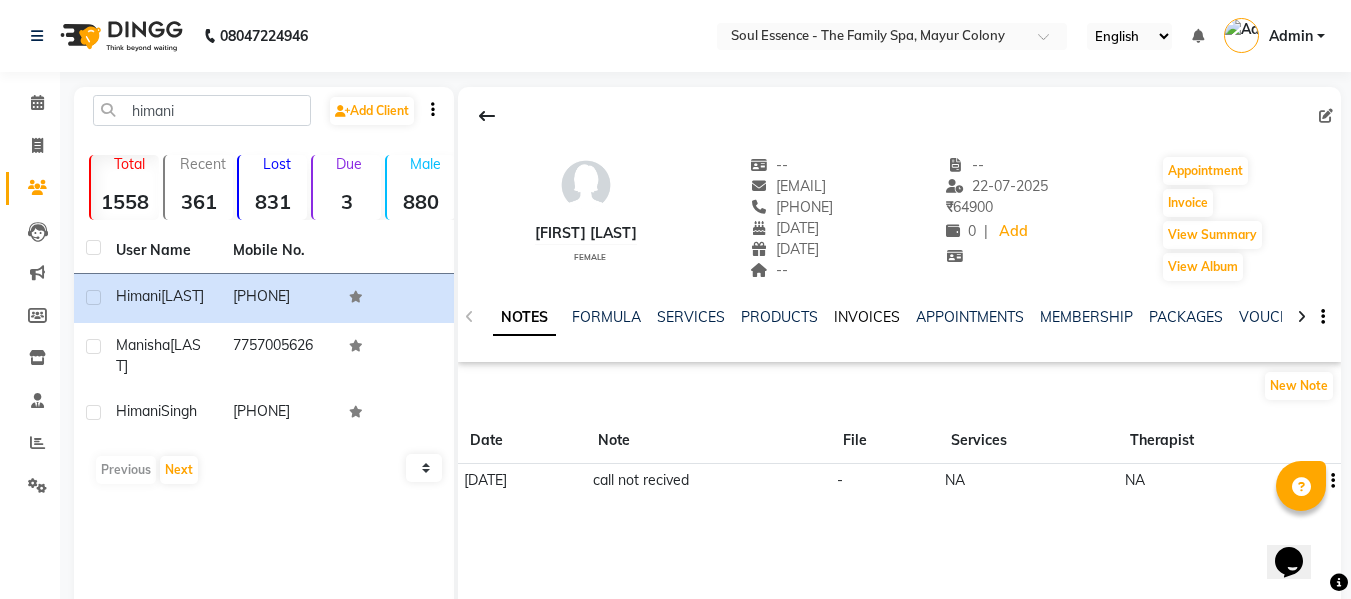 click on "INVOICES" 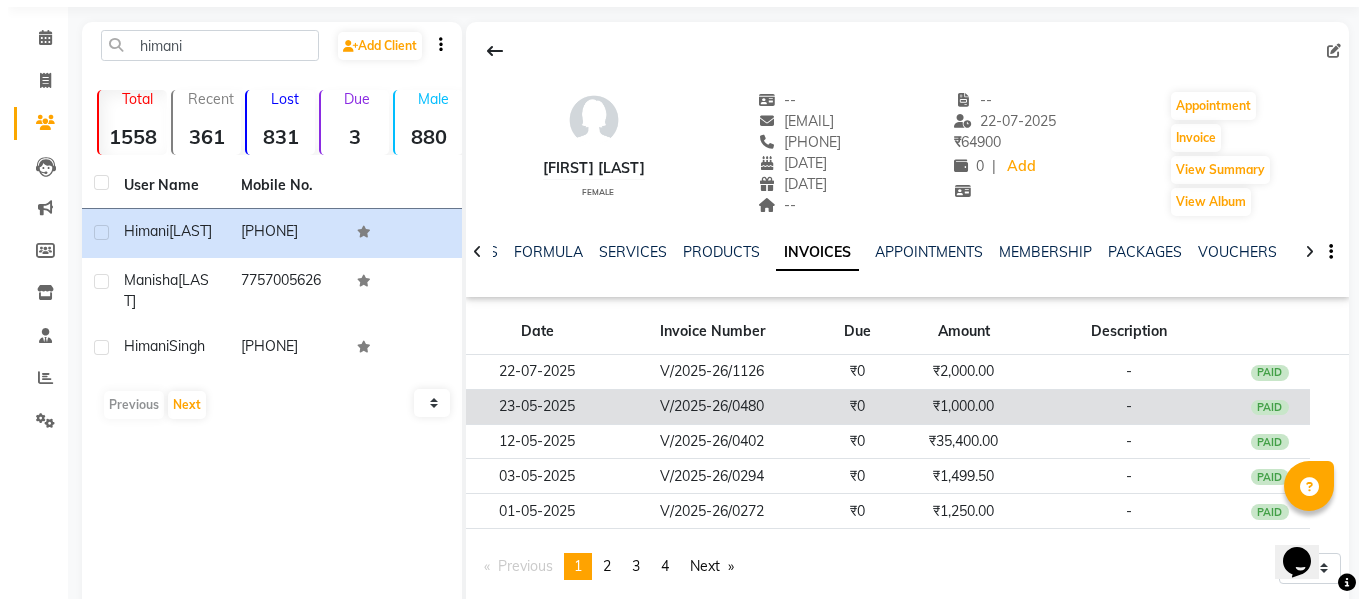 scroll, scrollTop: 100, scrollLeft: 0, axis: vertical 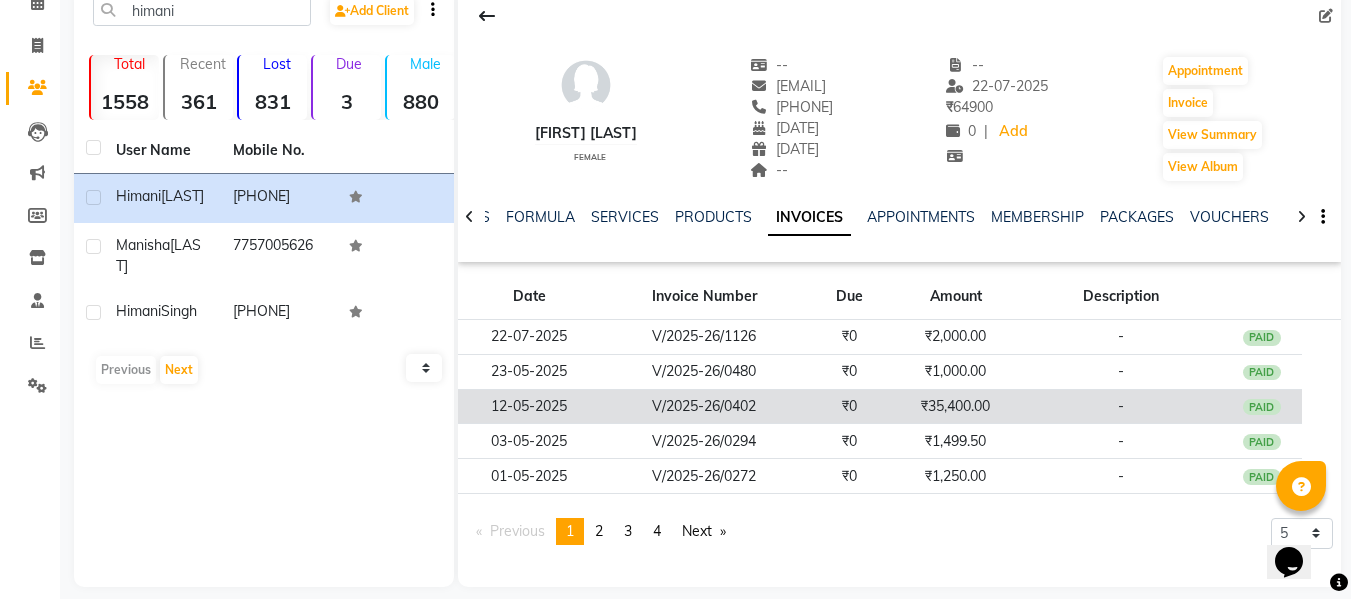 click on "₹35,400.00" 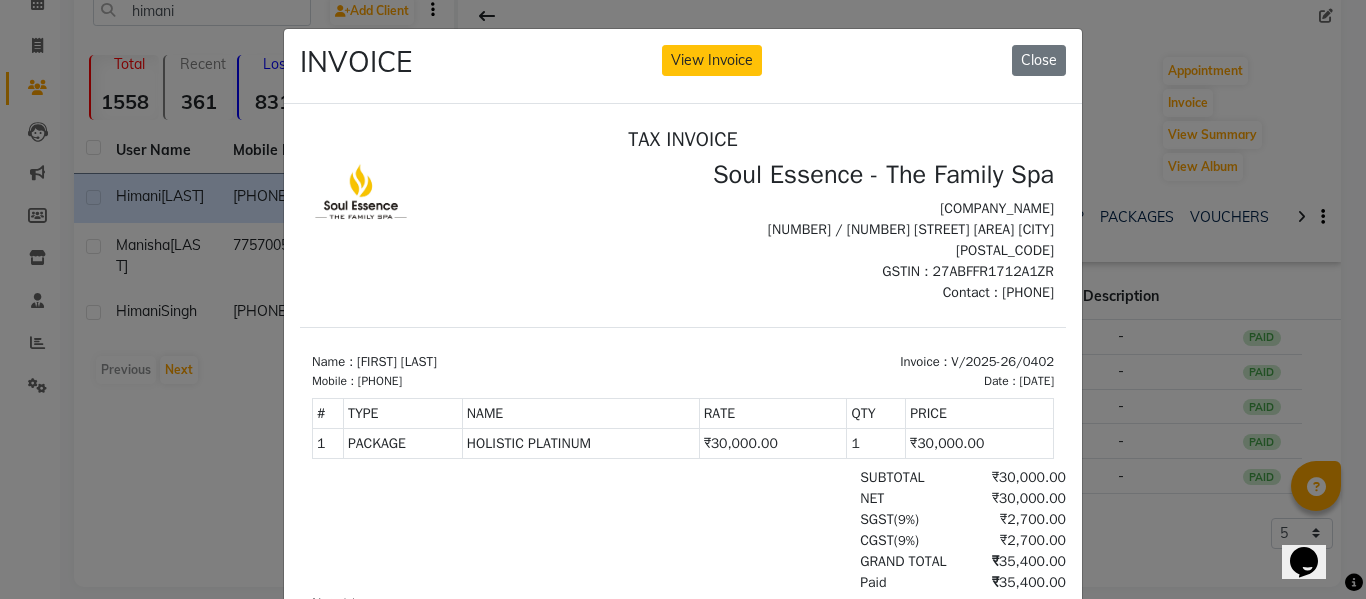 scroll, scrollTop: 16, scrollLeft: 0, axis: vertical 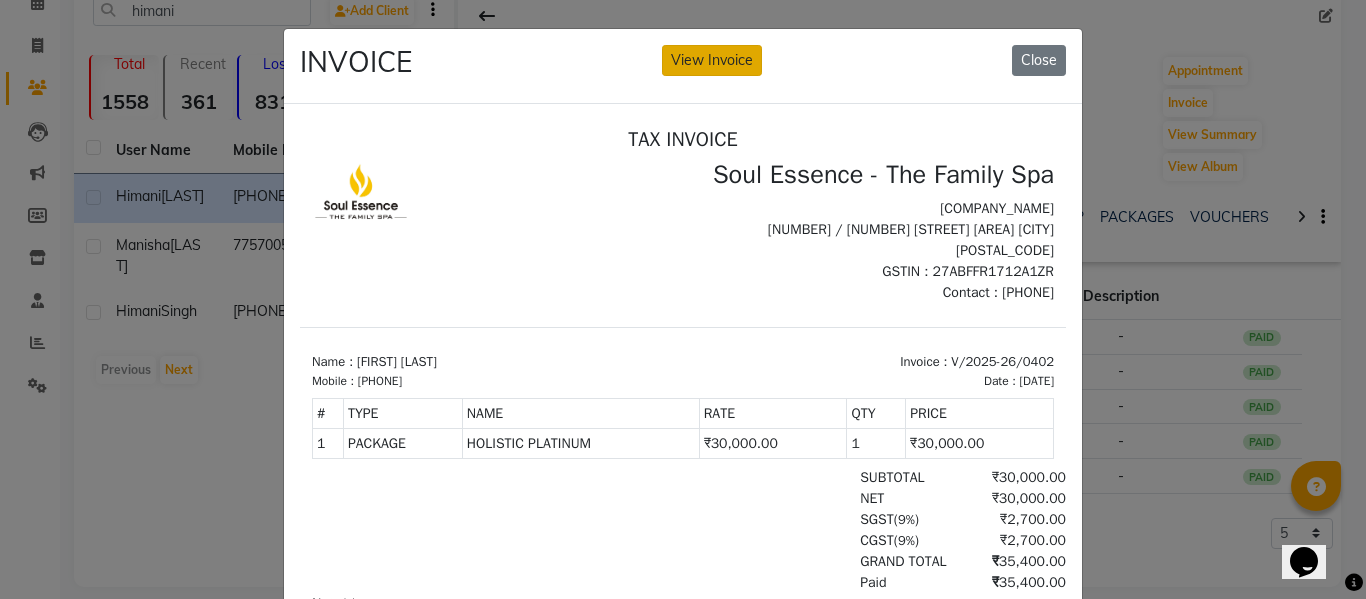 click on "View Invoice" 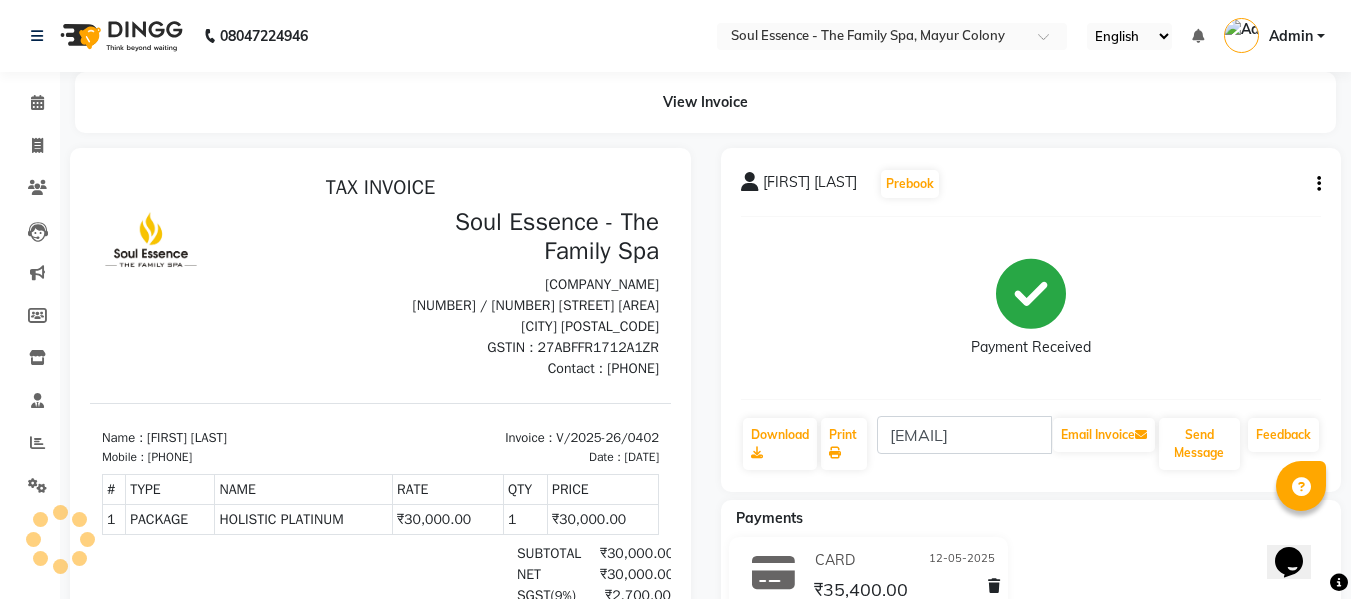 scroll, scrollTop: 0, scrollLeft: 0, axis: both 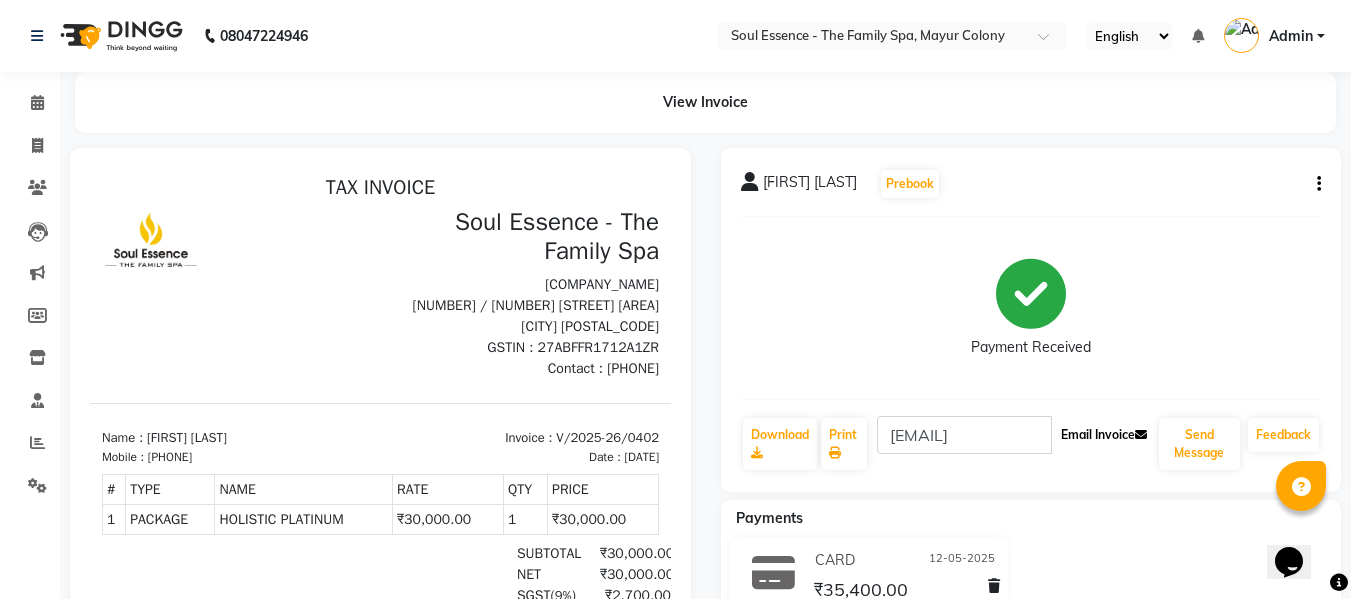 click on "Email Invoice" 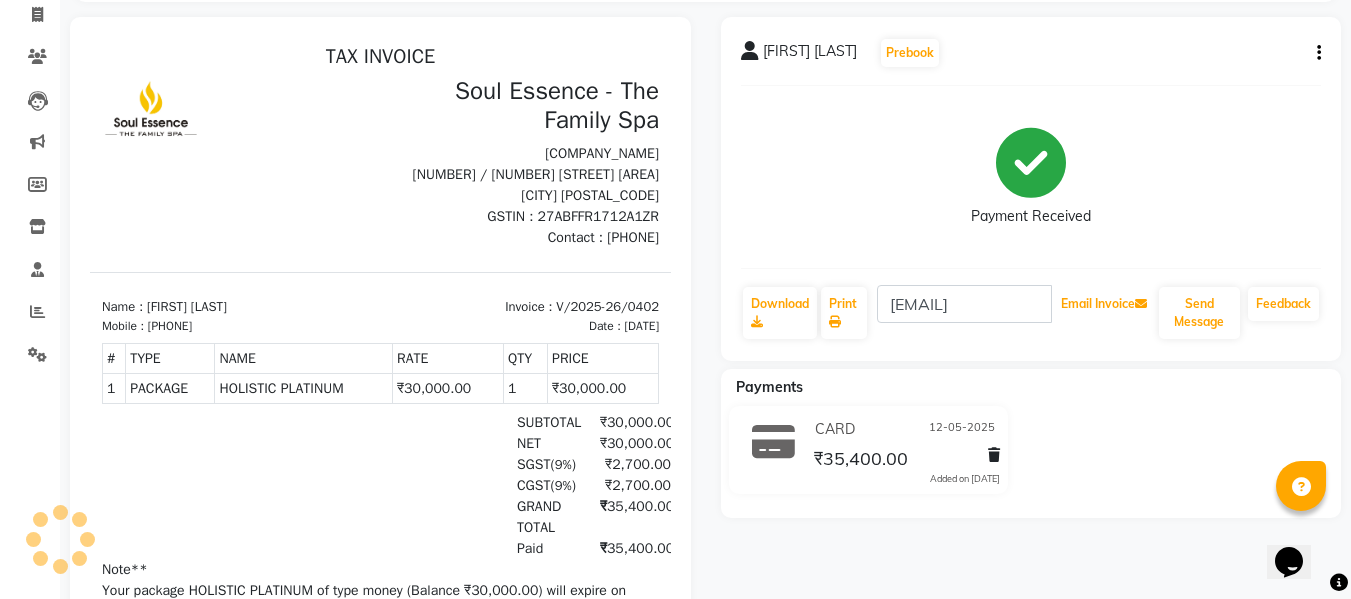 scroll, scrollTop: 0, scrollLeft: 0, axis: both 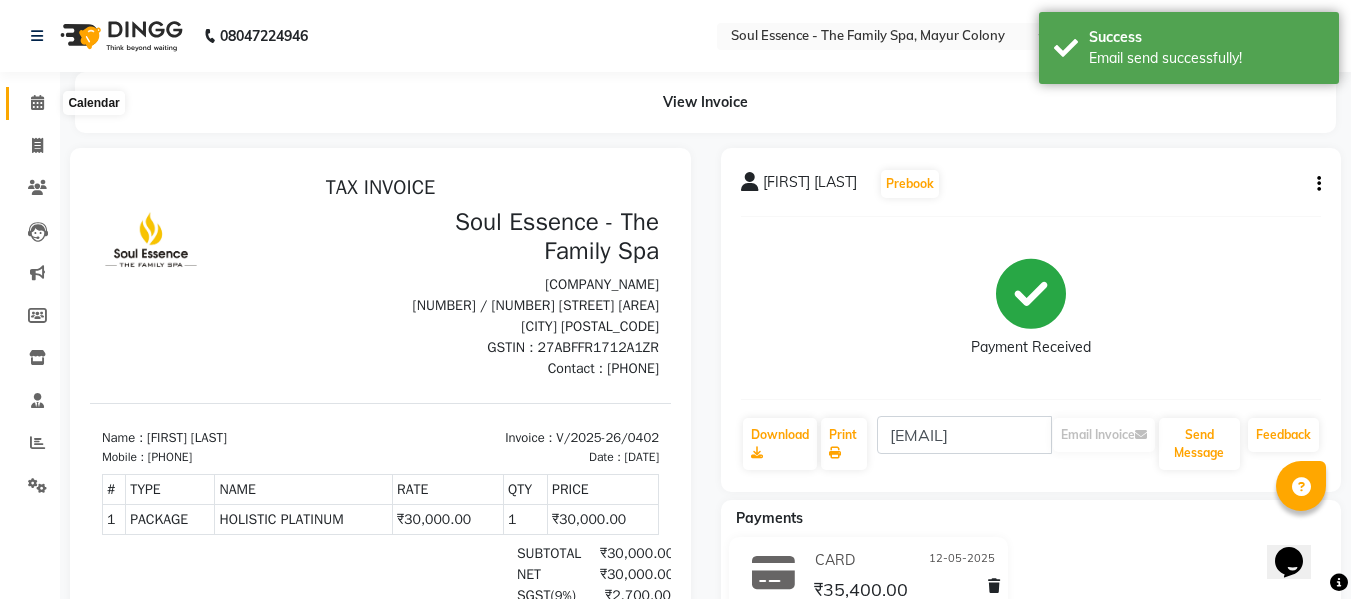 click 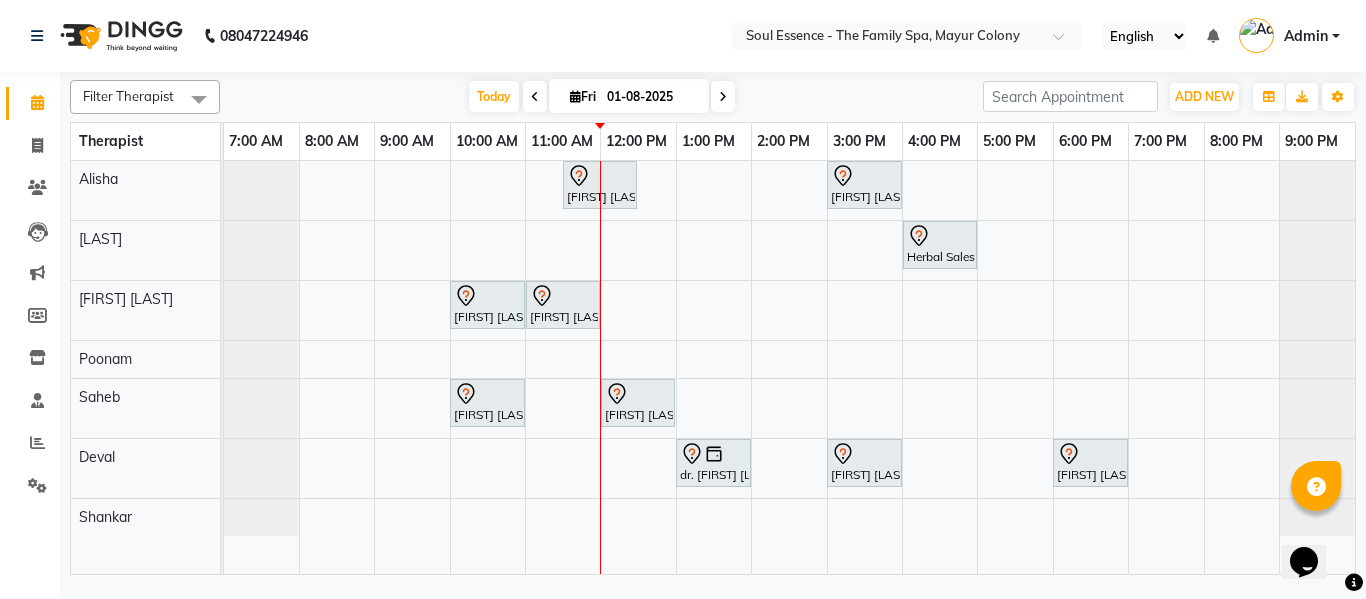 click at bounding box center [723, 96] 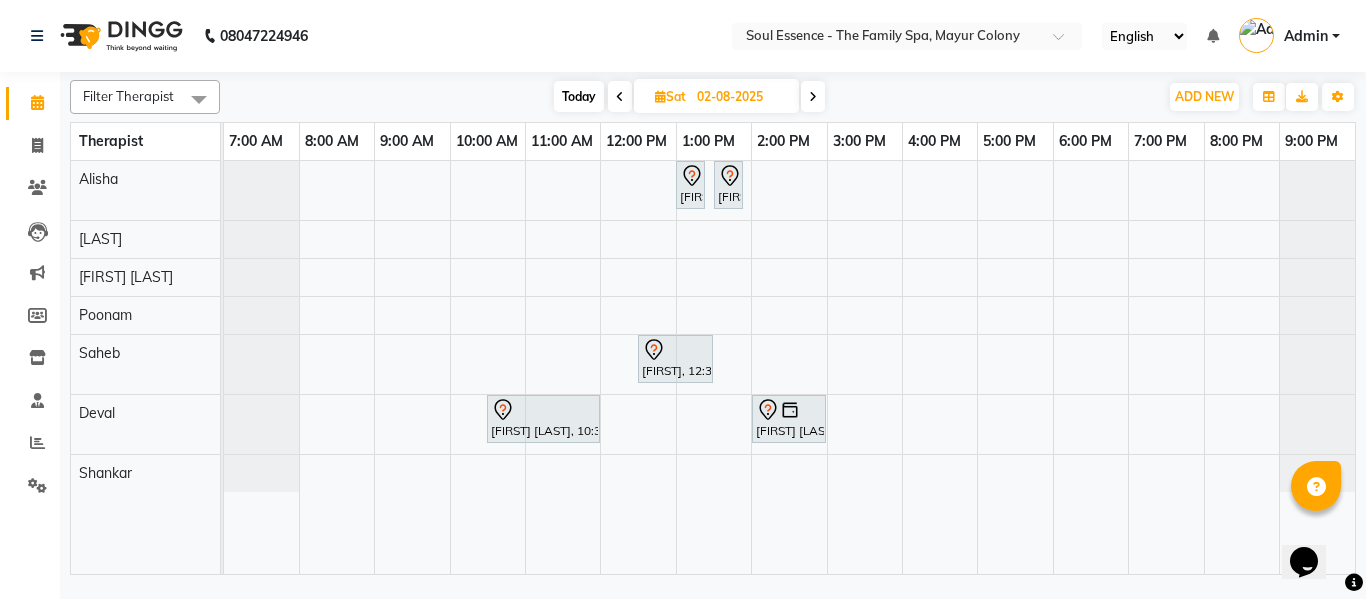click at bounding box center (813, 96) 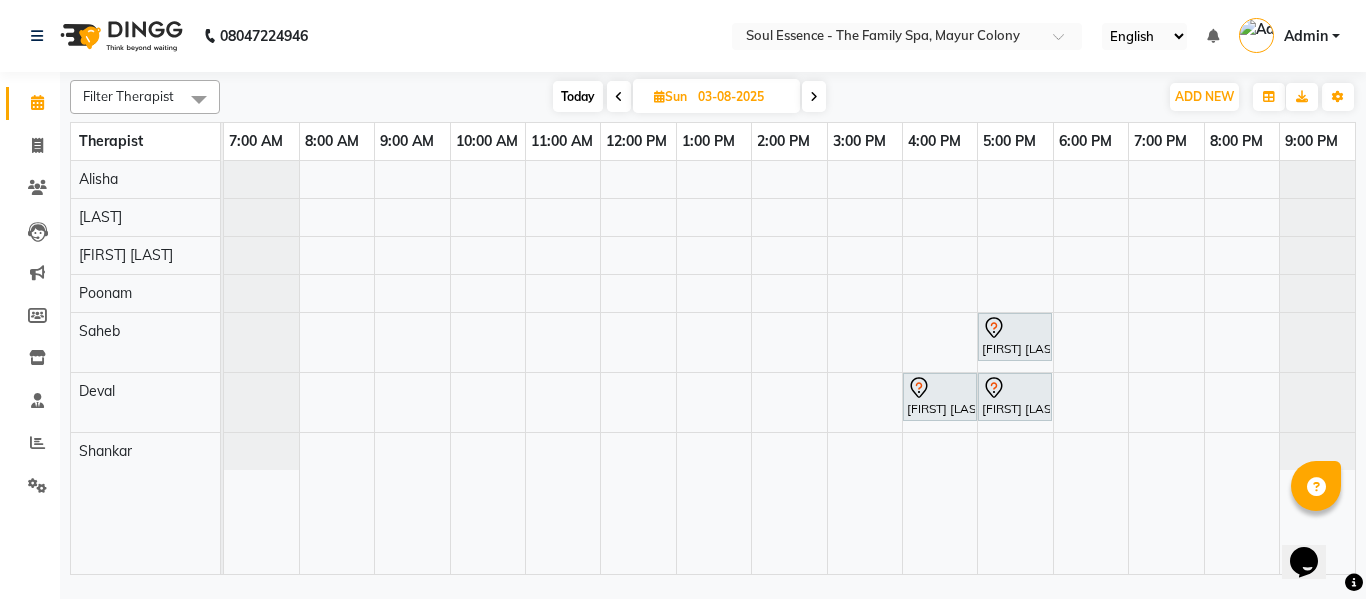 click on "Today" at bounding box center (578, 96) 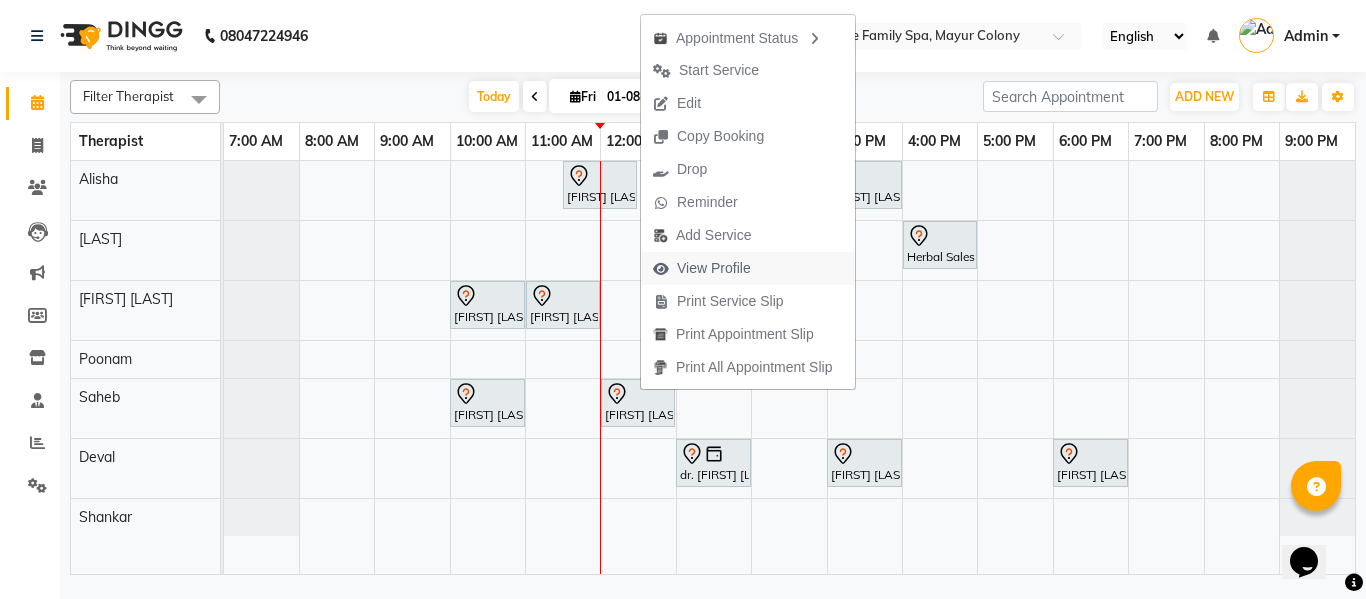 click on "View Profile" at bounding box center (714, 268) 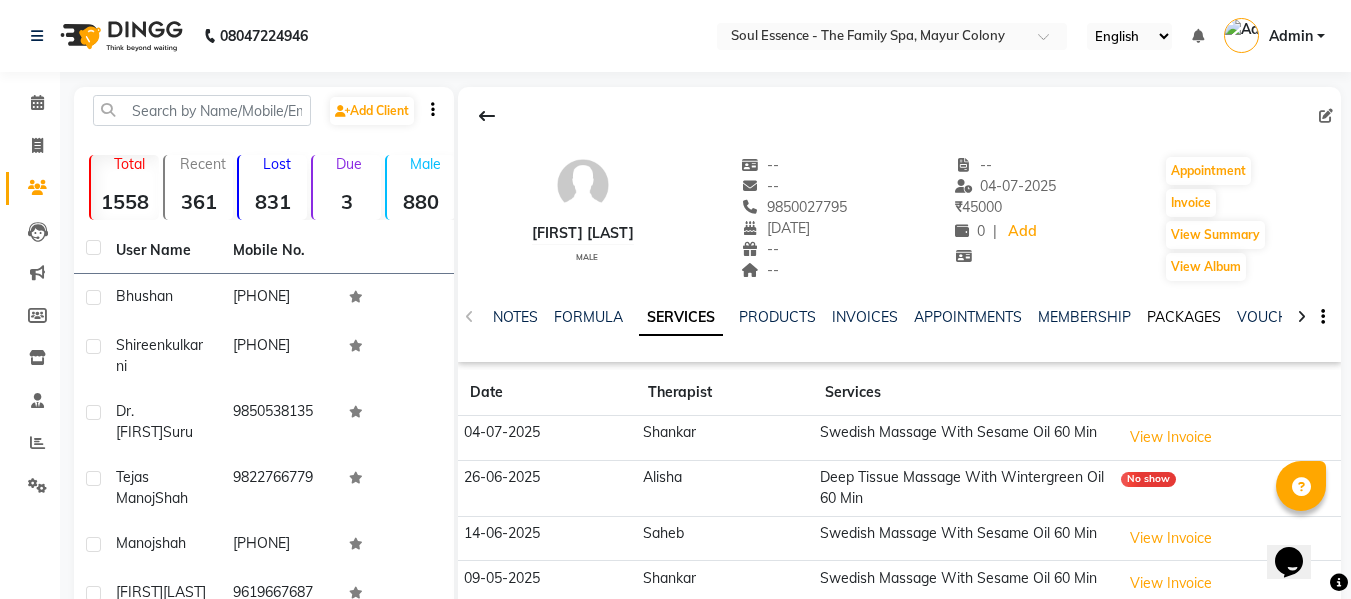 click on "PACKAGES" 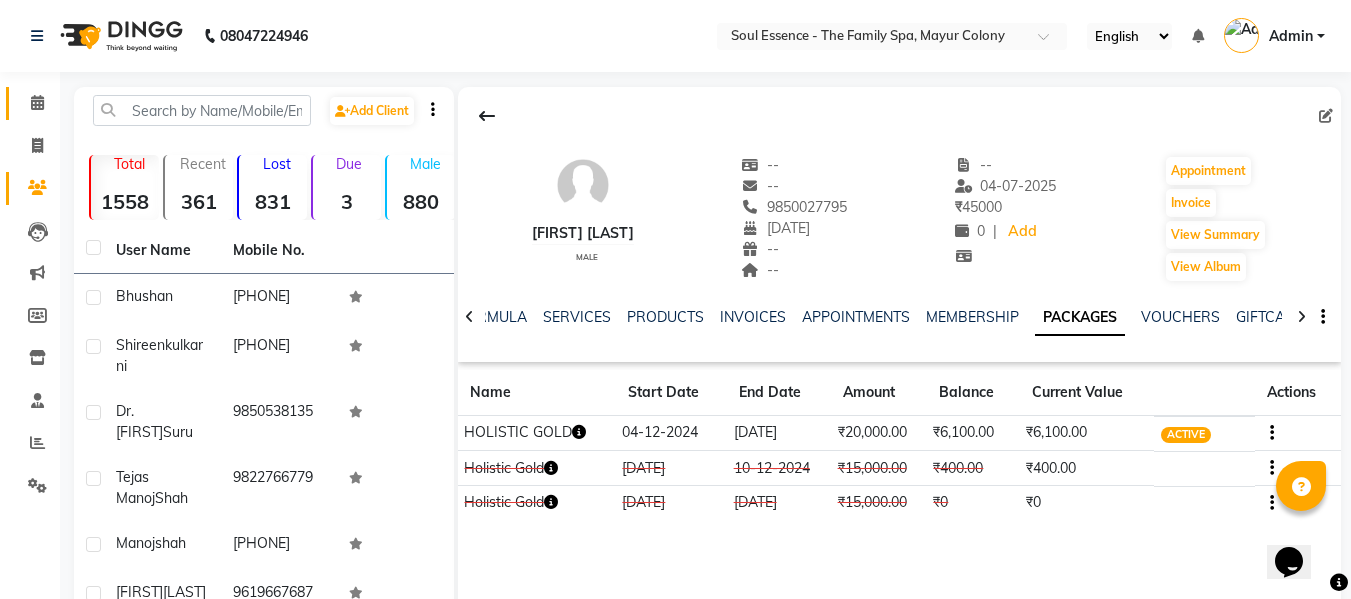 click on "Calendar" 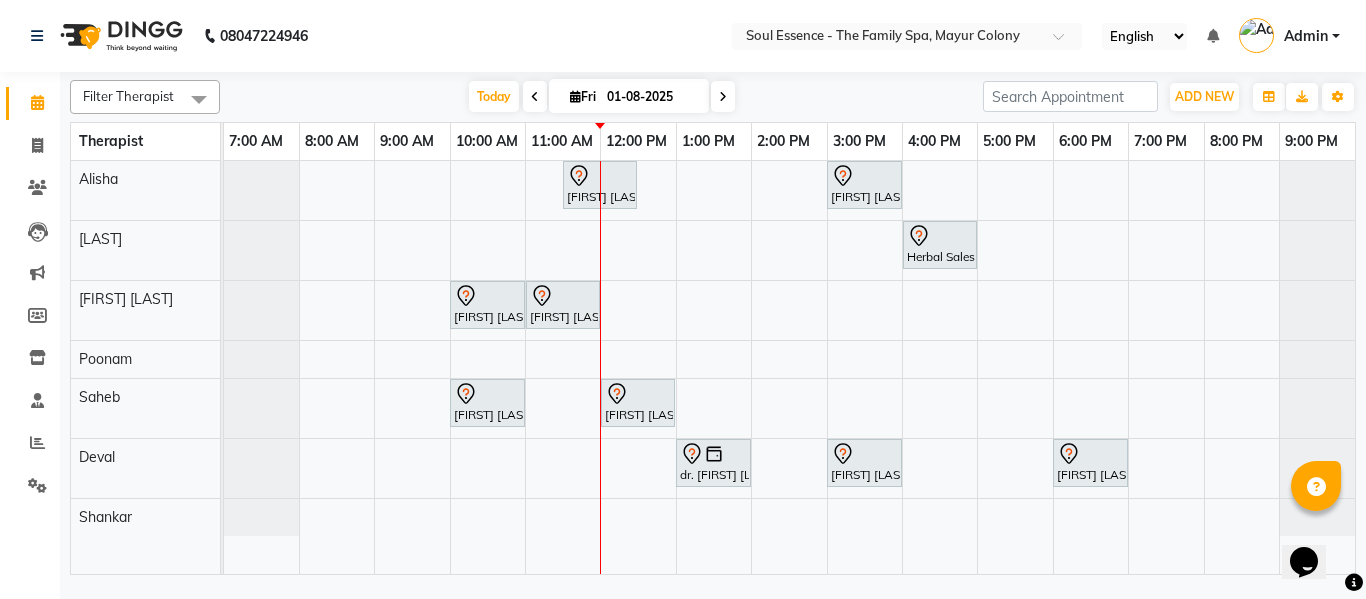 click at bounding box center (535, 96) 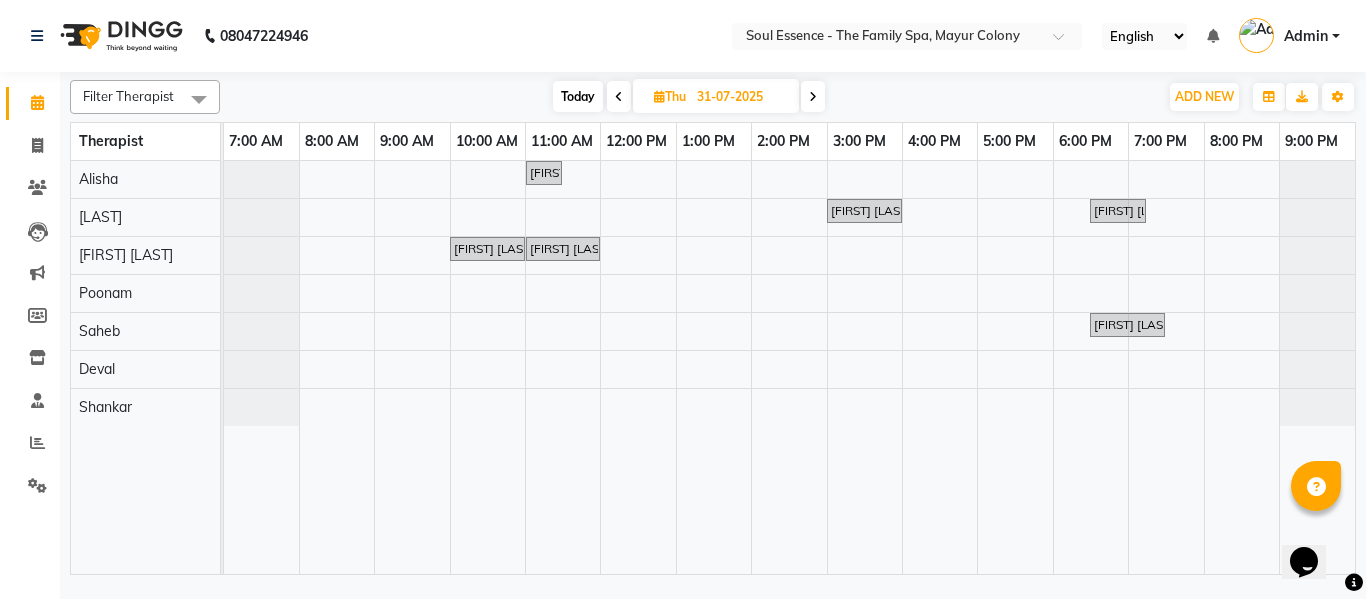 click at bounding box center (619, 96) 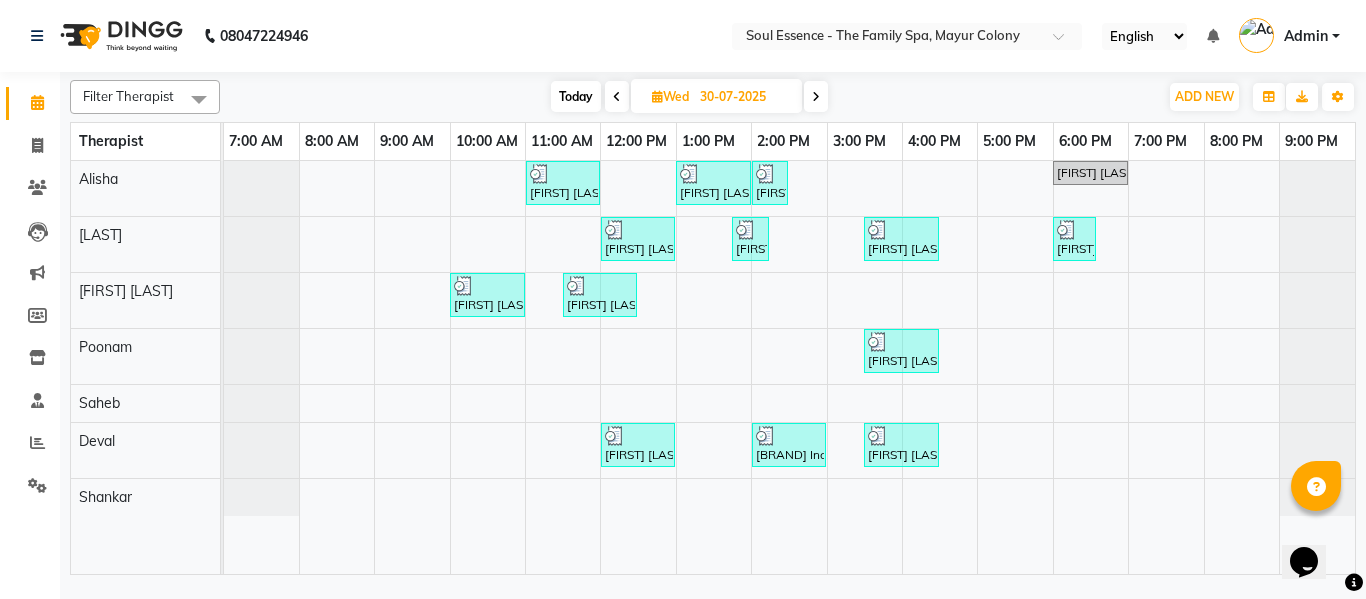 click on "Today" at bounding box center [576, 96] 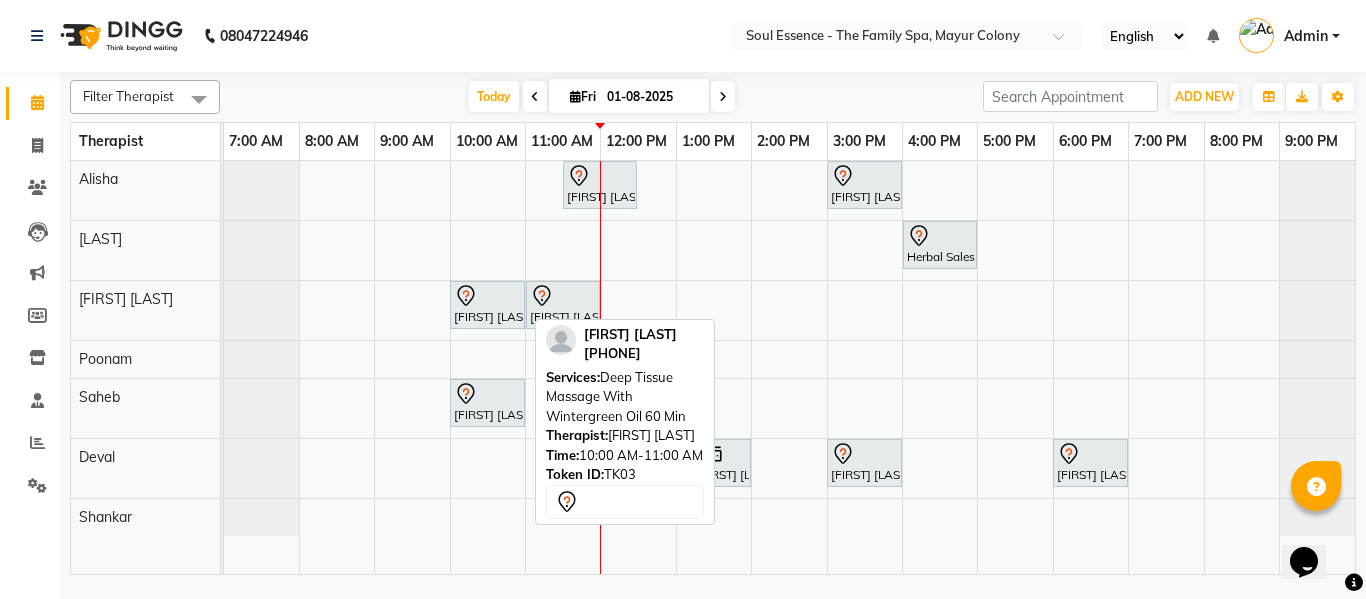 click at bounding box center [487, 296] 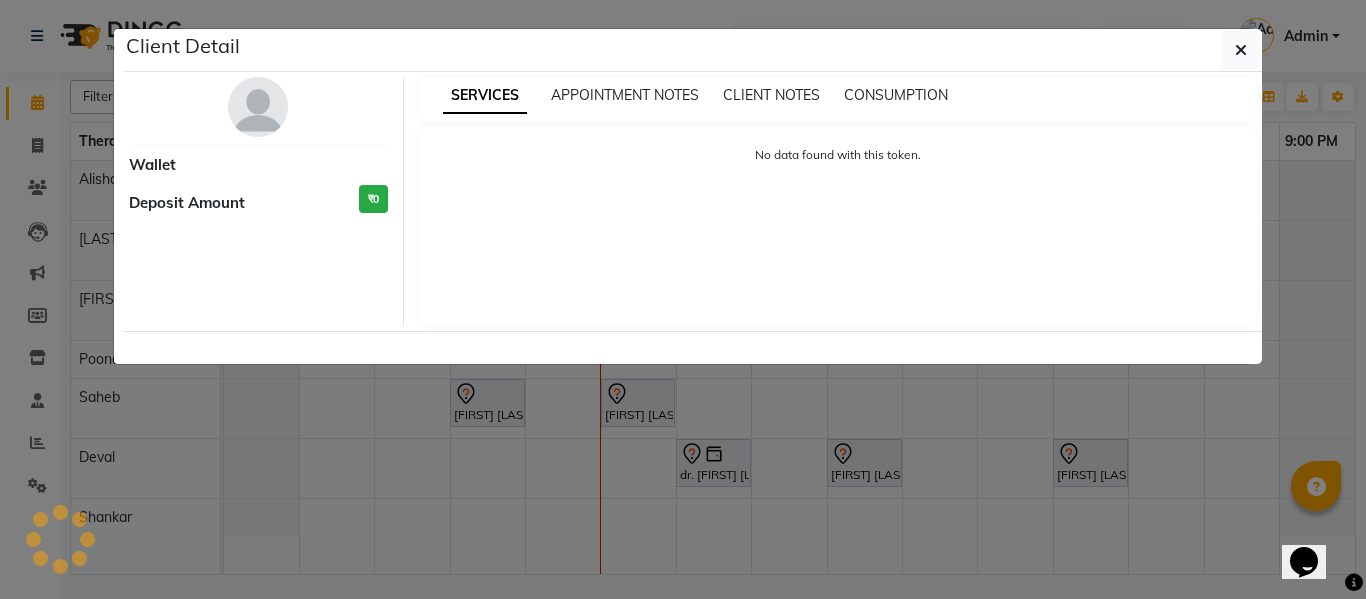 select on "7" 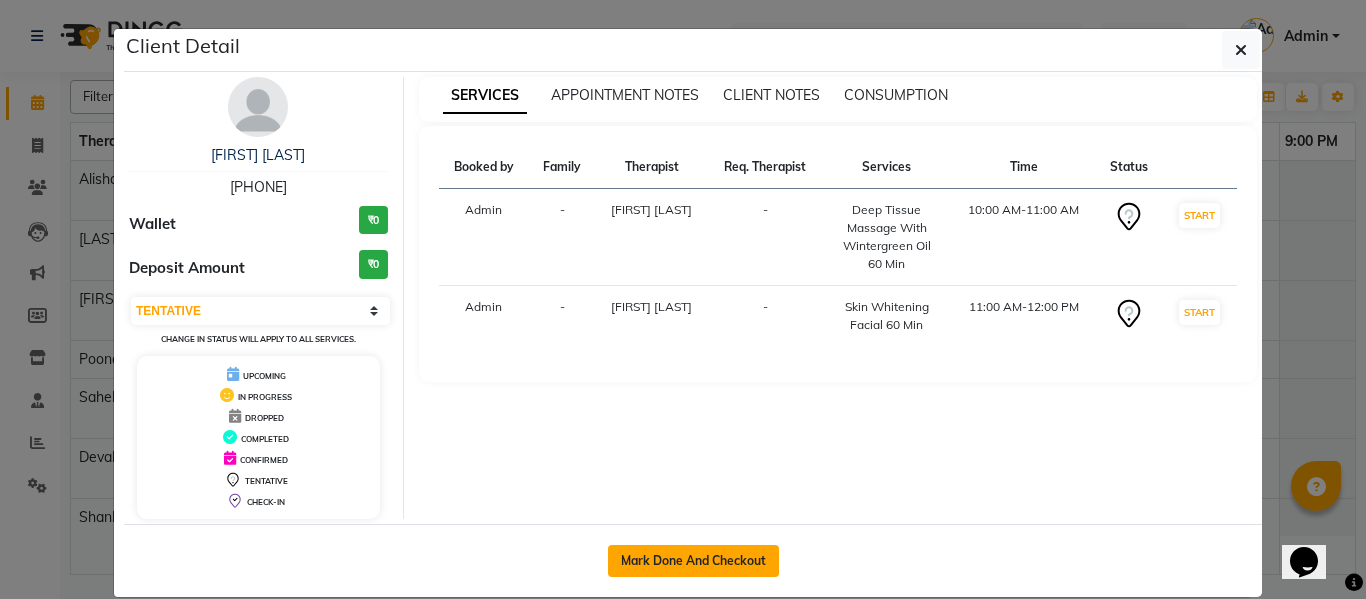 click on "Mark Done And Checkout" 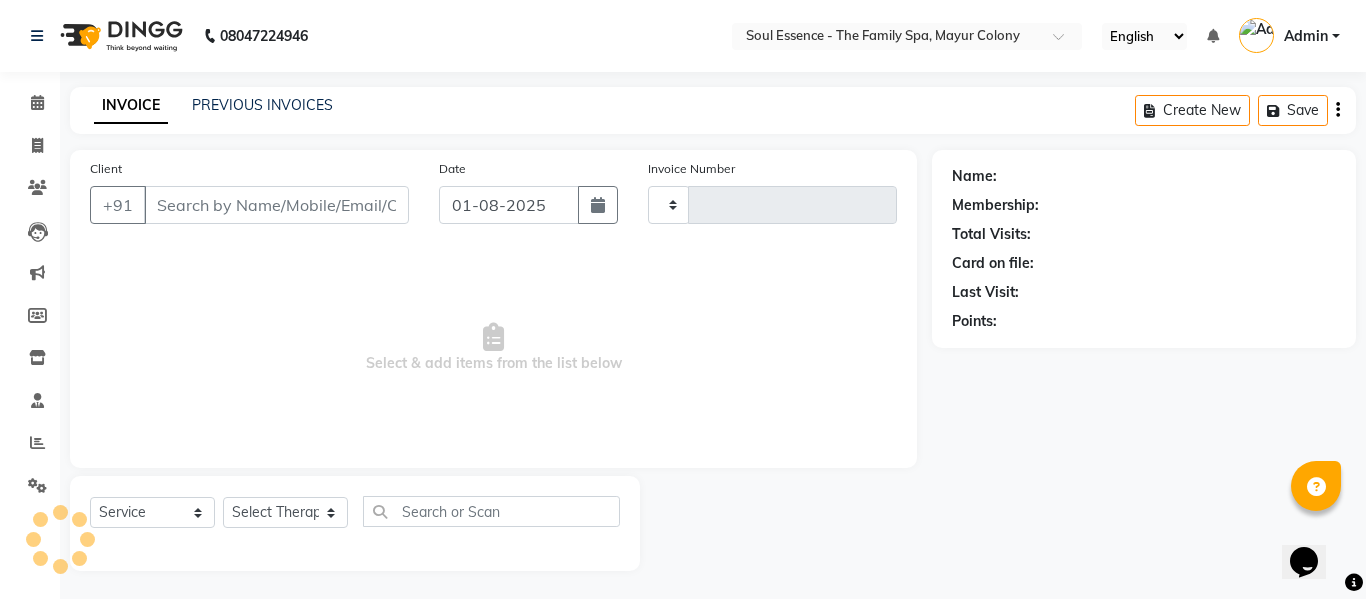 type on "1211" 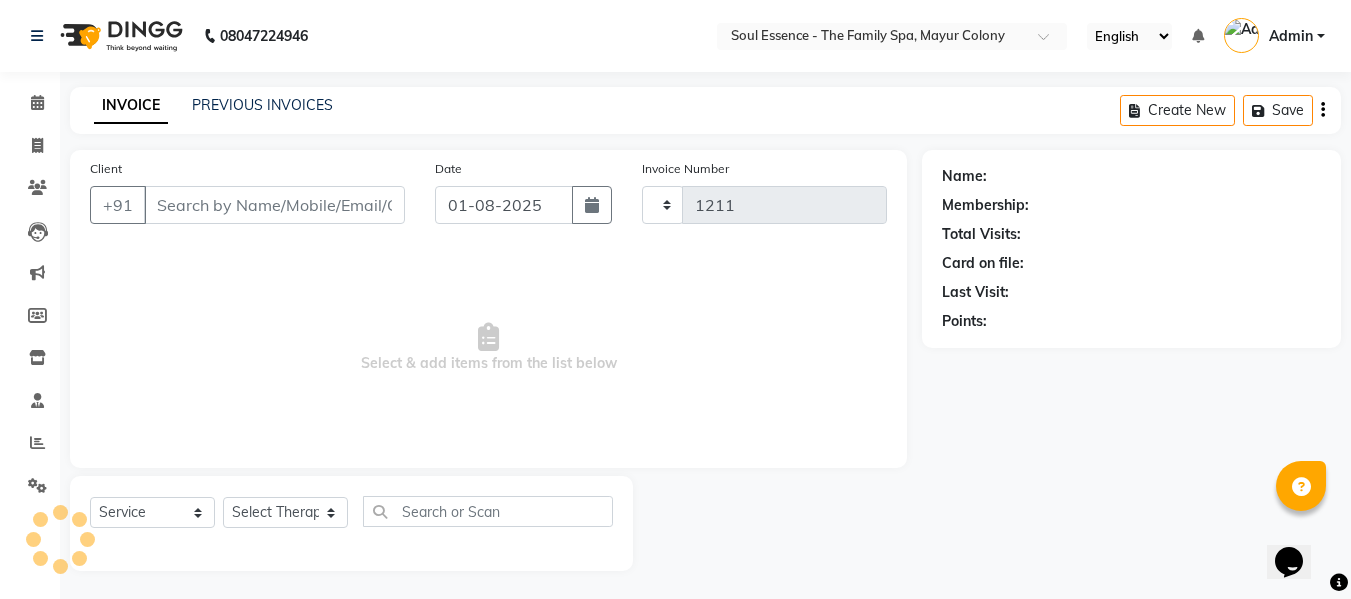select on "774" 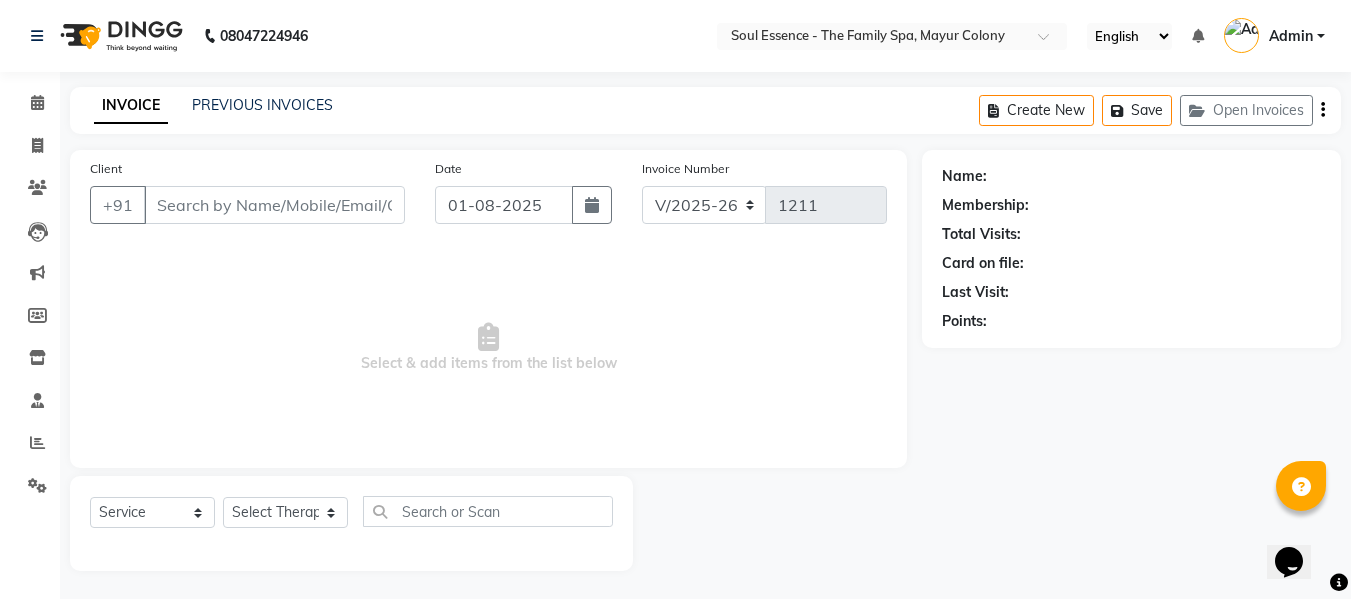 type on "[PHONE]" 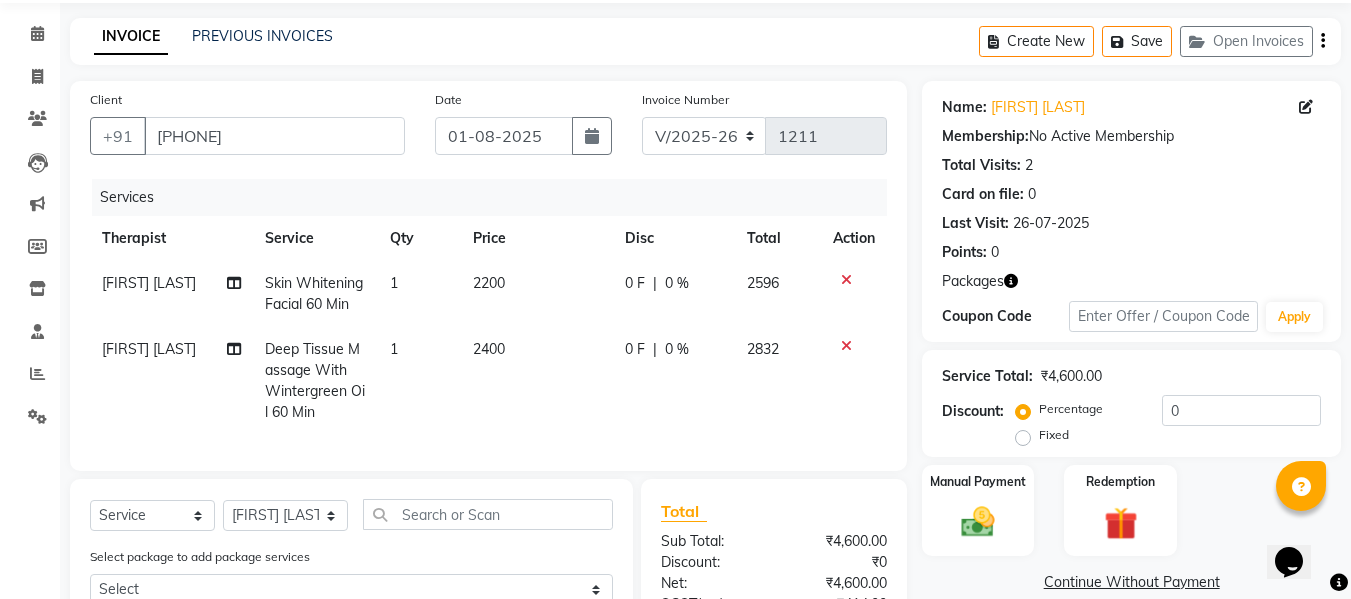 scroll, scrollTop: 100, scrollLeft: 0, axis: vertical 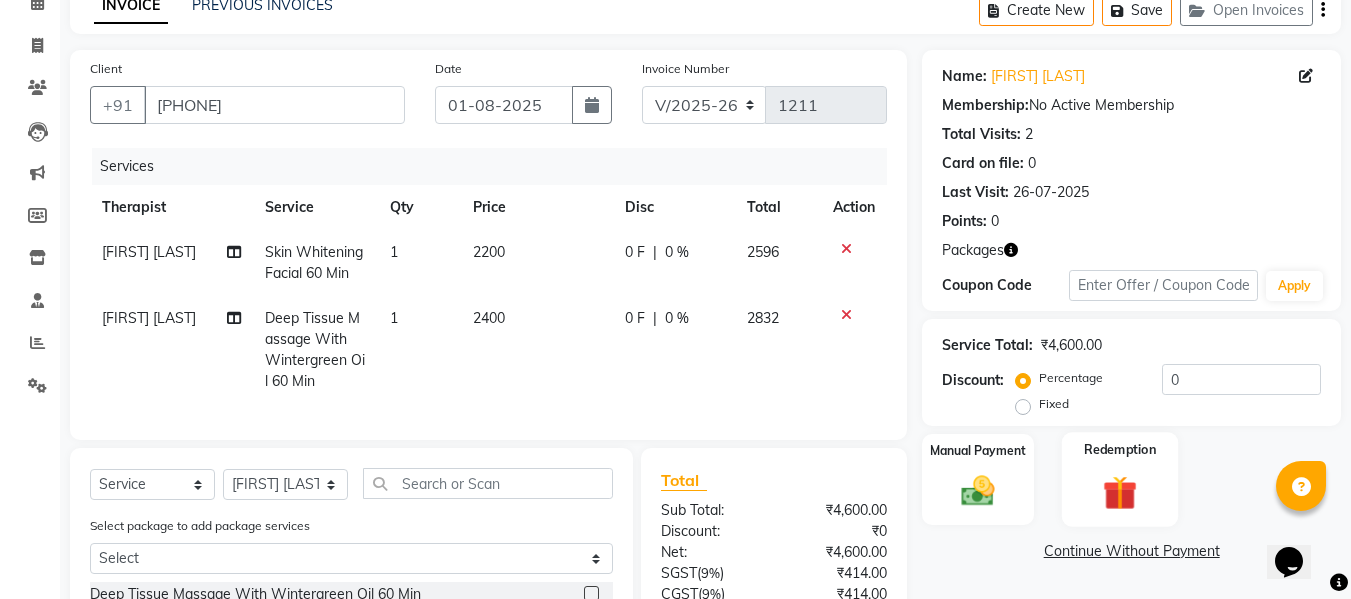 click 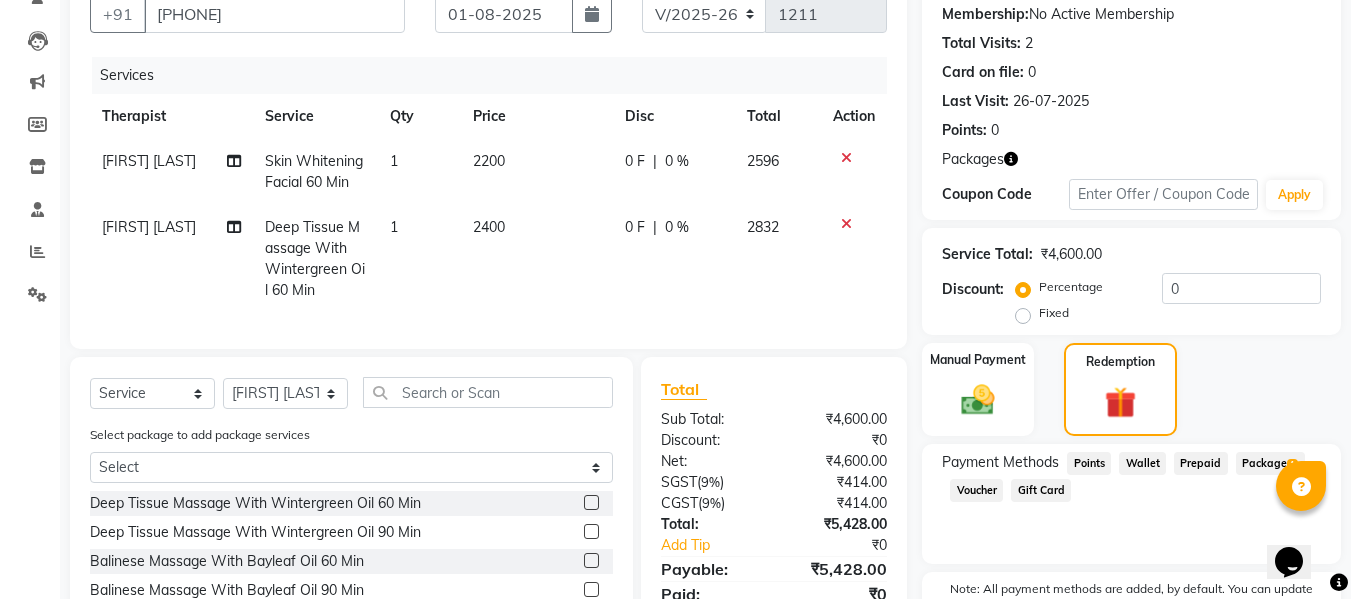 scroll, scrollTop: 356, scrollLeft: 0, axis: vertical 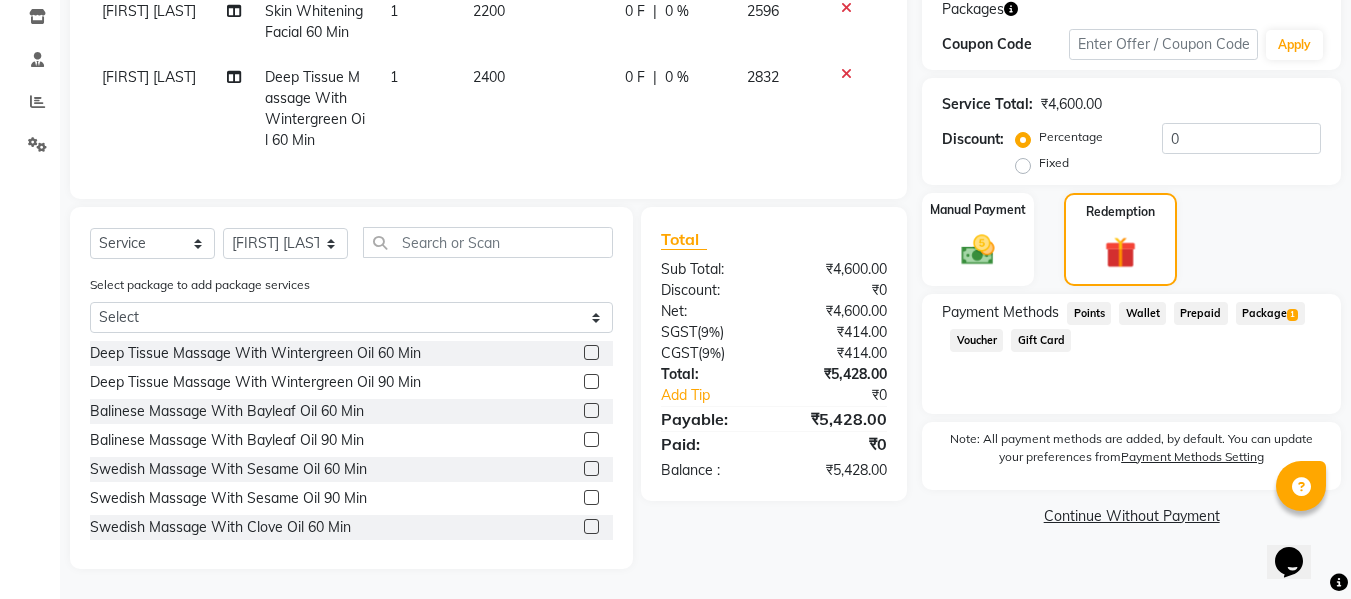 click on "Package  1" 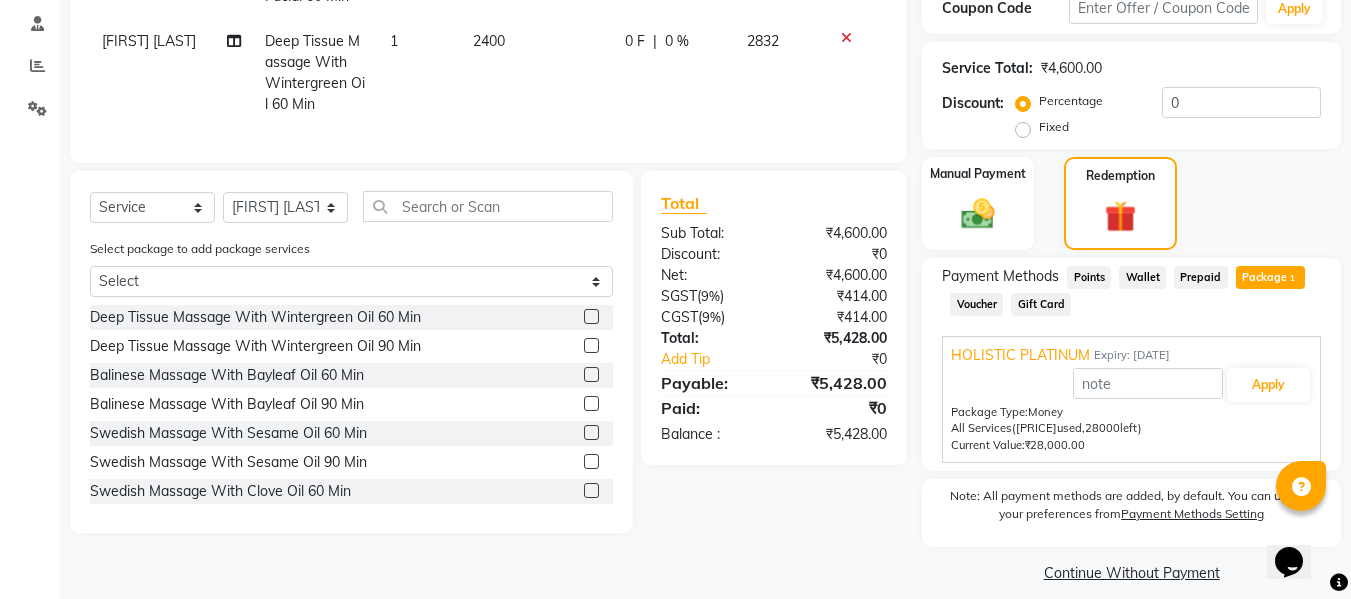 scroll, scrollTop: 396, scrollLeft: 0, axis: vertical 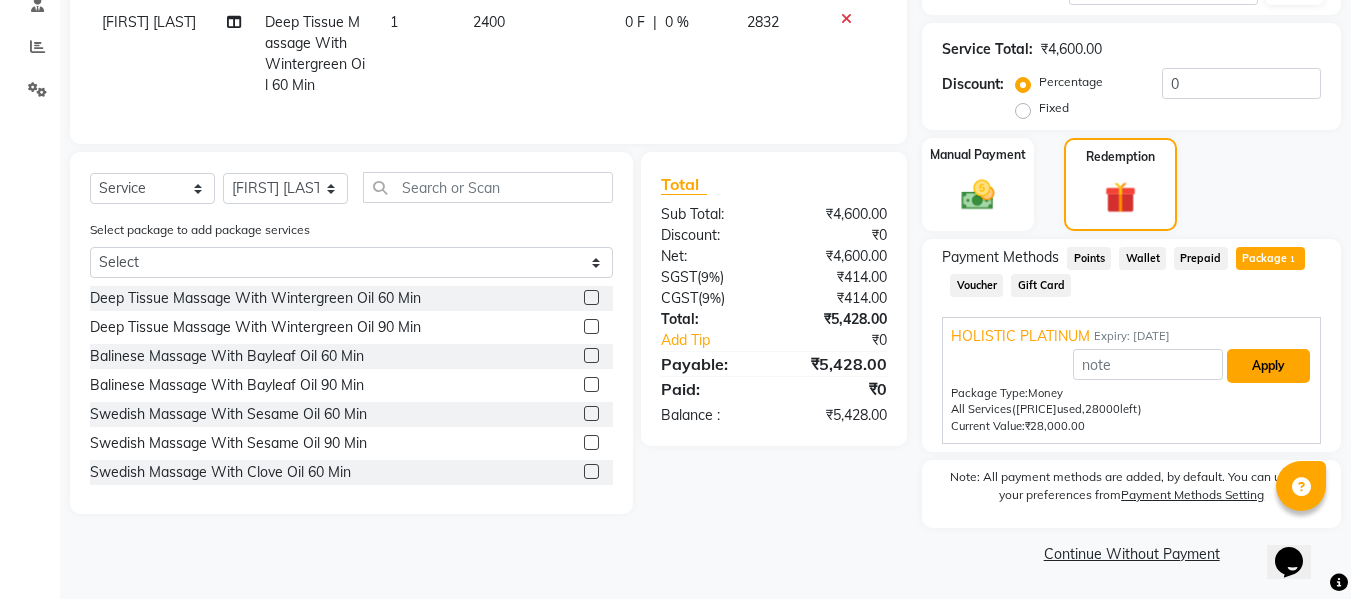 click on "Apply" at bounding box center [1268, 366] 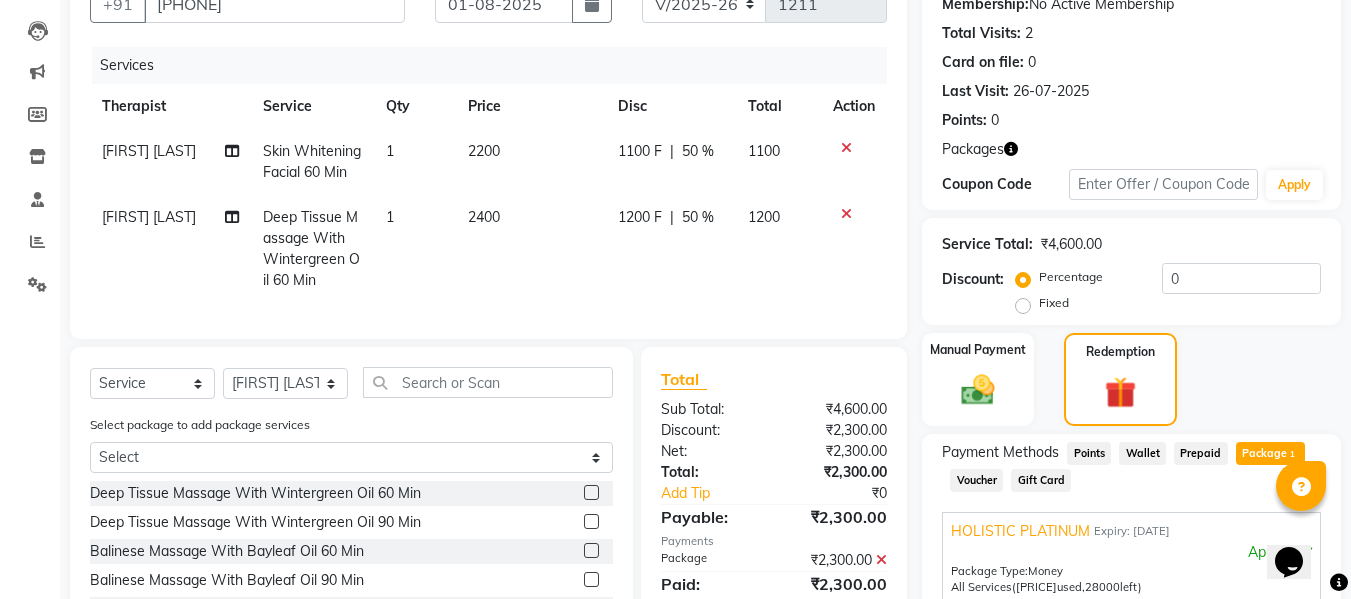 scroll, scrollTop: 200, scrollLeft: 0, axis: vertical 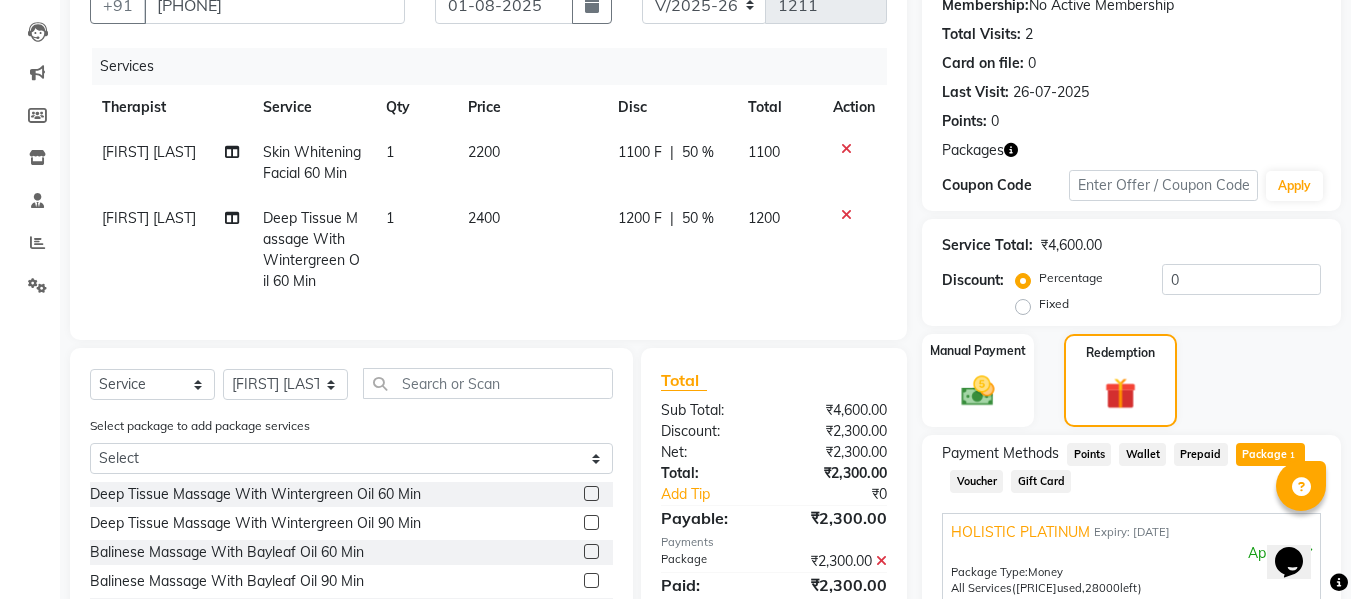 click on "Skin Whitening Facial 60 Min" 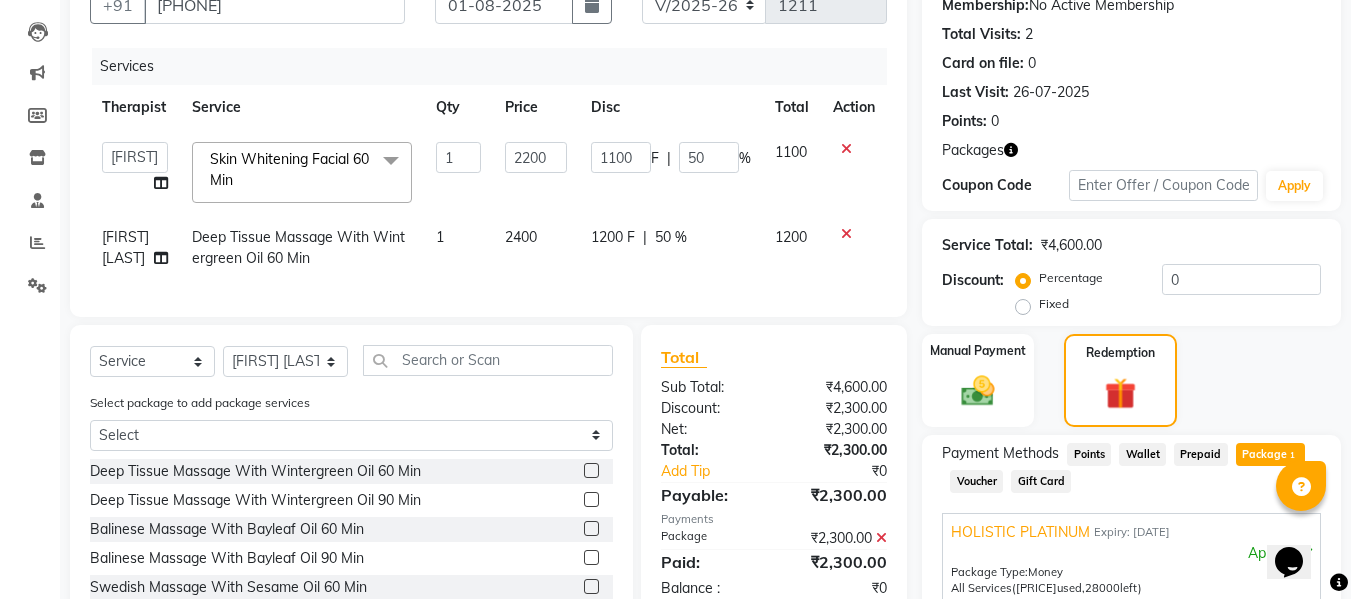 click on "Name: [FIRST] [LAST] Membership:  No Active Membership  Total Visits:  2 Card on file:  0 Last Visit:   [DATE] Points:   0  Packages Coupon Code Apply" 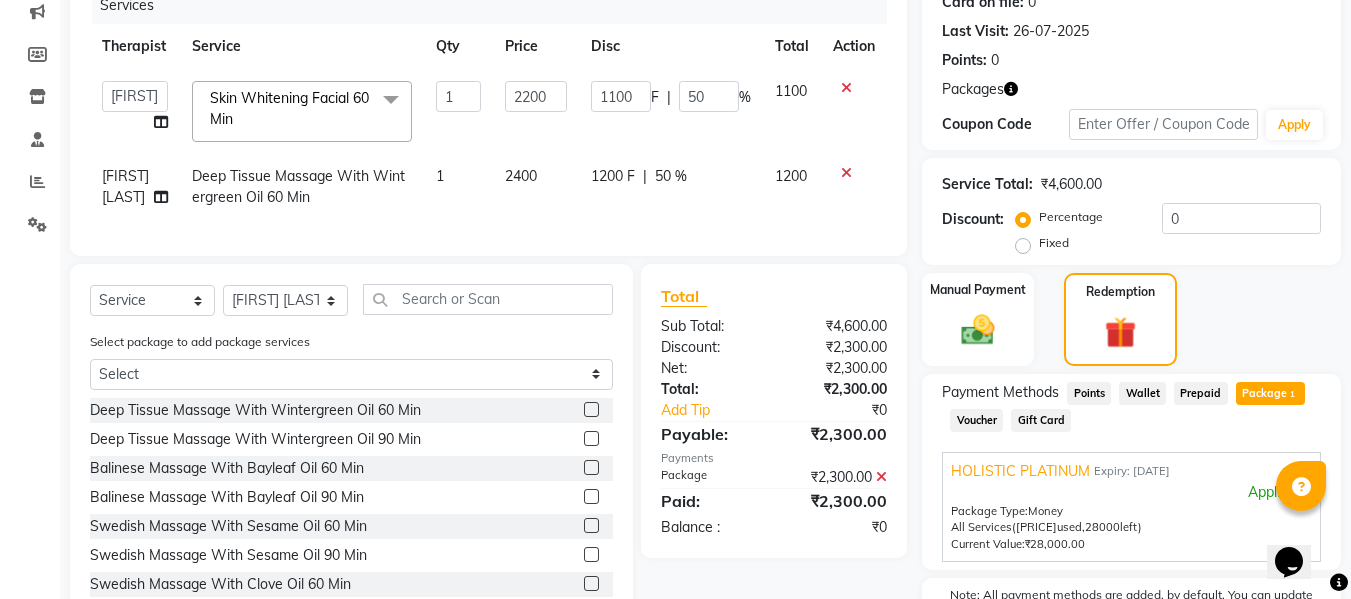 scroll, scrollTop: 492, scrollLeft: 0, axis: vertical 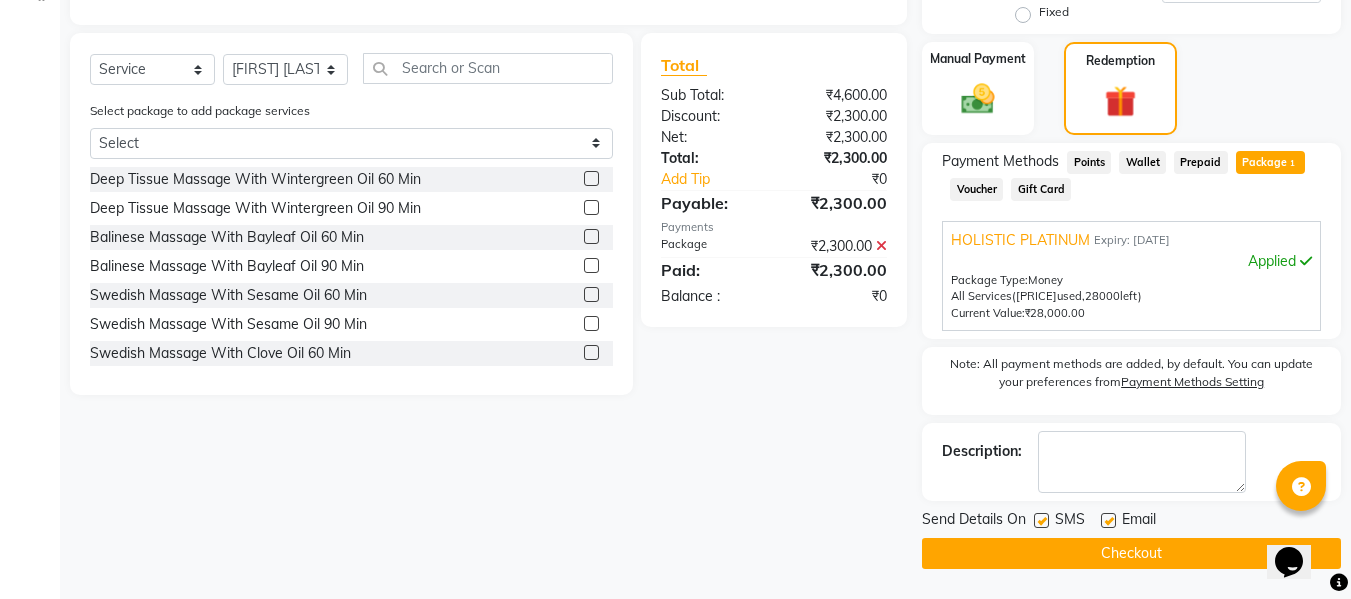 click 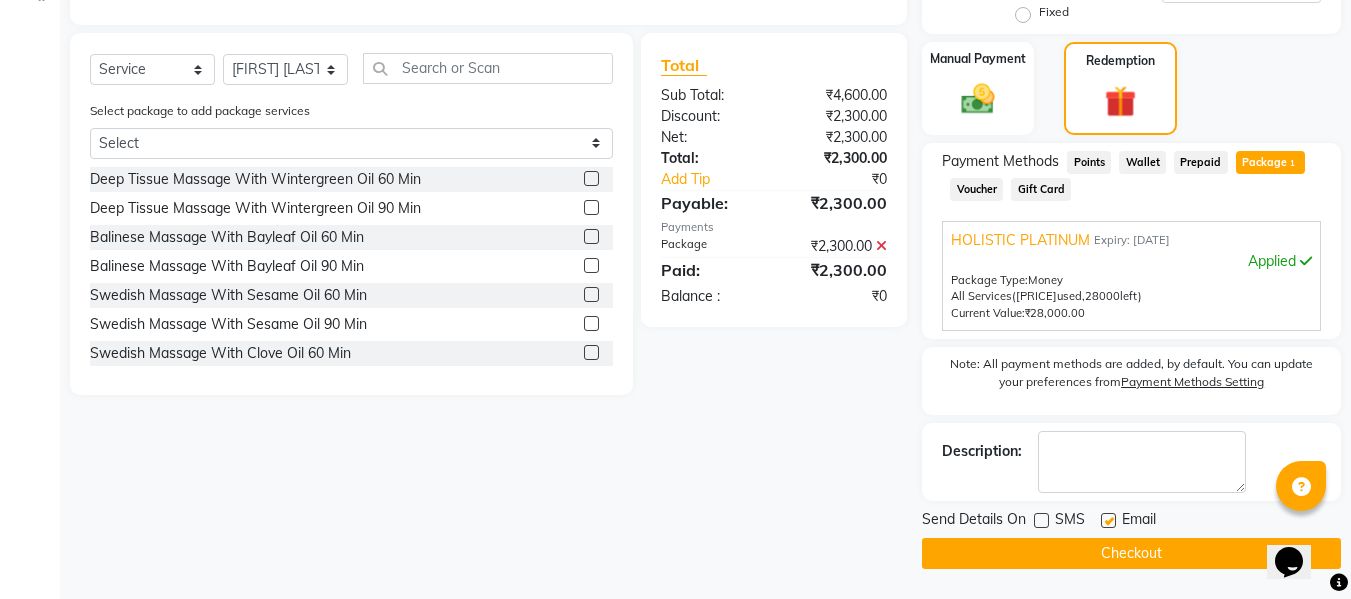 click 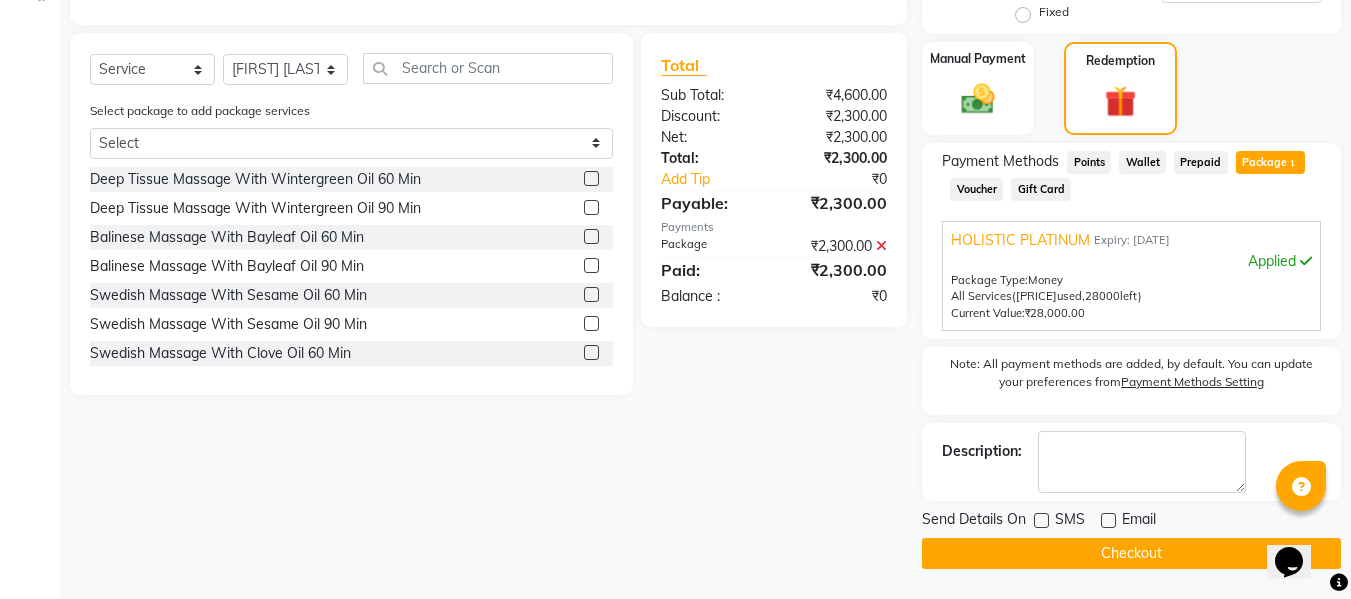 click on "Checkout" 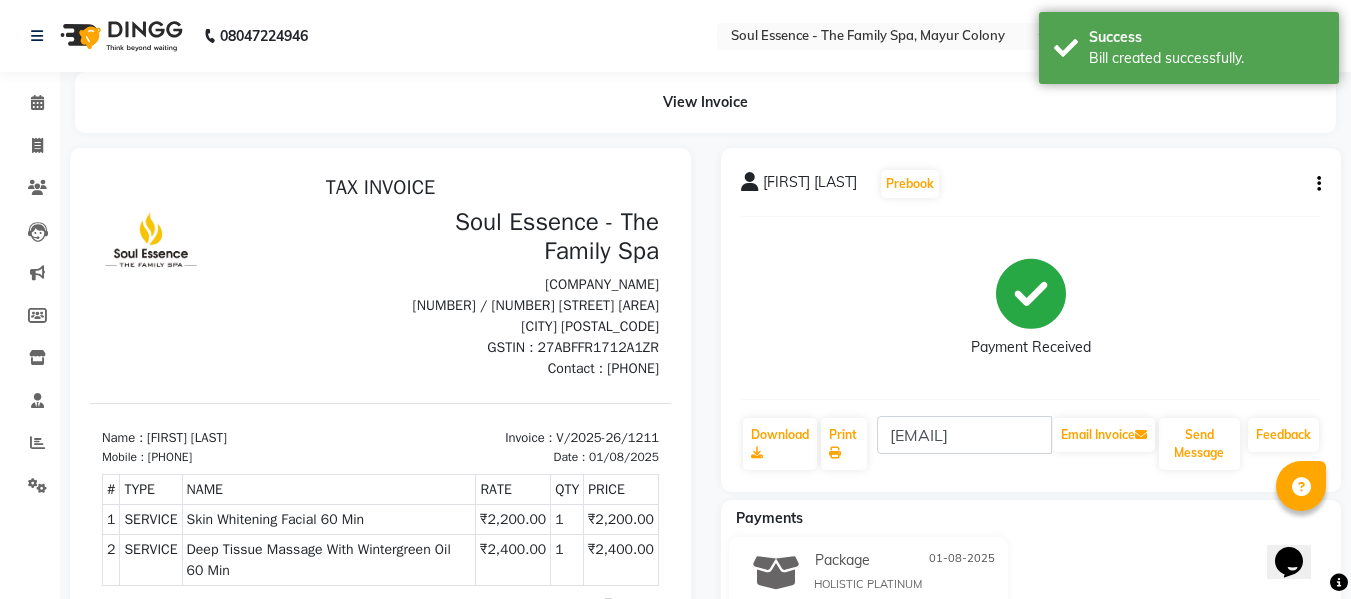 scroll, scrollTop: 0, scrollLeft: 0, axis: both 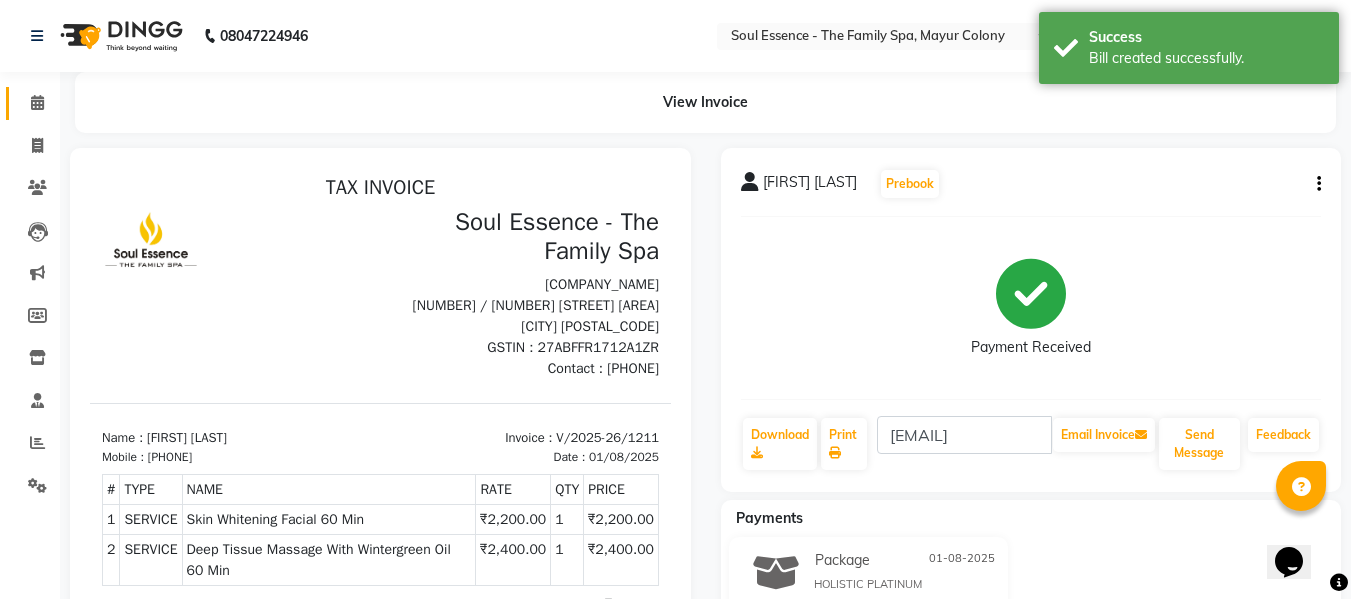 click on "Calendar" 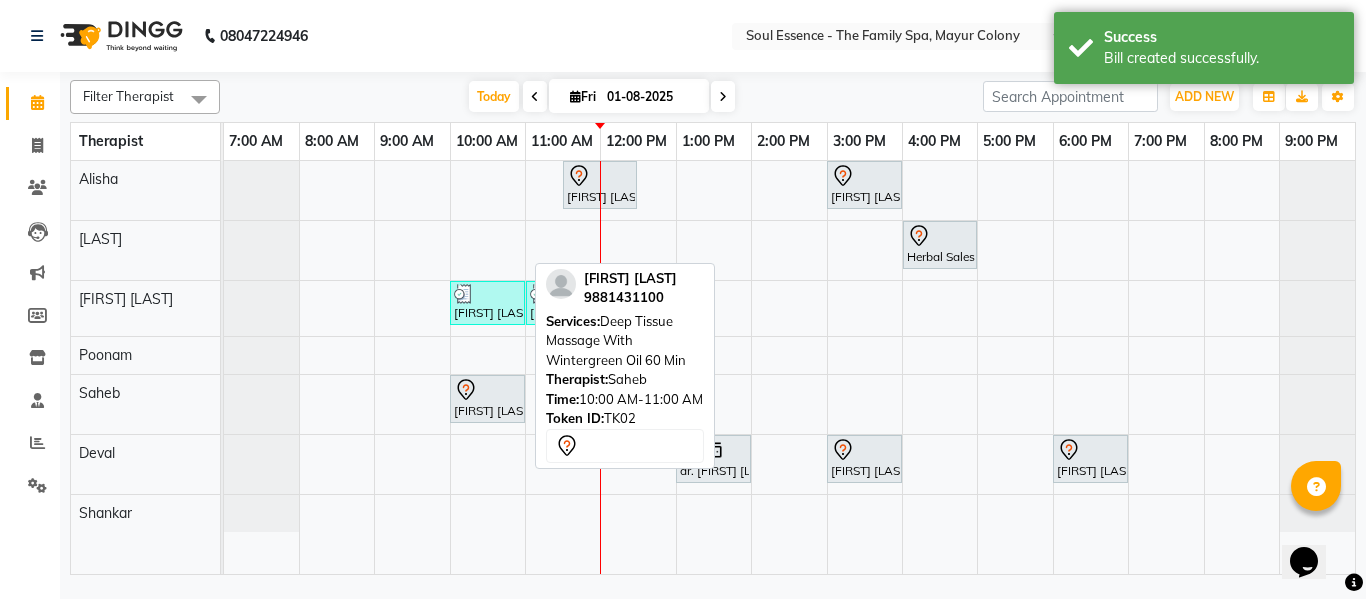 click at bounding box center (487, 390) 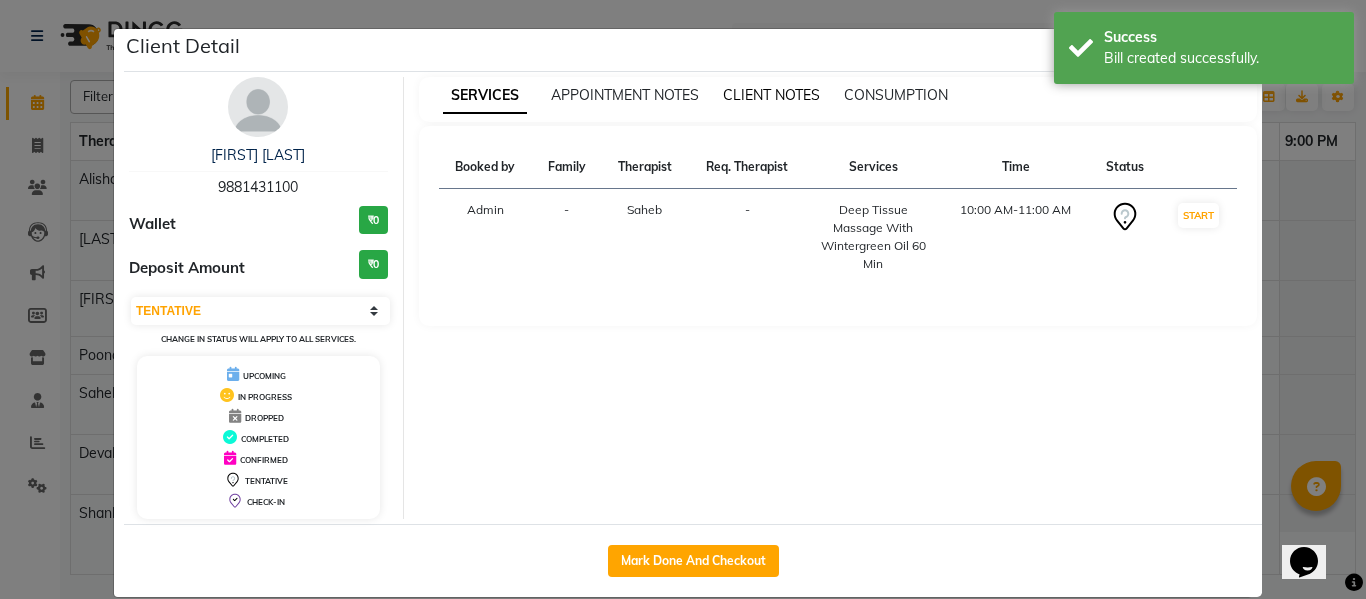 drag, startPoint x: 691, startPoint y: 564, endPoint x: 793, endPoint y: 93, distance: 481.91803 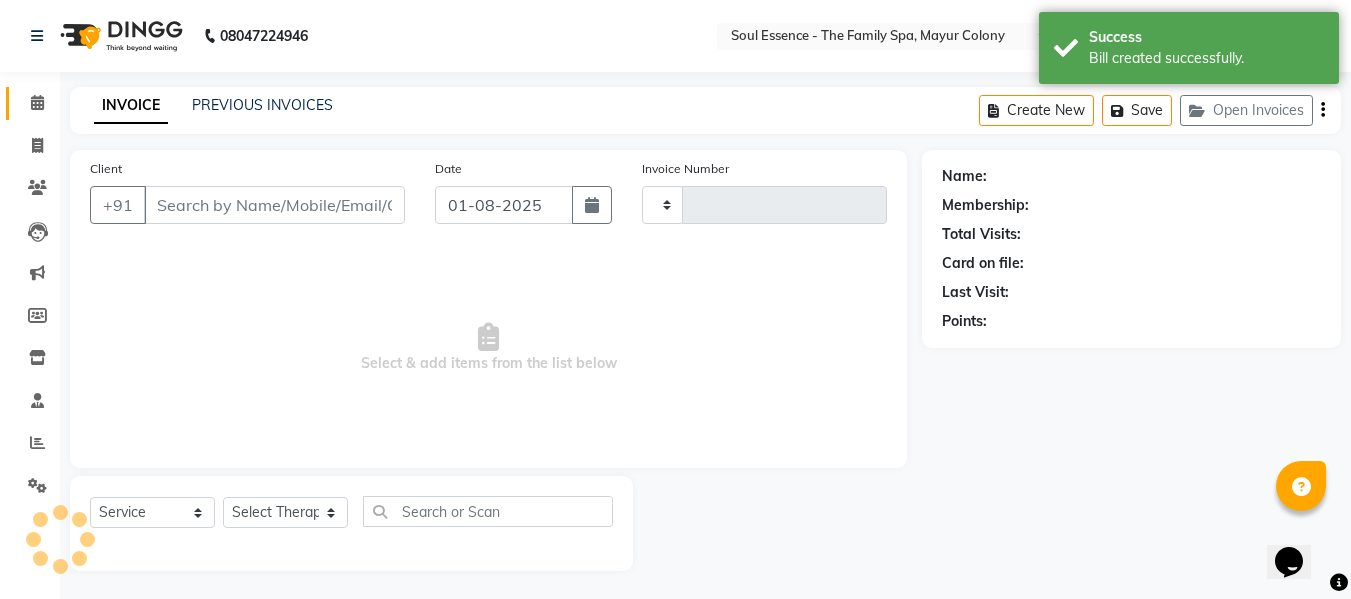 type on "1212" 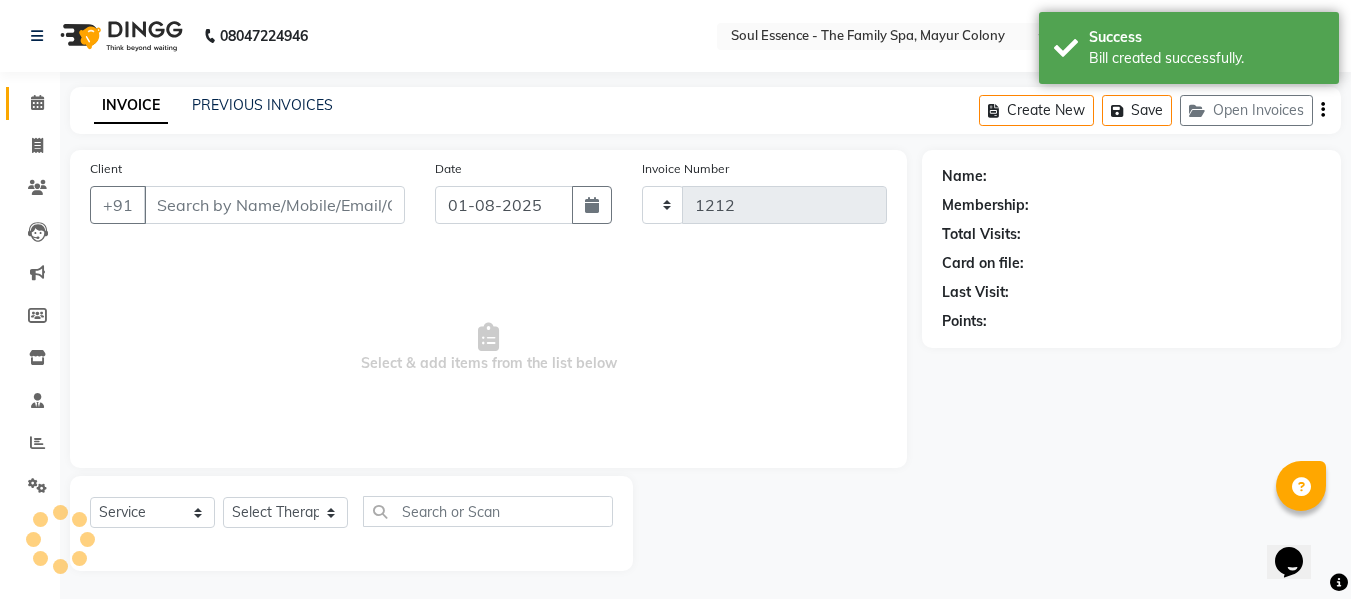 select on "774" 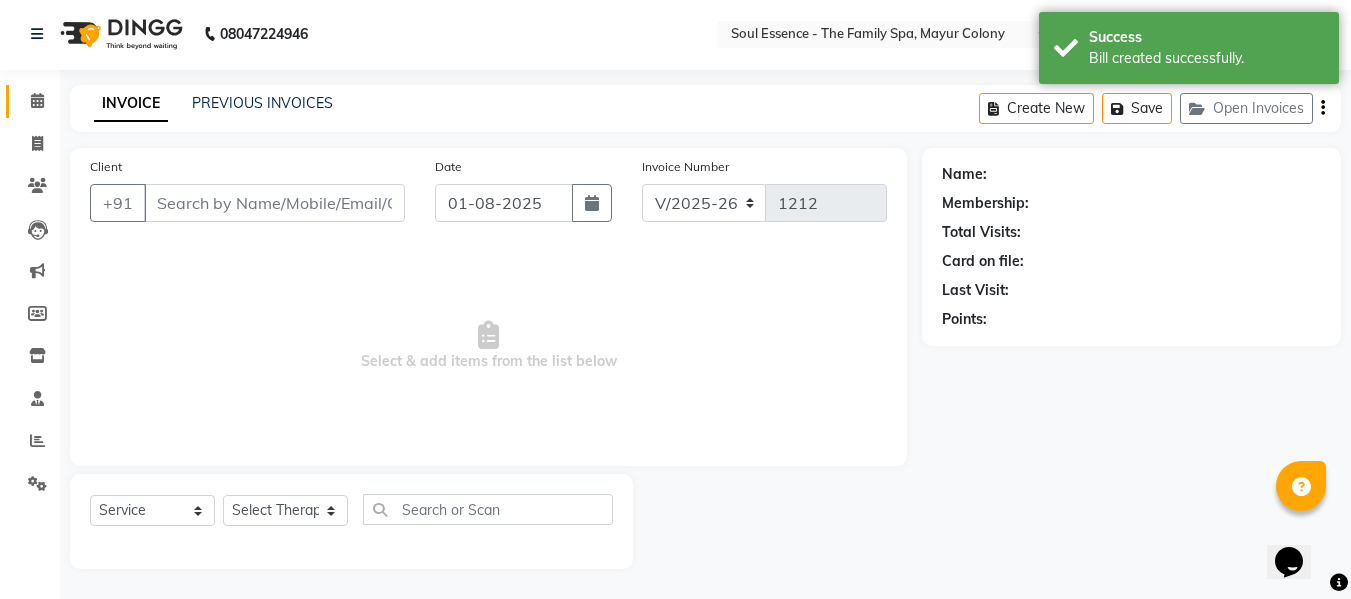 type on "9881431100" 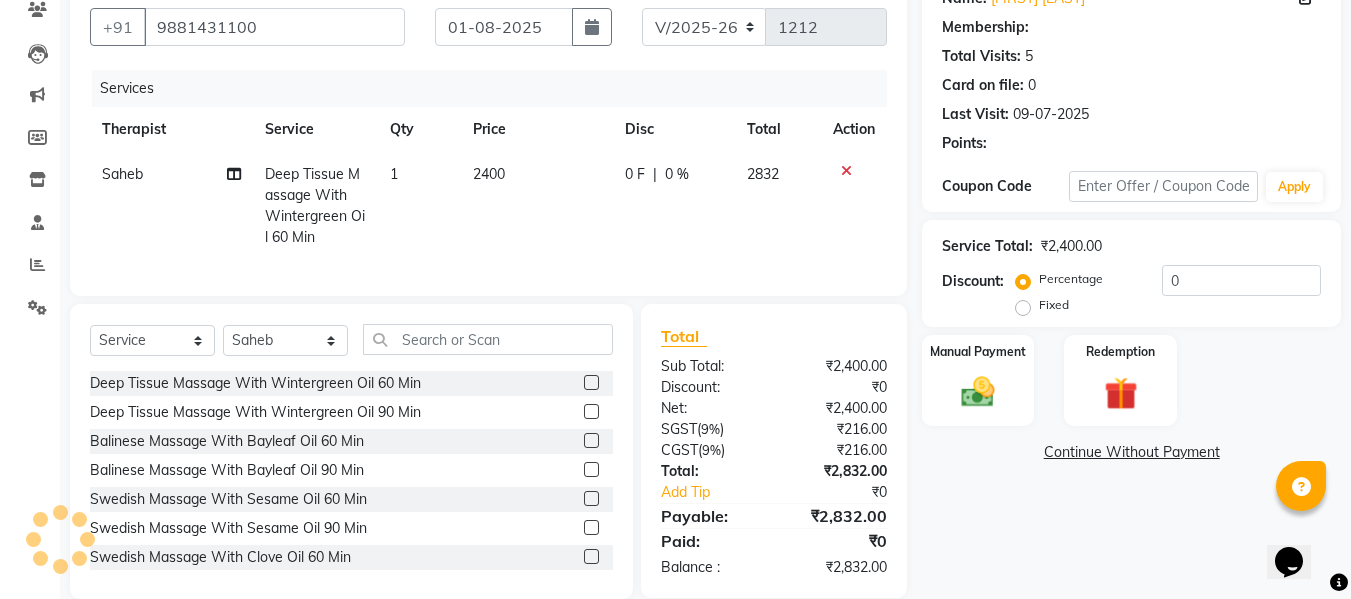 scroll, scrollTop: 202, scrollLeft: 0, axis: vertical 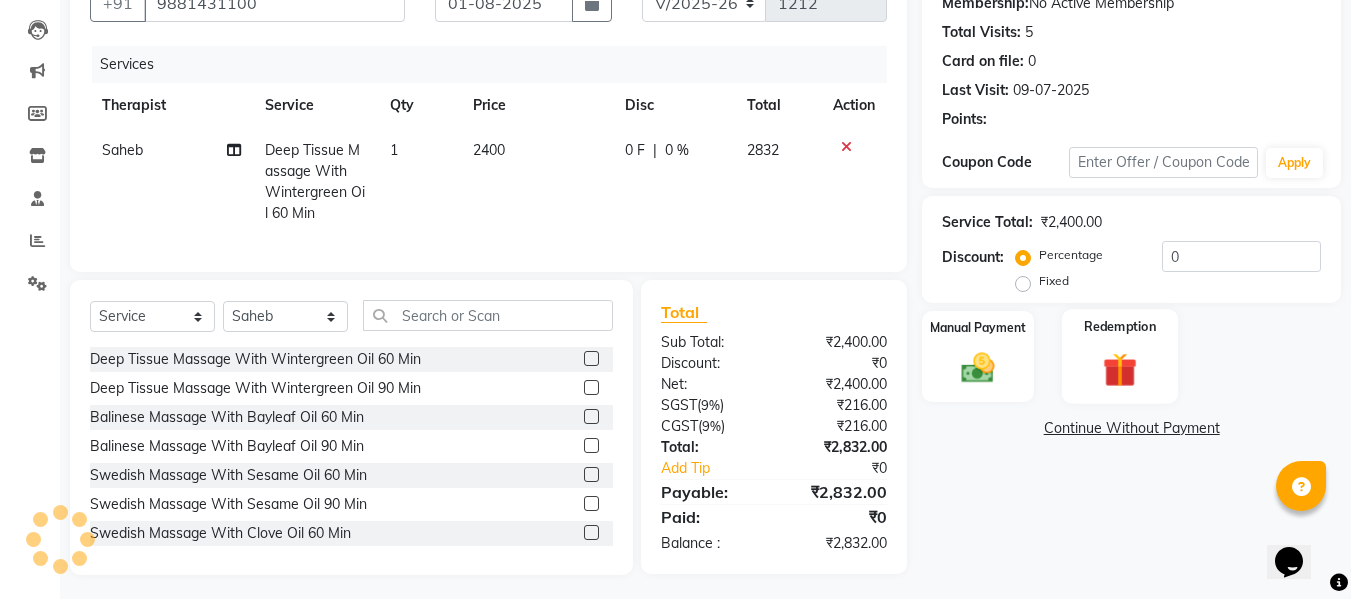 click on "Redemption" 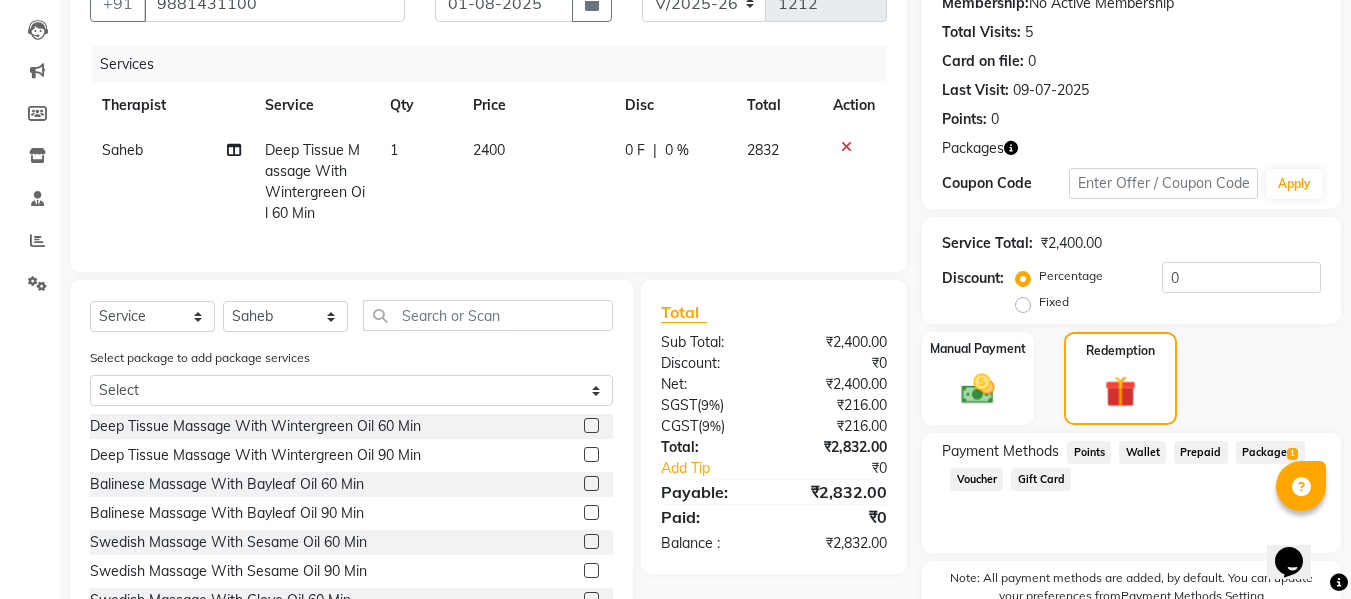 click on "Package  1" 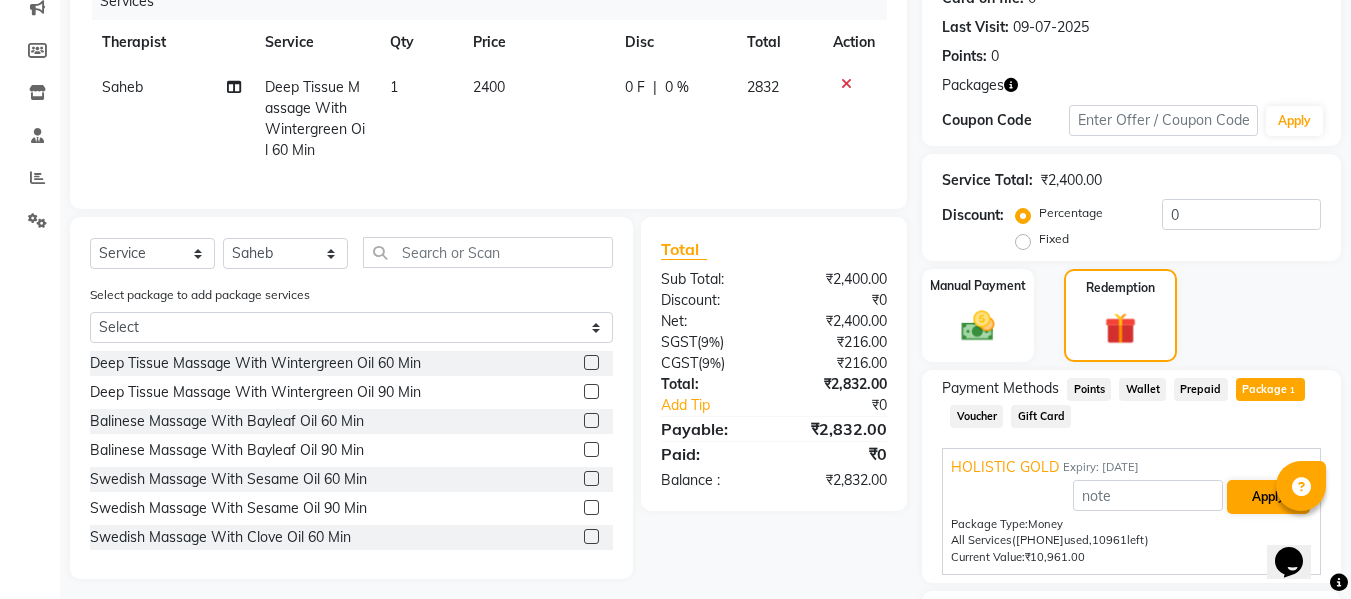 scroll, scrollTop: 396, scrollLeft: 0, axis: vertical 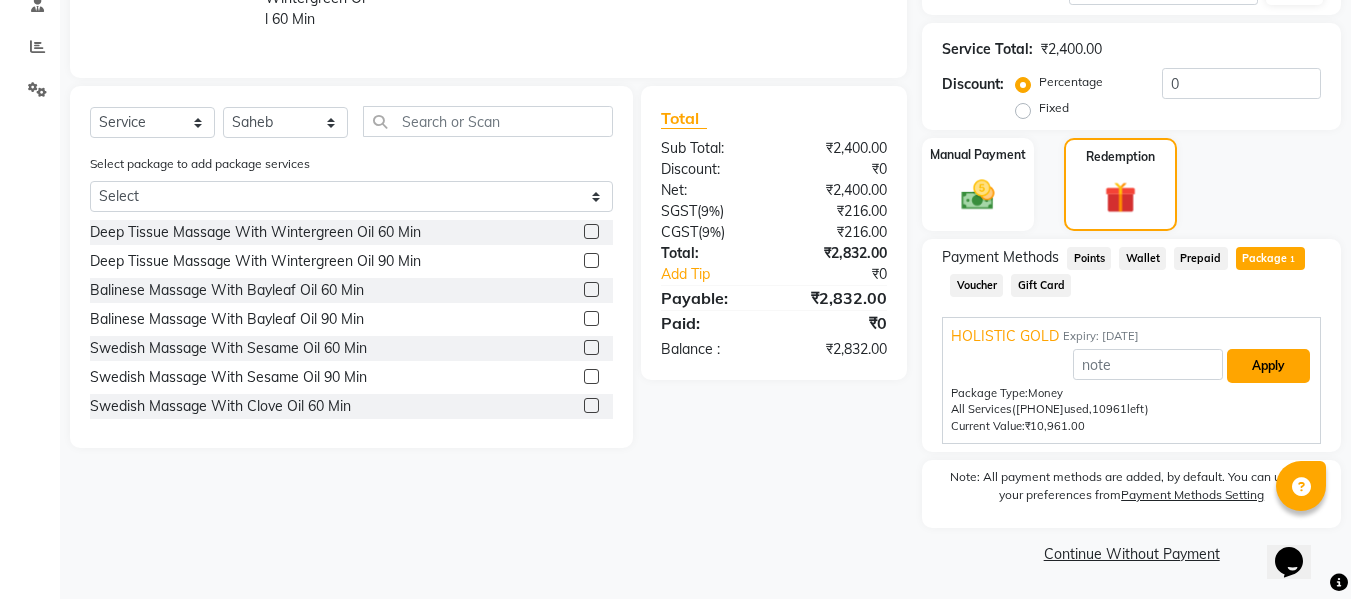 click on "Apply" at bounding box center (1268, 366) 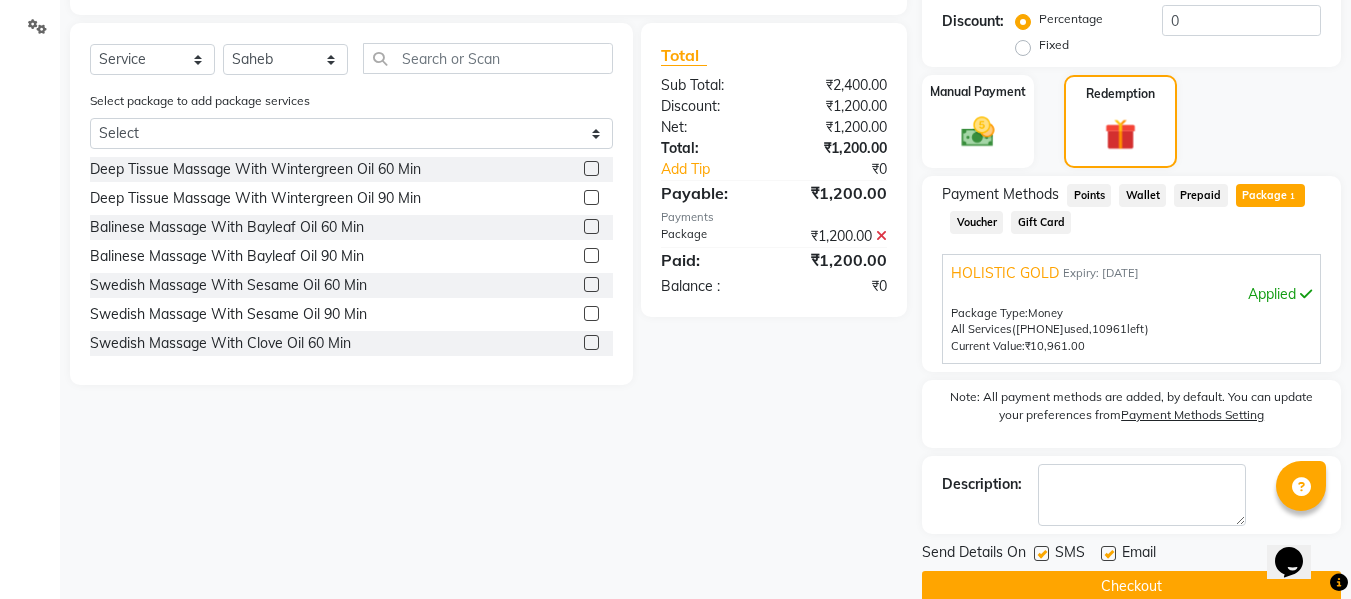 scroll, scrollTop: 492, scrollLeft: 0, axis: vertical 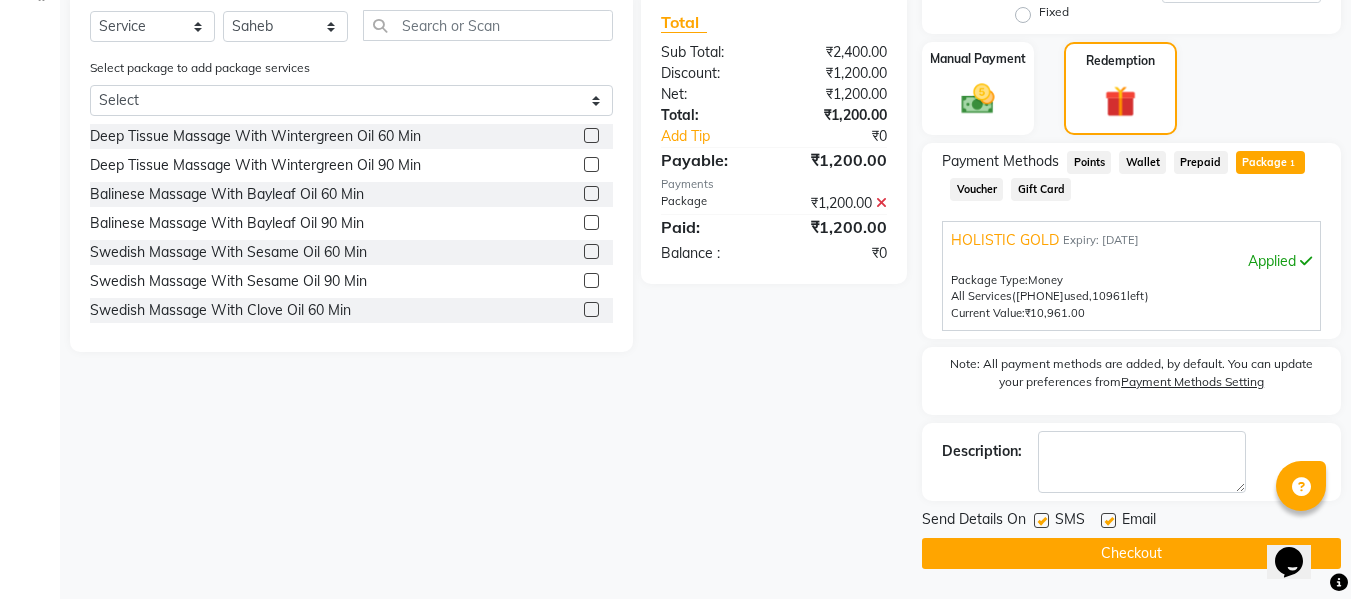 click on "SMS" 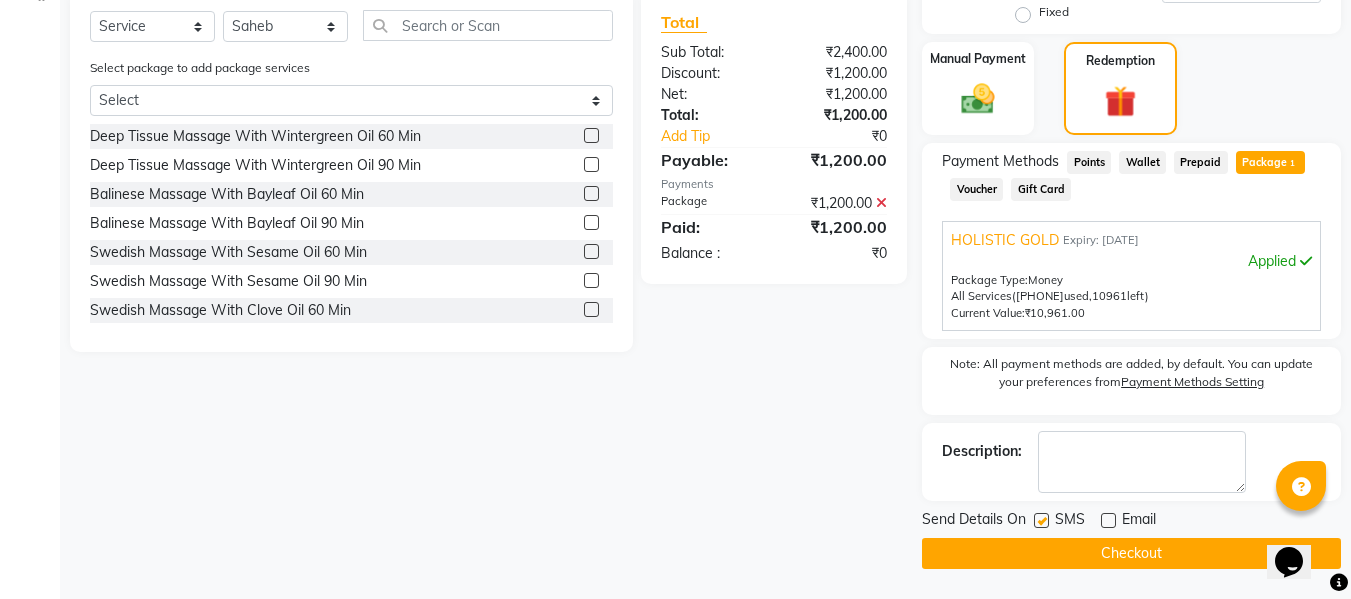 click on "SMS" 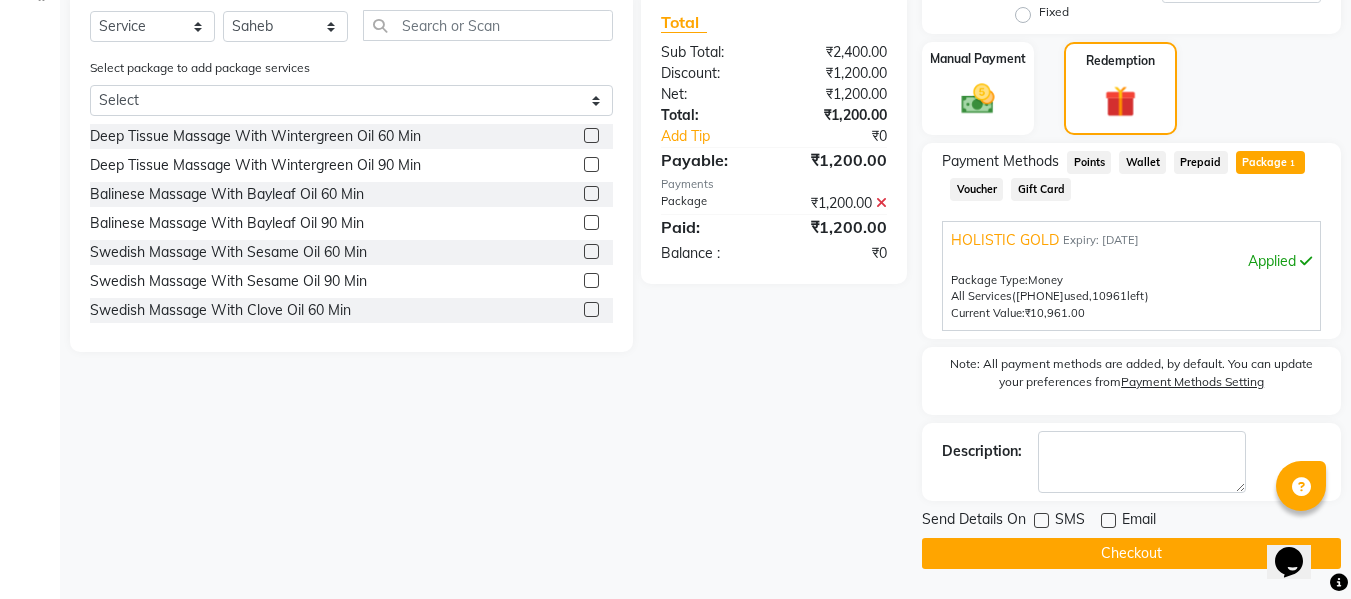 click on "Checkout" 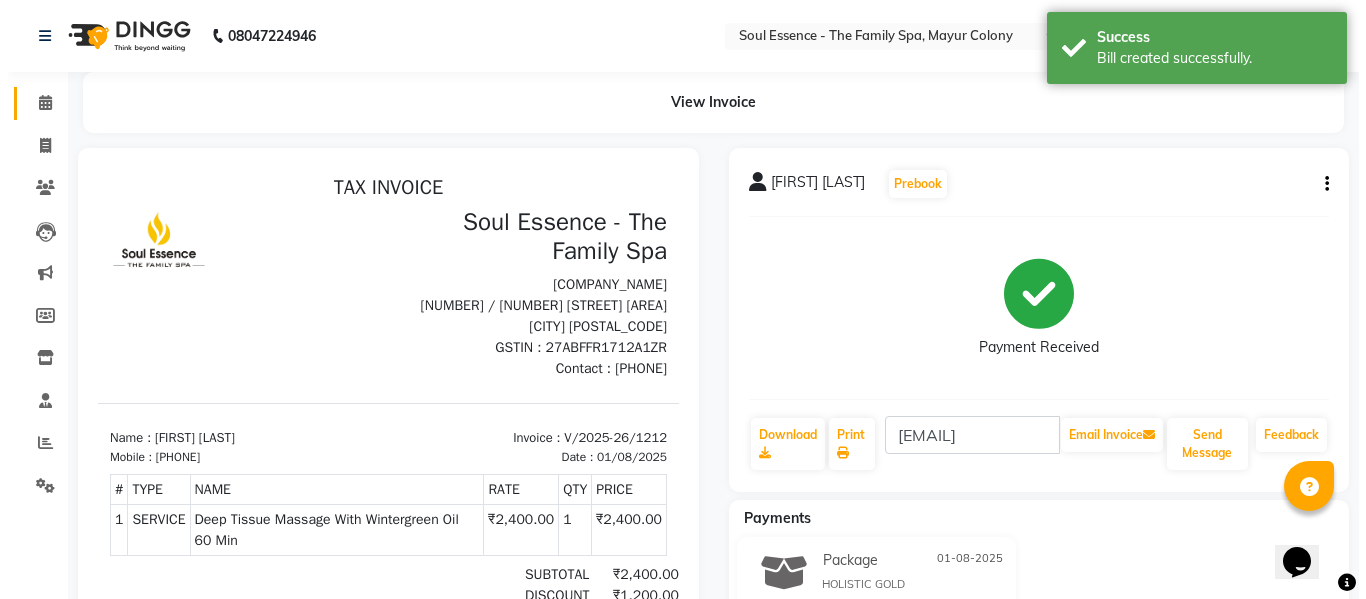 scroll, scrollTop: 0, scrollLeft: 0, axis: both 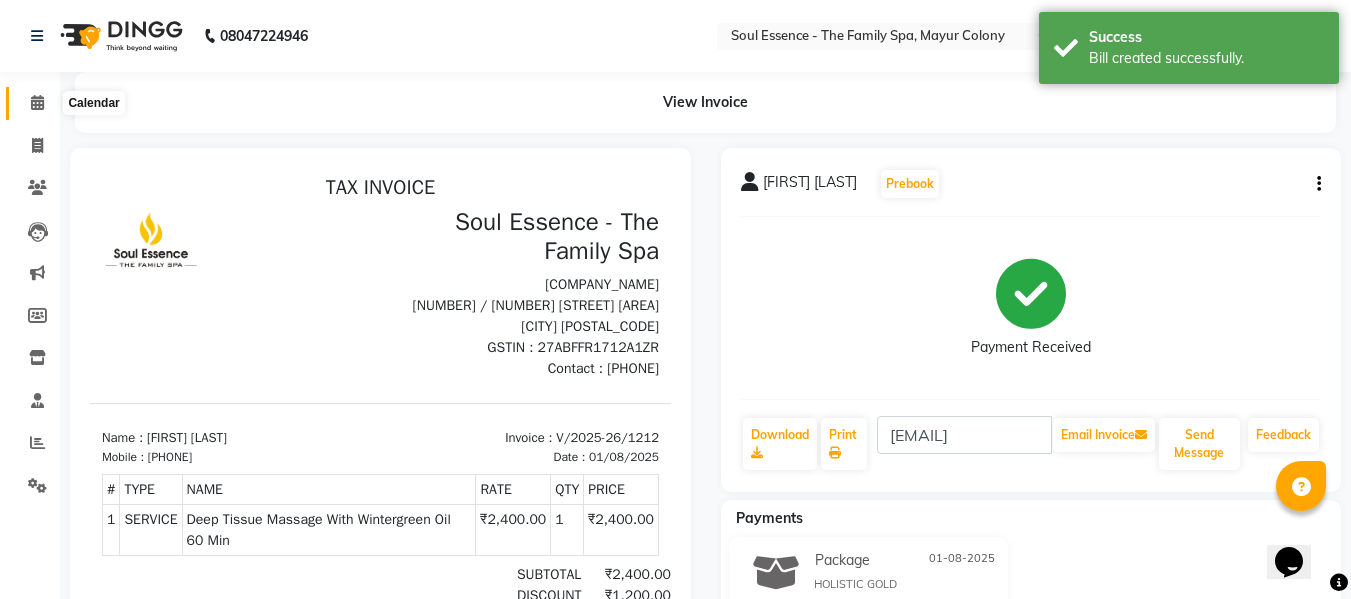 click 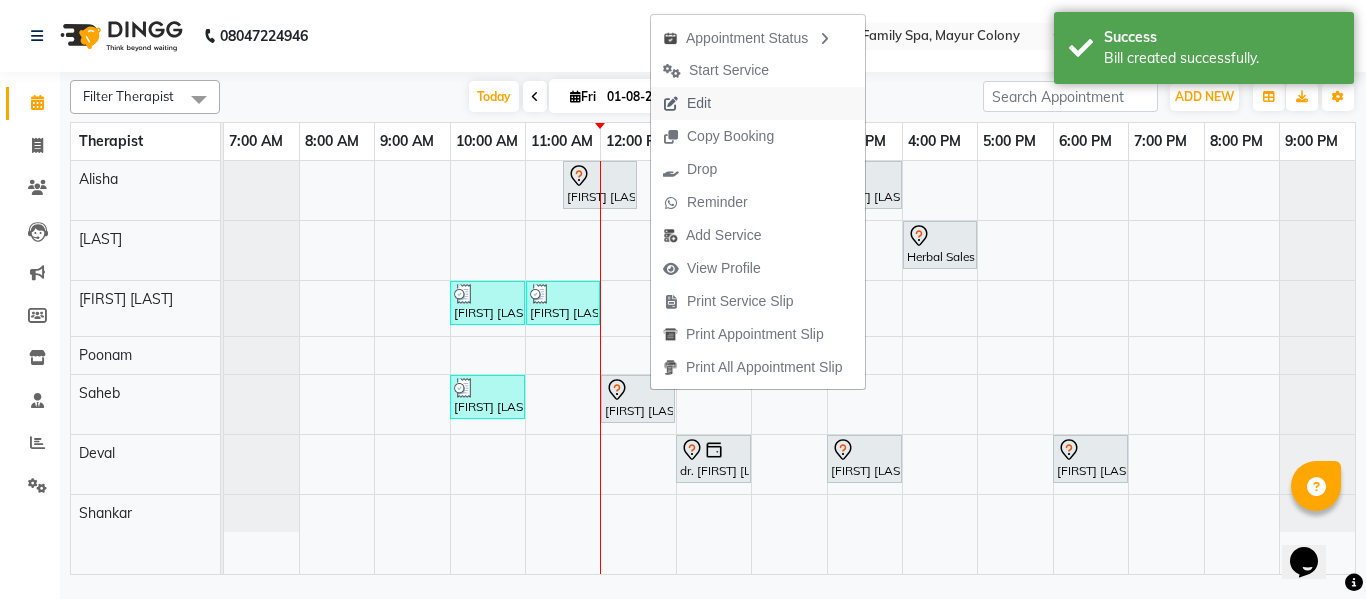 click on "Edit" at bounding box center (687, 103) 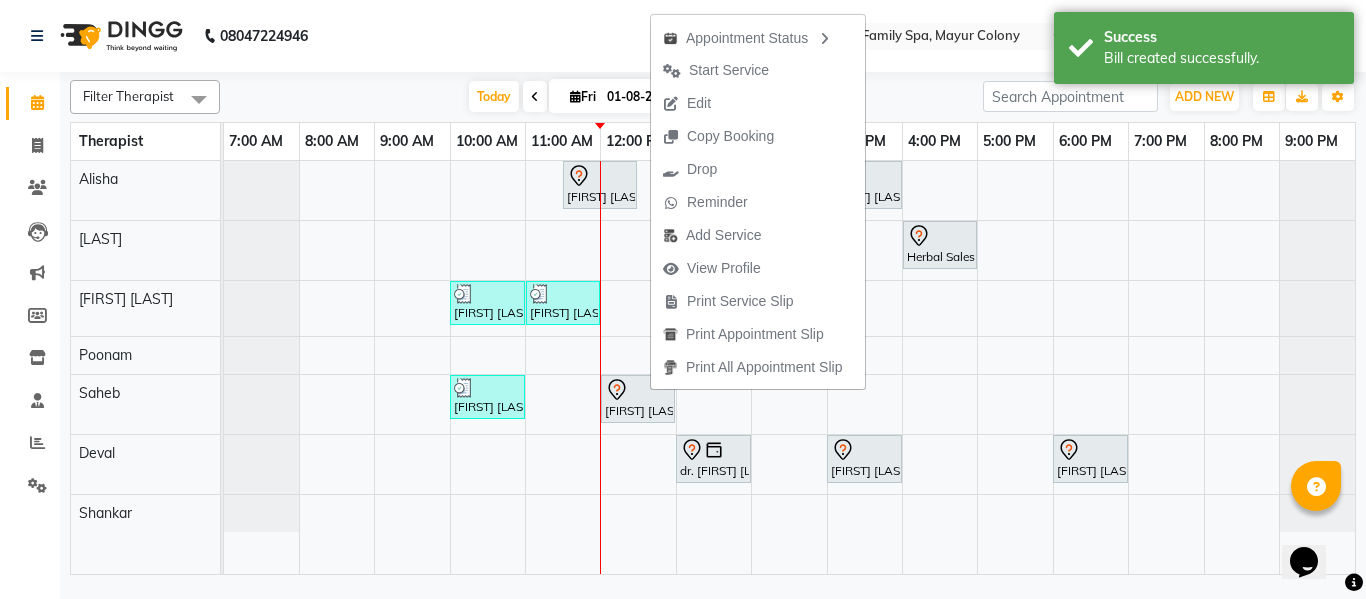 select on "tentative" 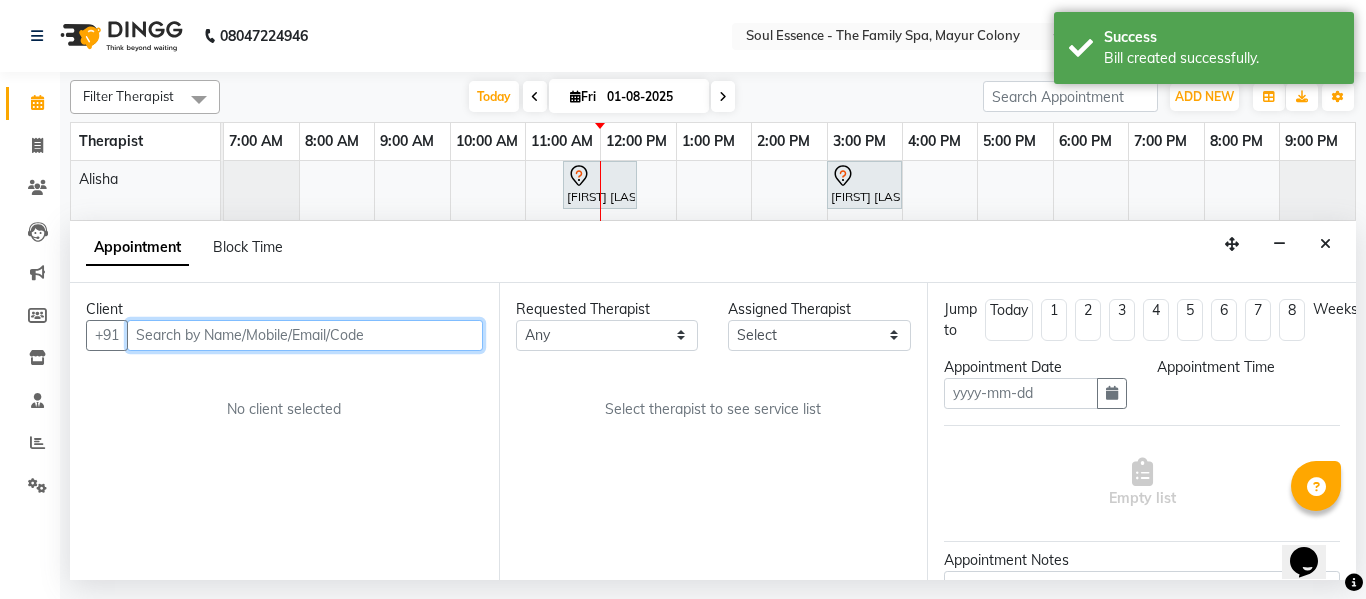 type on "01-08-2025" 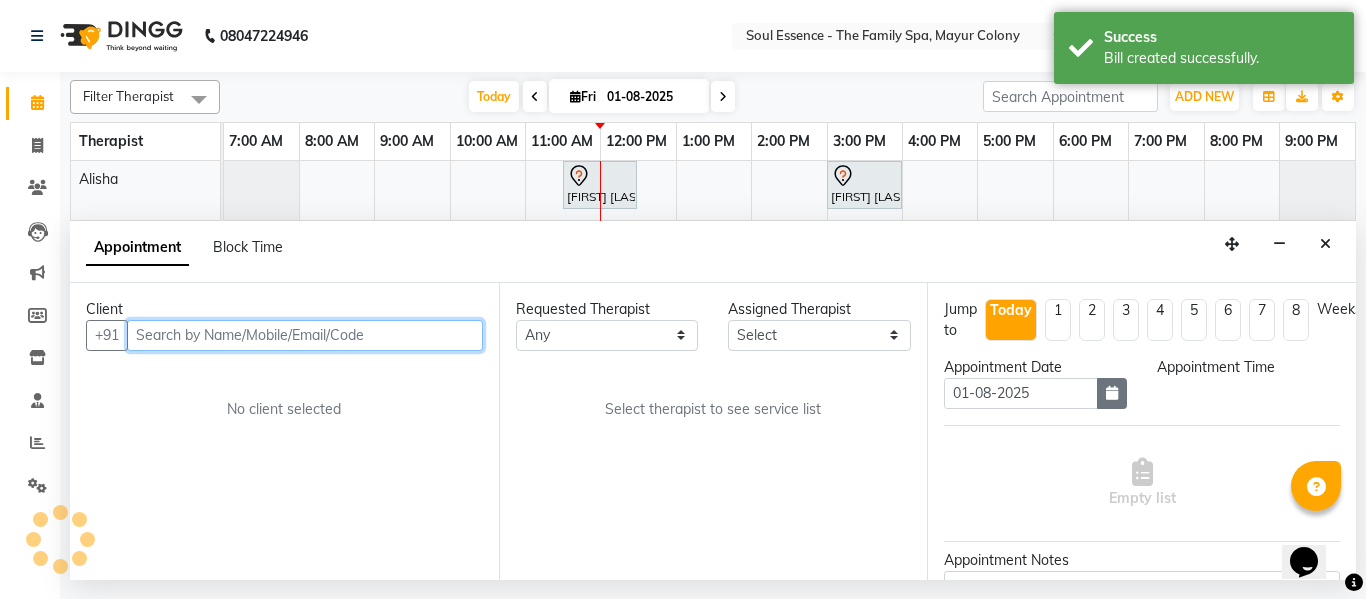 select on "70213" 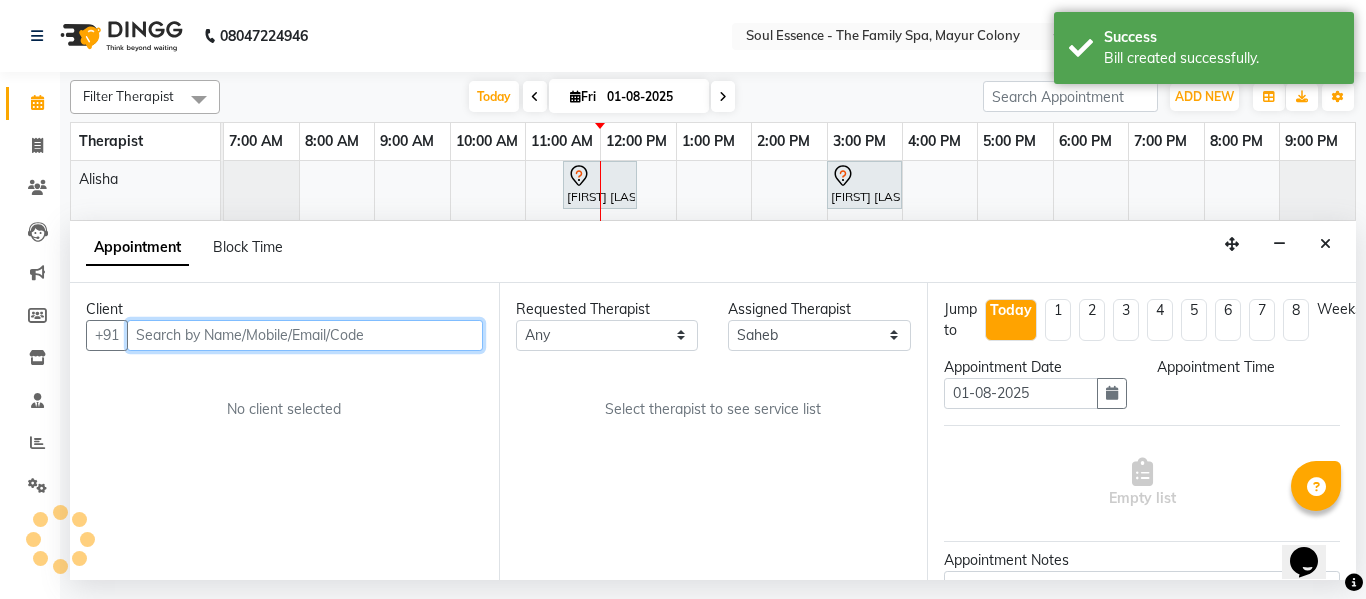 select on "720" 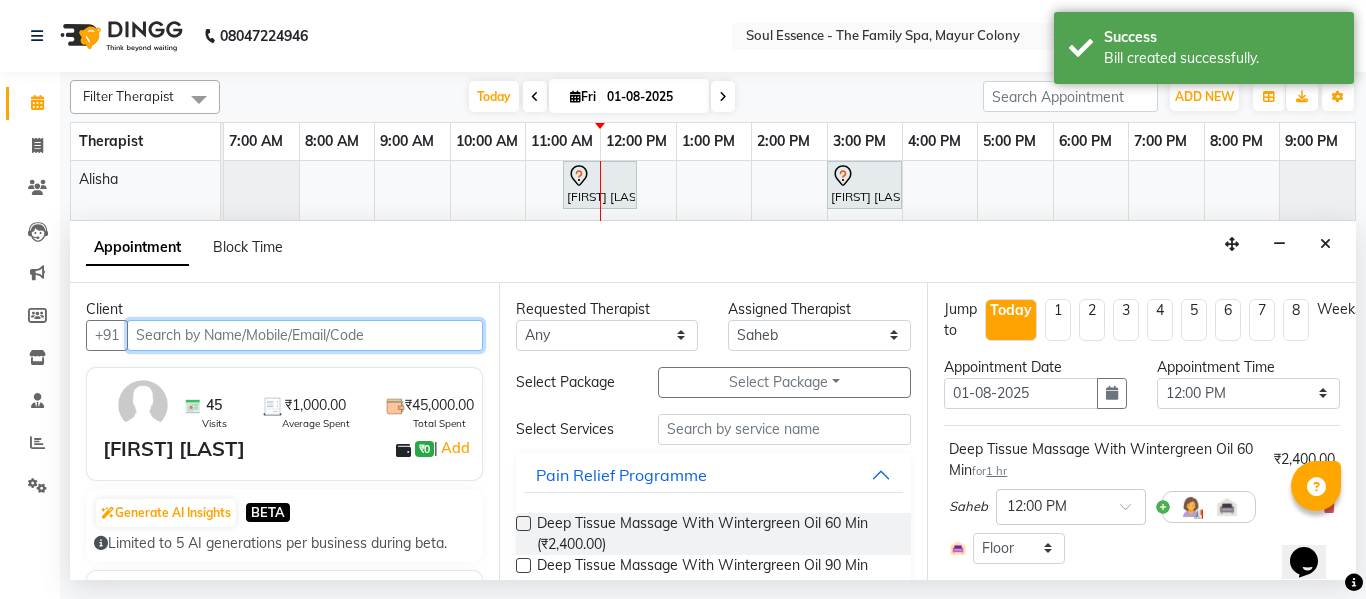 scroll, scrollTop: 100, scrollLeft: 0, axis: vertical 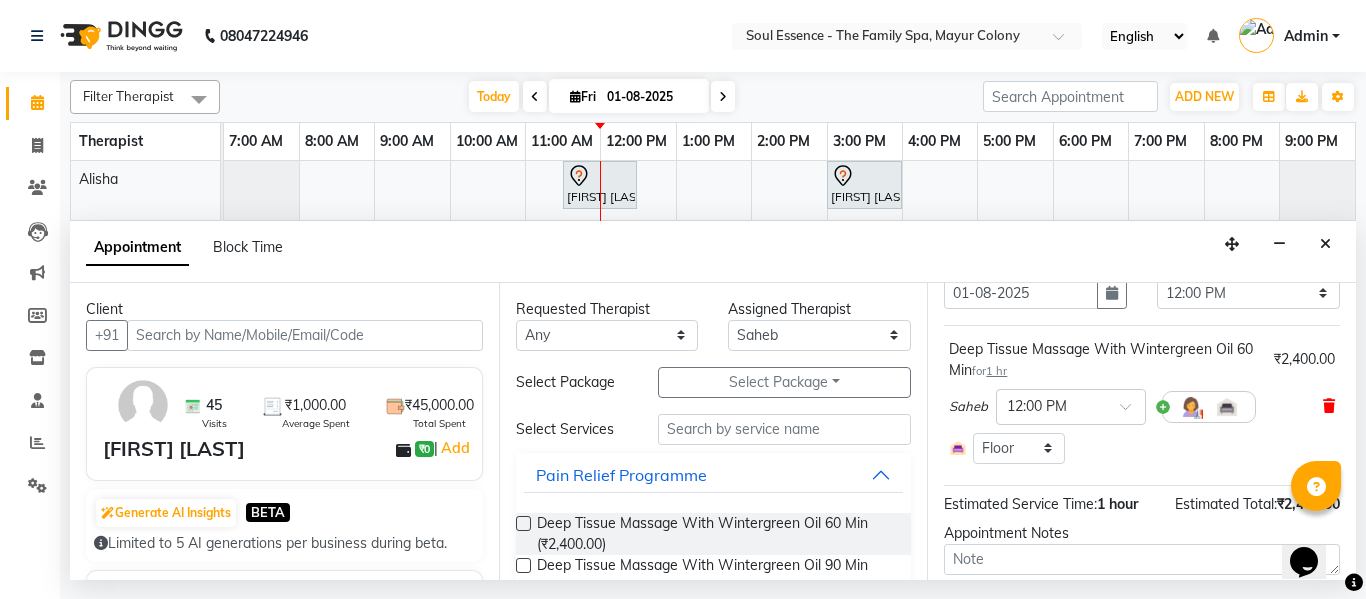 click at bounding box center [1329, 406] 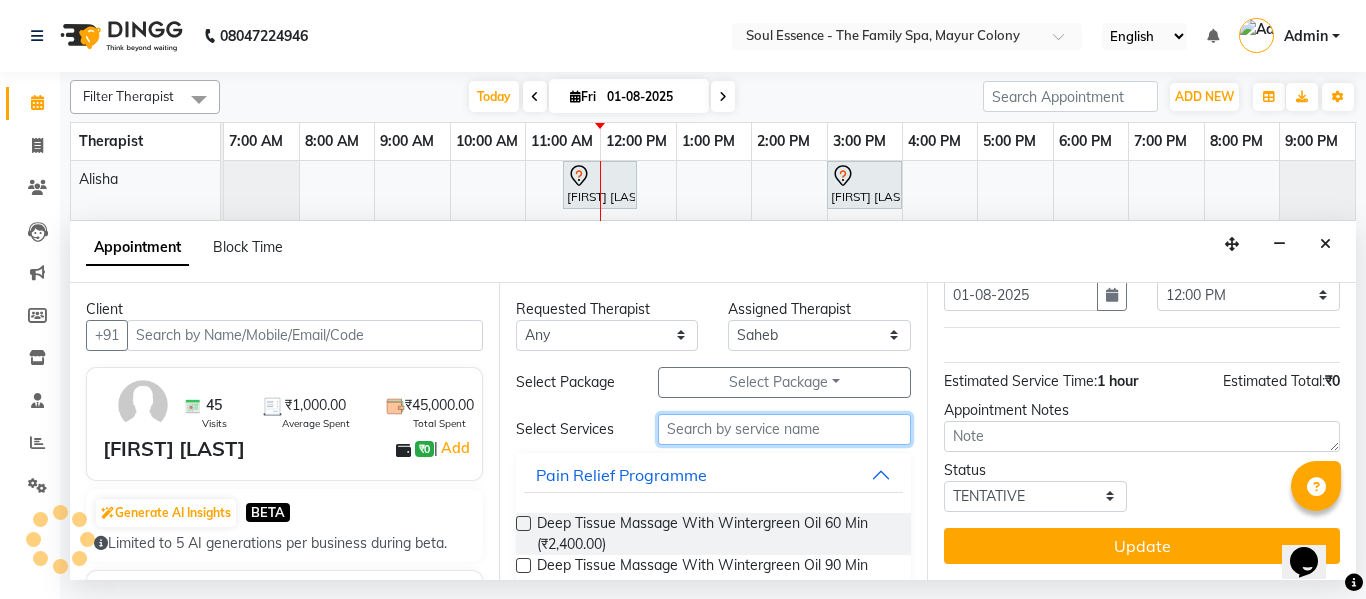 click at bounding box center [785, 429] 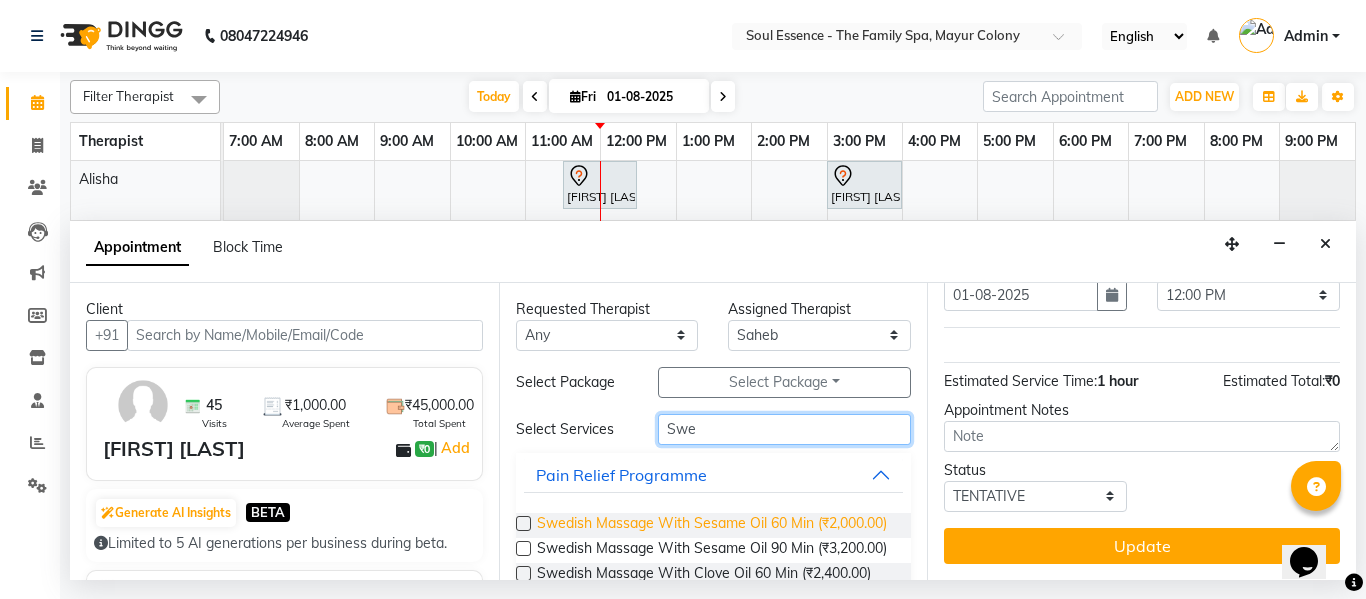 type on "Swe" 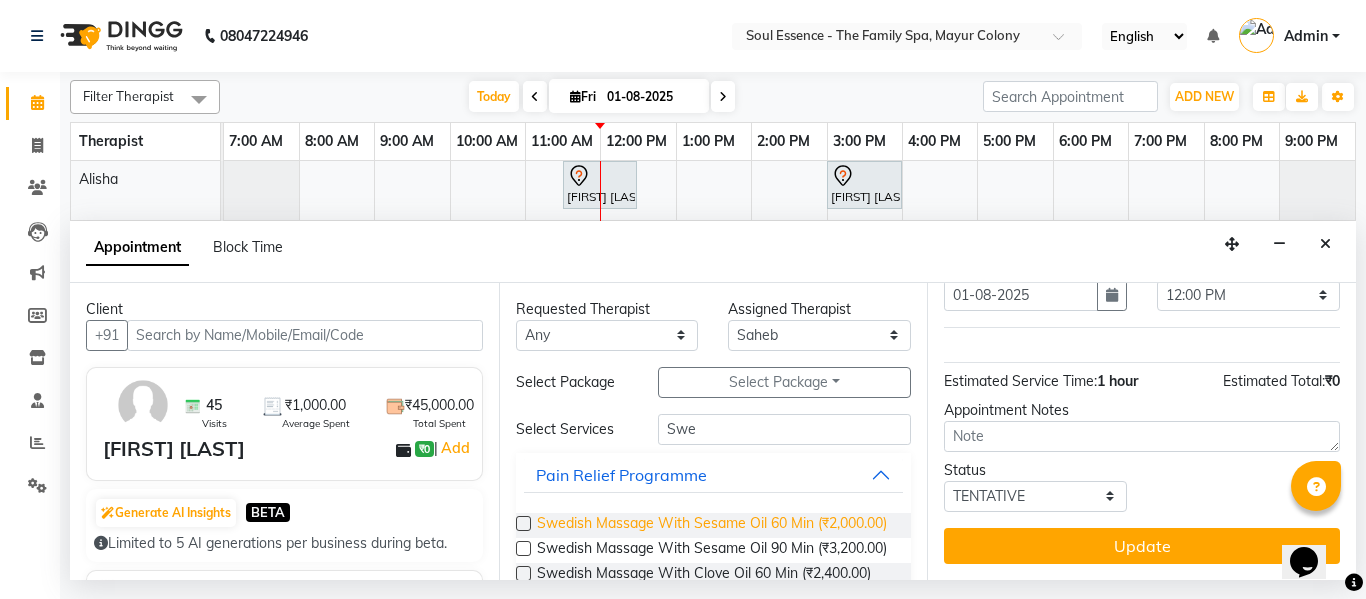 click on "Swedish Massage With Sesame Oil 60 Min (₹2,000.00)" at bounding box center [712, 525] 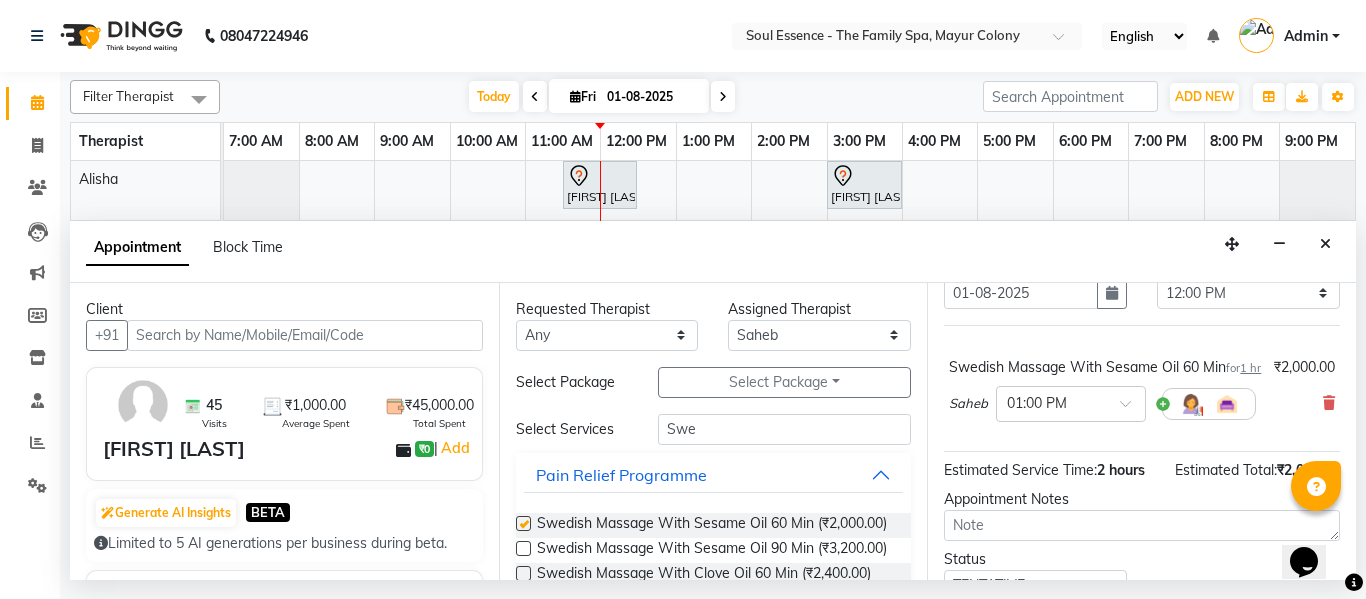 checkbox on "false" 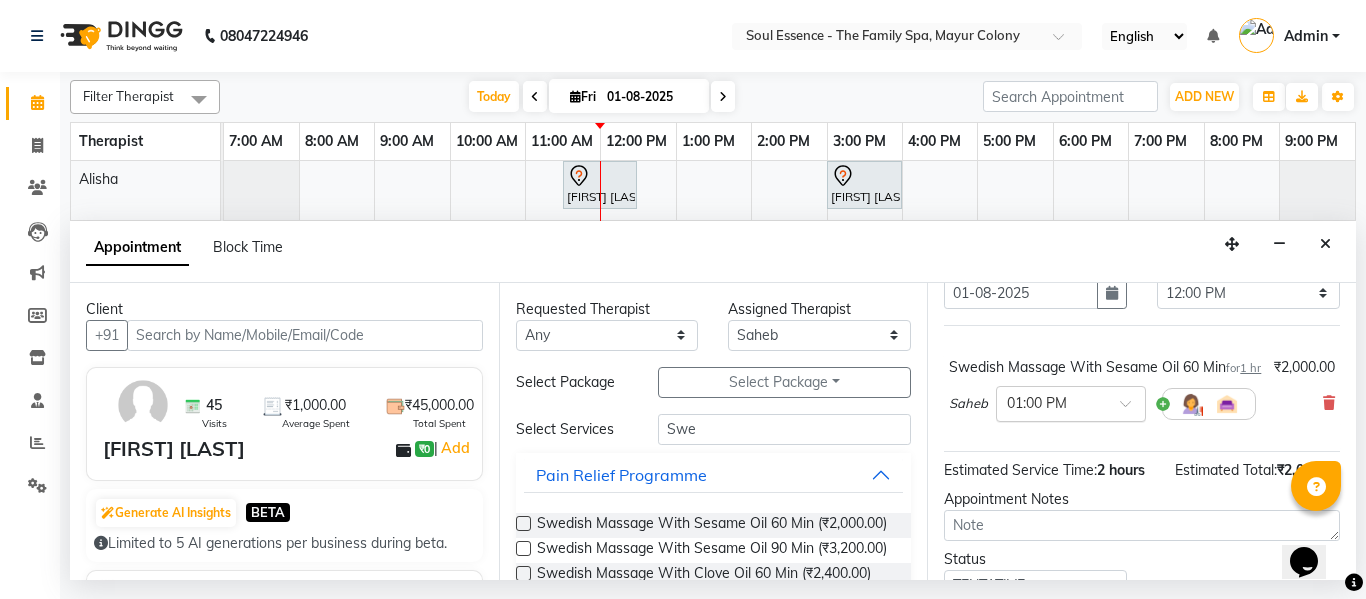 click at bounding box center [1132, 409] 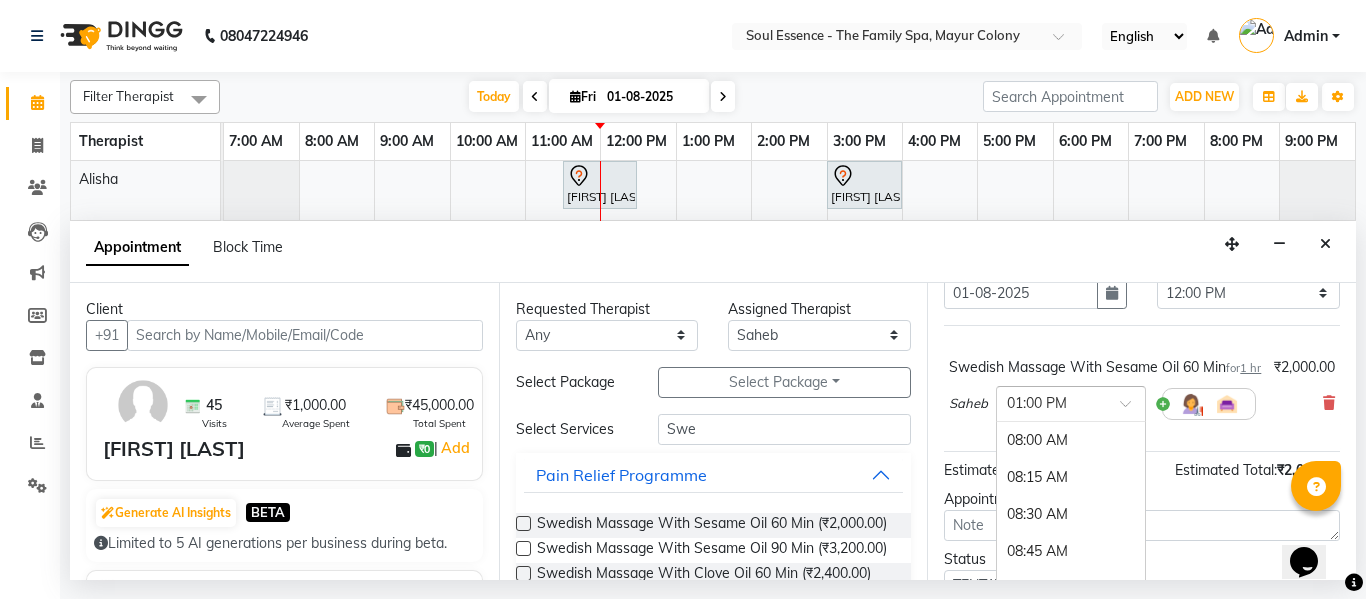 scroll, scrollTop: 748, scrollLeft: 0, axis: vertical 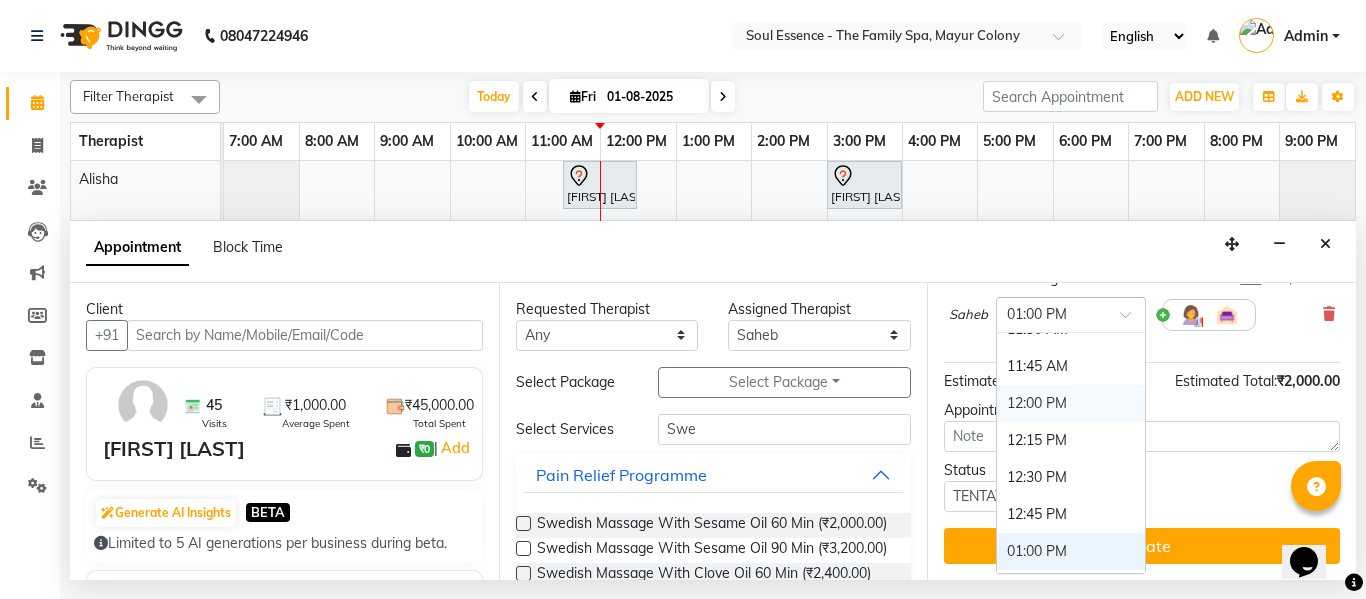 click on "12:00 PM" at bounding box center [1071, 403] 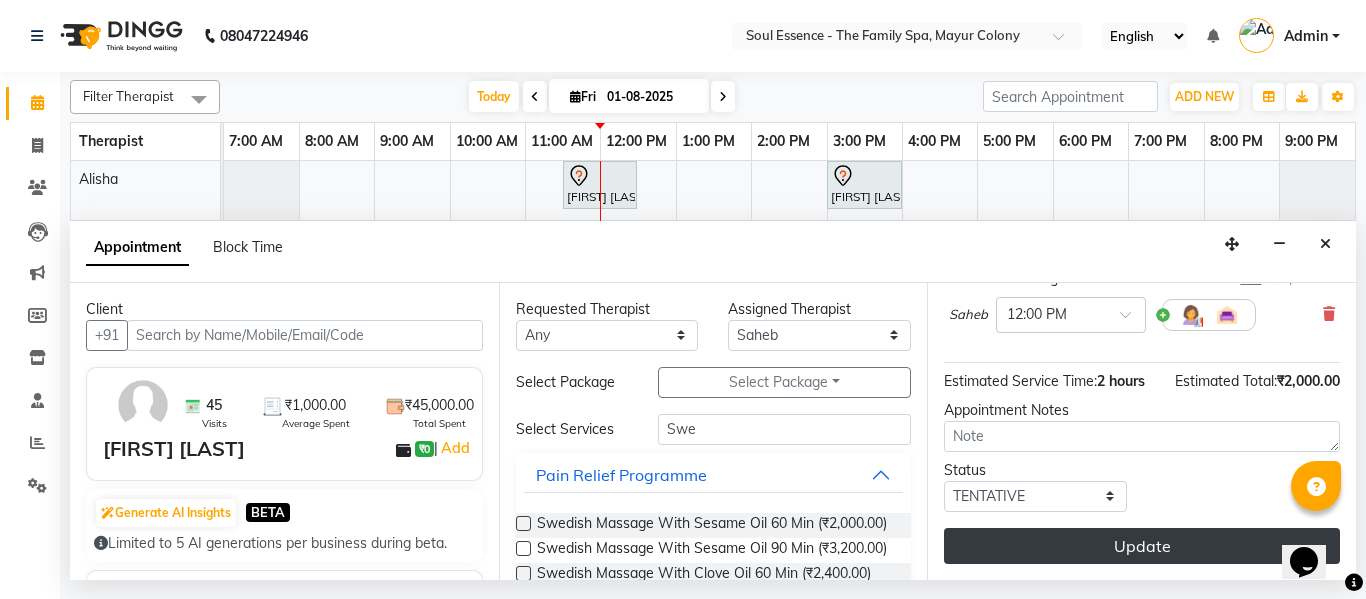 click on "Update" at bounding box center [1142, 546] 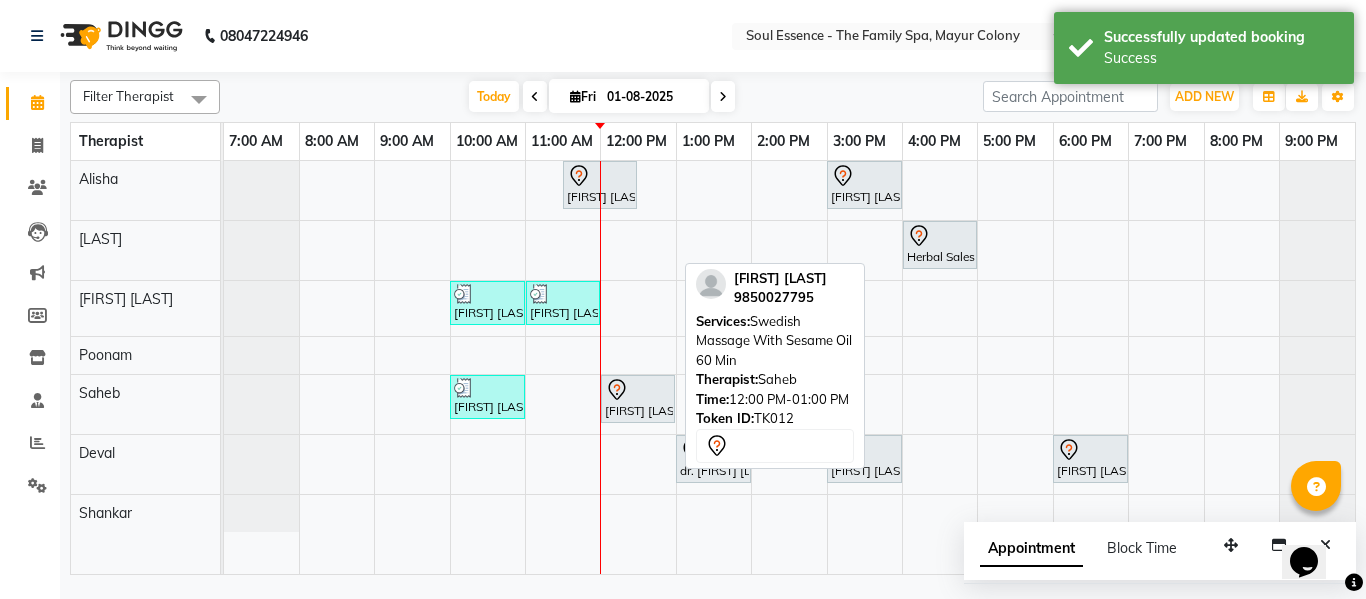 click on "[FIRST] [LAST], TK12, 12:00 PM-01:00 PM, Swedish Massage With Sesame Oil 60 Min" at bounding box center (638, 399) 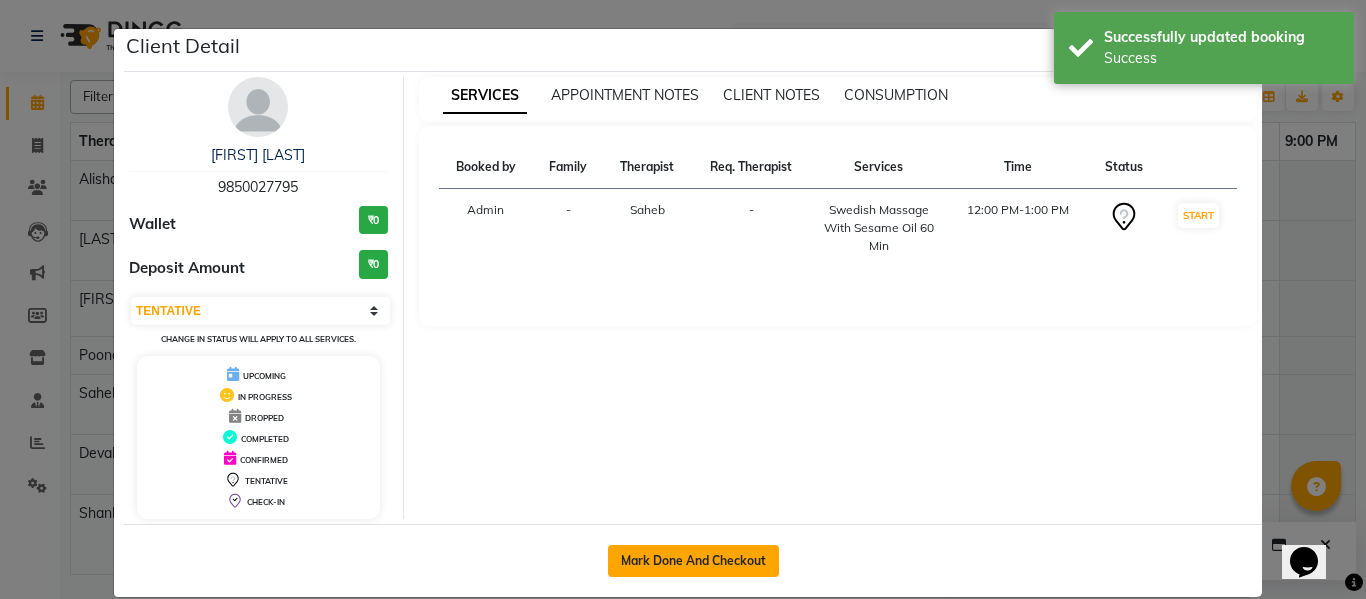 click on "Mark Done And Checkout" 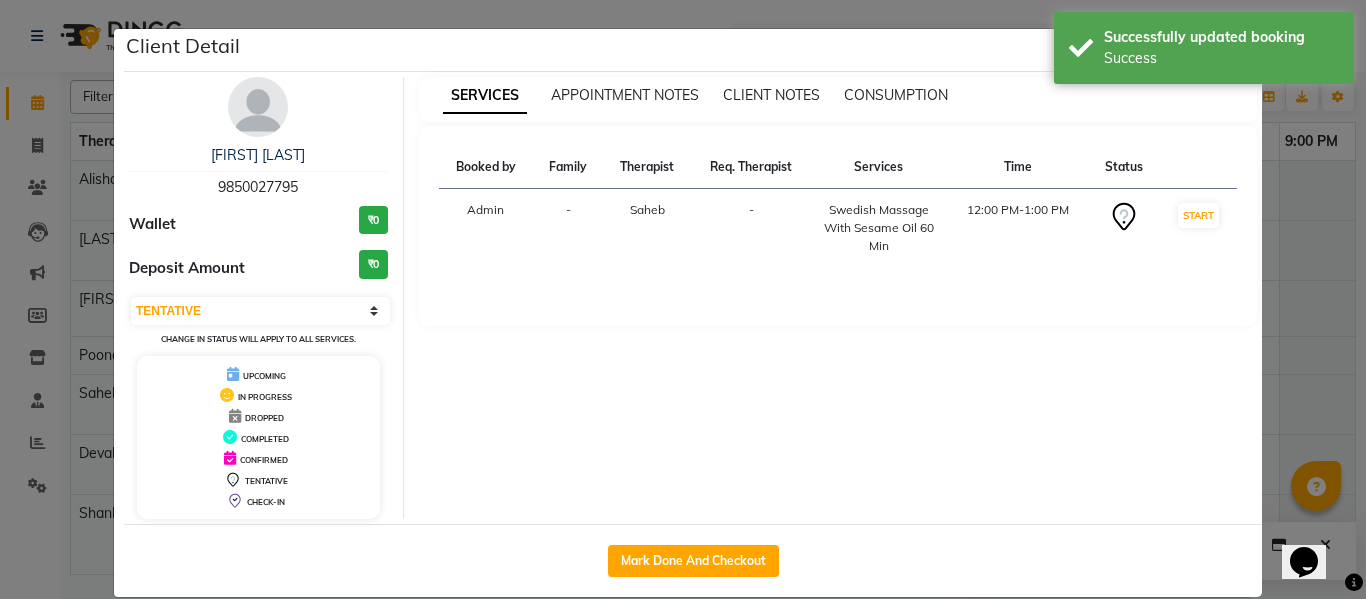 select on "service" 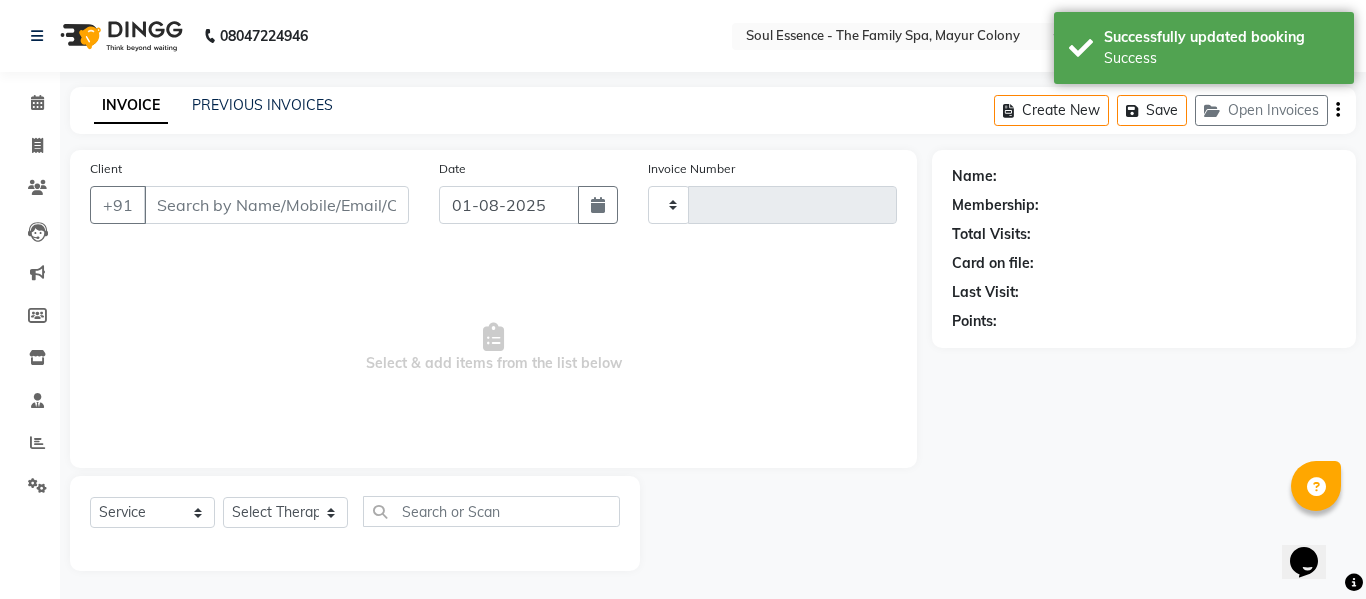 type on "1213" 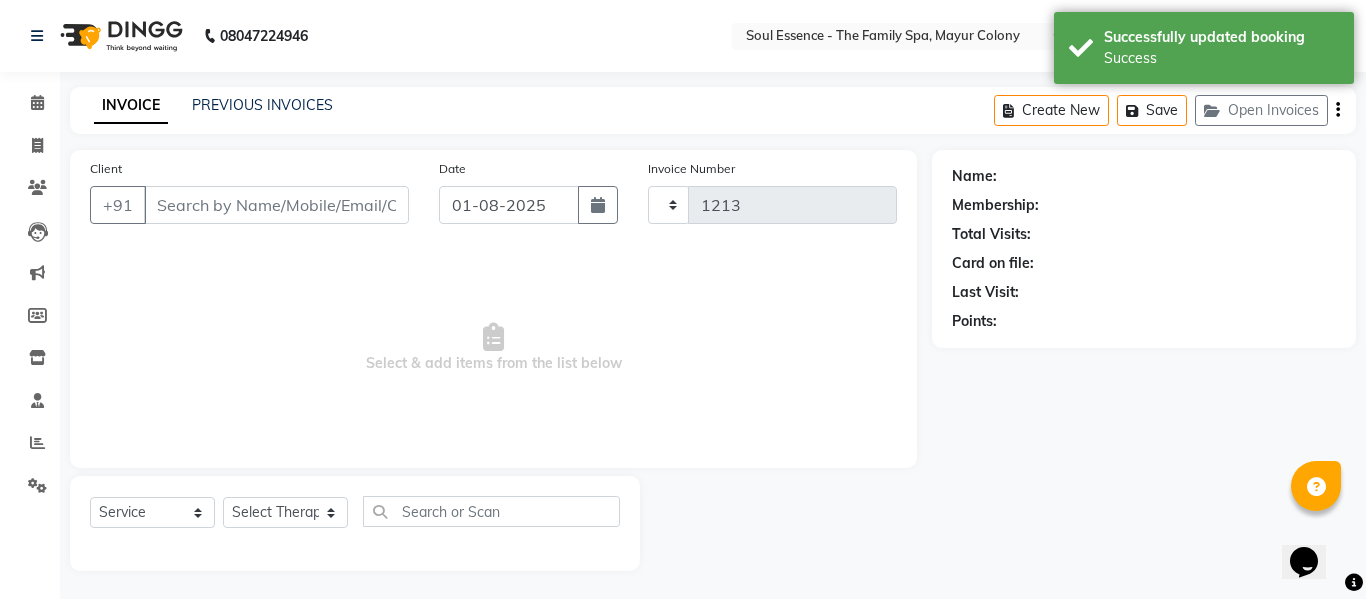 select on "774" 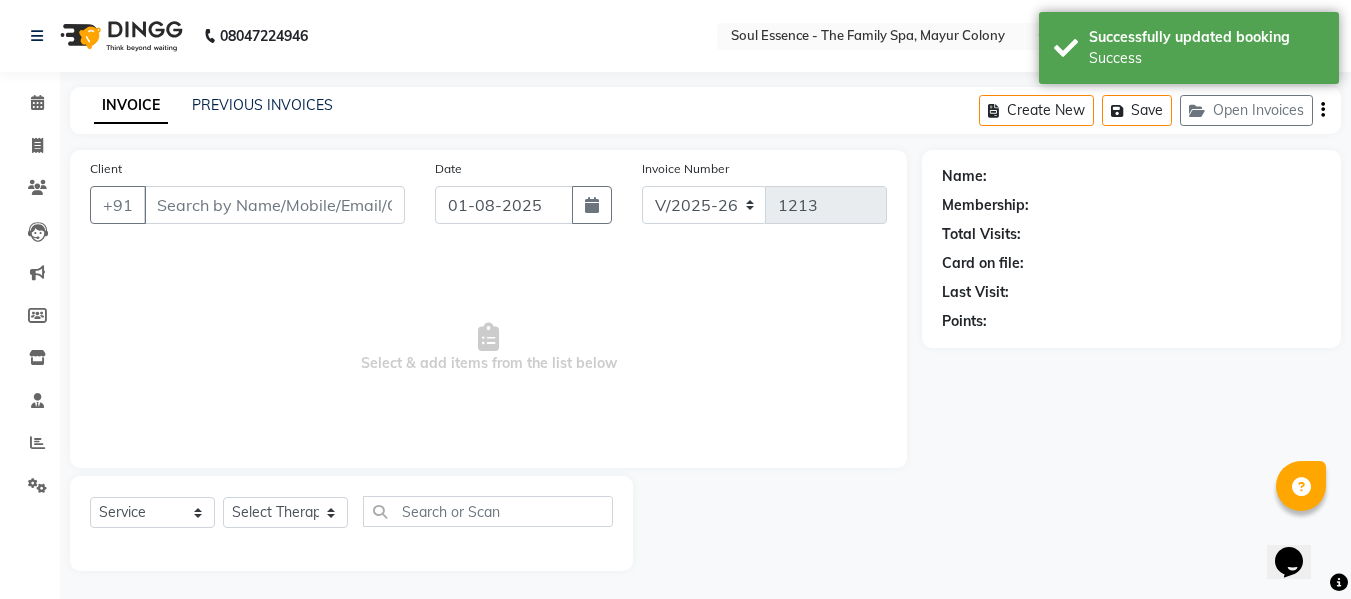 type on "9850027795" 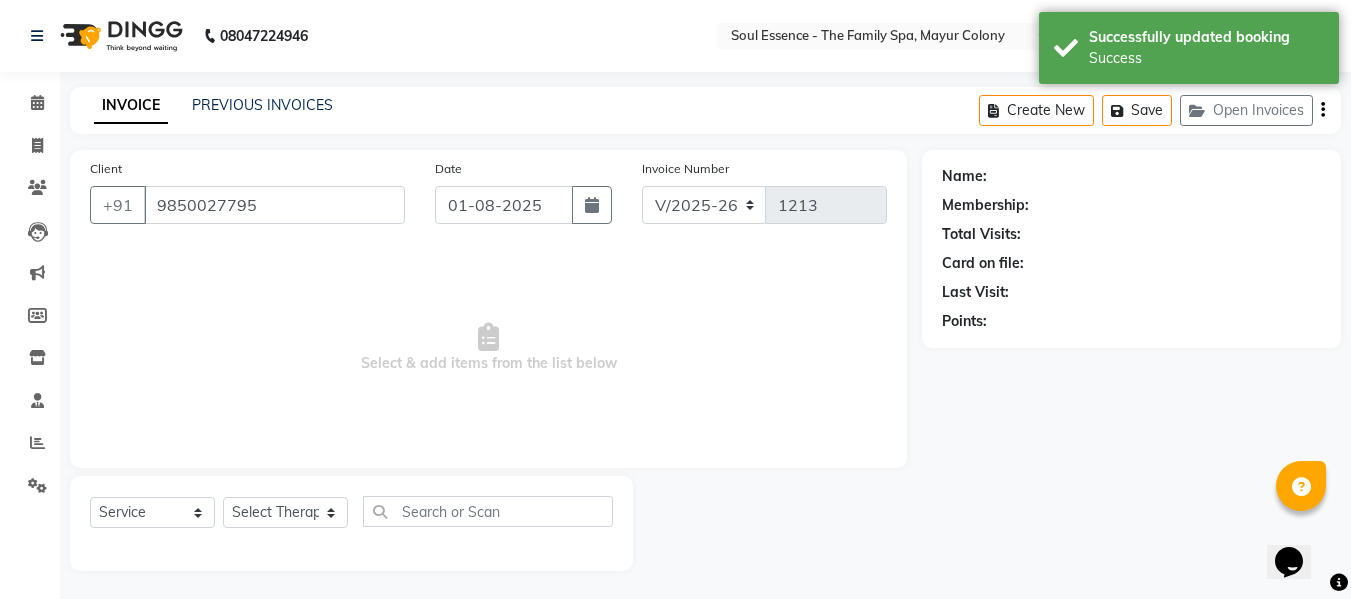 select on "70213" 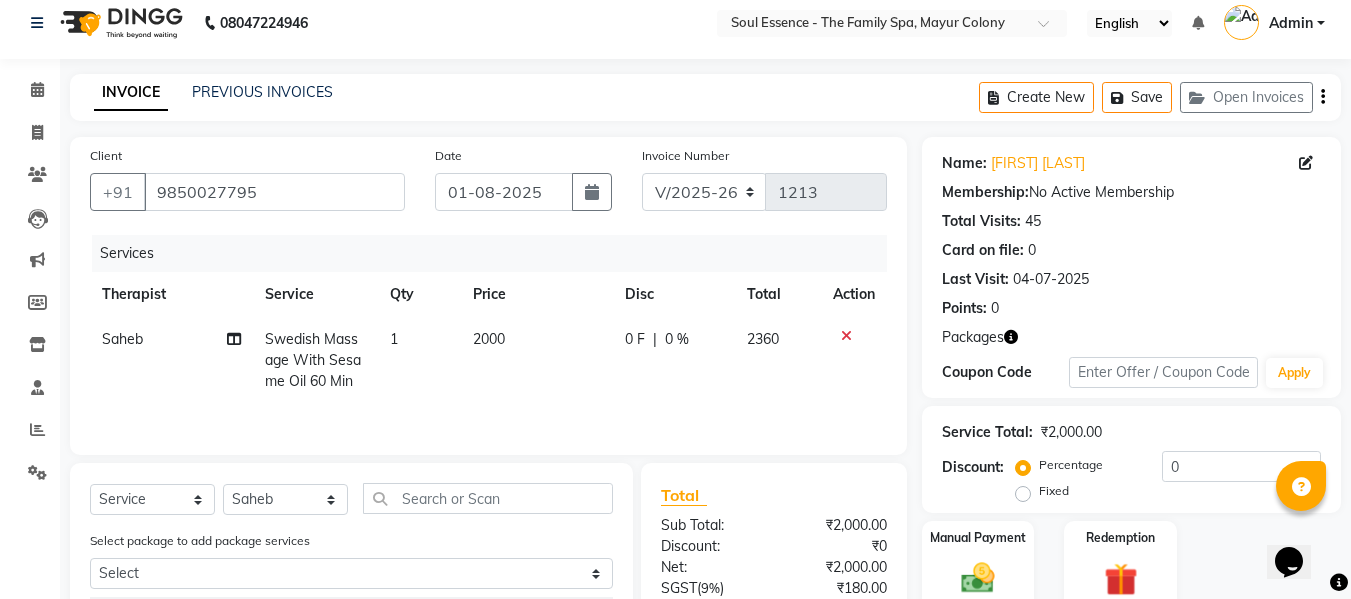 scroll, scrollTop: 269, scrollLeft: 0, axis: vertical 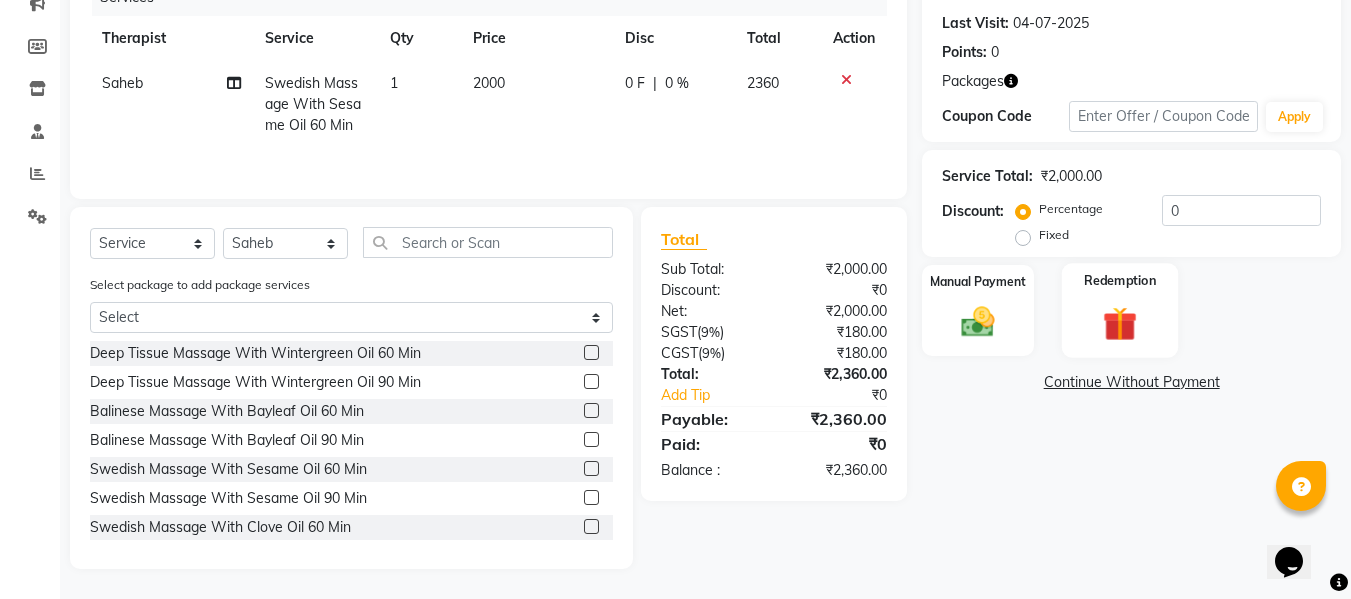 click on "Redemption" 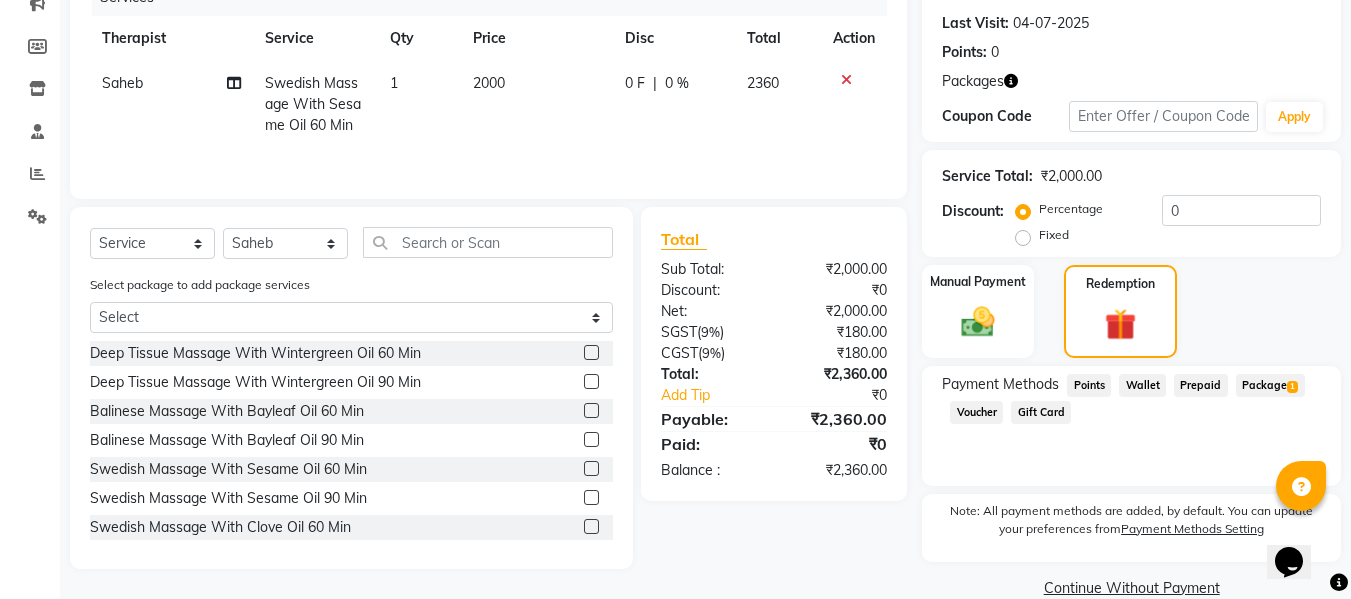 click on "Package  1" 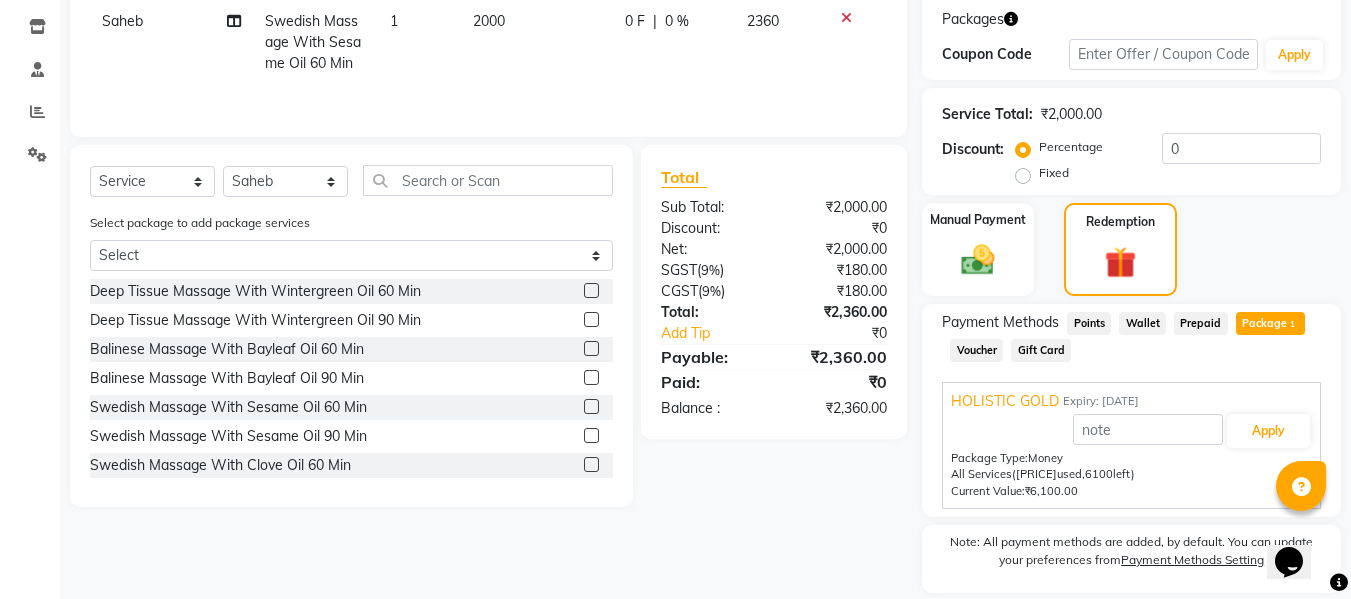 scroll, scrollTop: 396, scrollLeft: 0, axis: vertical 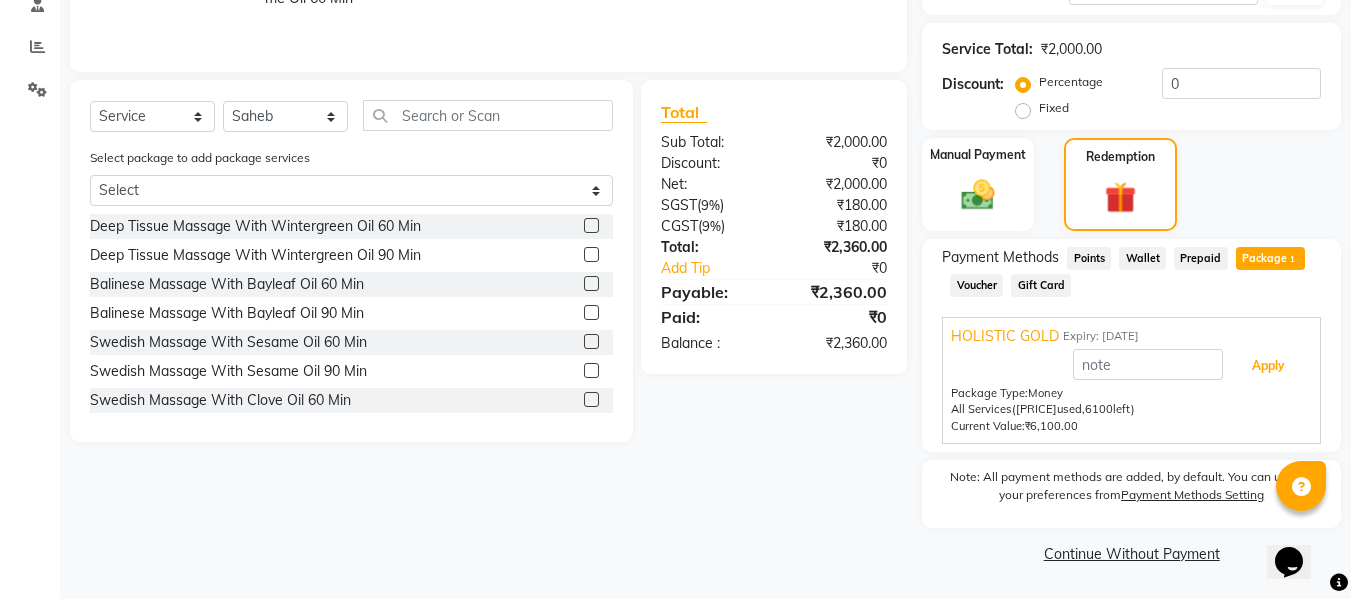 click on "Apply" at bounding box center [1268, 366] 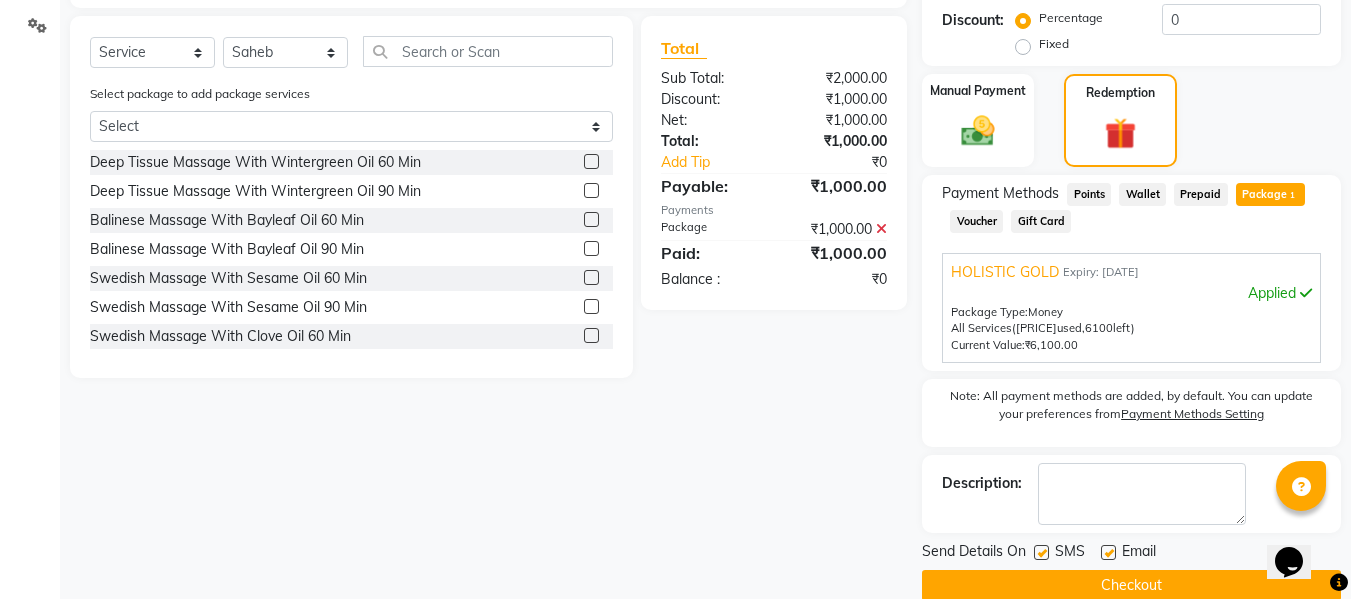 scroll, scrollTop: 492, scrollLeft: 0, axis: vertical 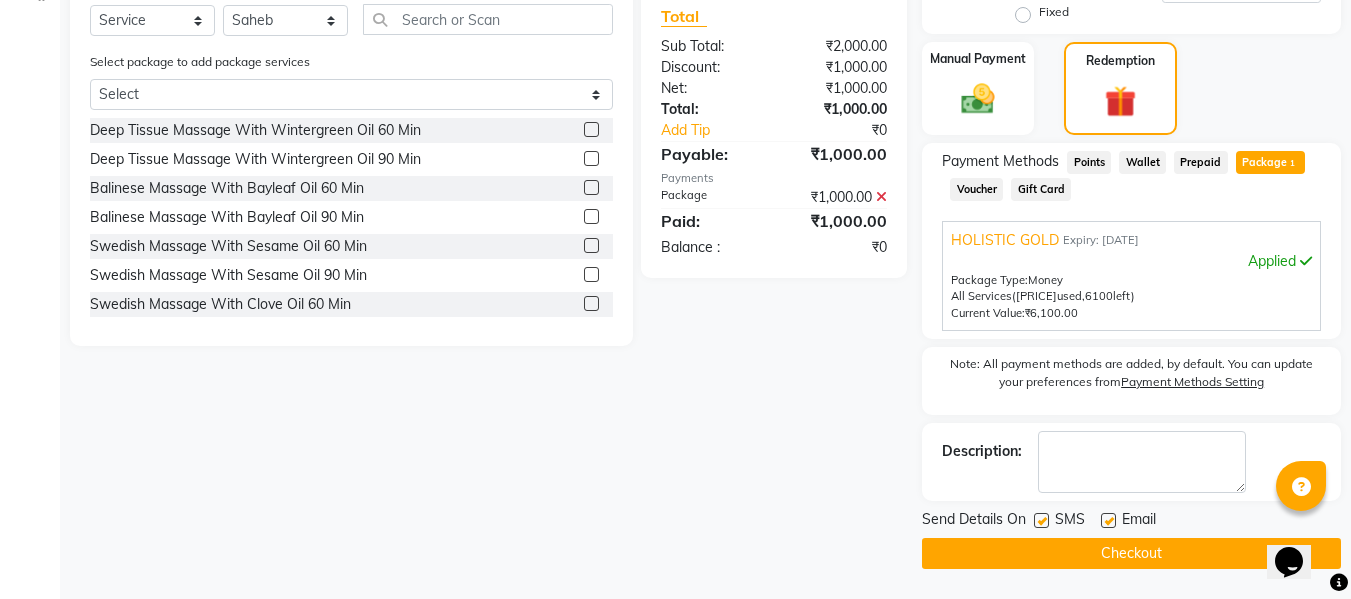 click 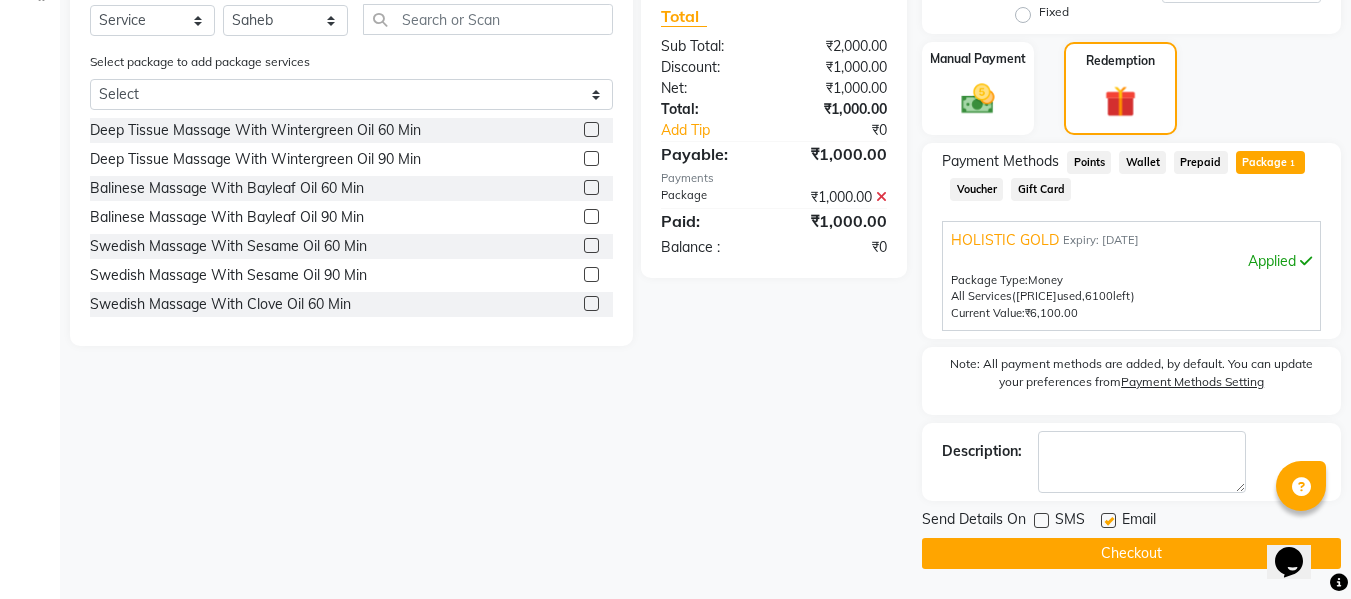 click 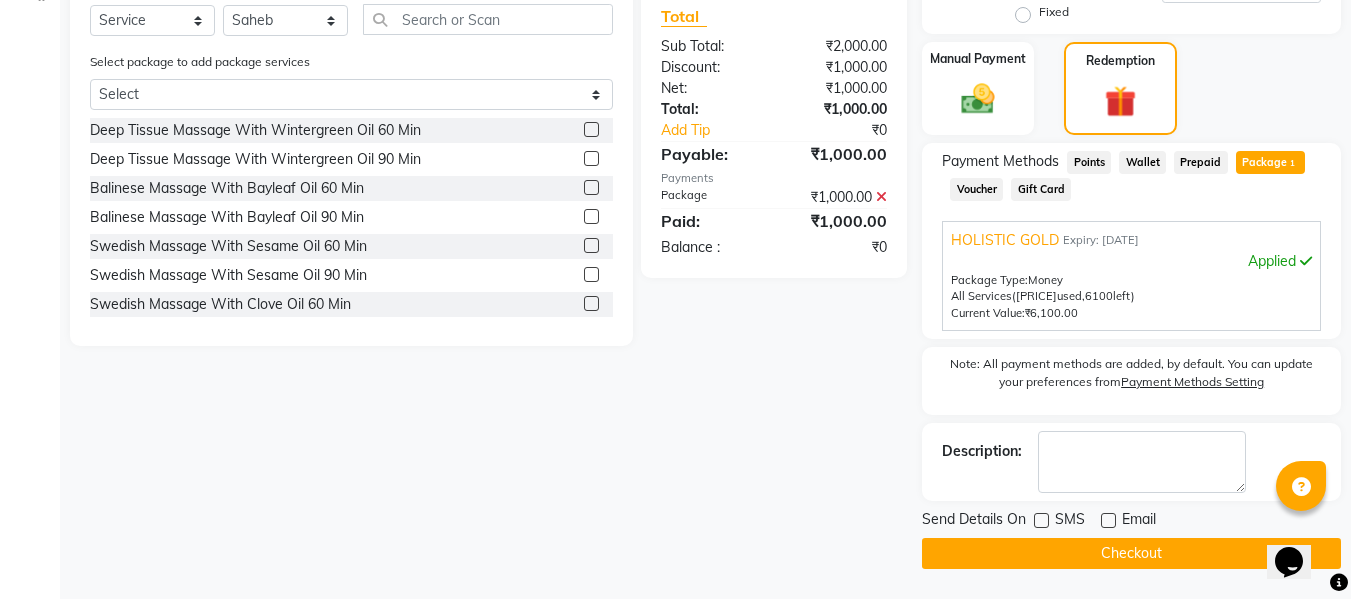 click on "Checkout" 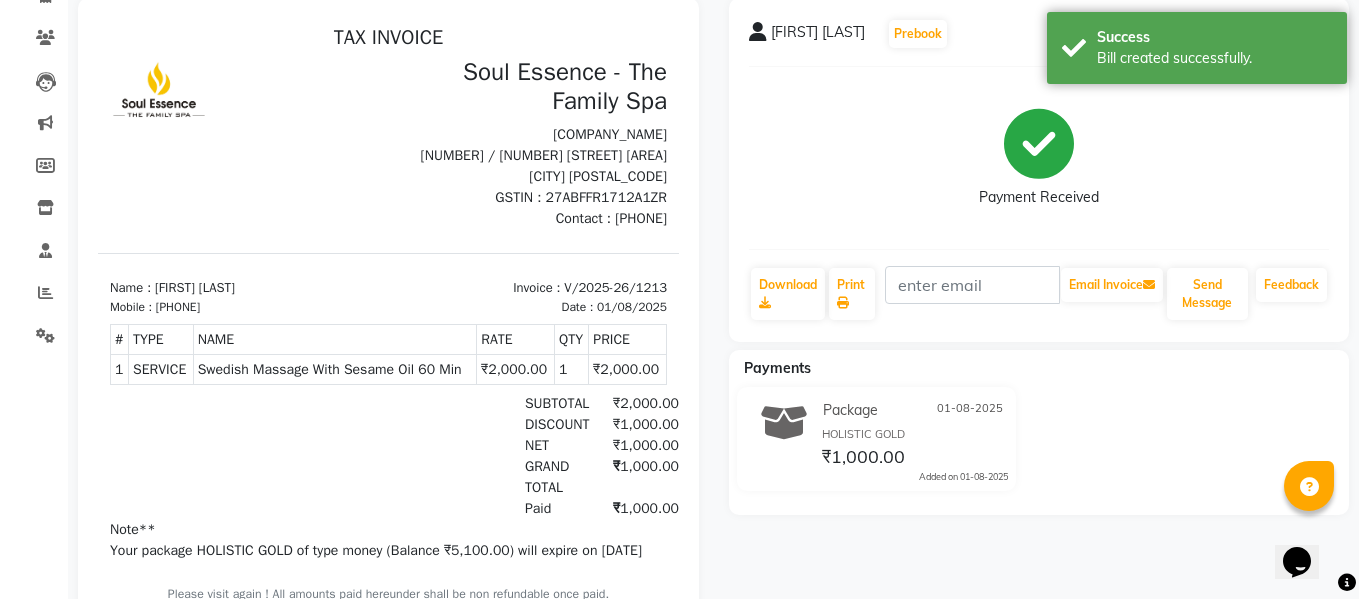 scroll, scrollTop: 0, scrollLeft: 0, axis: both 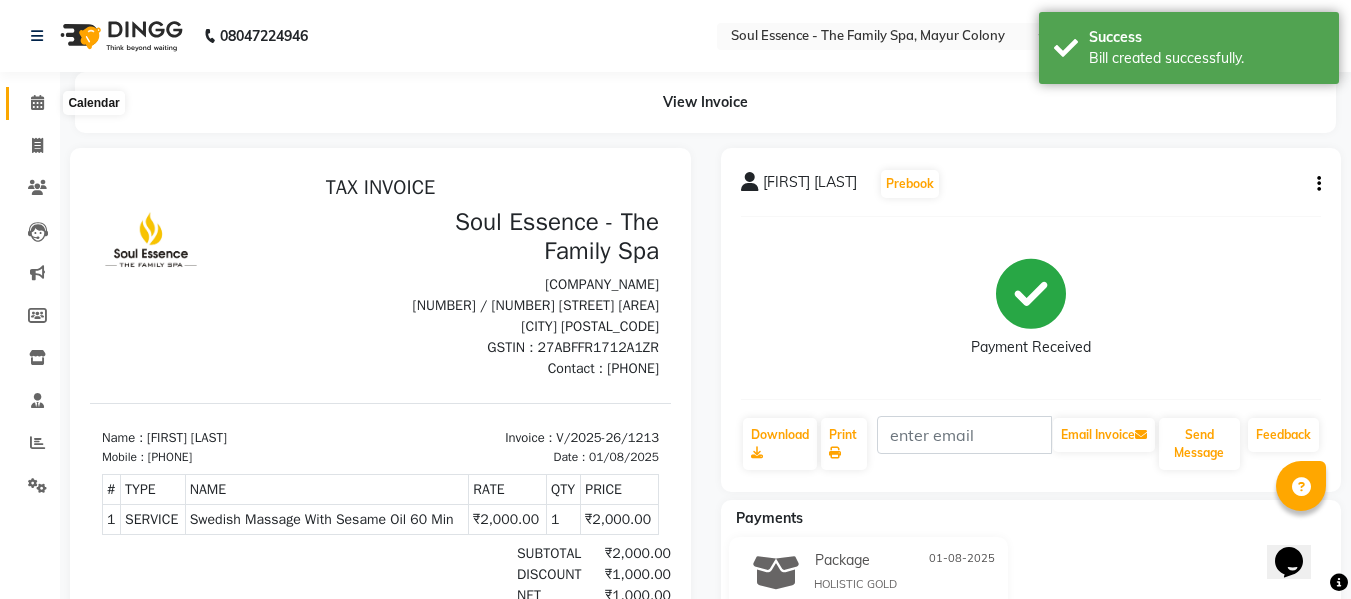 click 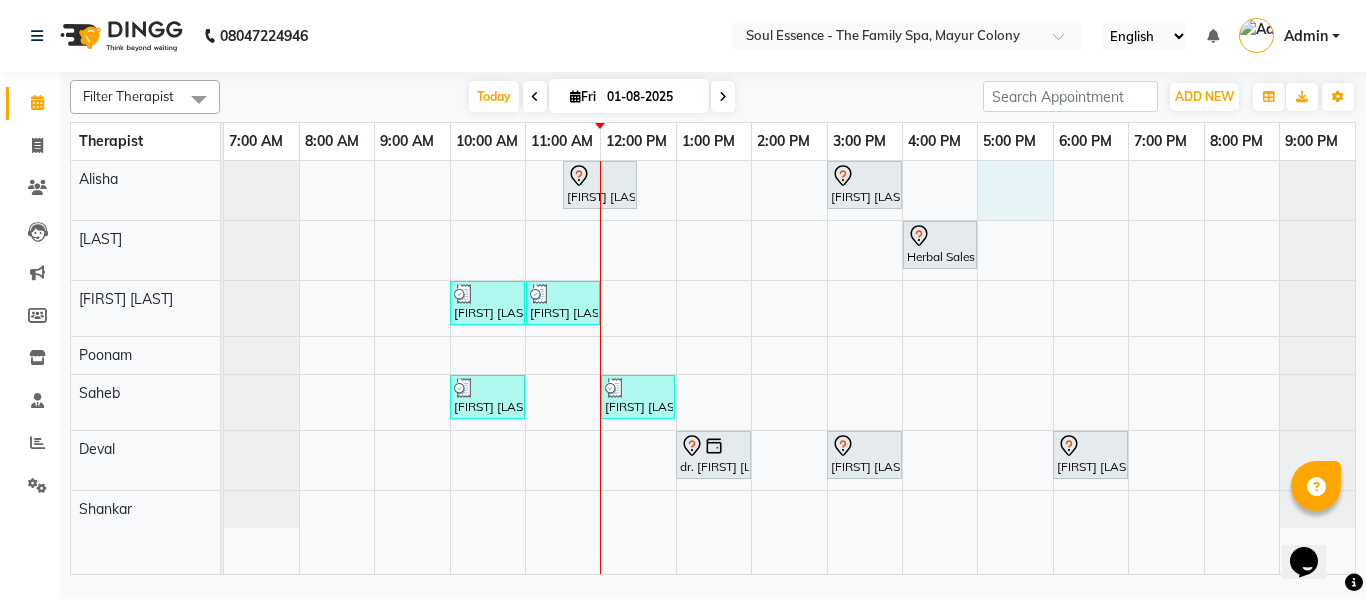 click on "[FIRST] [LAST], TK10, 11:30 AM-12:30 PM, Deep Tissue Massage With Wintergreen Oil 60 Min             [FIRST] [LAST], TK07, 03:00 PM-04:00 PM, Deep Tissue Massage With Wintergreen Oil 60 Min             Herbal Sales, TK04, 04:00 PM-05:00 PM, Deep Tissue Massage With Wintergreen Oil 60 Min     [FIRST] [LAST], TK03, 10:00 AM-11:00 AM, Deep Tissue Massage With Wintergreen Oil 60 Min     [FIRST] [LAST], TK03, 11:00 AM-12:00 PM, Skin Whitening Facial 60 Min     [FIRST] [LAST], TK02, 10:00 AM-11:00 AM, Deep Tissue Massage With Wintergreen Oil 60 Min             [FIRST] [LAST], TK12, 12:00 PM-01:00 PM, Swedish Massage With Sesame Oil 60 Min             dr. prachiti suru, TK11, 01:00 PM-02:00 PM, Deep Tissue Massage With Wintergreen Oil 60 Min             [FIRST] [LAST], TK08, 03:00 PM-04:00 PM, Deep Tissue Massage With Wintergreen Oil 60 Min             [FIRST] [LAST], TK05, 06:00 PM-07:00 PM, Deep Tissue Massage With Wintergreen Oil 60 Min" at bounding box center [789, 367] 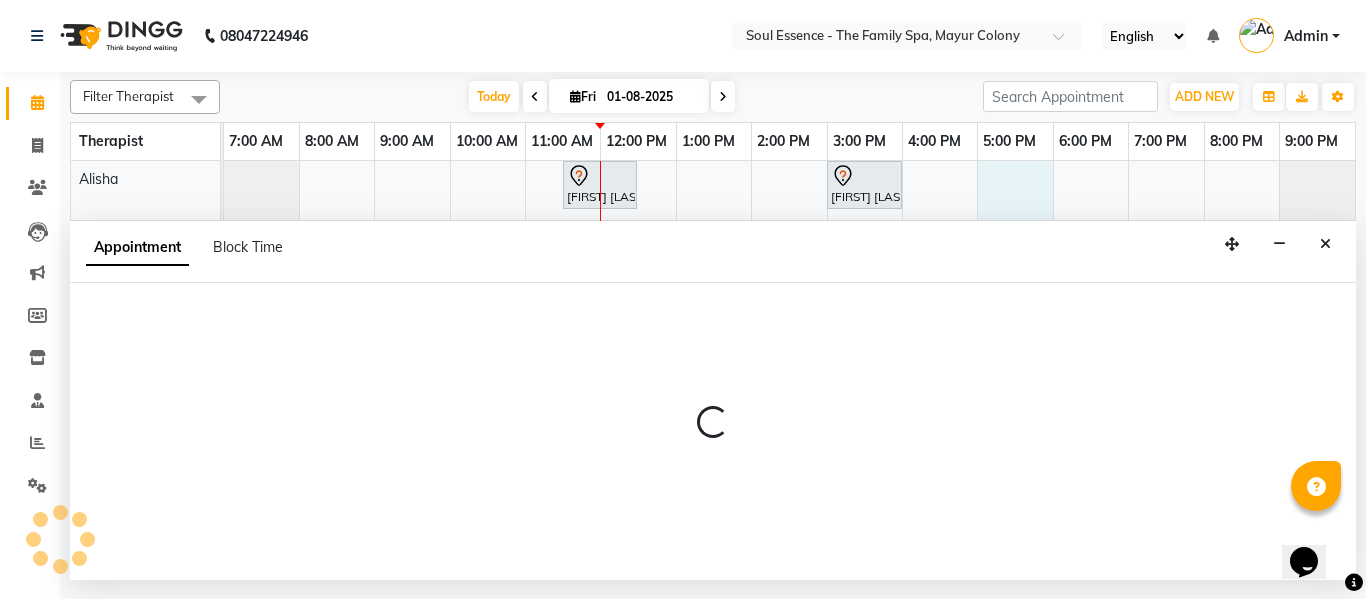 select on "45741" 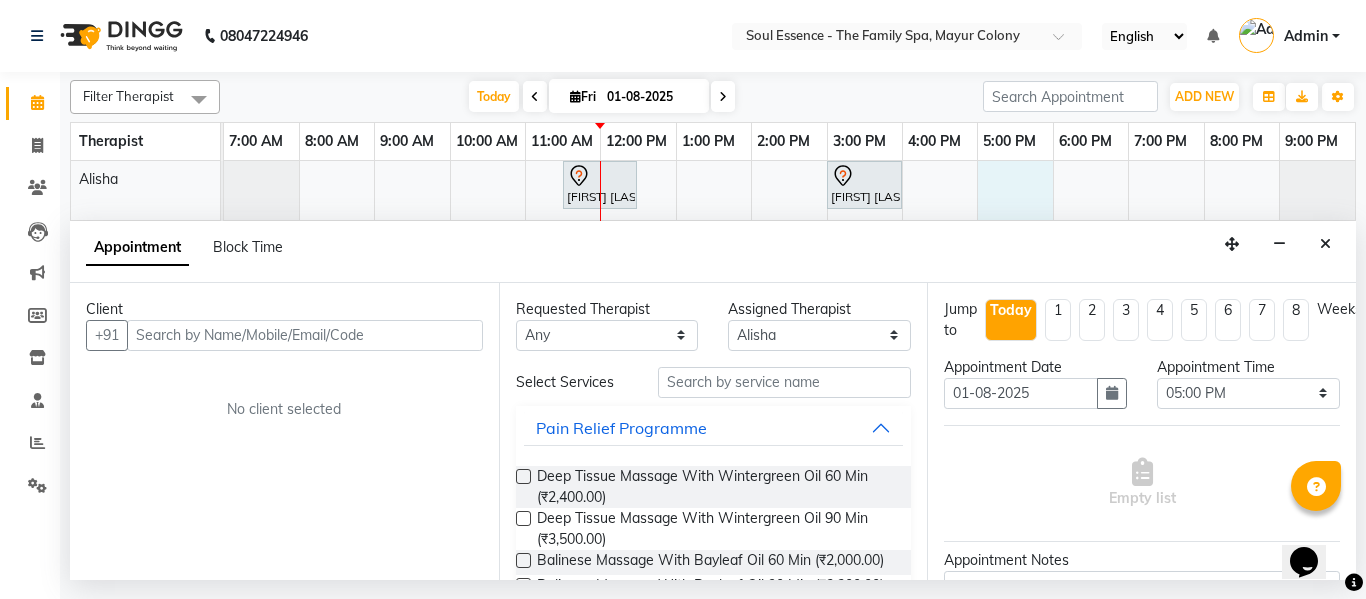 click at bounding box center [305, 335] 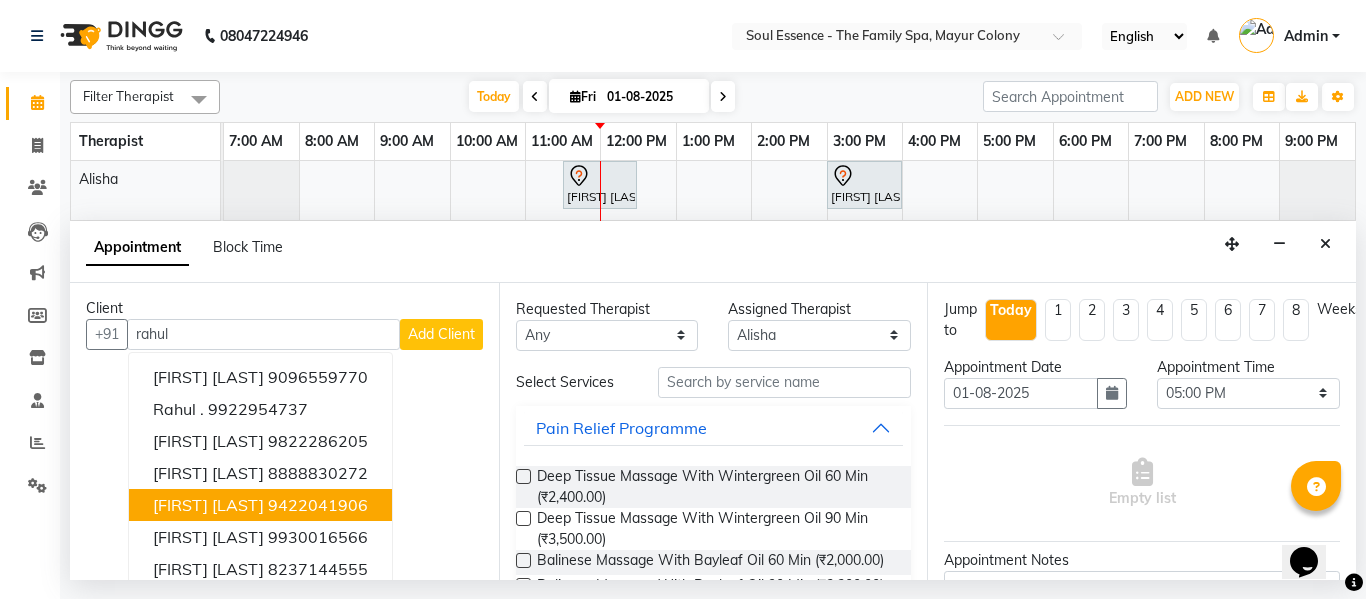 scroll, scrollTop: 0, scrollLeft: 0, axis: both 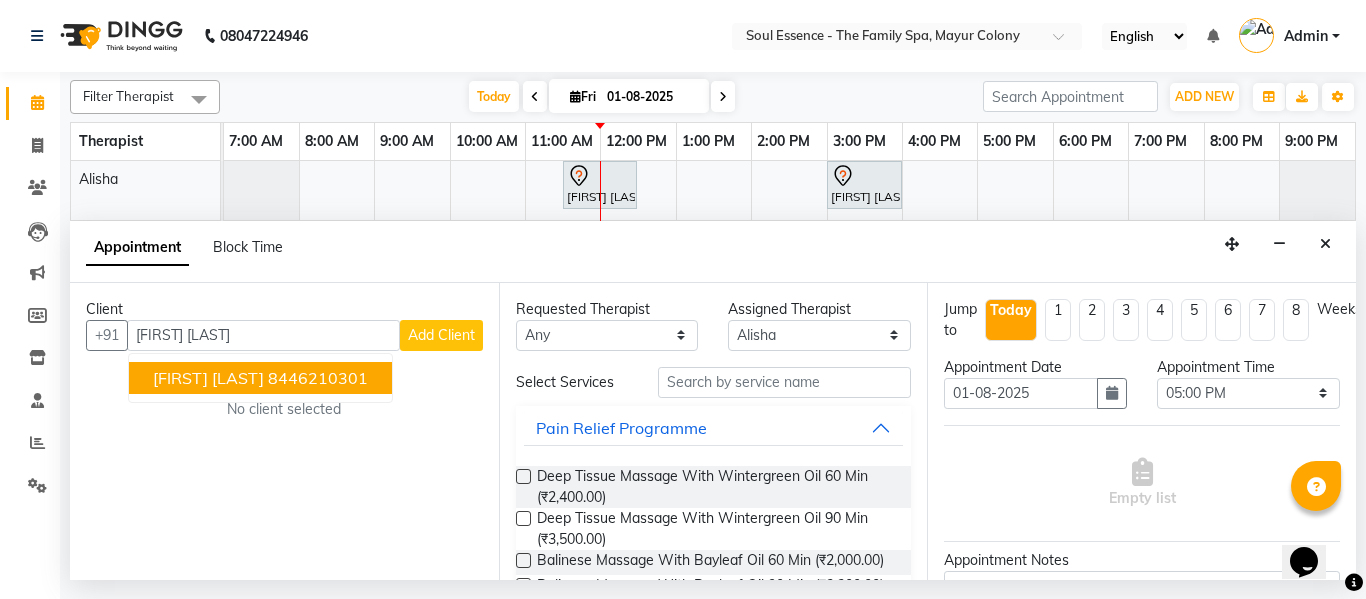 click on "[FIRST] [LAST]" at bounding box center (208, 378) 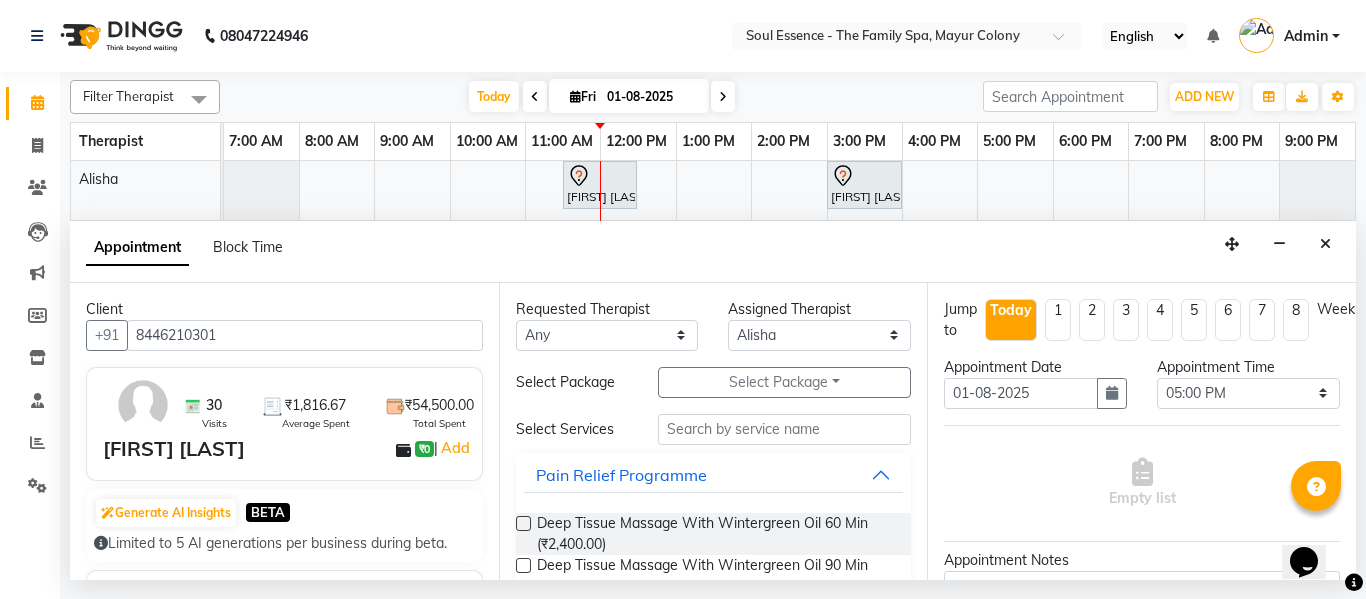 type on "8446210301" 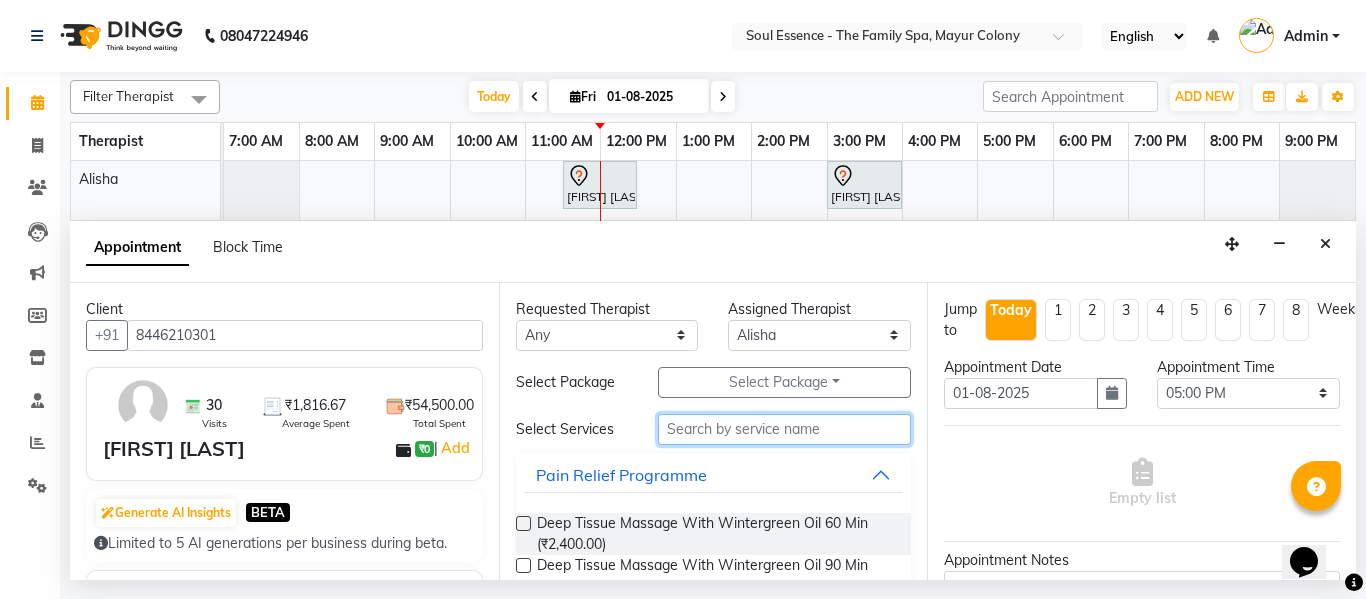 click at bounding box center [785, 429] 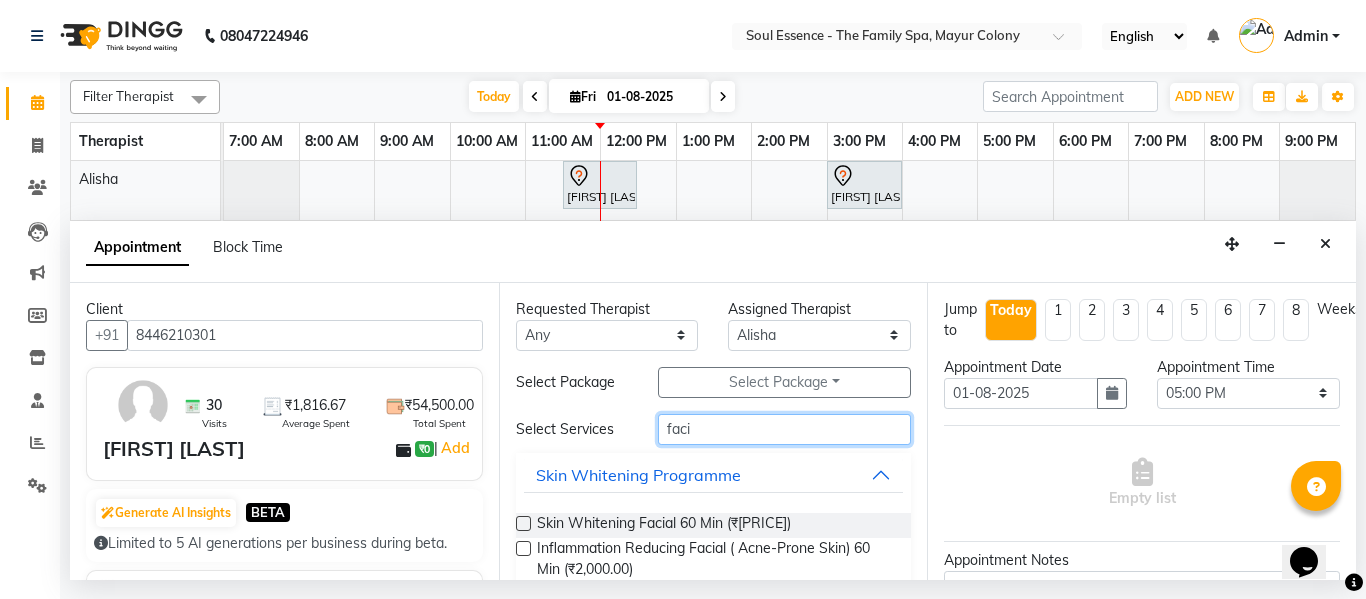 type on "faci" 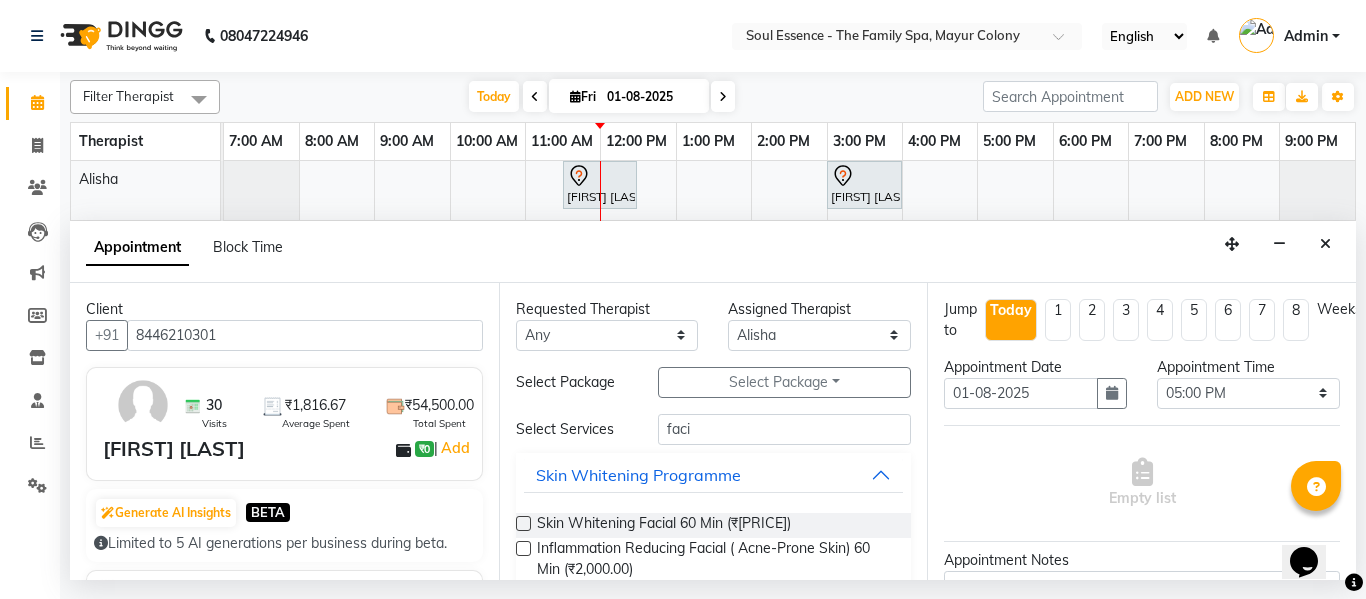 click on "Skin Whitening Facial 60 Min (₹2,200.00) Inflammation Reducing Facial ( Acne-Prone Skin) 60 Min (₹2,000.00) Hydrating Facial ( Normal & Dry Skin) 60 Min (₹2,000.00) Purity Facial ( Combination & Oily Skin) 60 Min (₹1,000.00) Gold Facial (₹3,000.00)" at bounding box center [714, 592] 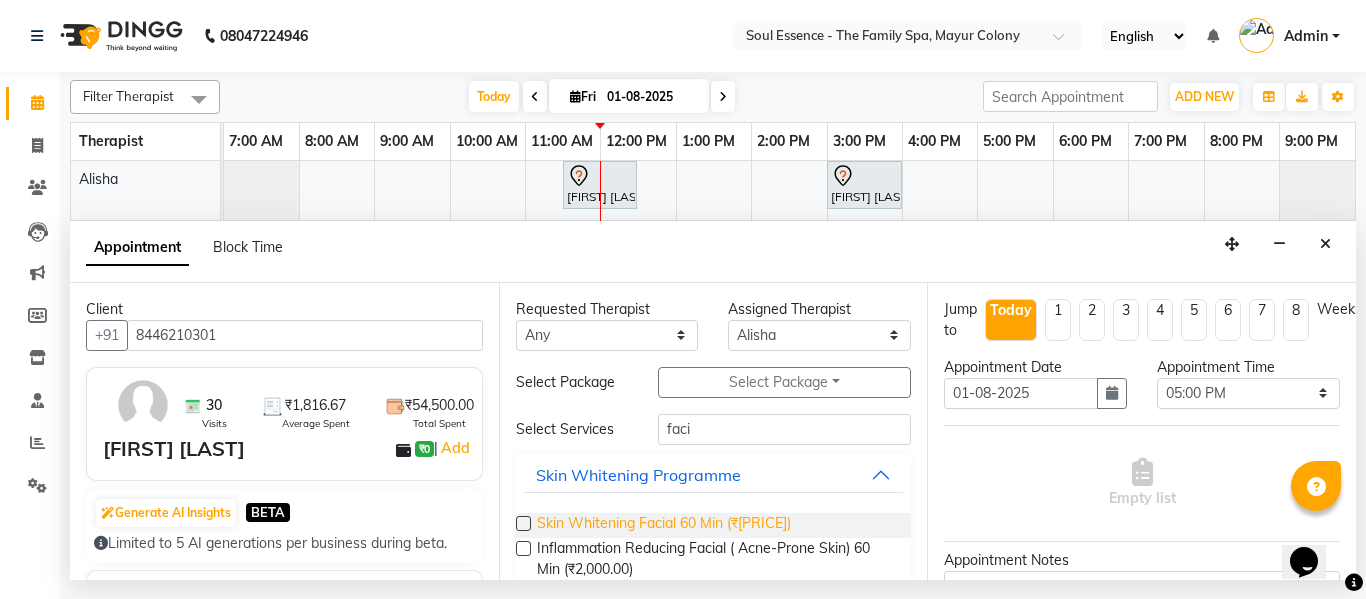 click on "Skin Whitening Facial 60 Min (₹[PRICE])" at bounding box center (664, 525) 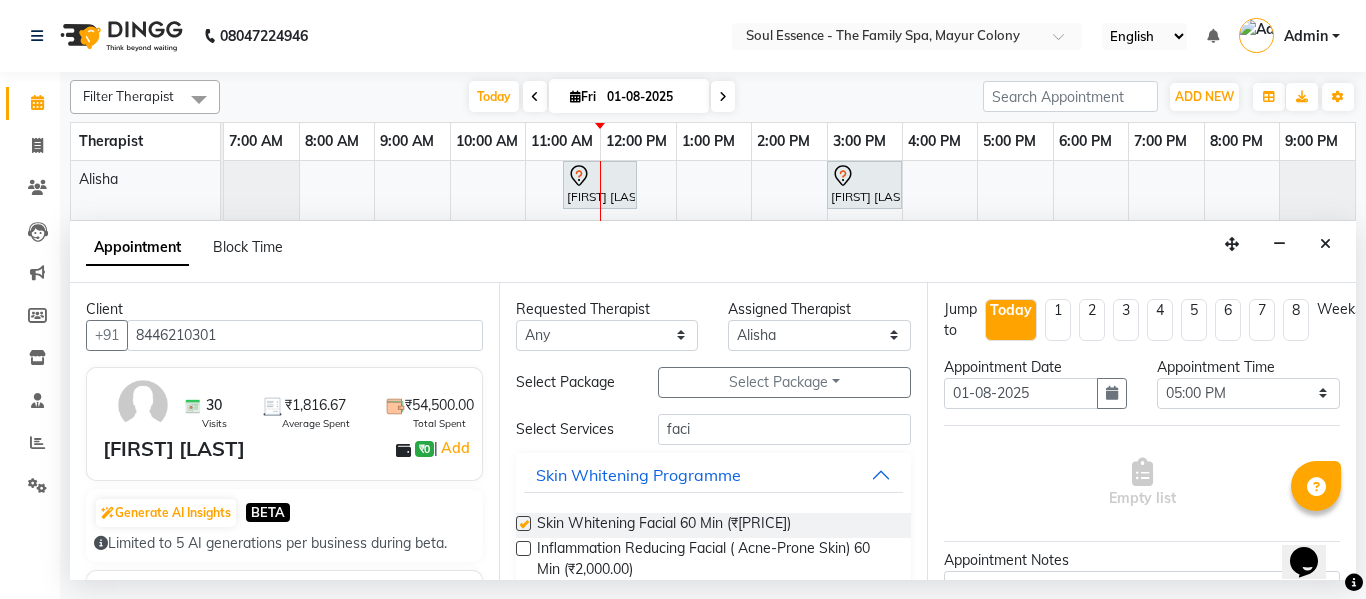 checkbox on "false" 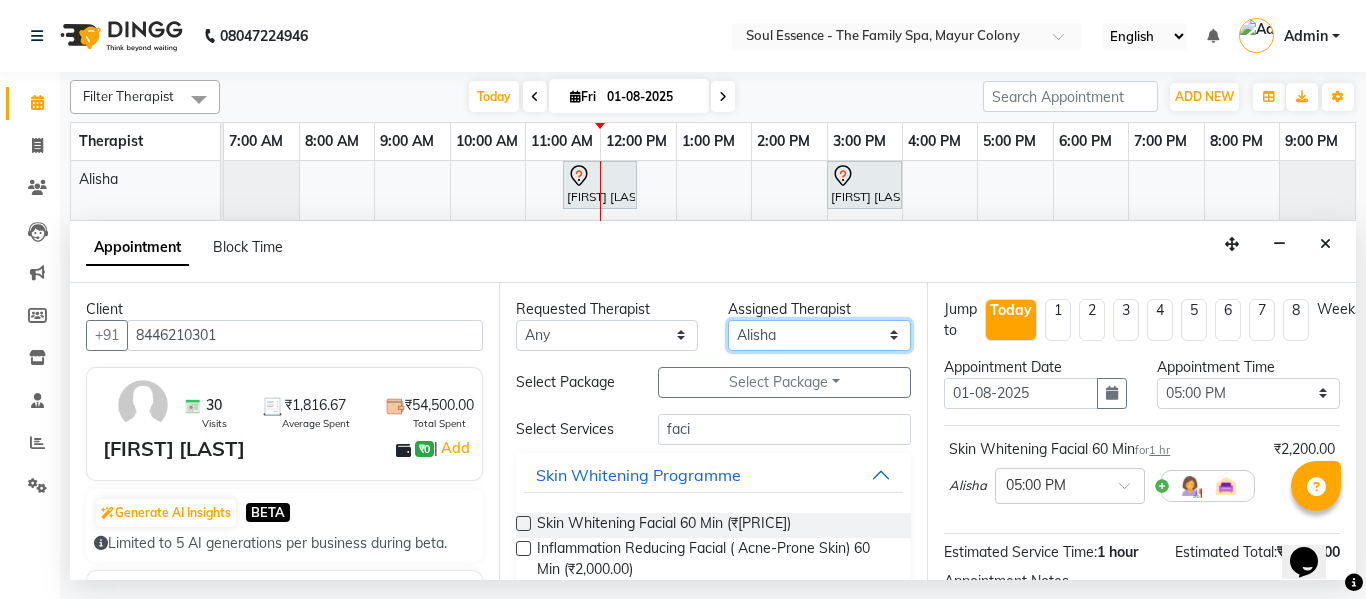 click on "Select [FIRST] [LAST] [FIRST] [LAST] [FIRST] [LAST] [FIRST] [LAST]" at bounding box center [819, 335] 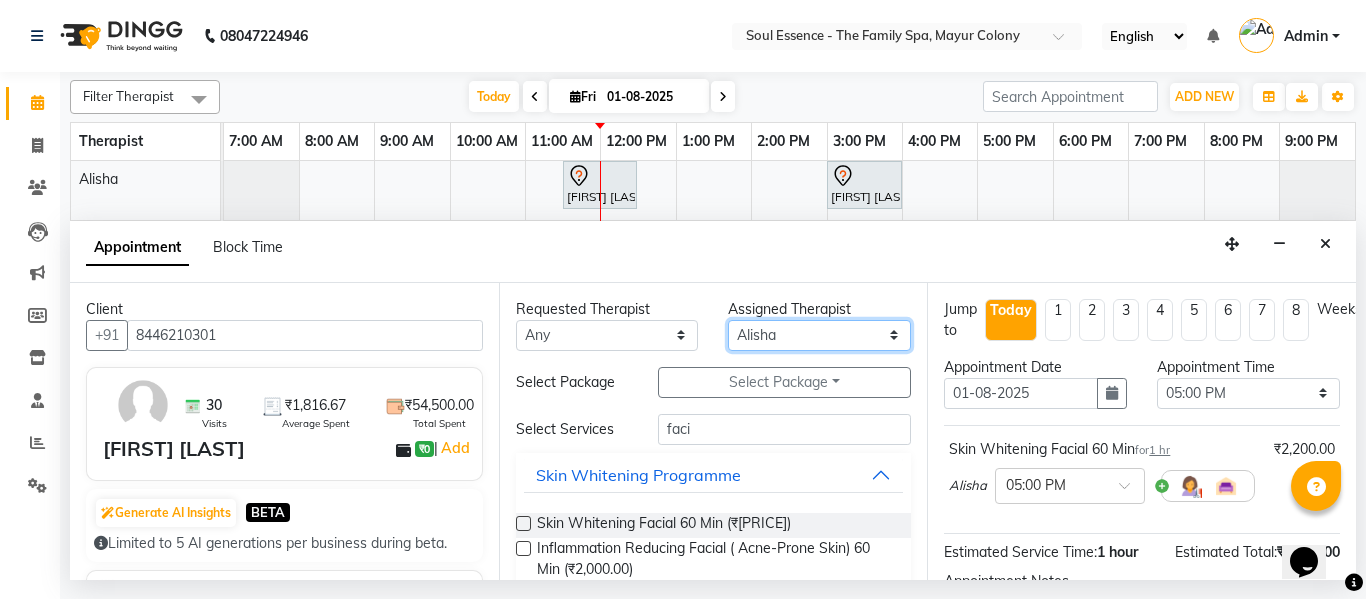 select on "12594" 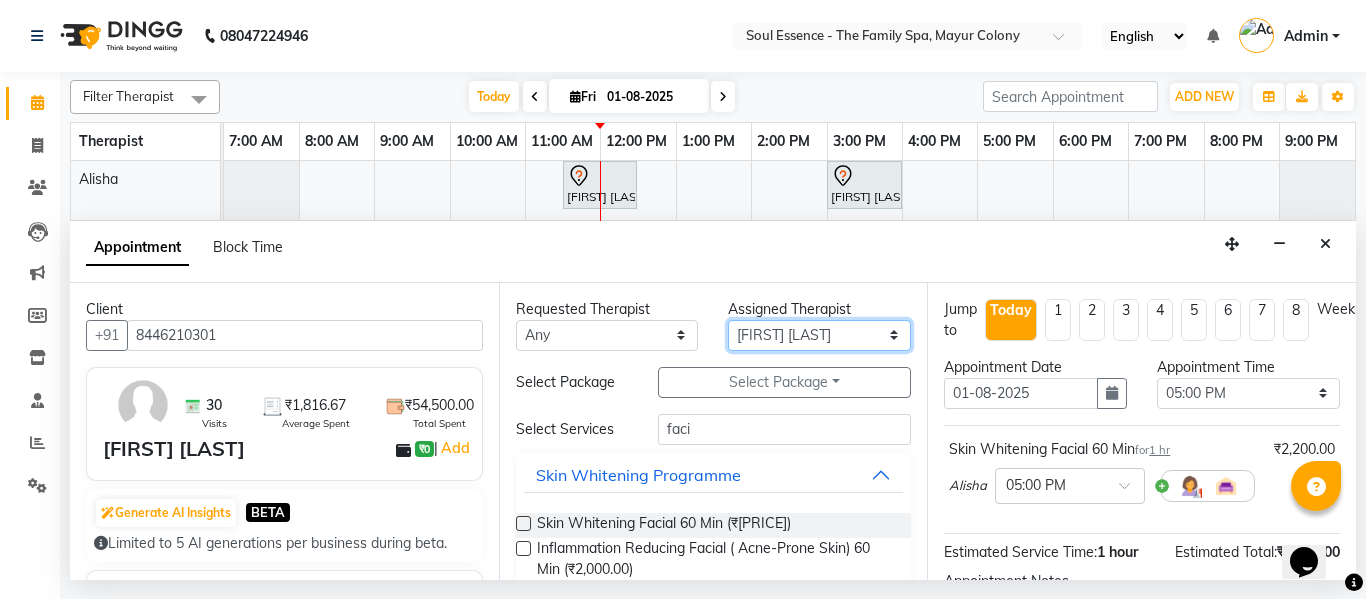 click on "Select [FIRST] [LAST] [FIRST] [LAST] [FIRST] [LAST] [FIRST] [LAST]" at bounding box center (819, 335) 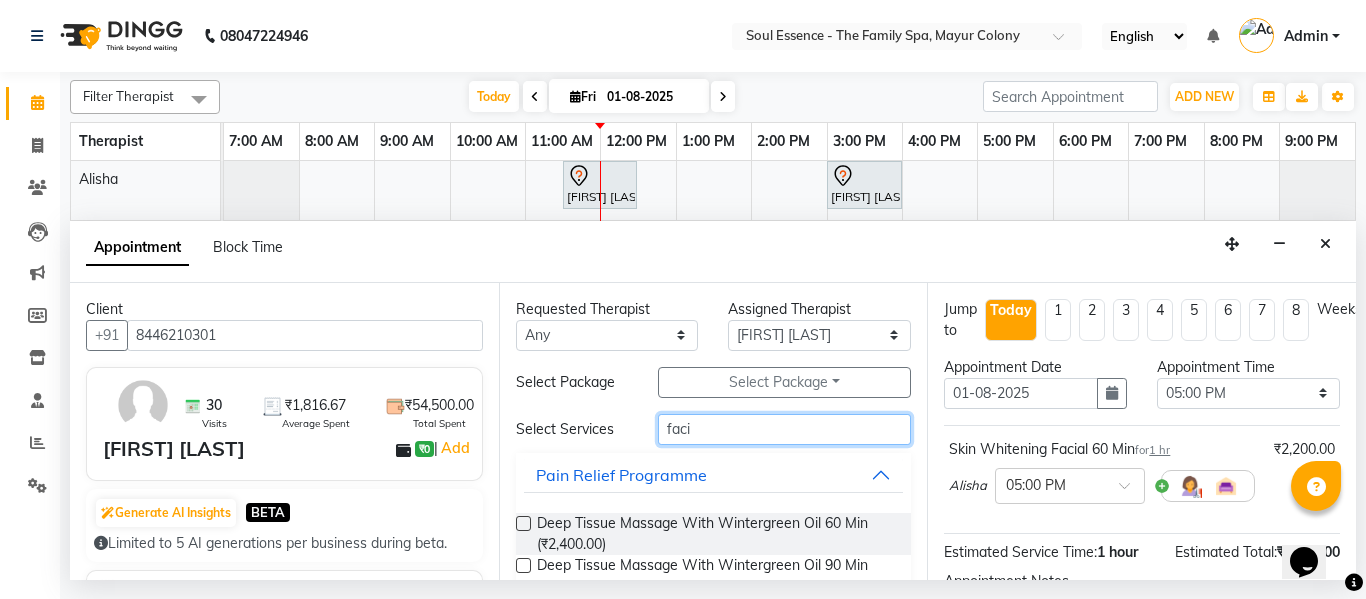 click on "faci" at bounding box center [785, 429] 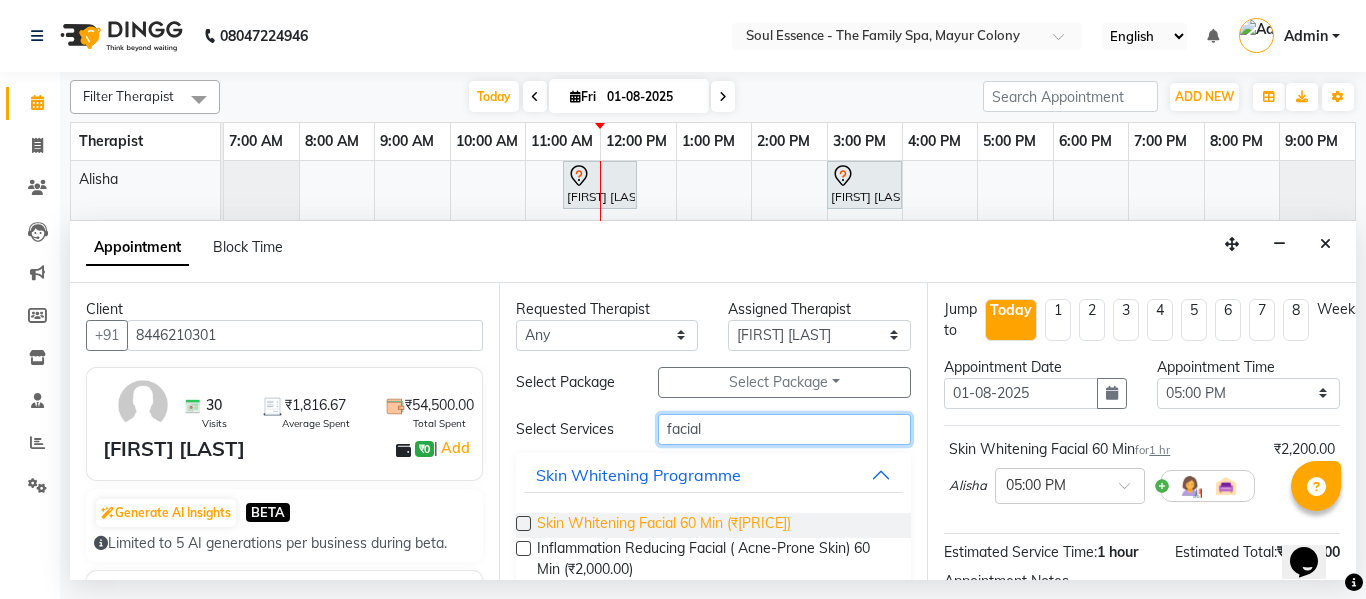 type on "facial" 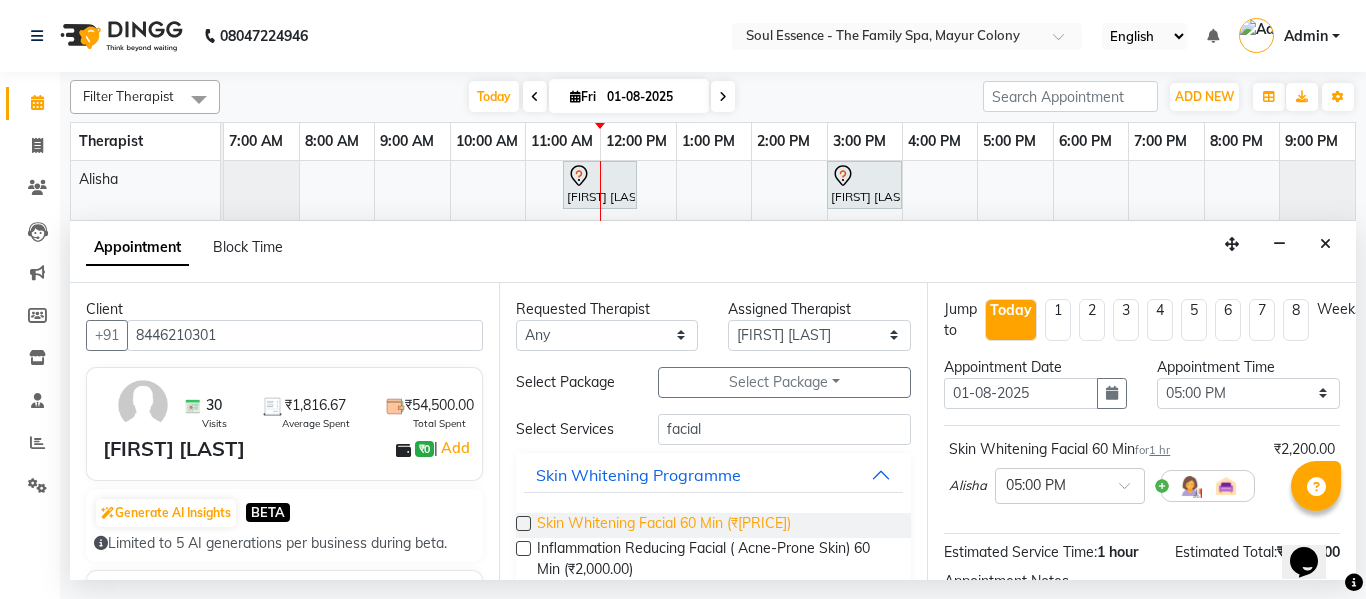 click on "Skin Whitening Facial 60 Min (₹[PRICE])" at bounding box center [664, 525] 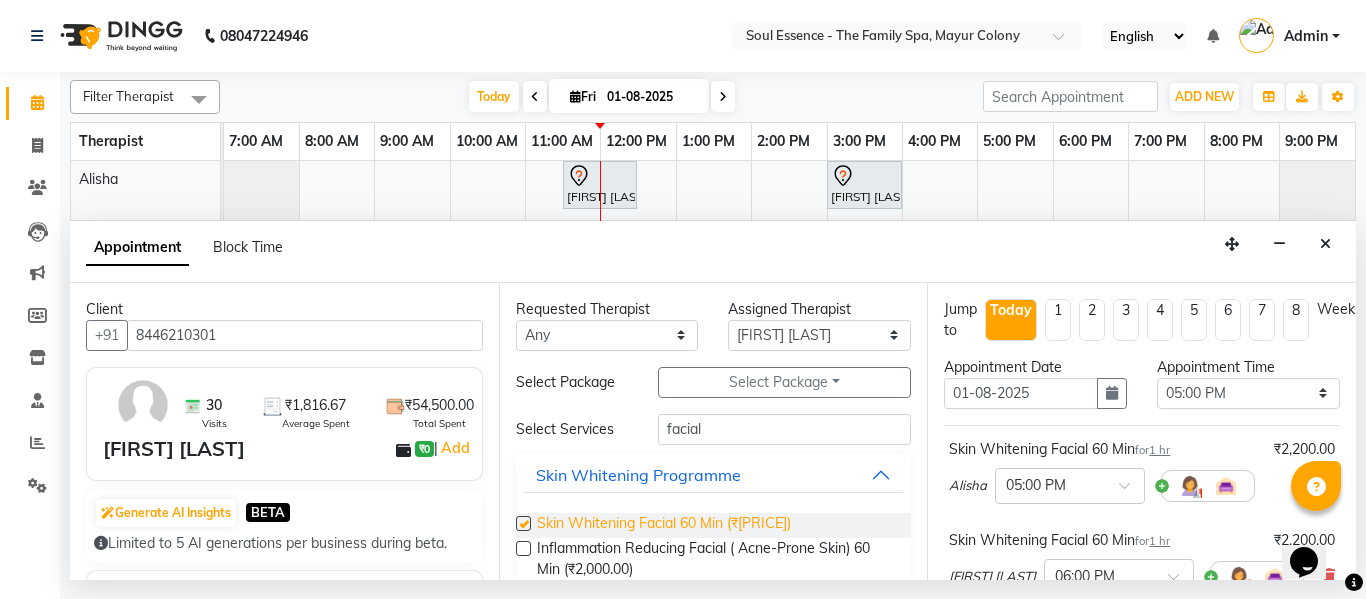 checkbox on "false" 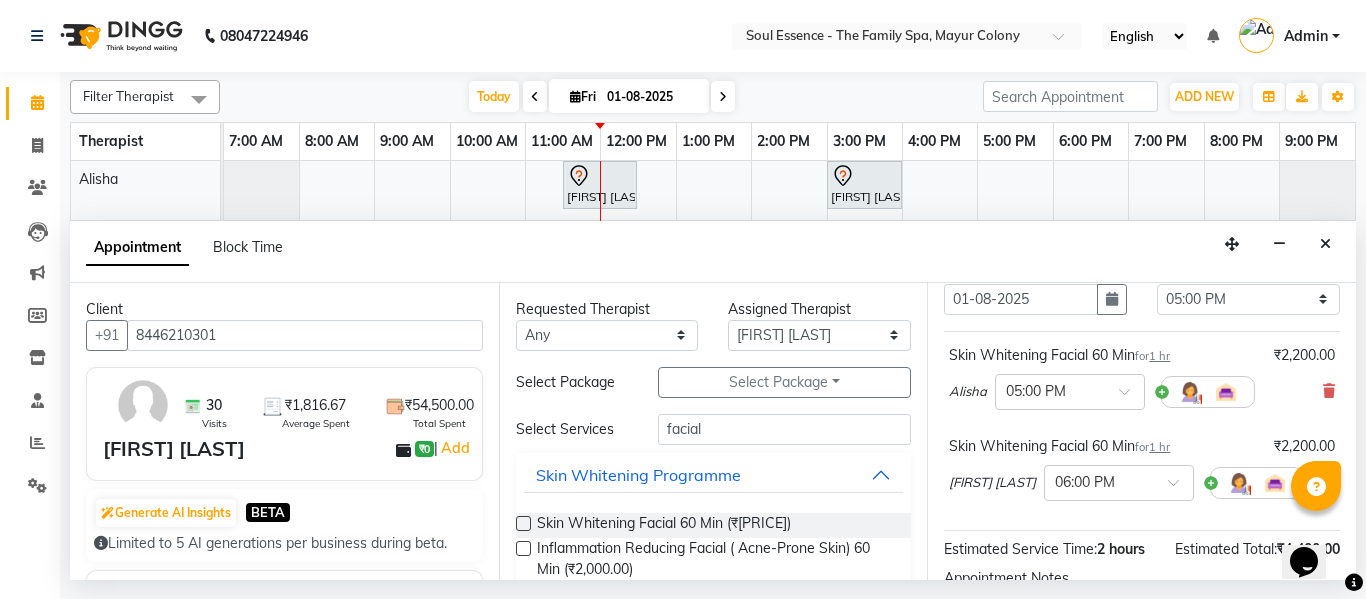 scroll, scrollTop: 200, scrollLeft: 0, axis: vertical 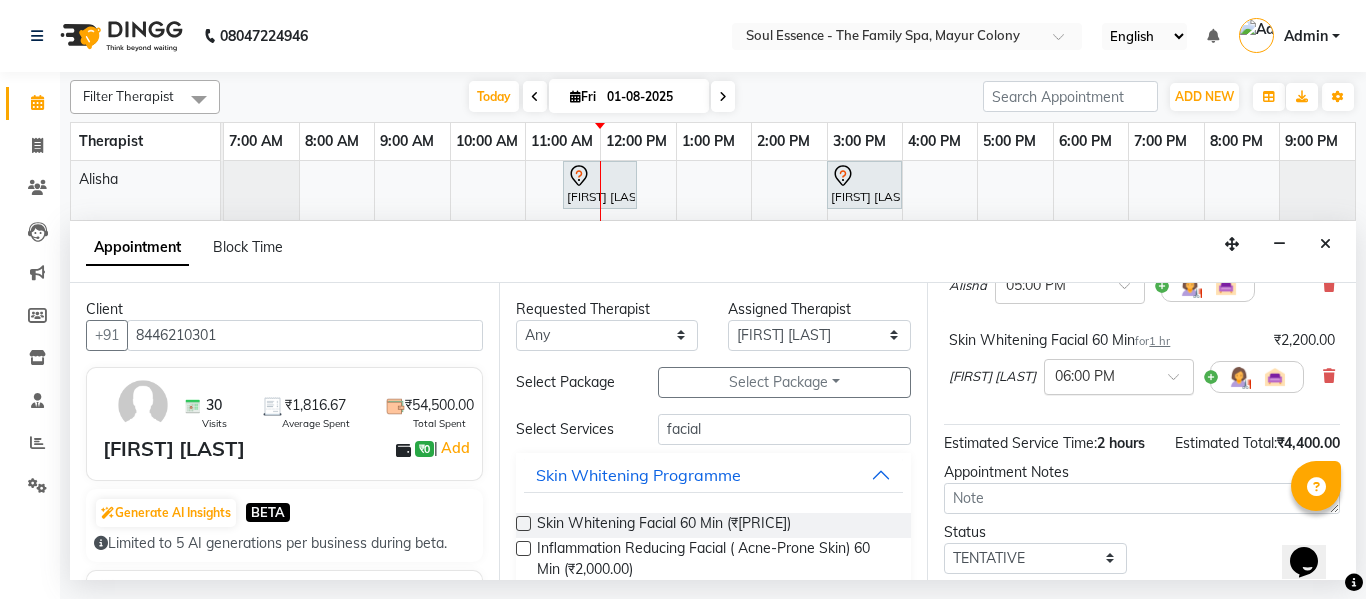 click at bounding box center [1099, 375] 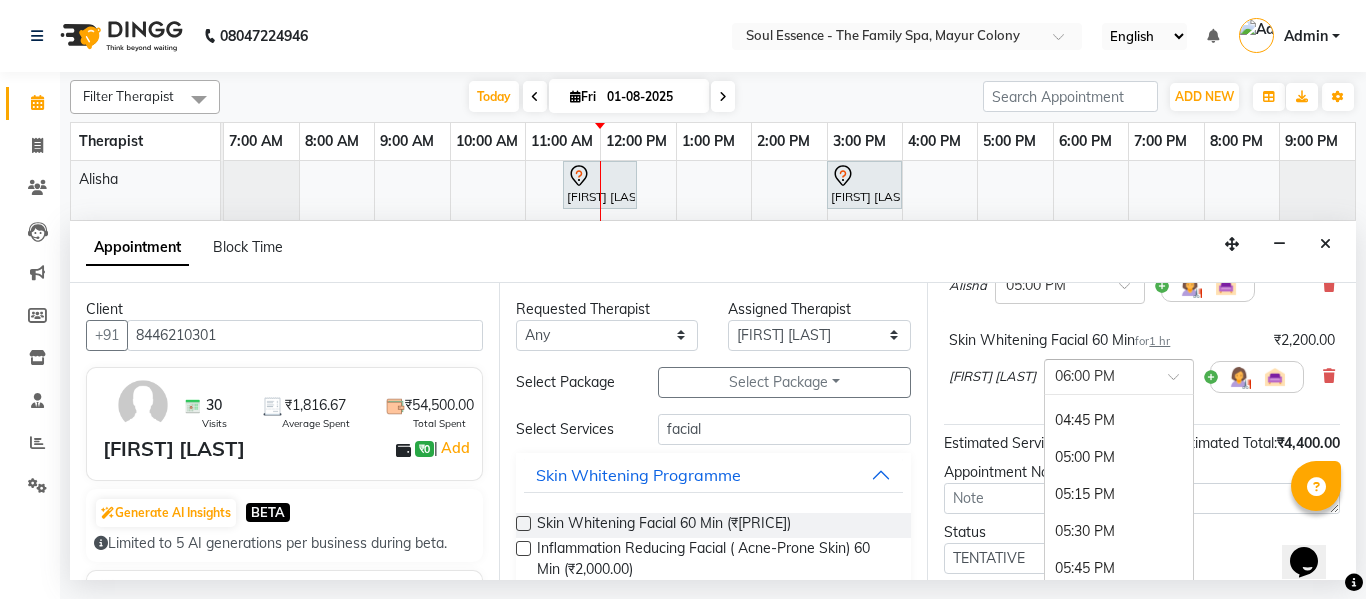 scroll, scrollTop: 1296, scrollLeft: 0, axis: vertical 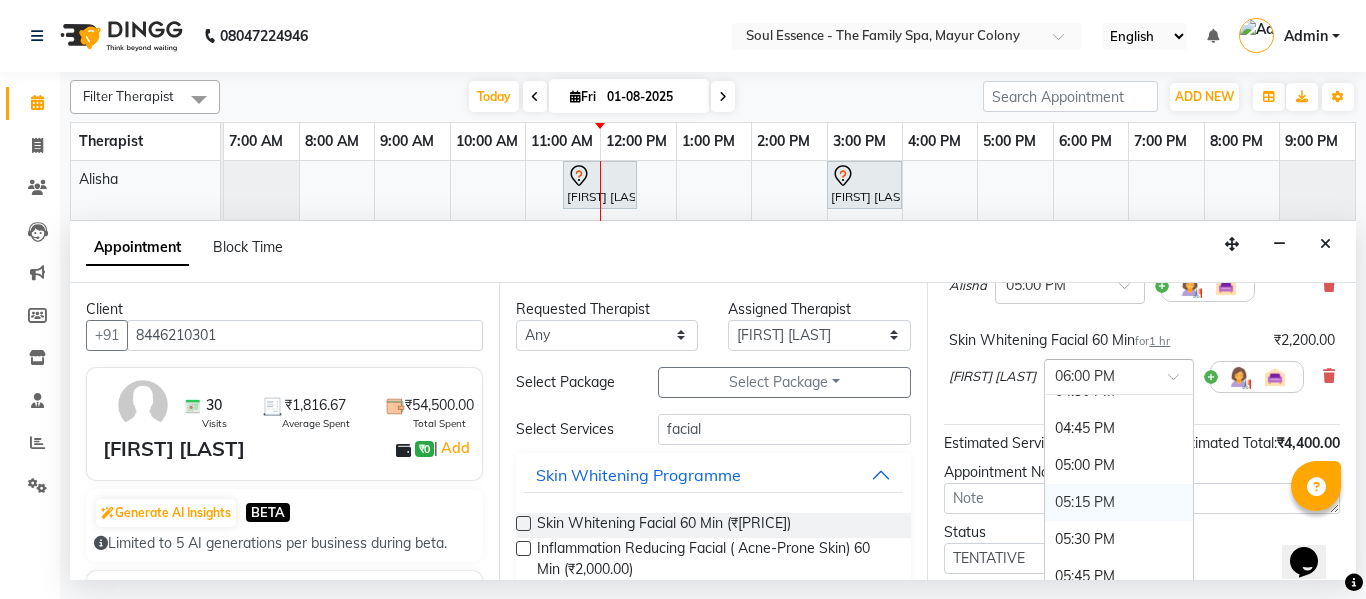 click on "05:15 PM" at bounding box center (1119, 502) 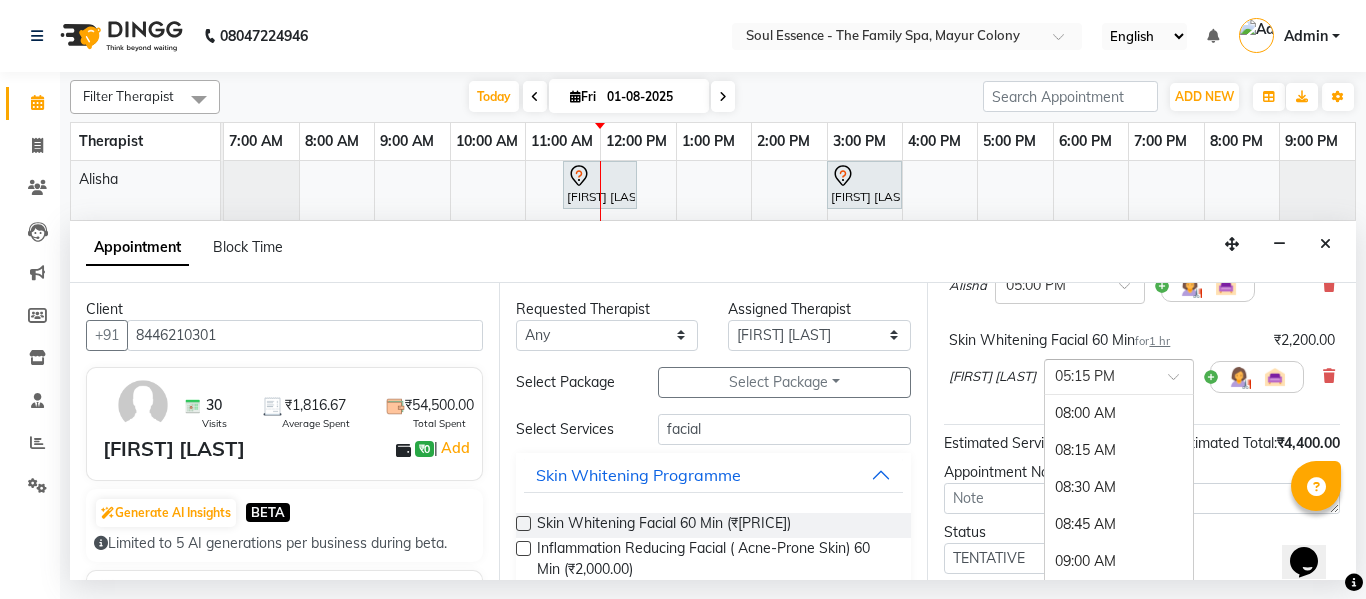 click at bounding box center (1099, 375) 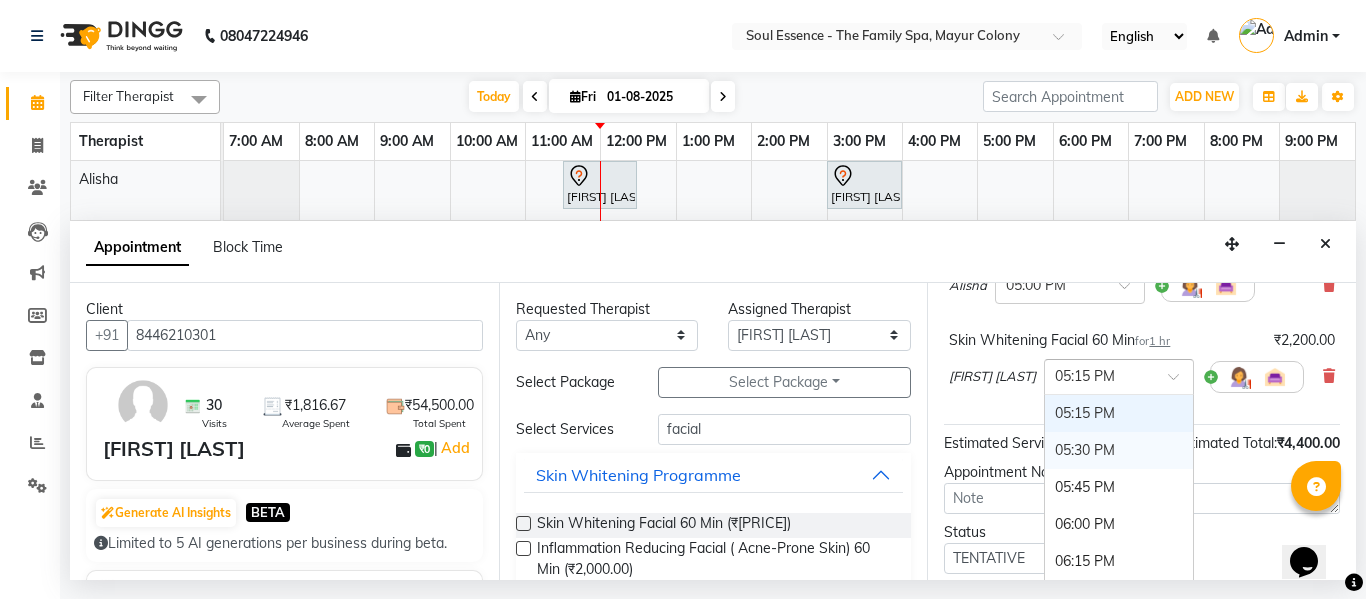 click on "05:30 PM" at bounding box center [1119, 450] 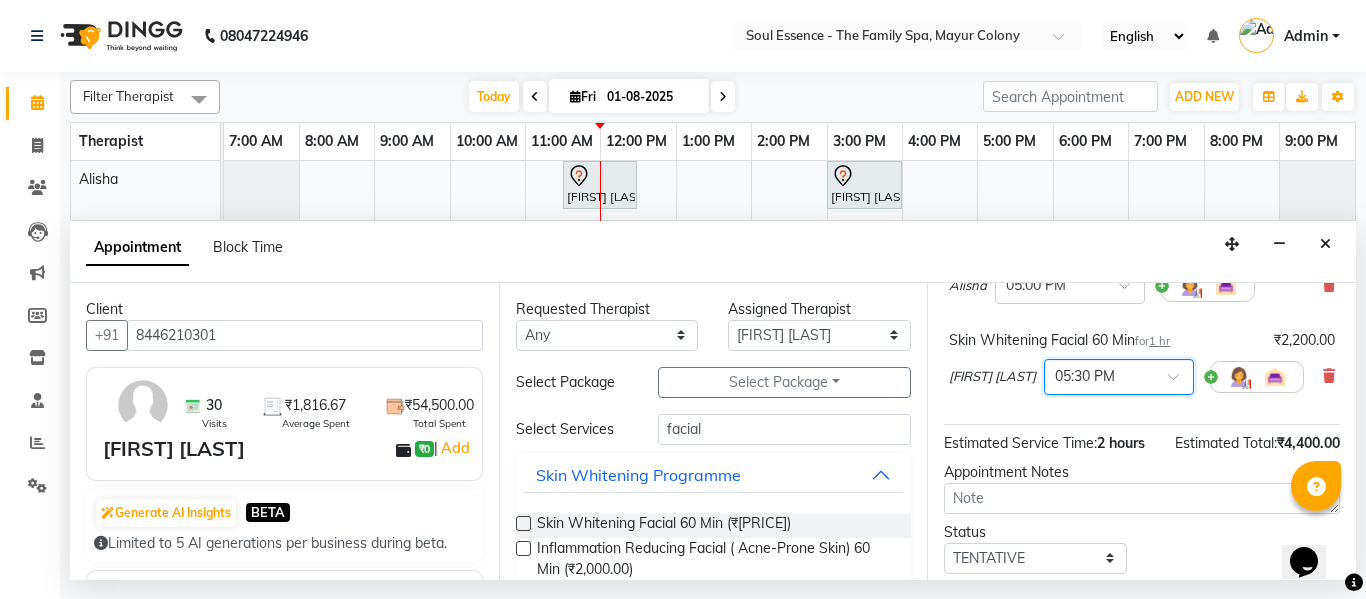 click on "[FIRST] × 05:00 PM" at bounding box center [1102, 286] 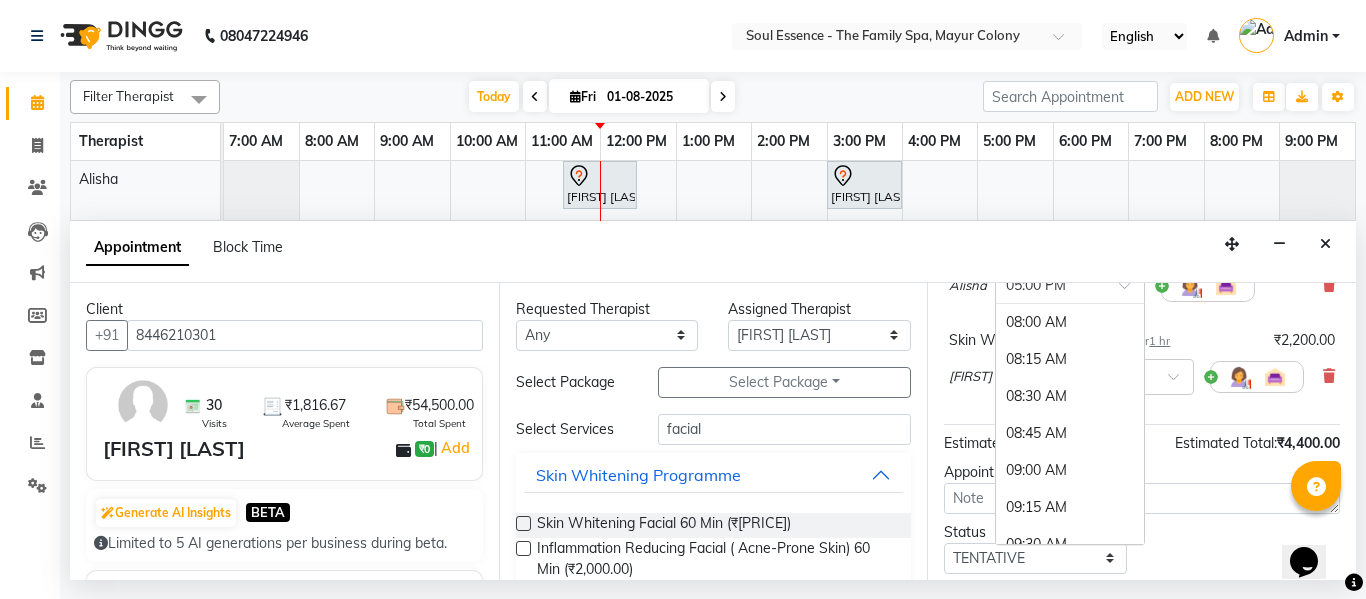 click at bounding box center [1050, 284] 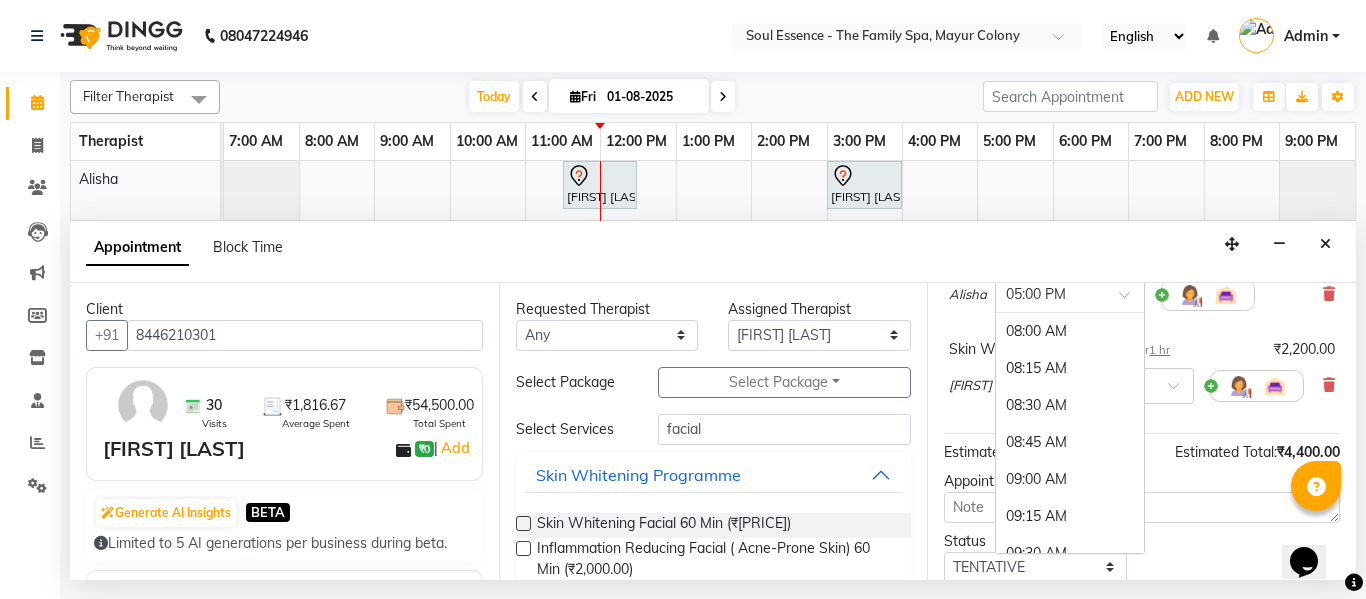 scroll, scrollTop: 1348, scrollLeft: 0, axis: vertical 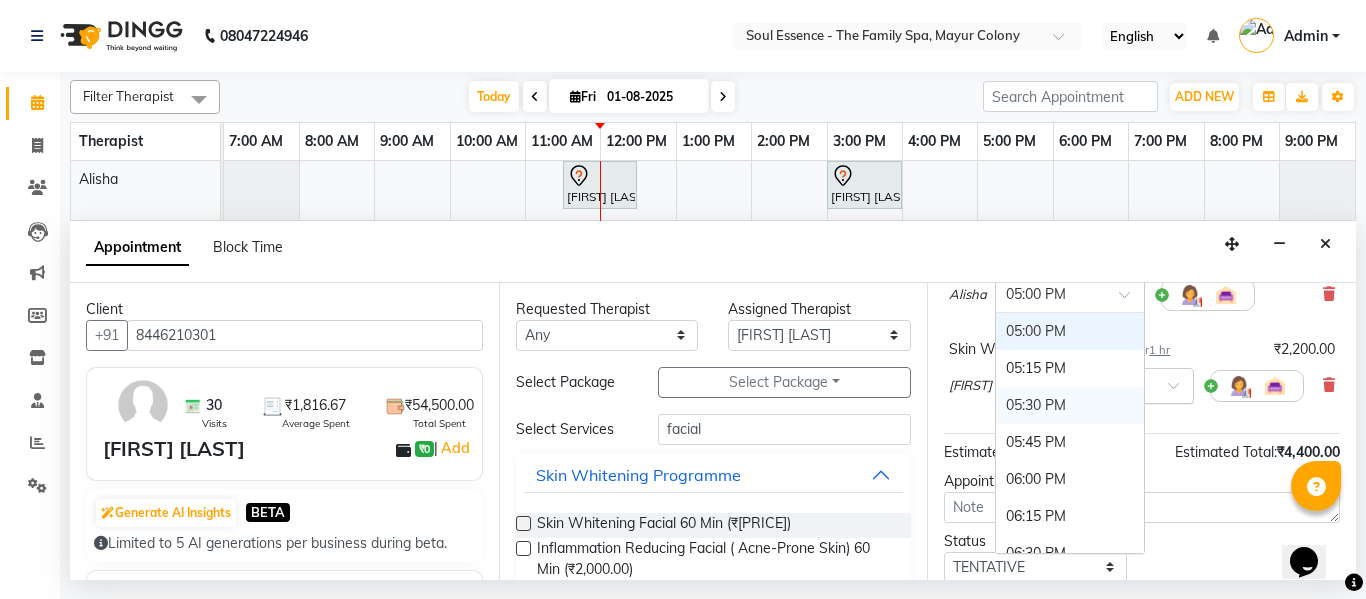 click on "05:30 PM" at bounding box center [1070, 405] 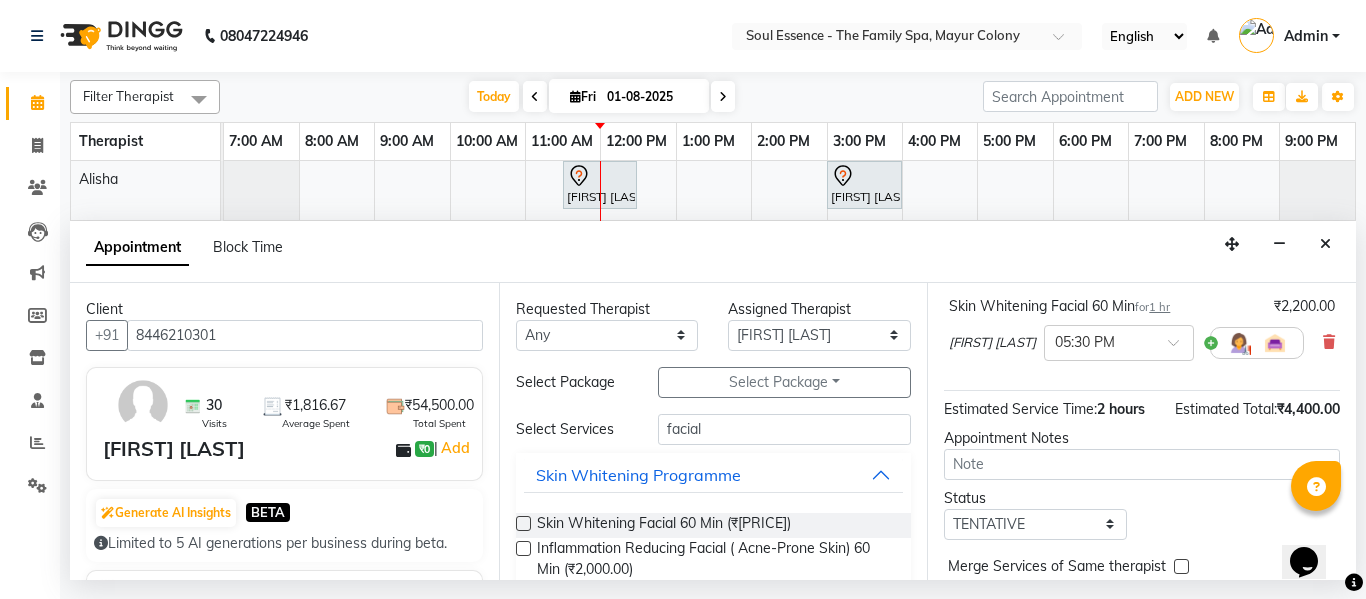 scroll, scrollTop: 380, scrollLeft: 0, axis: vertical 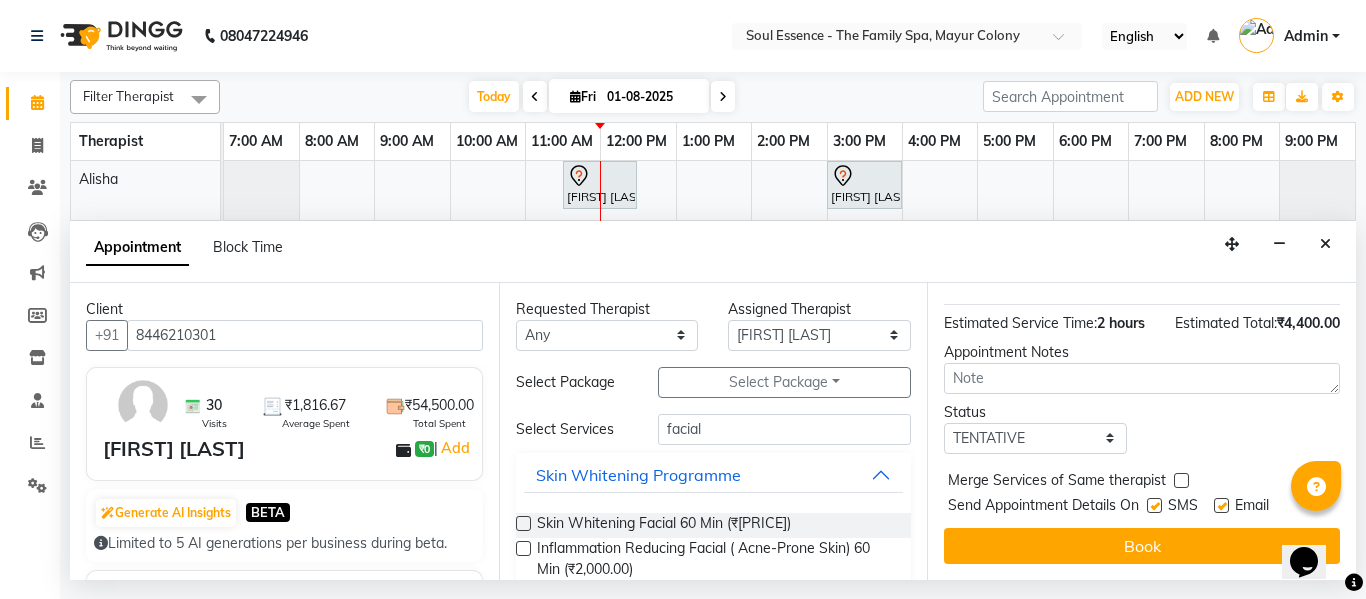 click at bounding box center [1154, 505] 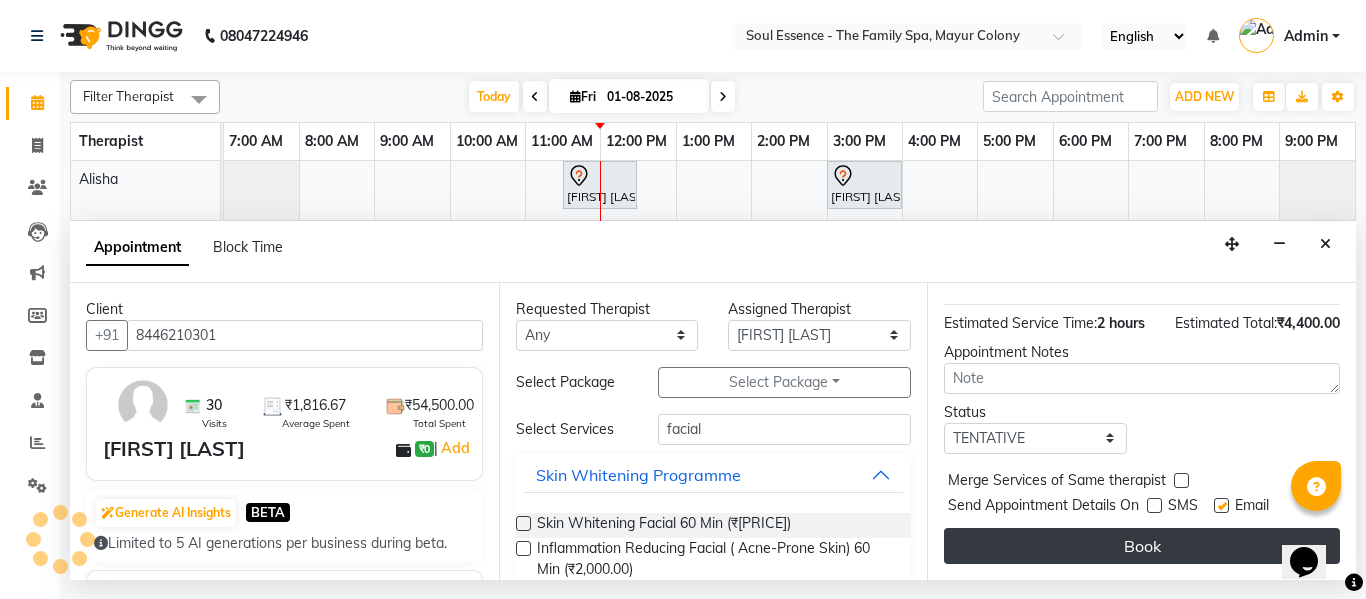 click on "Book" at bounding box center [1142, 546] 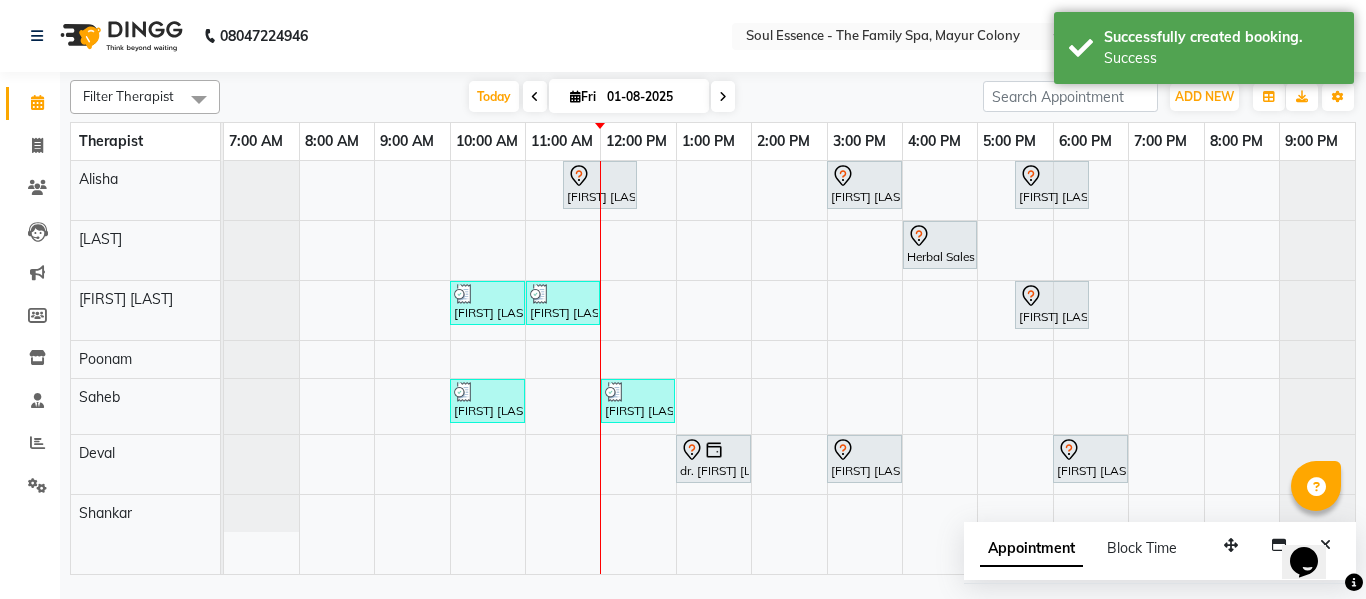 click on "Block Time" at bounding box center (1142, 548) 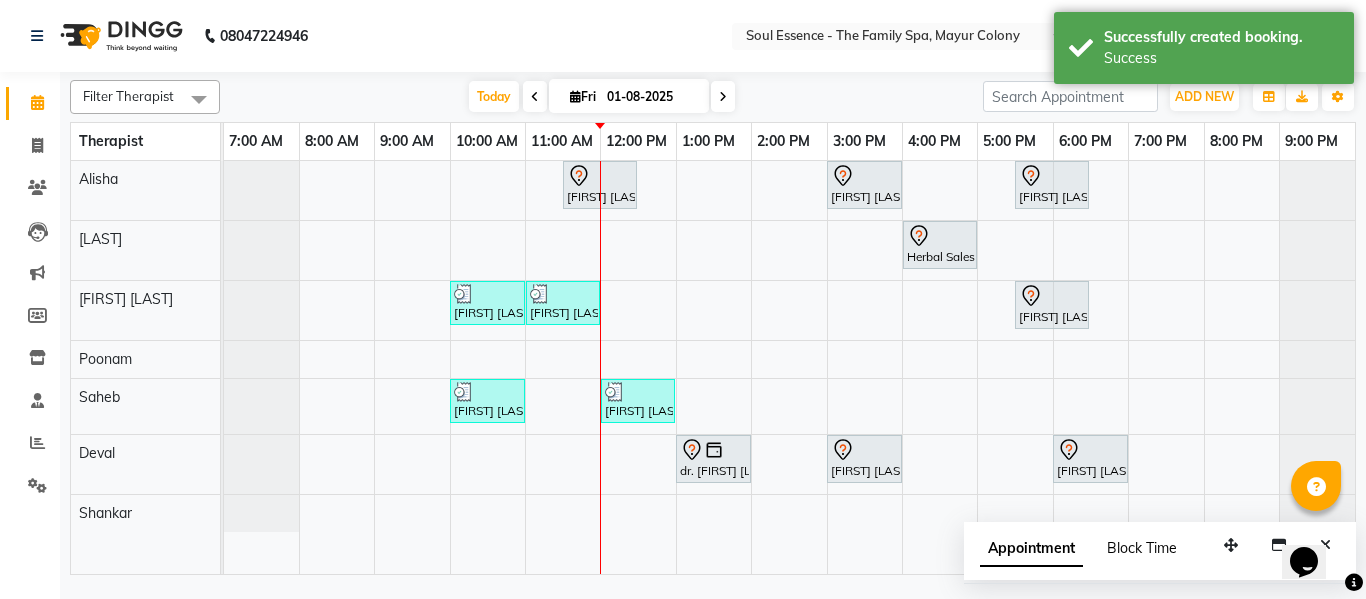 click on "Block Time" at bounding box center [1142, 548] 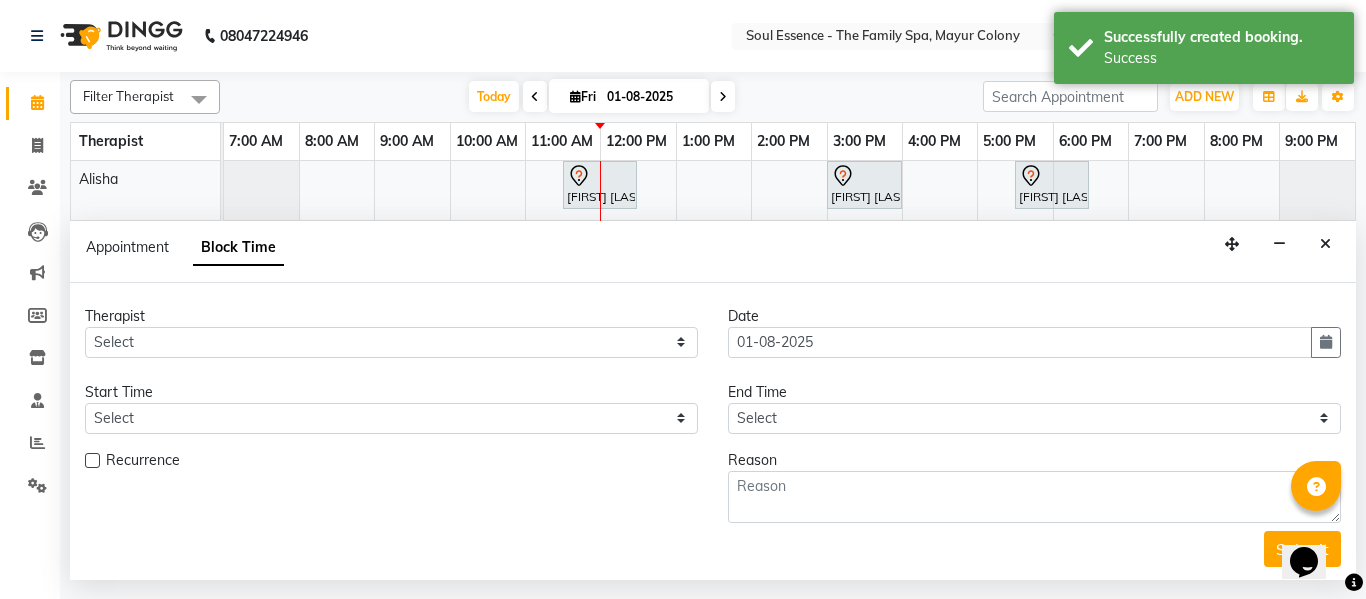 click at bounding box center (1325, 244) 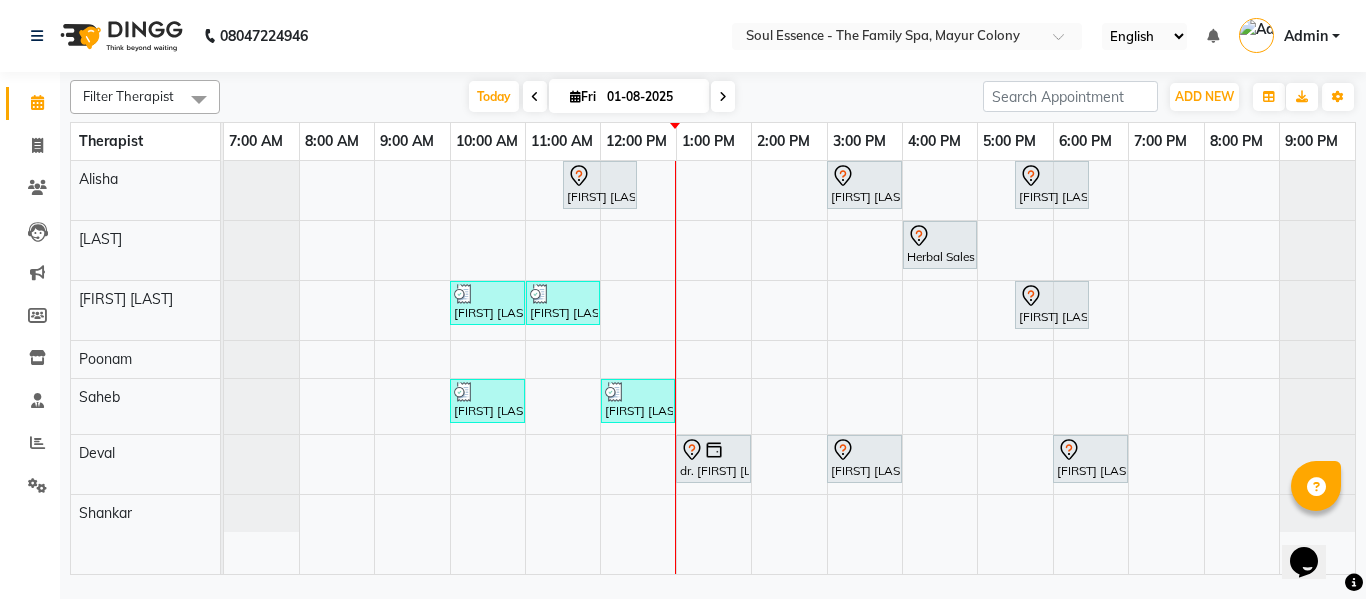 click on "[FIRST] [LAST], TK10, 11:30 AM-12:30 PM, Deep Tissue Massage With Wintergreen Oil 60 Min             [FIRST] [LAST], TK07, 03:00 PM-04:00 PM, Deep Tissue Massage With Wintergreen Oil 60 Min             [FIRST] [LAST], TK13, 05:30 PM-06:30 PM, Skin Whitening Facial 60 Min             Herbal Sales, TK04, 04:00 PM-05:00 PM, Deep Tissue Massage With Wintergreen Oil 60 Min     [FIRST] [LAST], TK03, 10:00 AM-11:00 AM, Deep Tissue Massage With Wintergreen Oil 60 Min     [FIRST] [LAST], TK03, 11:00 AM-12:00 PM, Skin Whitening Facial 60 Min             [FIRST] [LAST], TK13, 05:30 PM-06:30 PM, Skin Whitening Facial 60 Min     [FIRST] [LAST], TK02, 10:00 AM-11:00 AM, Deep Tissue Massage With Wintergreen Oil 60 Min             [FIRST] [LAST], TK12, 12:00 PM-01:00 PM, Swedish Massage With Sesame Oil 60 Min             dr. prachiti suru, TK11, 01:00 PM-02:00 PM, Deep Tissue Massage With Wintergreen Oil 60 Min             [FIRST] [LAST], TK08, 03:00 PM-04:00 PM, Deep Tissue Massage With Wintergreen Oil 60 Min" at bounding box center [789, 367] 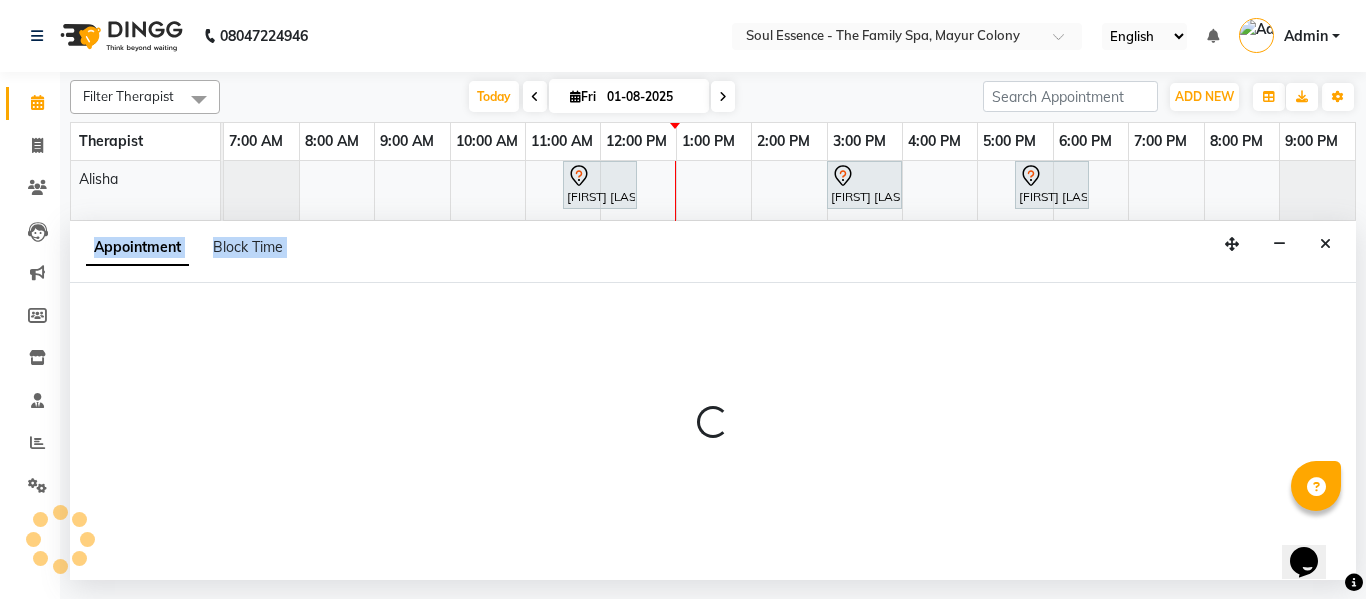 click at bounding box center [713, 431] 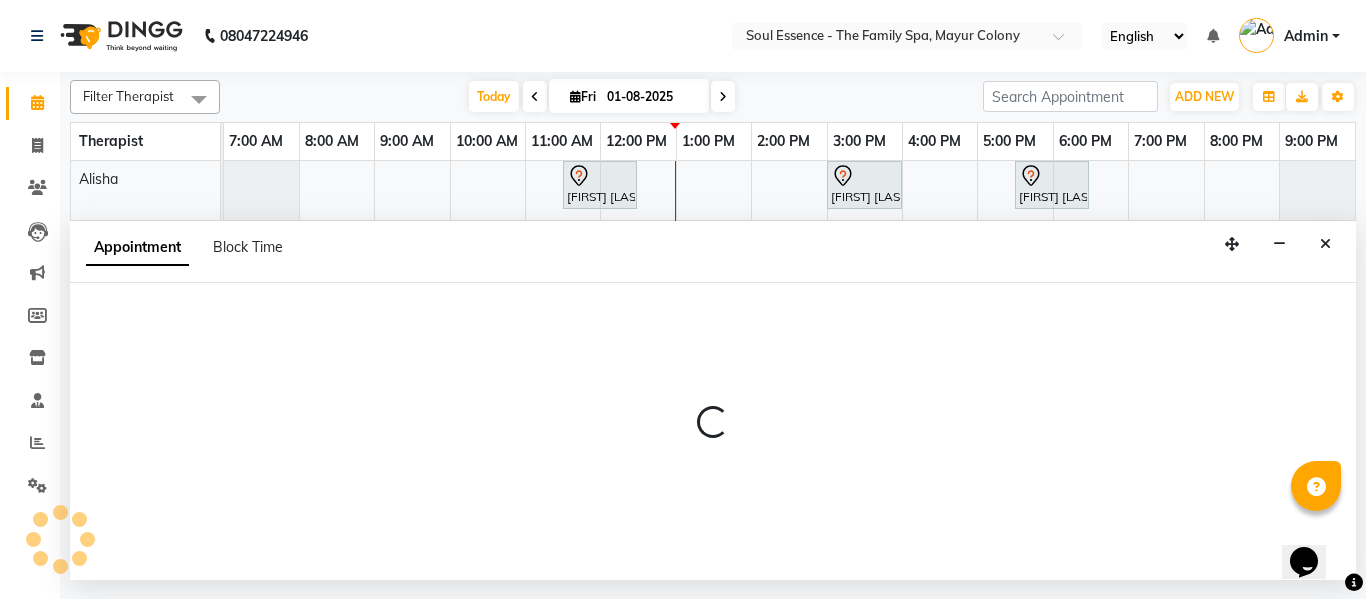 select on "45892" 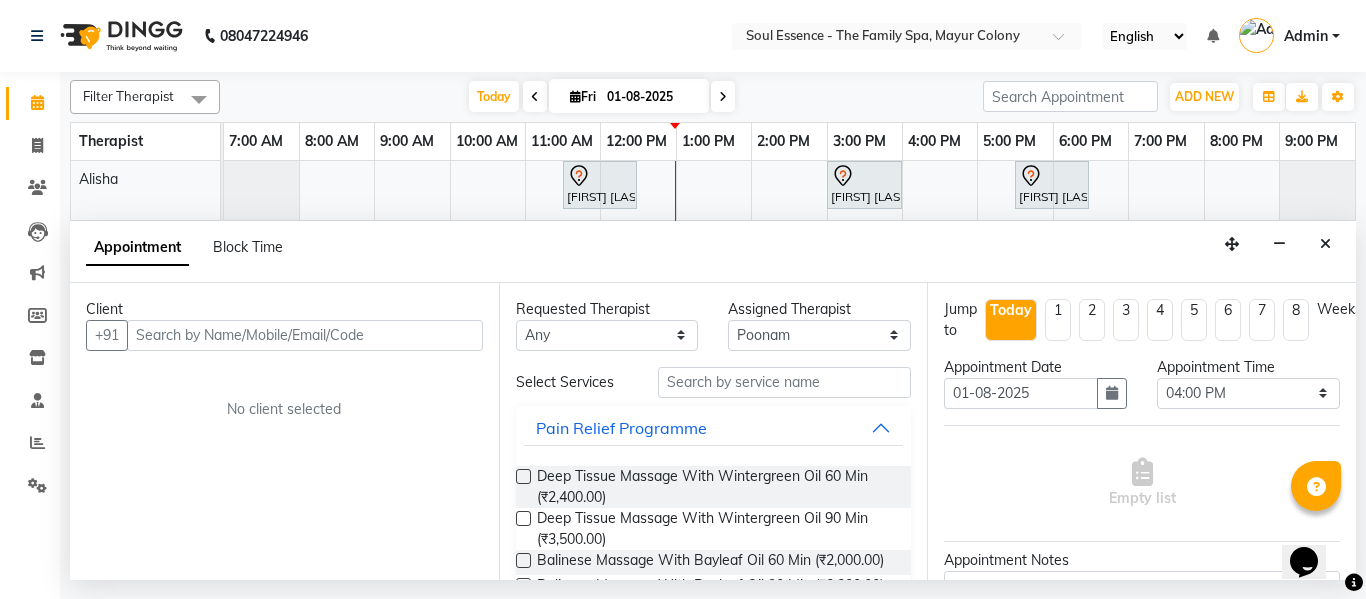 click at bounding box center [305, 335] 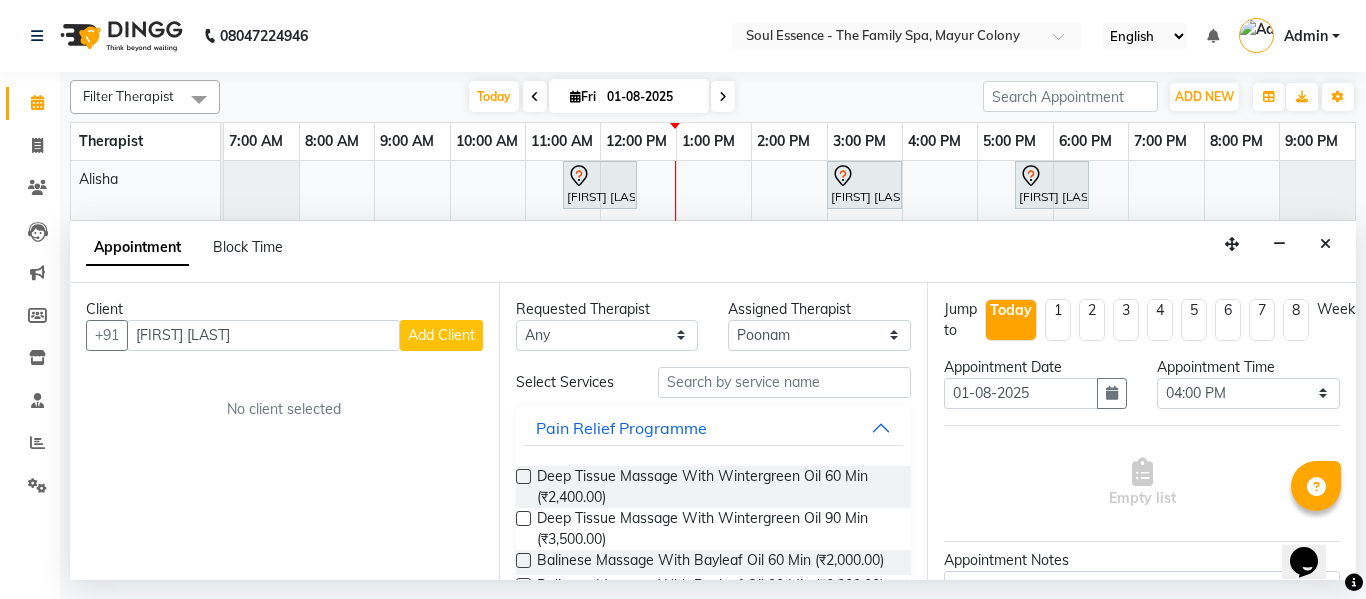 drag, startPoint x: 267, startPoint y: 326, endPoint x: 15, endPoint y: 296, distance: 253.77943 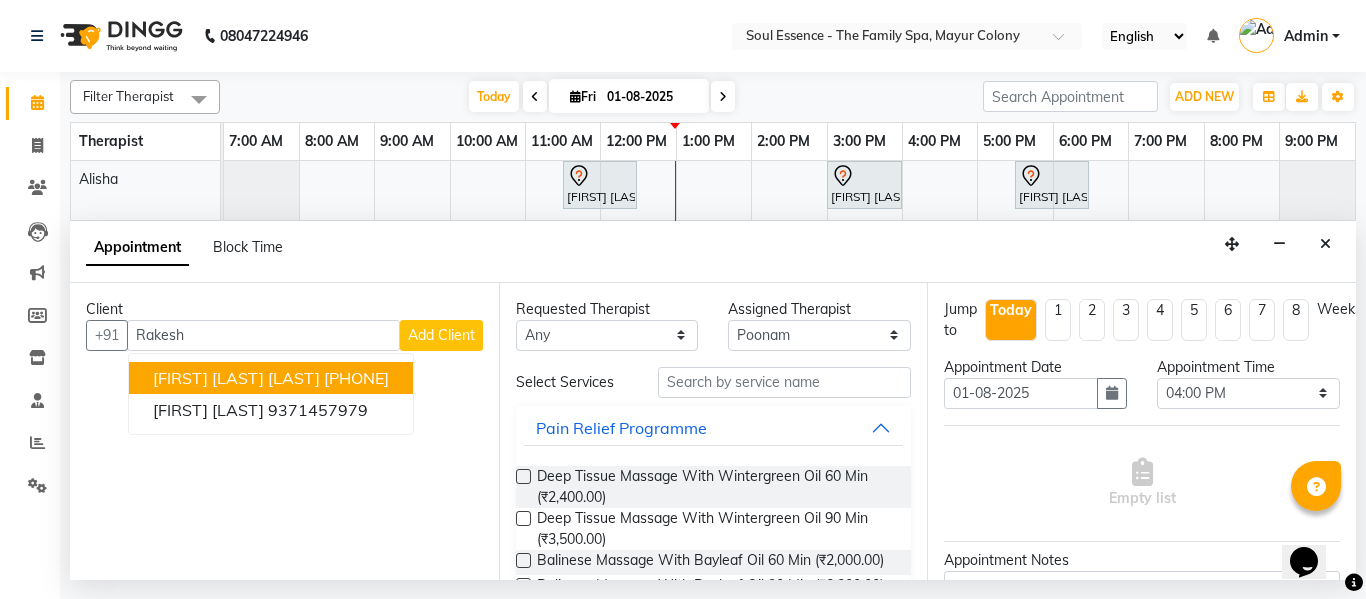 click on "[FIRST] [LAST] [LAST]" at bounding box center [236, 378] 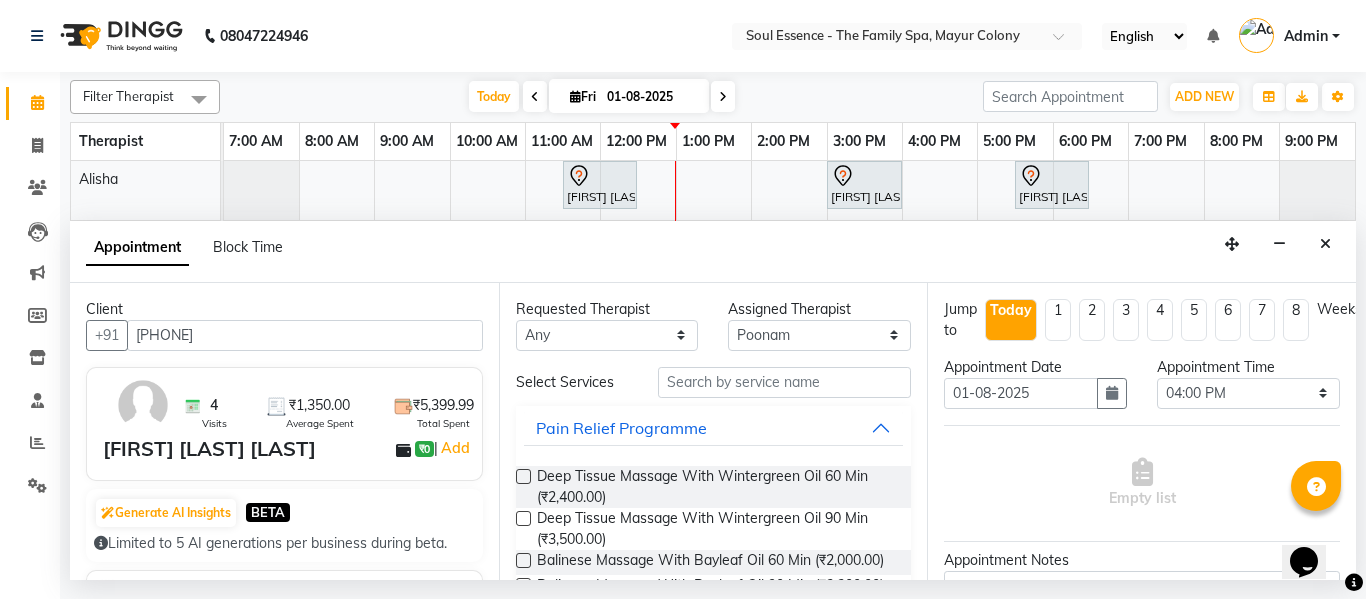type on "[PHONE]" 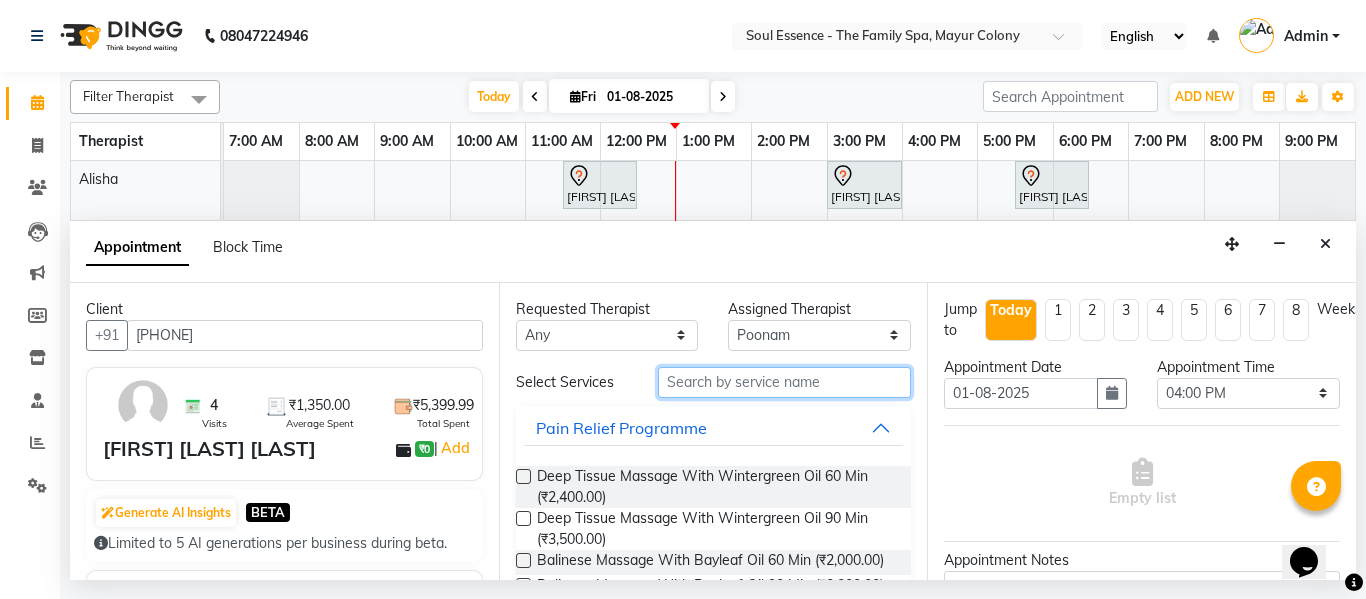 click at bounding box center [785, 382] 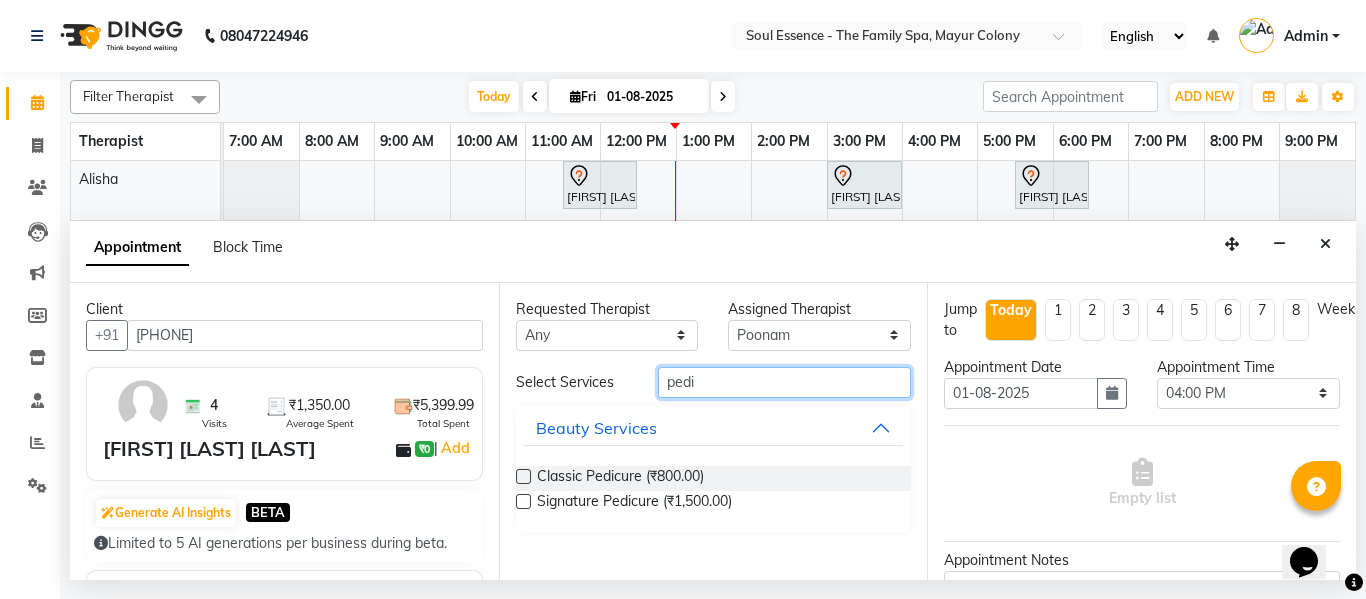 type on "pedi" 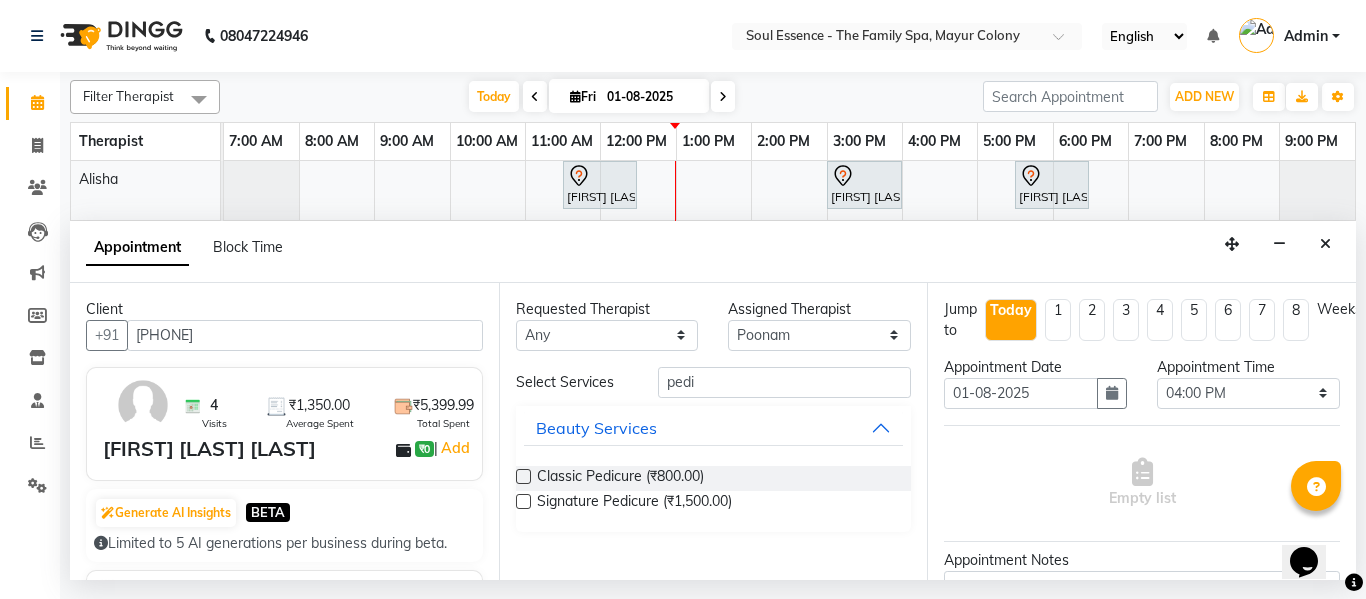 click at bounding box center (523, 476) 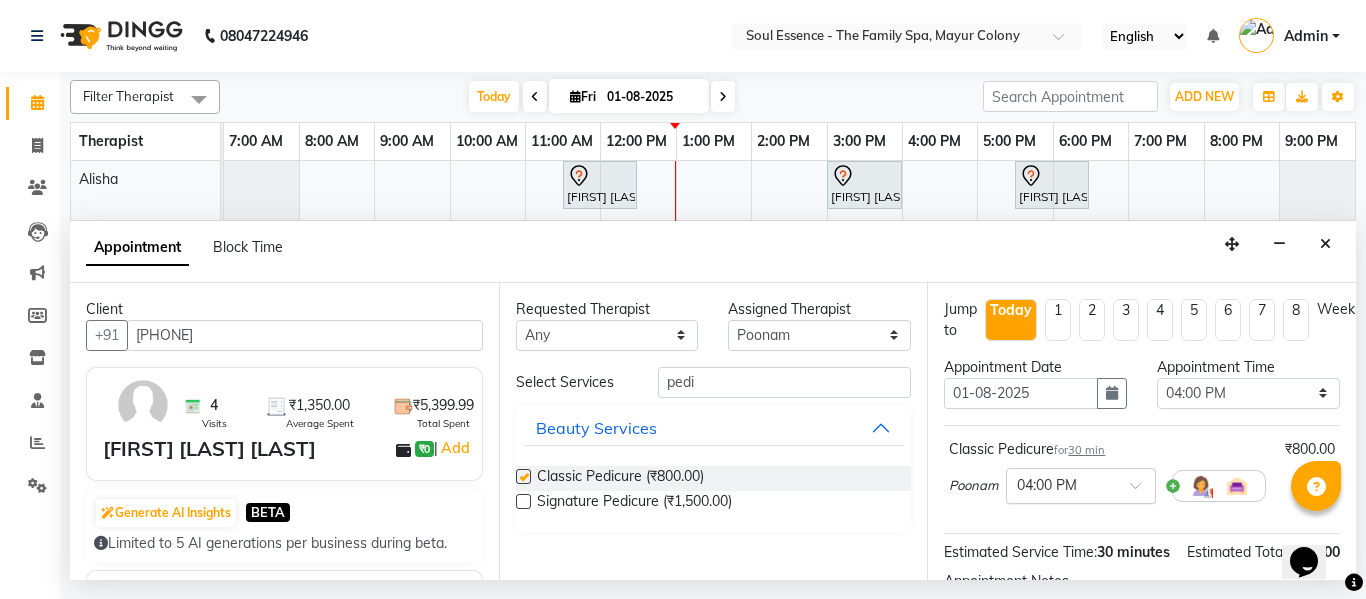 checkbox on "false" 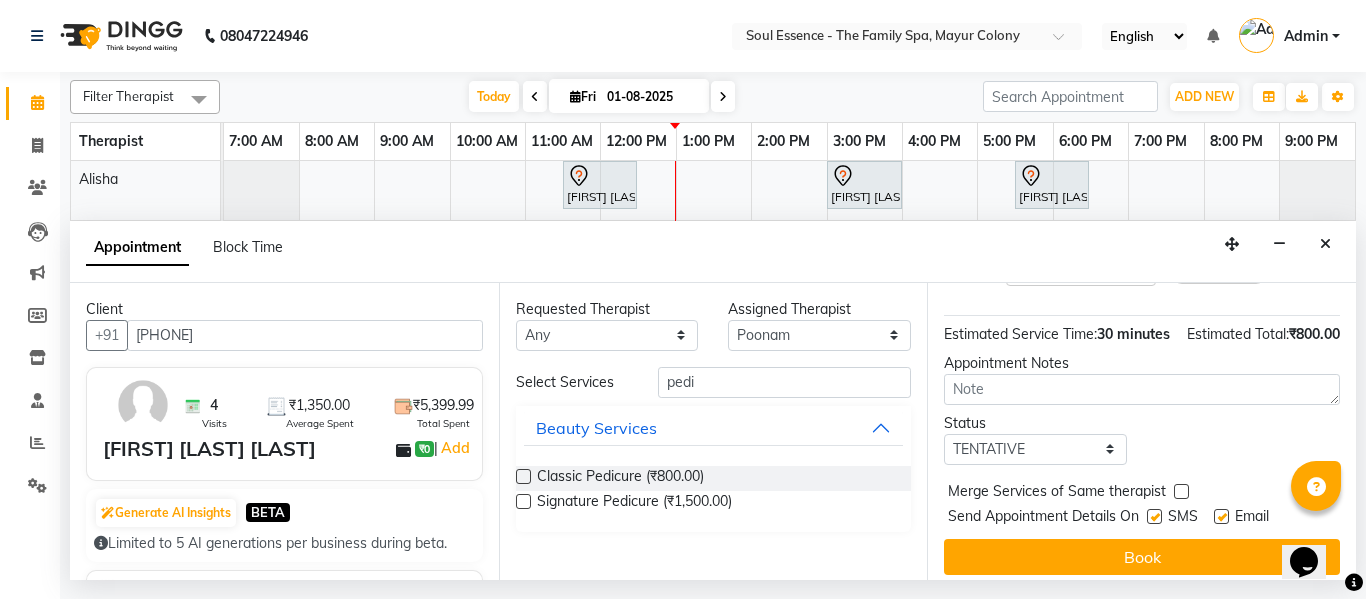 scroll, scrollTop: 265, scrollLeft: 0, axis: vertical 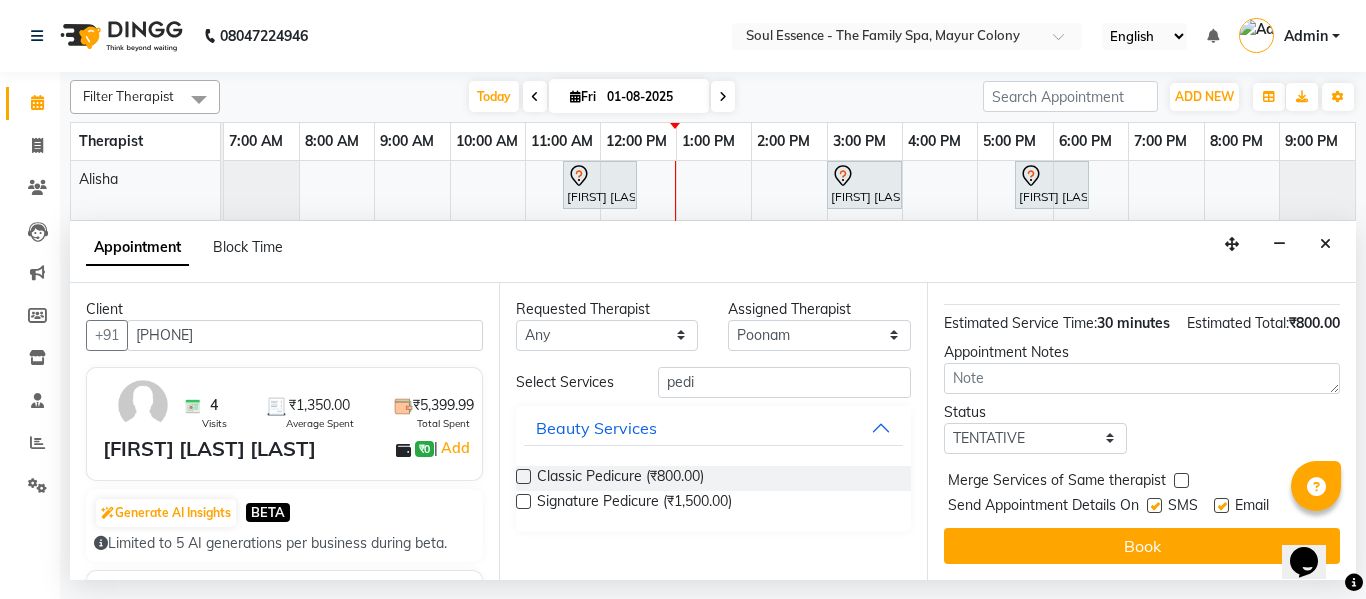 click on "Book" at bounding box center [1142, 546] 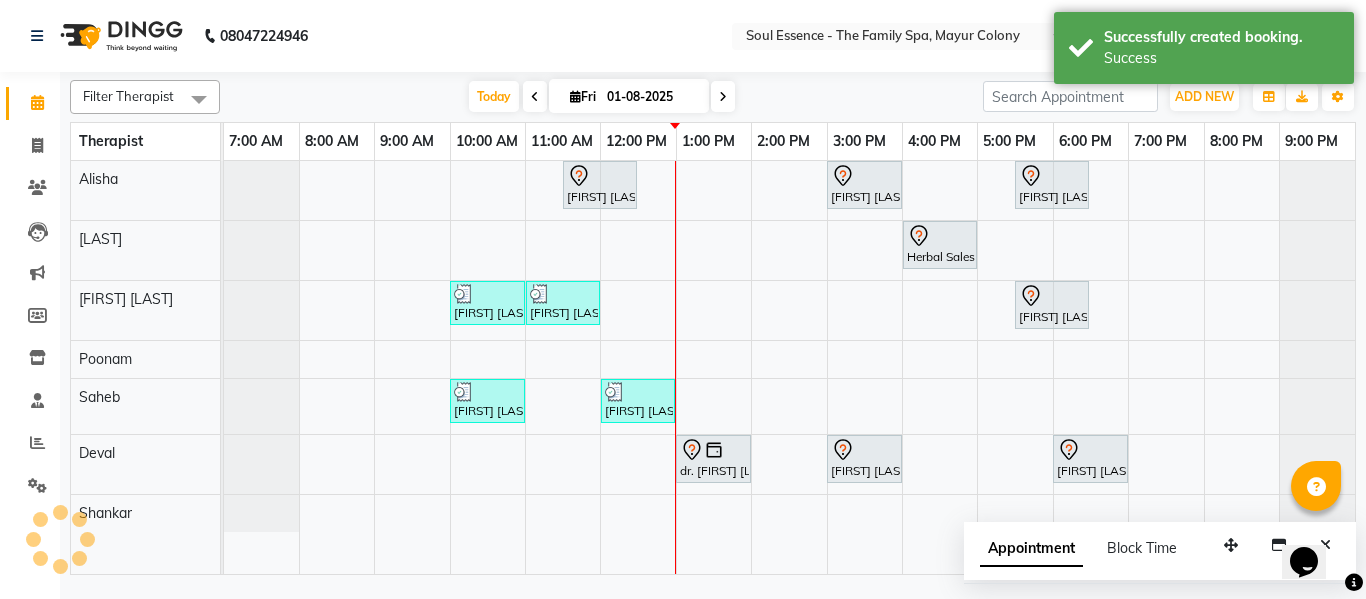 click on "Appointment Block Time" at bounding box center [1090, 552] 